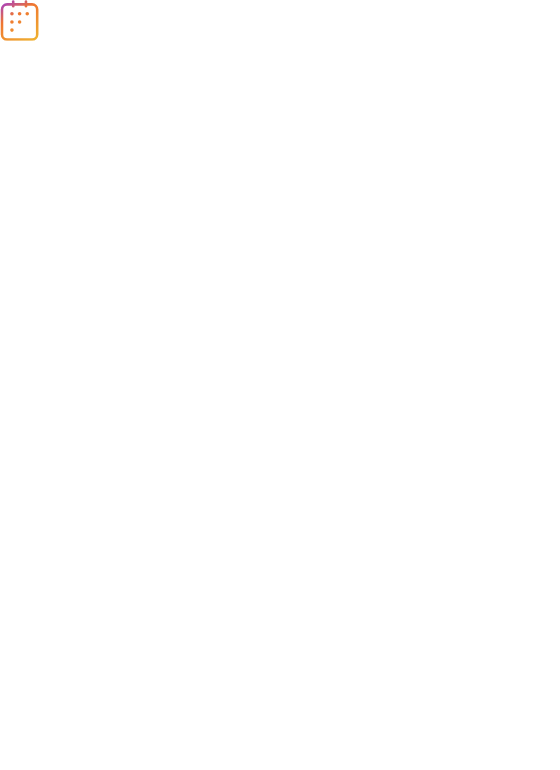 scroll, scrollTop: 0, scrollLeft: 0, axis: both 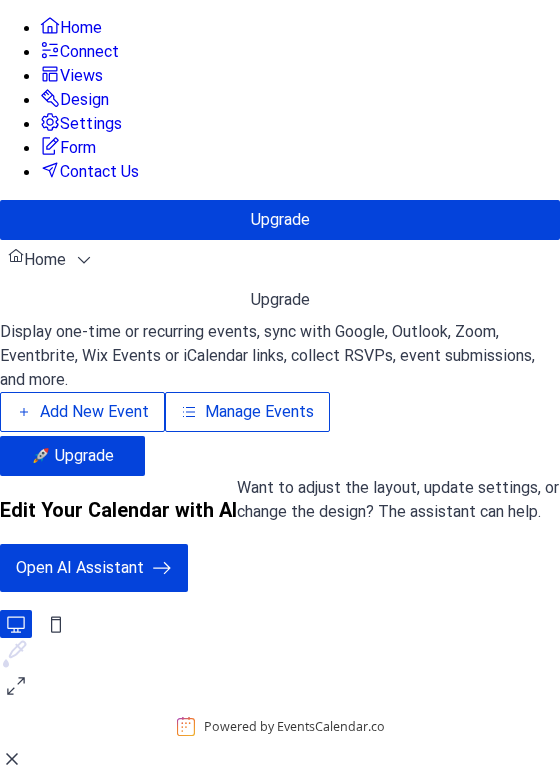 click on "Start with AI assistant" at bounding box center [96, 916] 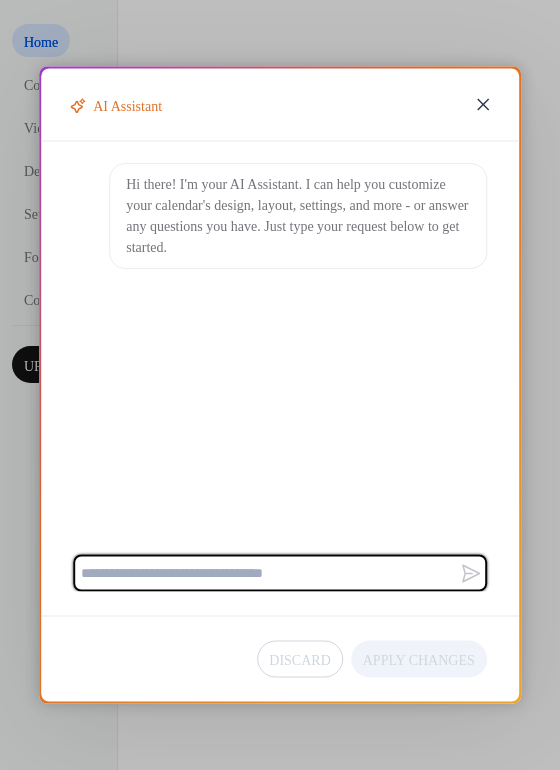 click 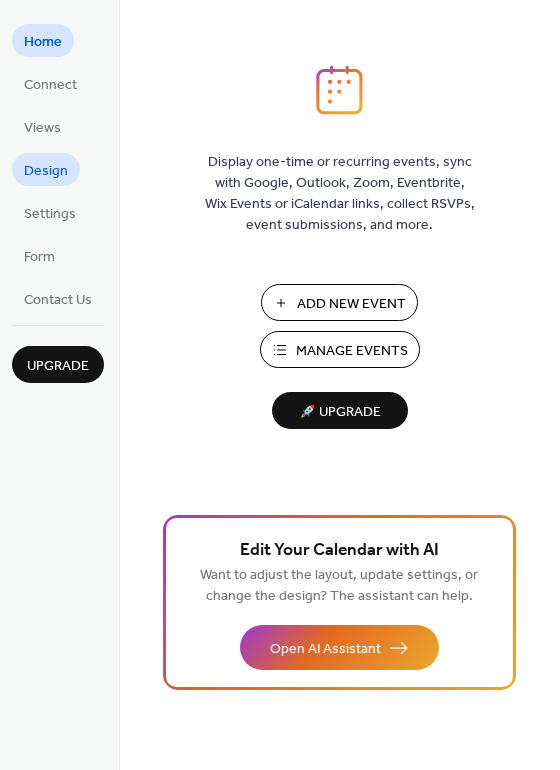 click on "Design" at bounding box center [46, 171] 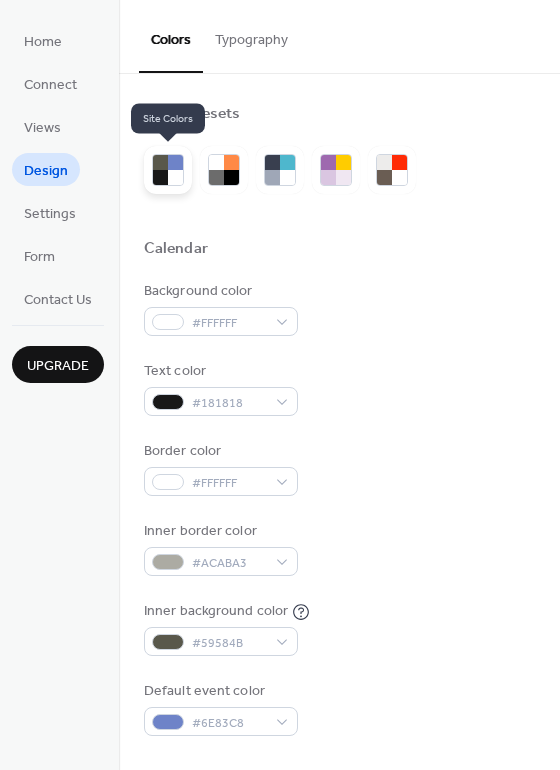 click at bounding box center [175, 177] 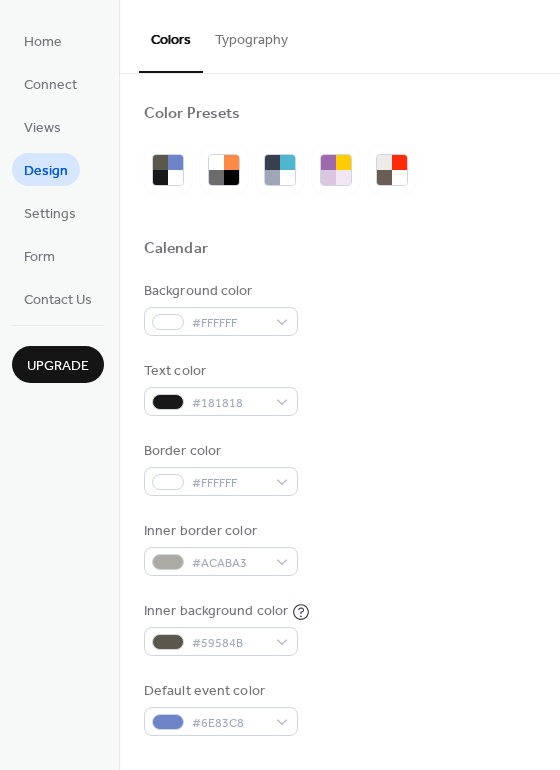 click on "Typography" at bounding box center (251, 35) 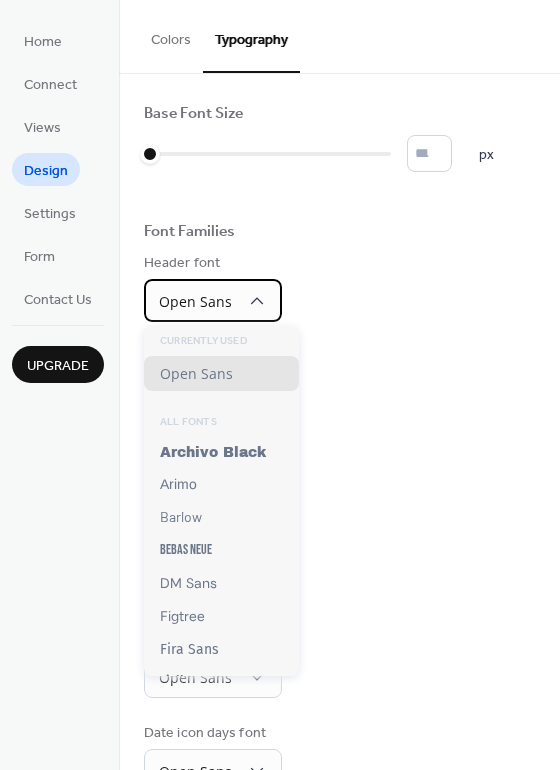 click on "Open Sans" at bounding box center (195, 301) 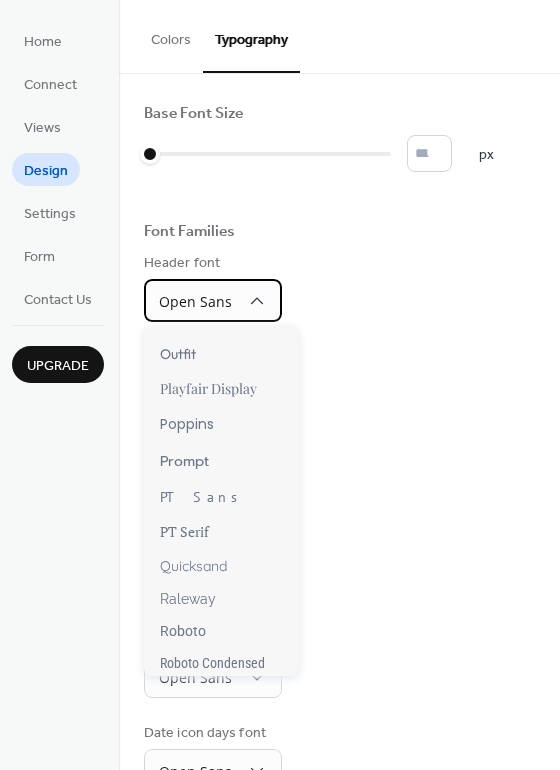 scroll, scrollTop: 1245, scrollLeft: 0, axis: vertical 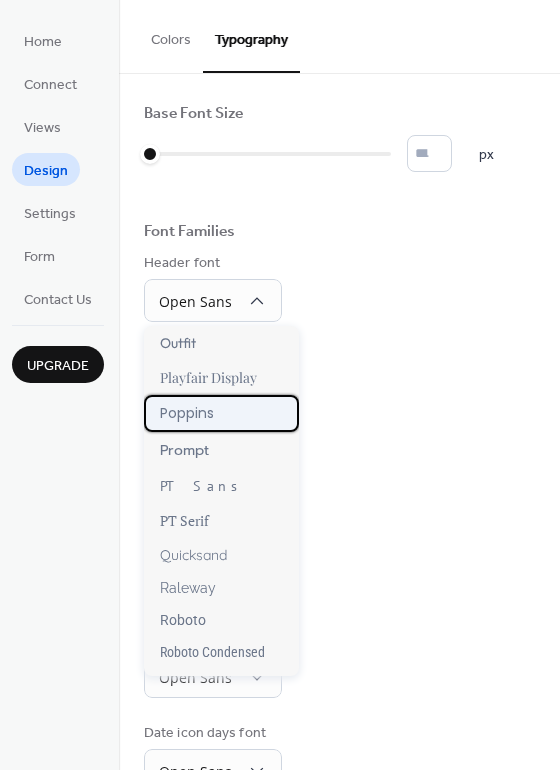 click on "Poppins" at bounding box center (187, 413) 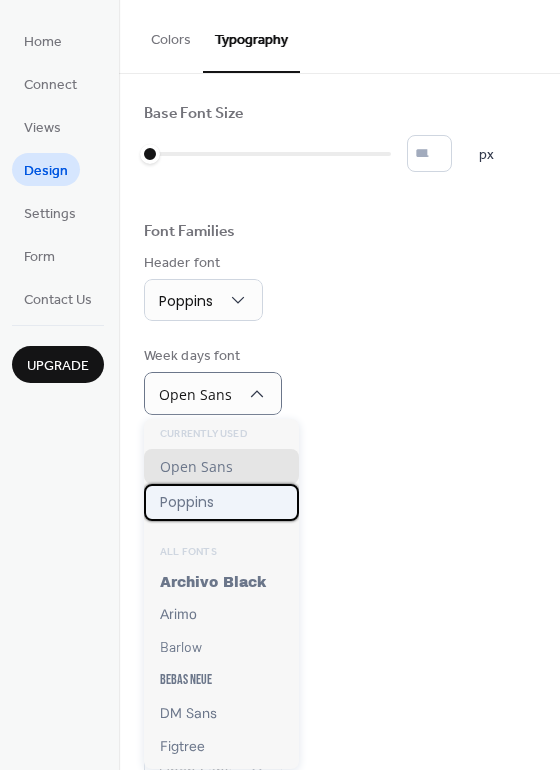 click on "Poppins" at bounding box center (187, 502) 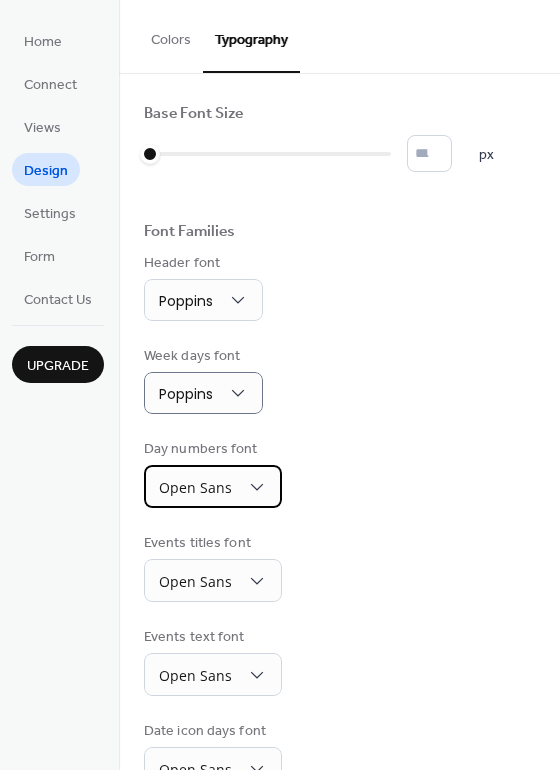 click on "Open Sans" at bounding box center [195, 487] 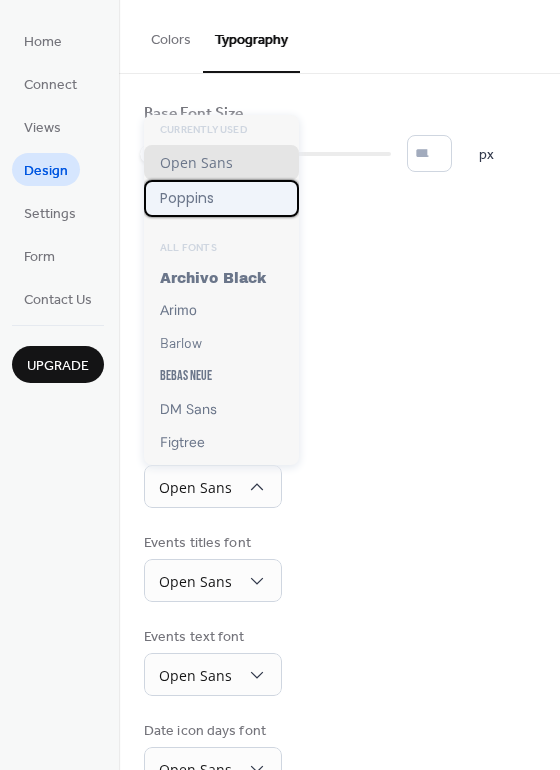 click on "Poppins" at bounding box center (187, 198) 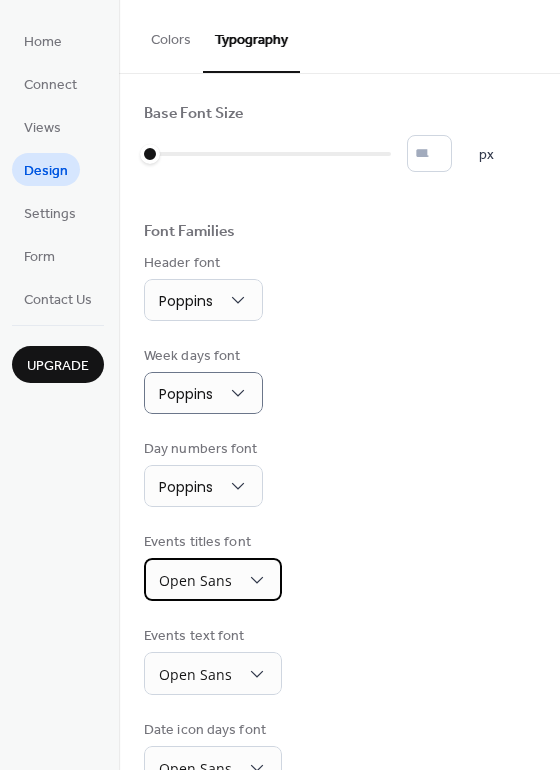 click on "Open Sans" at bounding box center [195, 580] 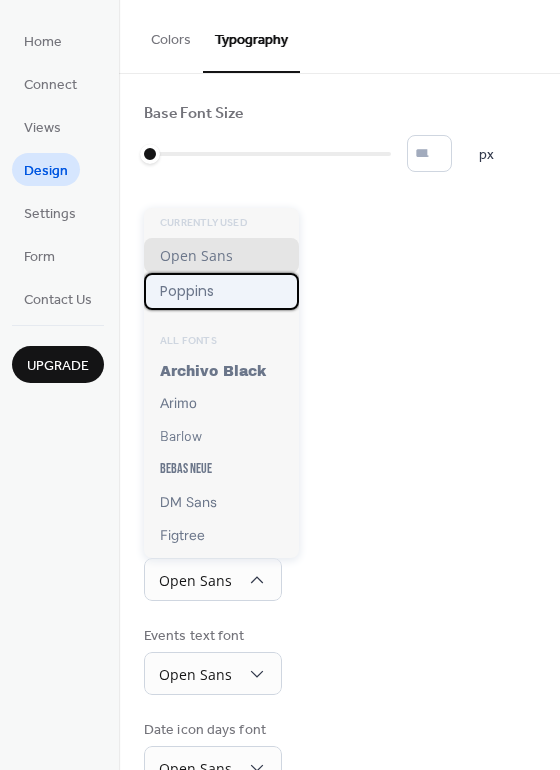 click on "Poppins" at bounding box center (187, 291) 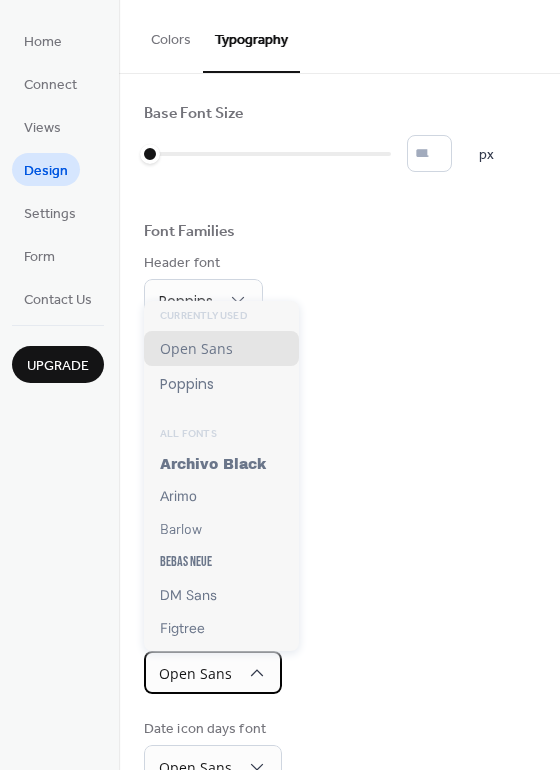 click on "Open Sans" at bounding box center (195, 673) 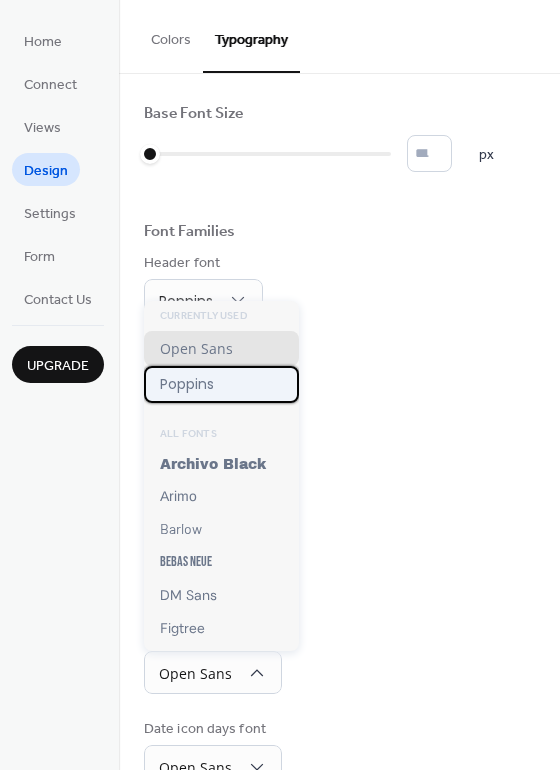 click on "Poppins" at bounding box center [187, 384] 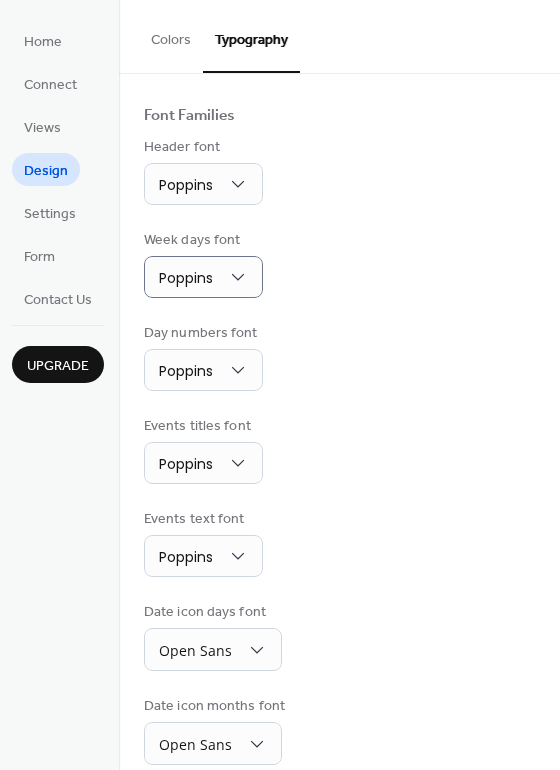 scroll, scrollTop: 141, scrollLeft: 0, axis: vertical 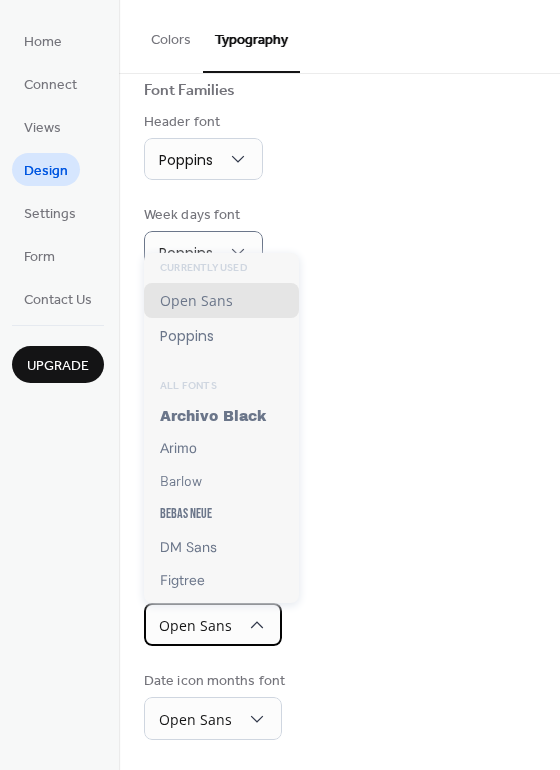 click on "Open Sans" at bounding box center [195, 625] 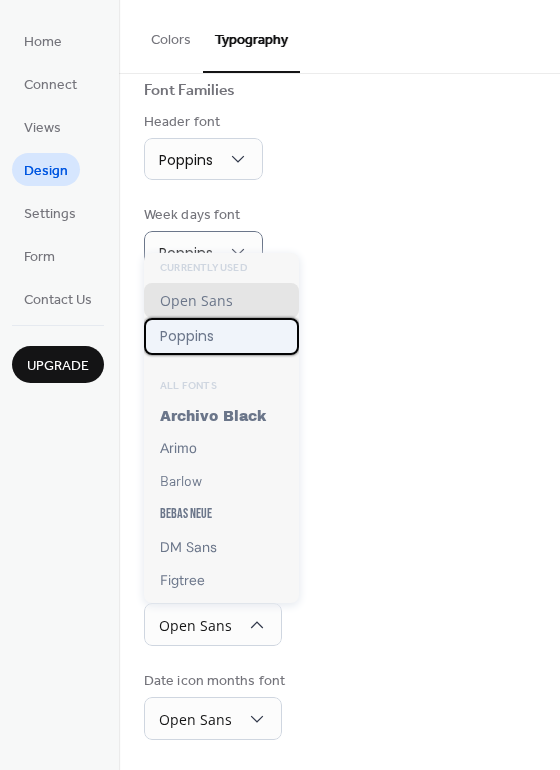 click on "Poppins" at bounding box center [187, 336] 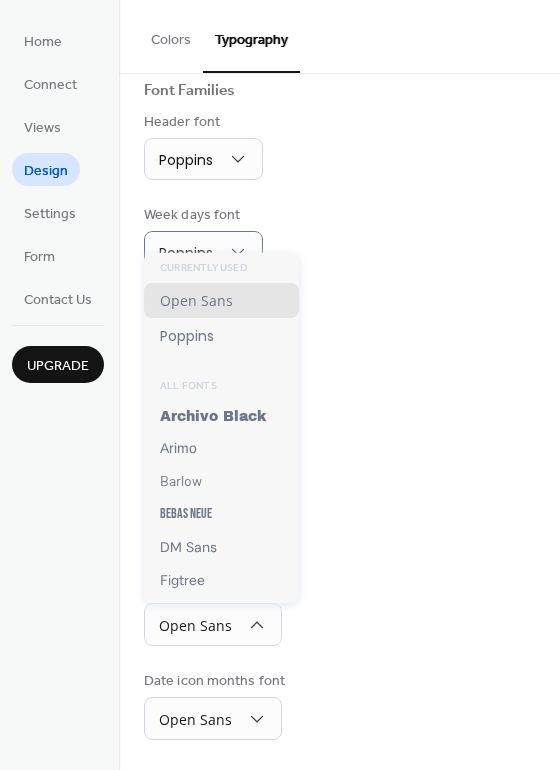 scroll, scrollTop: 140, scrollLeft: 0, axis: vertical 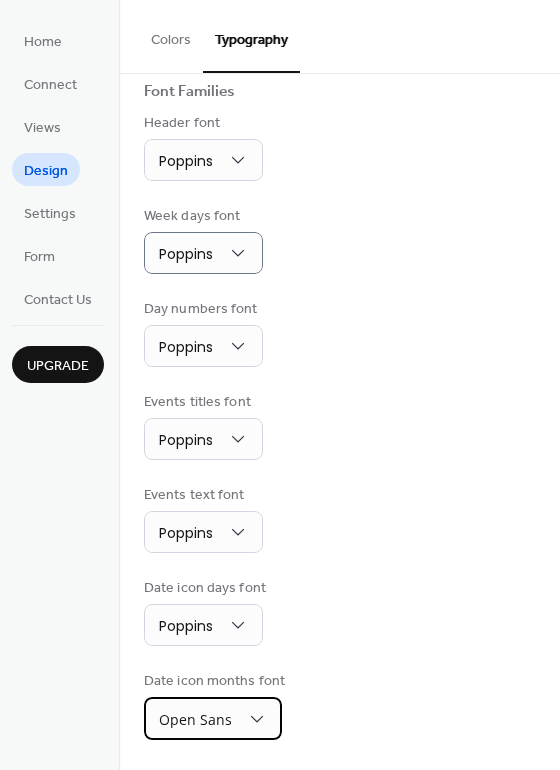 click on "Open Sans" at bounding box center (195, 719) 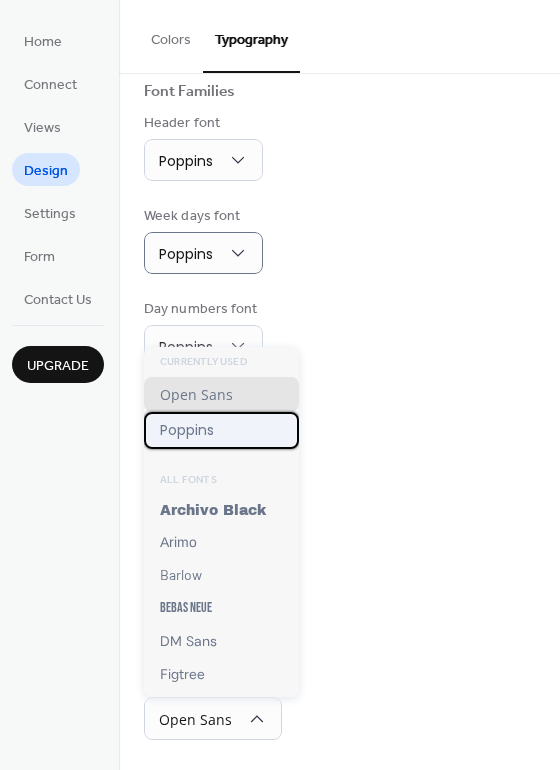 click on "Poppins" at bounding box center (187, 430) 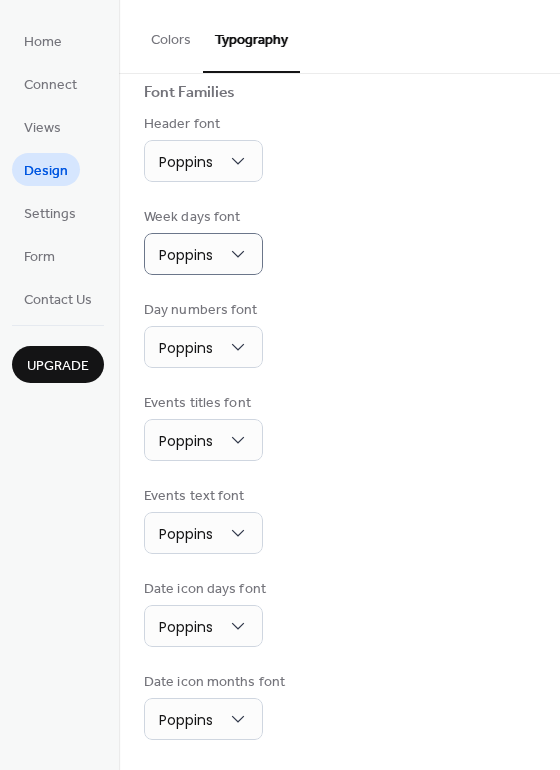 scroll, scrollTop: 139, scrollLeft: 0, axis: vertical 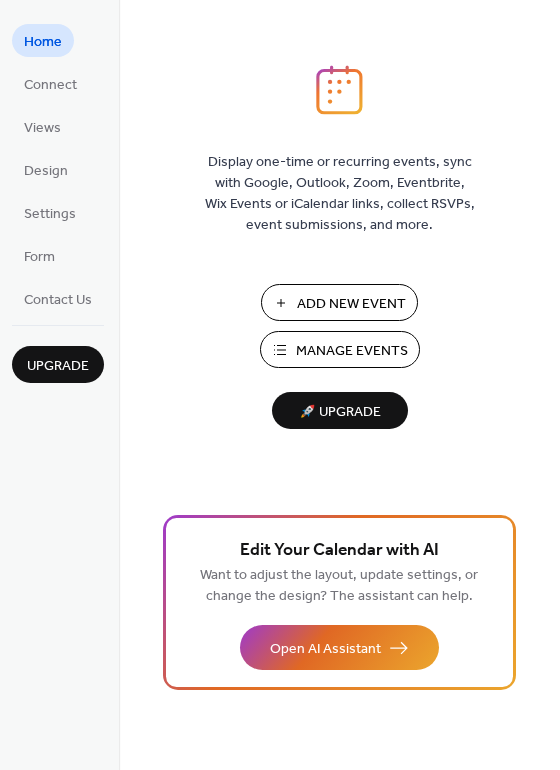 click on "Manage Events" at bounding box center (352, 351) 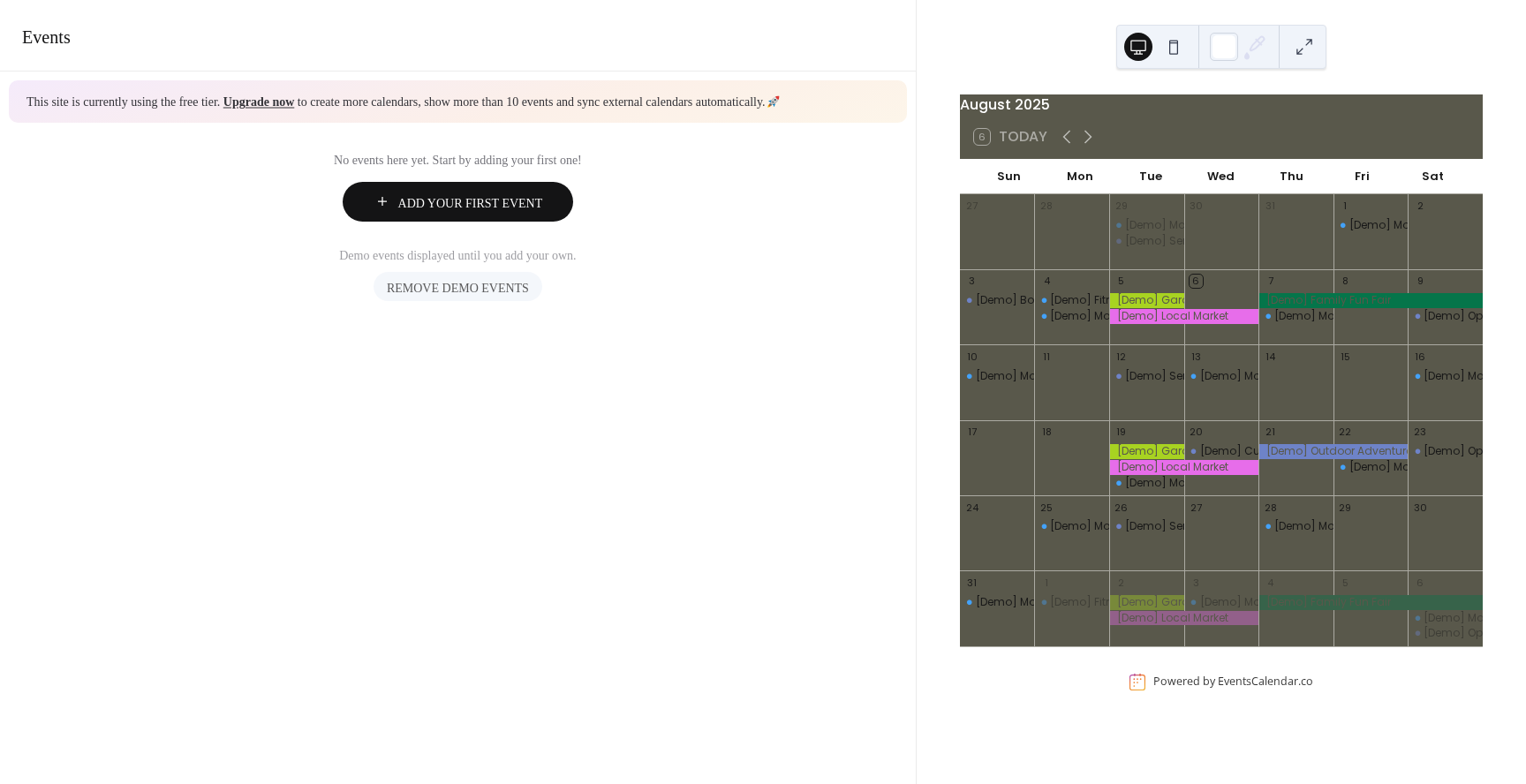 scroll, scrollTop: 0, scrollLeft: 0, axis: both 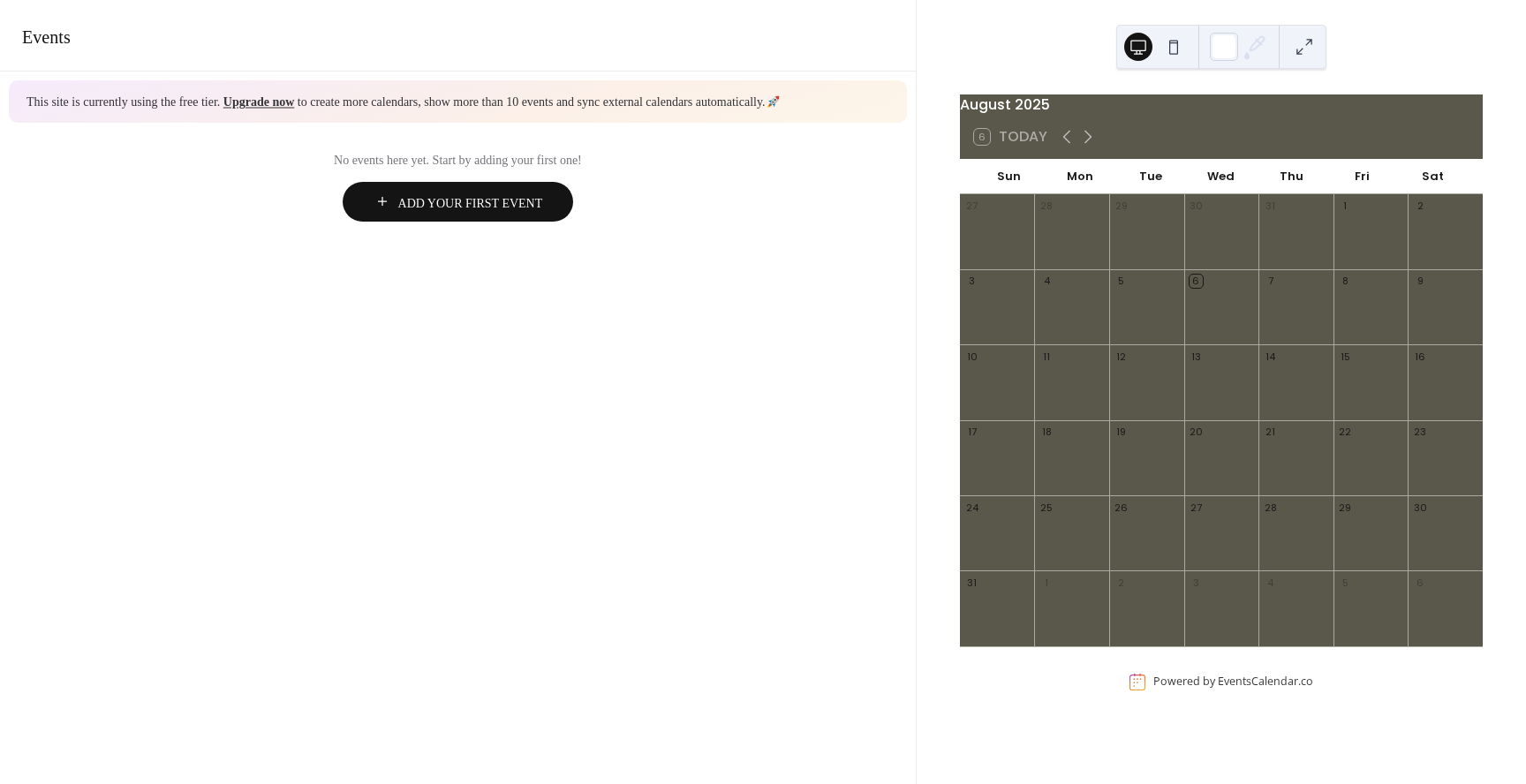 click on "Add Your First Event" at bounding box center [471, 202] 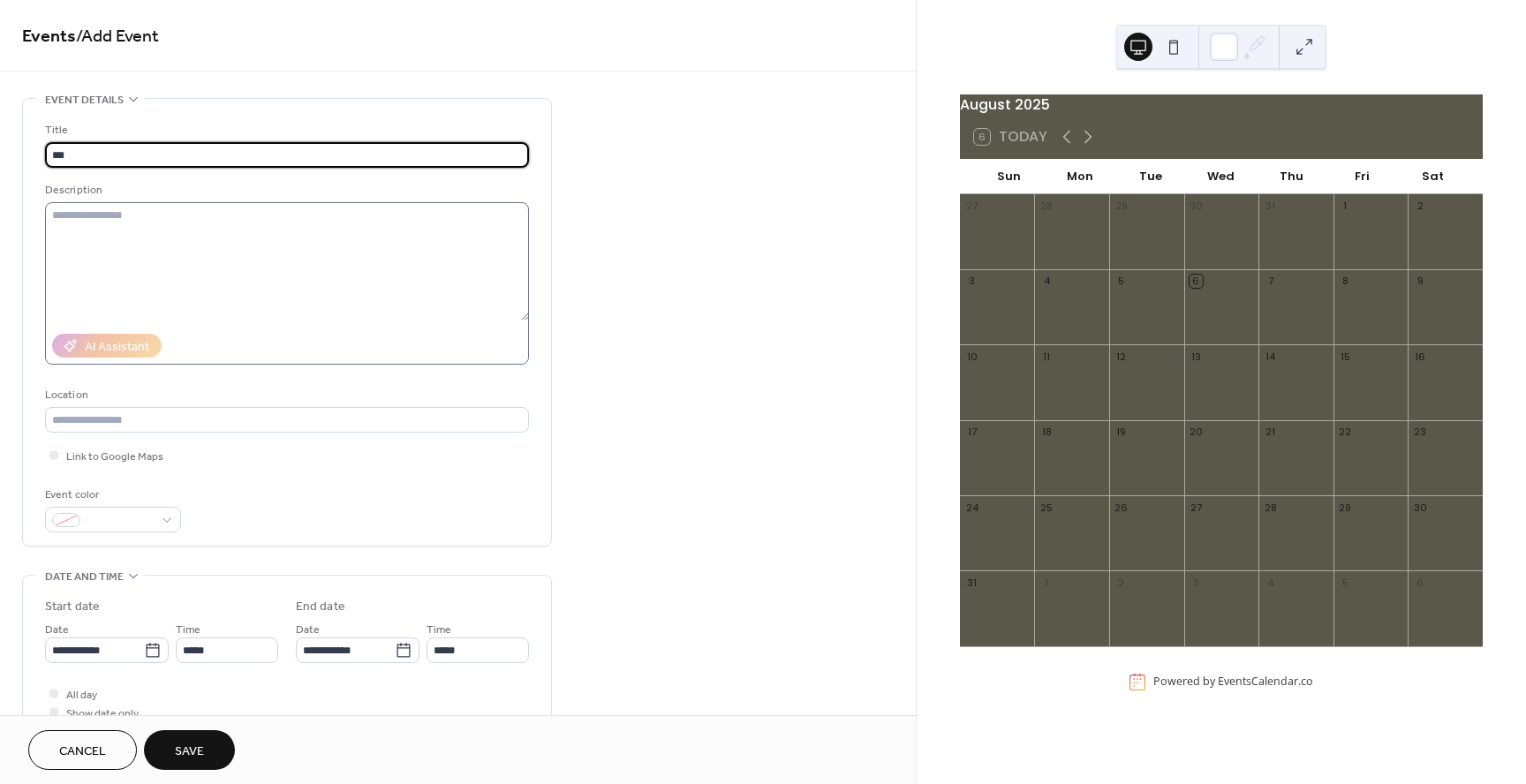 type on "***" 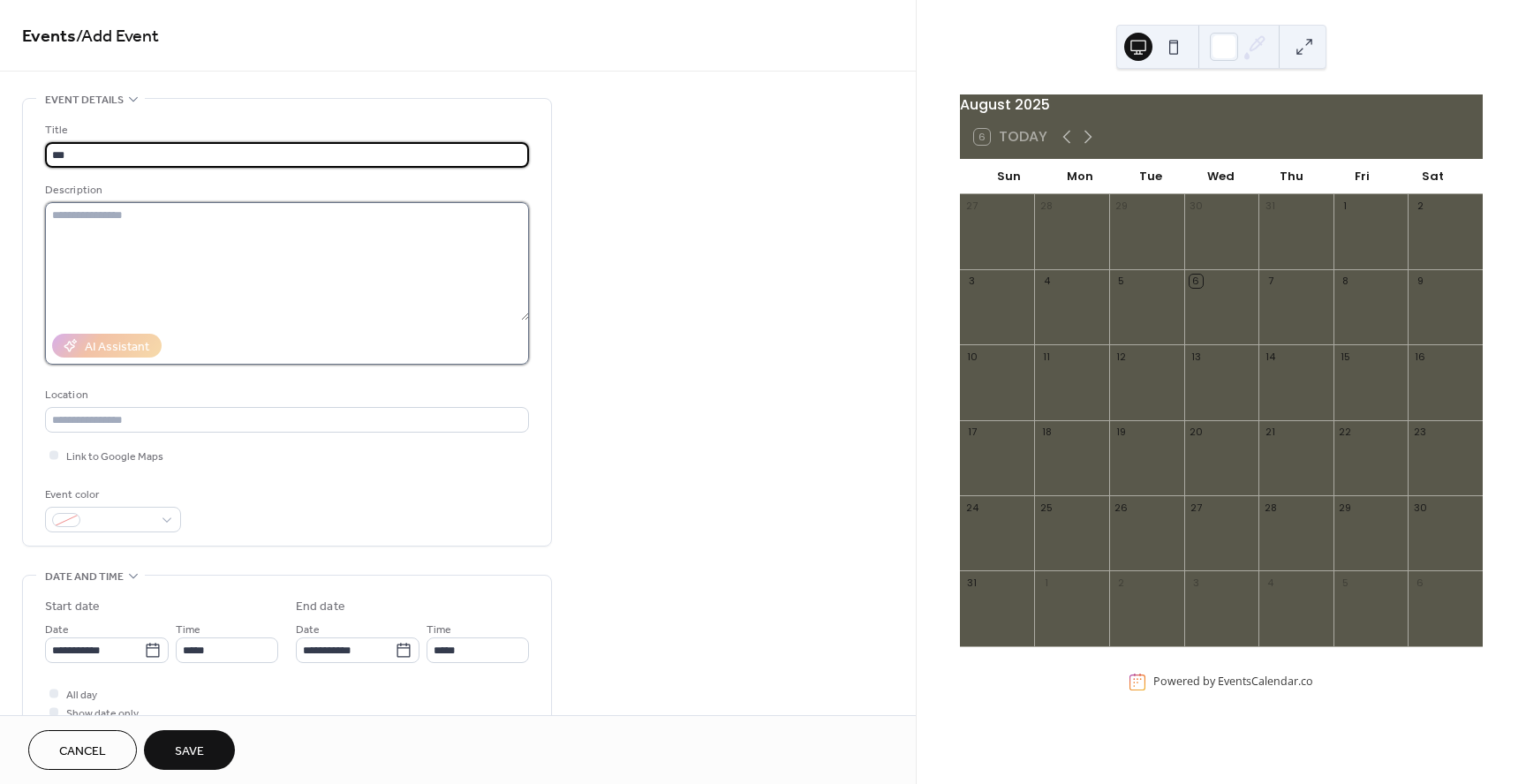 click at bounding box center (287, 261) 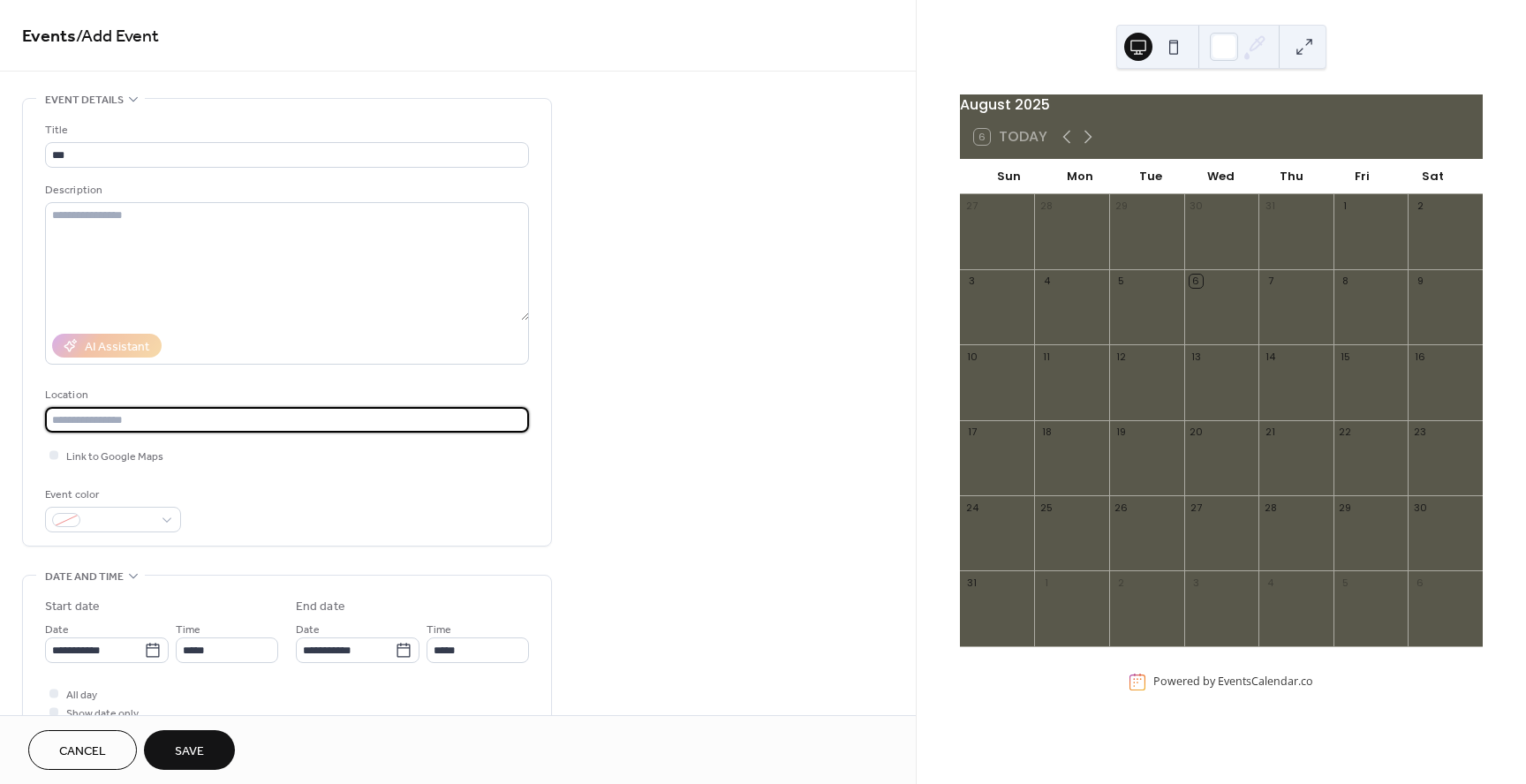 click at bounding box center [287, 419] 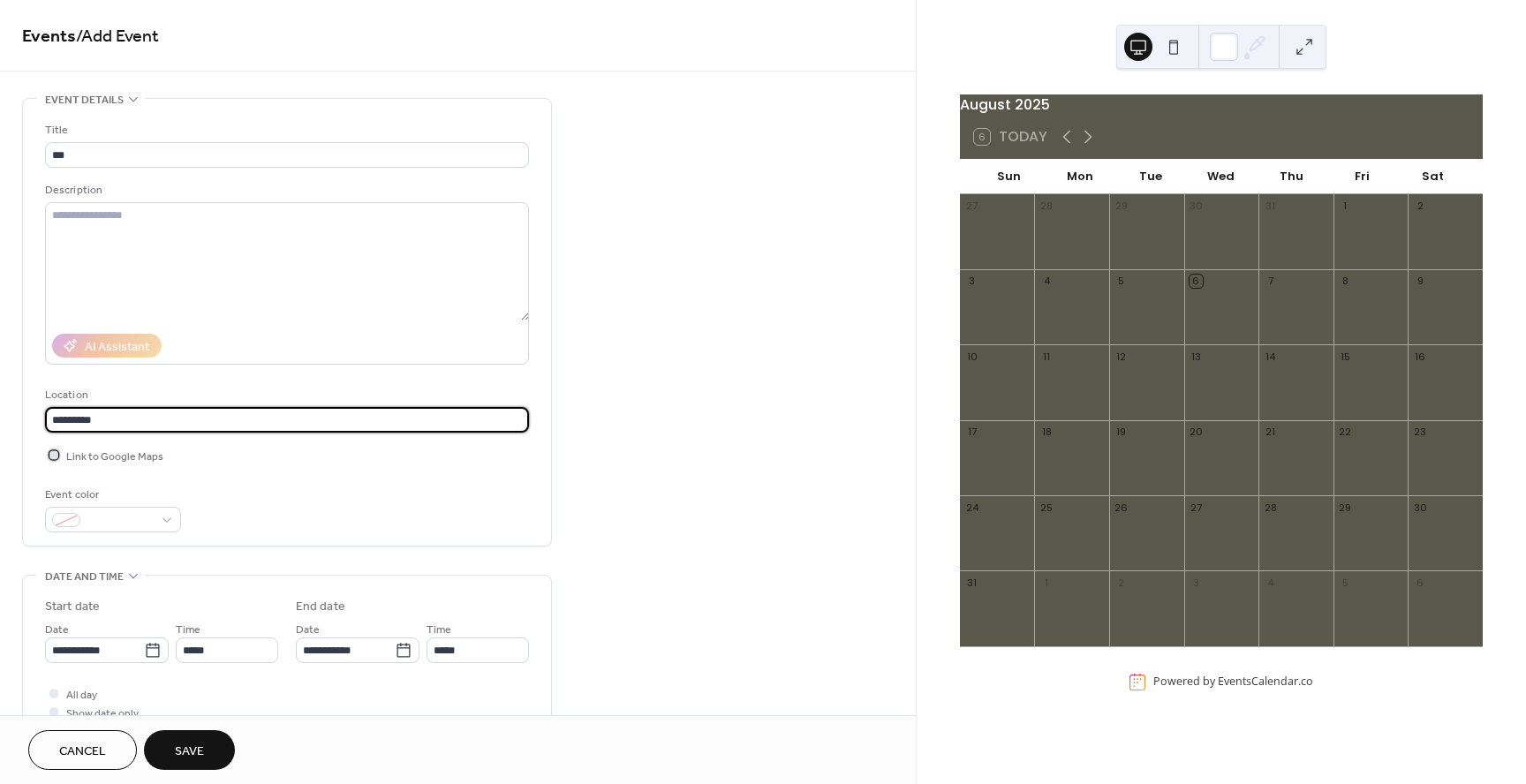 click at bounding box center [54, 455] 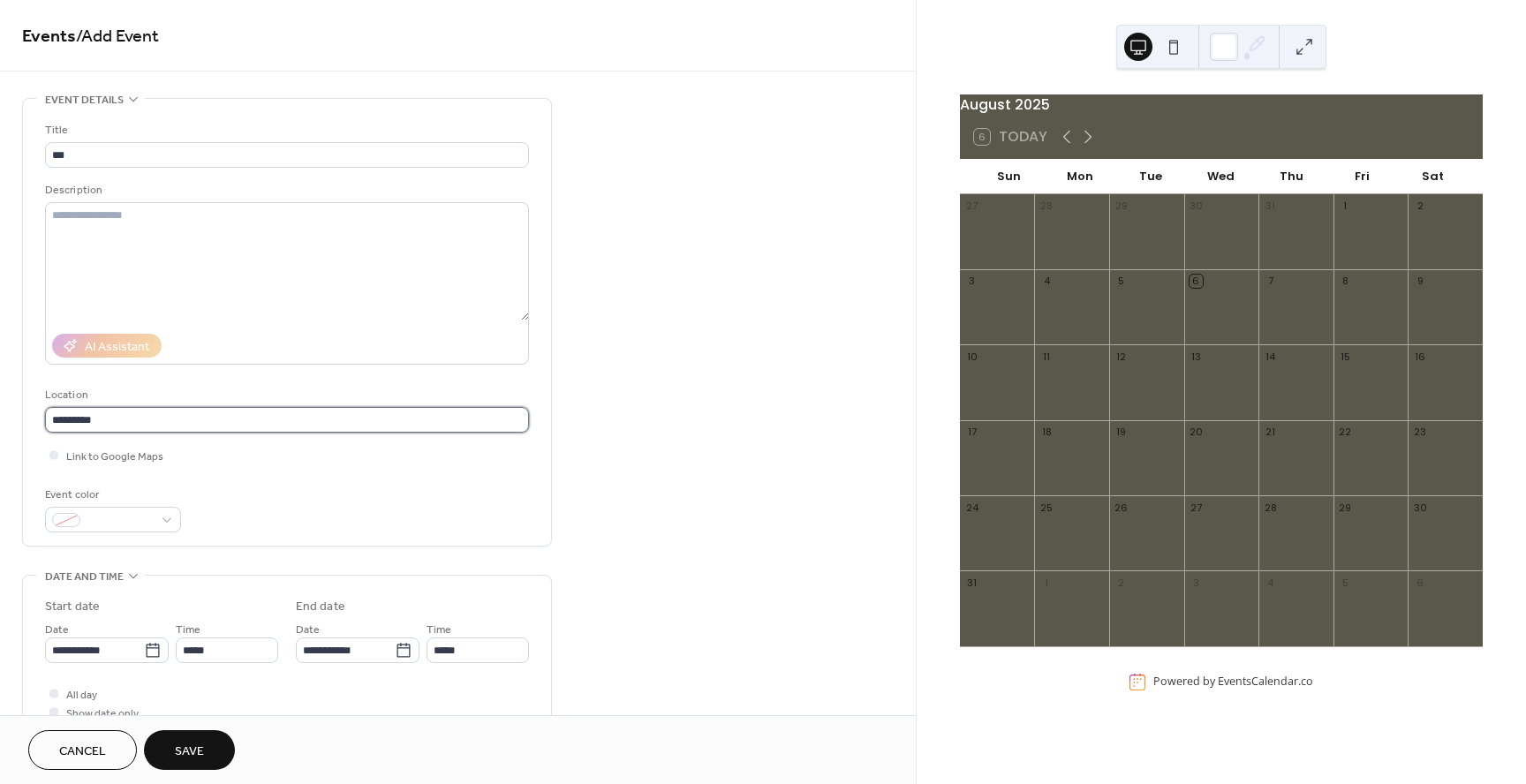 click on "*********" at bounding box center (287, 419) 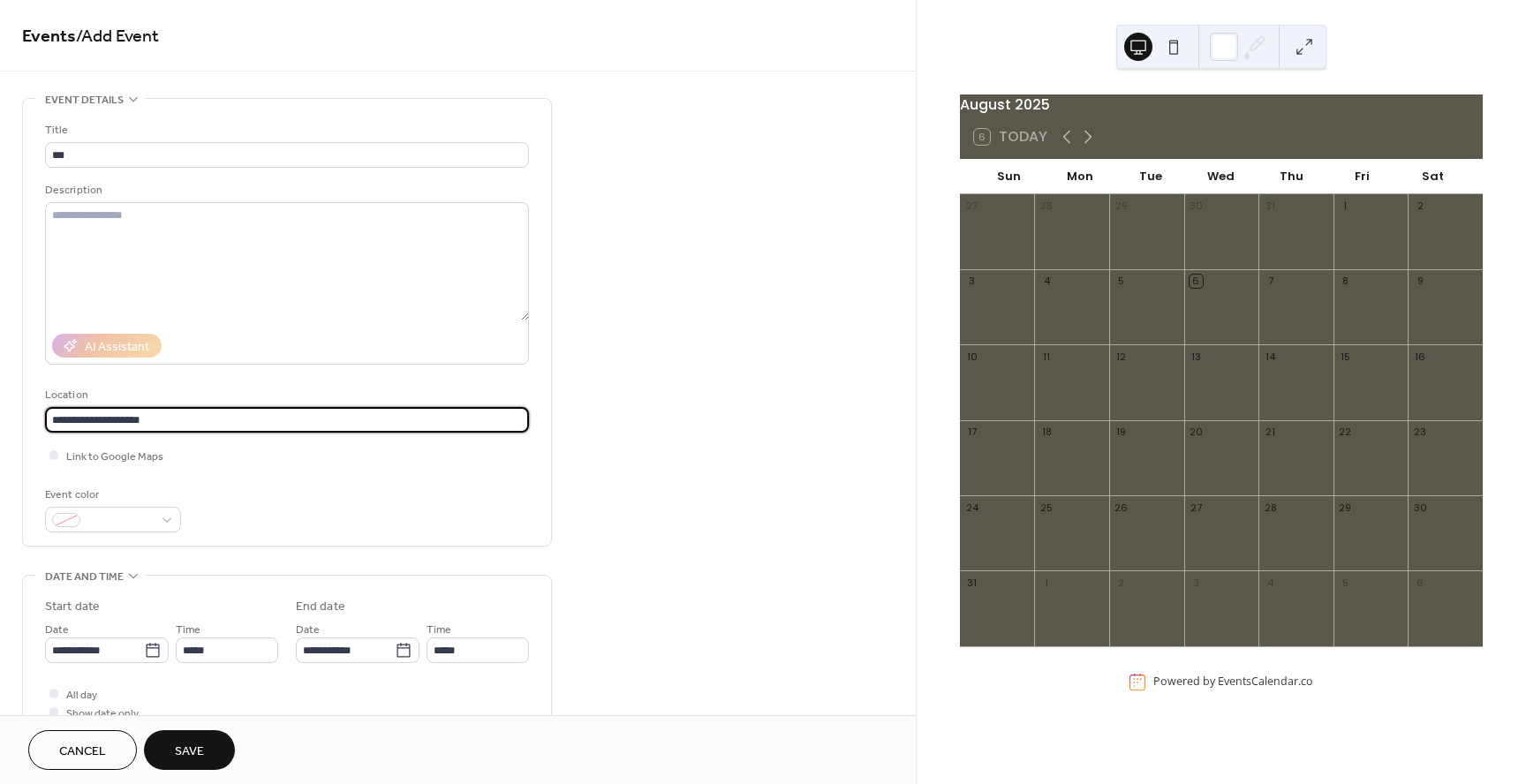 click on "**********" at bounding box center (287, 419) 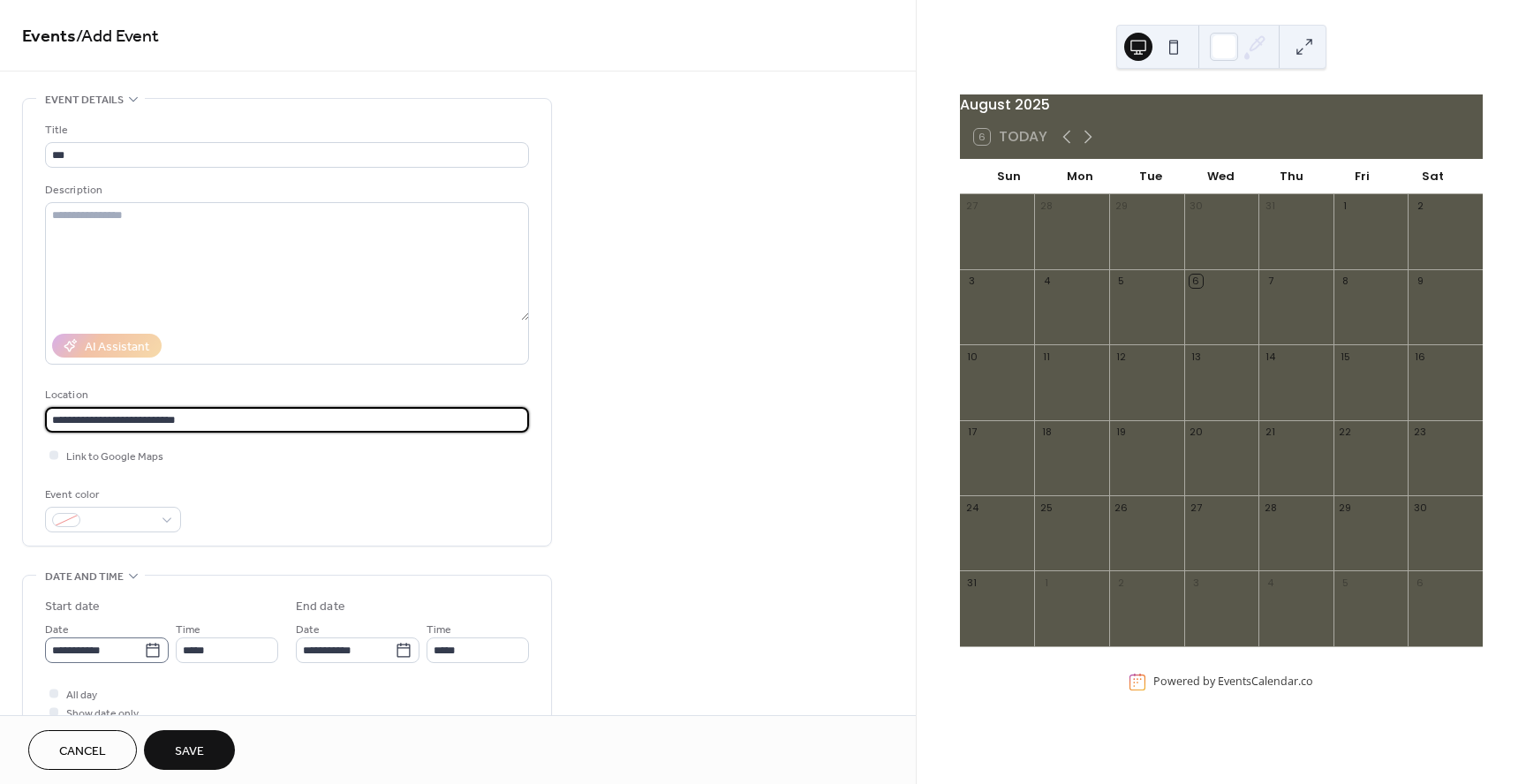 type on "**********" 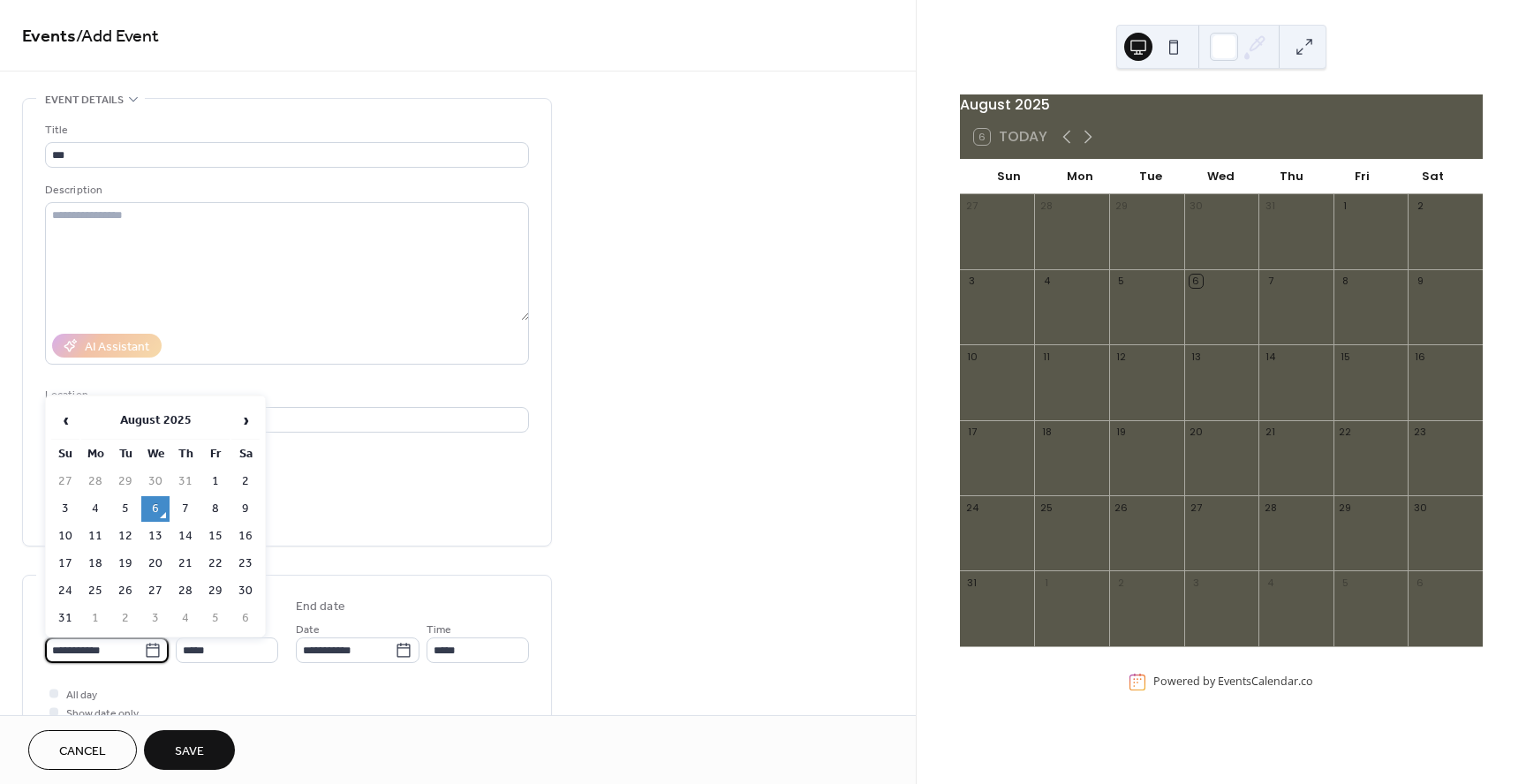click on "**********" at bounding box center [94, 650] 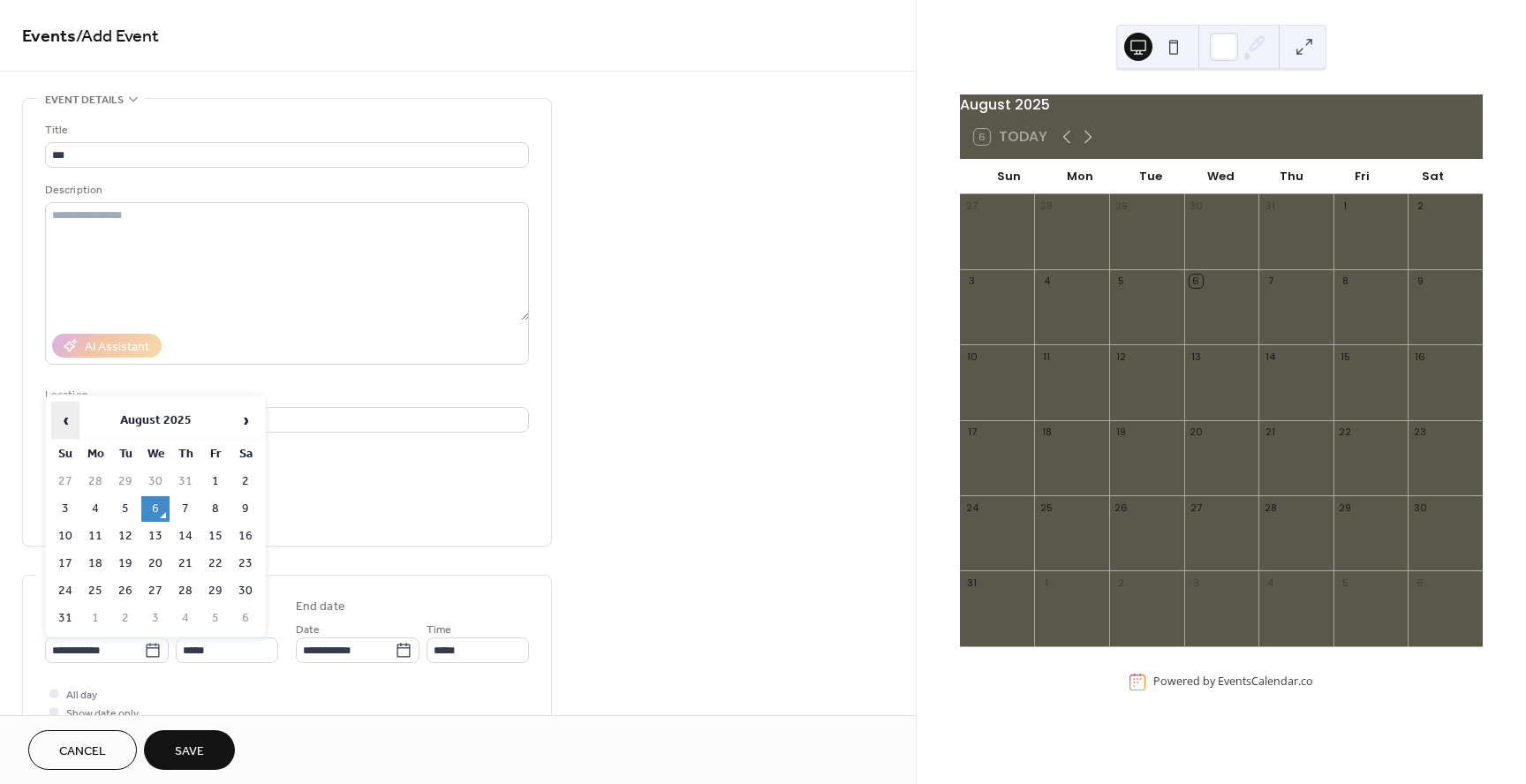 click on "‹" at bounding box center [65, 420] 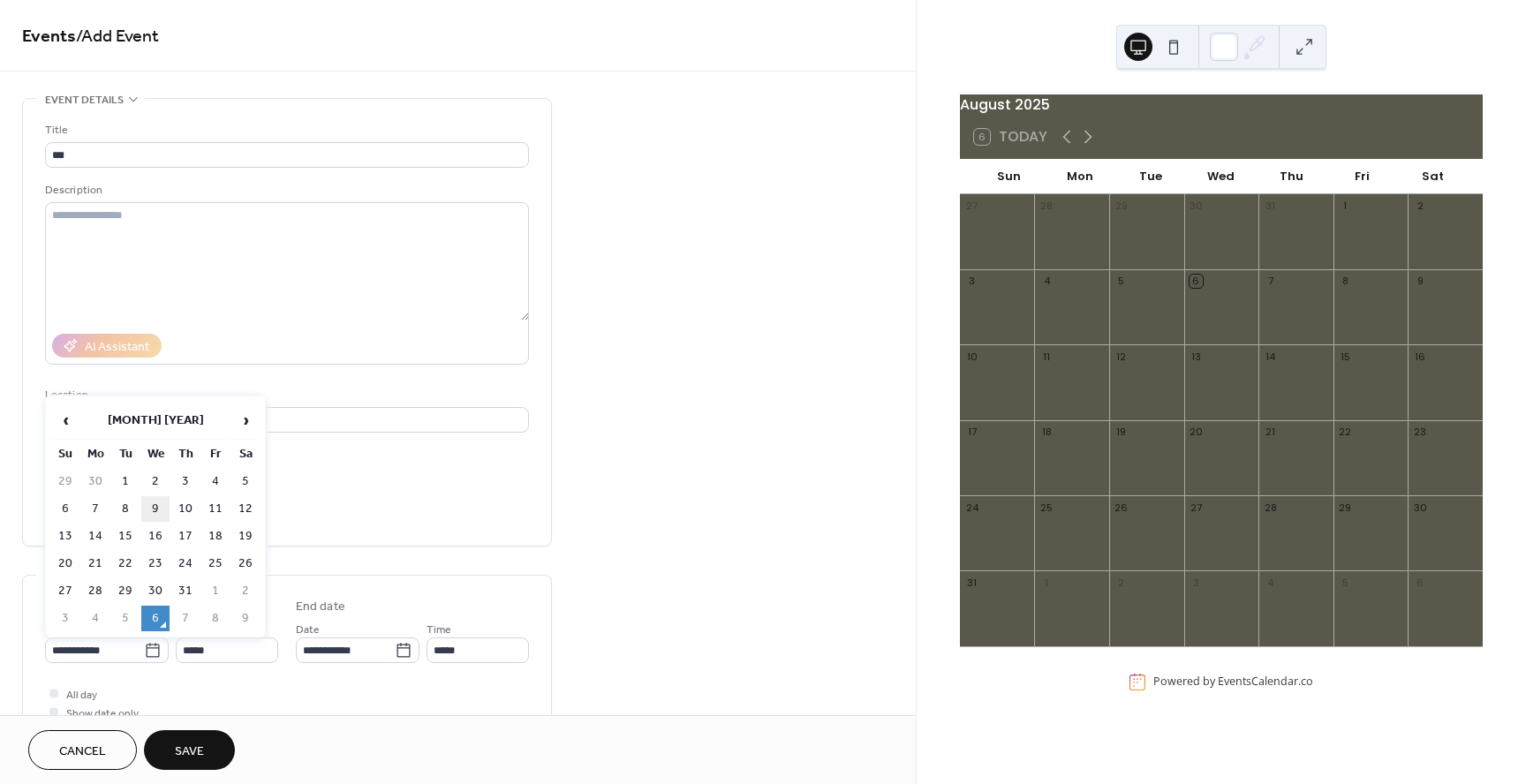 click on "9" at bounding box center [155, 509] 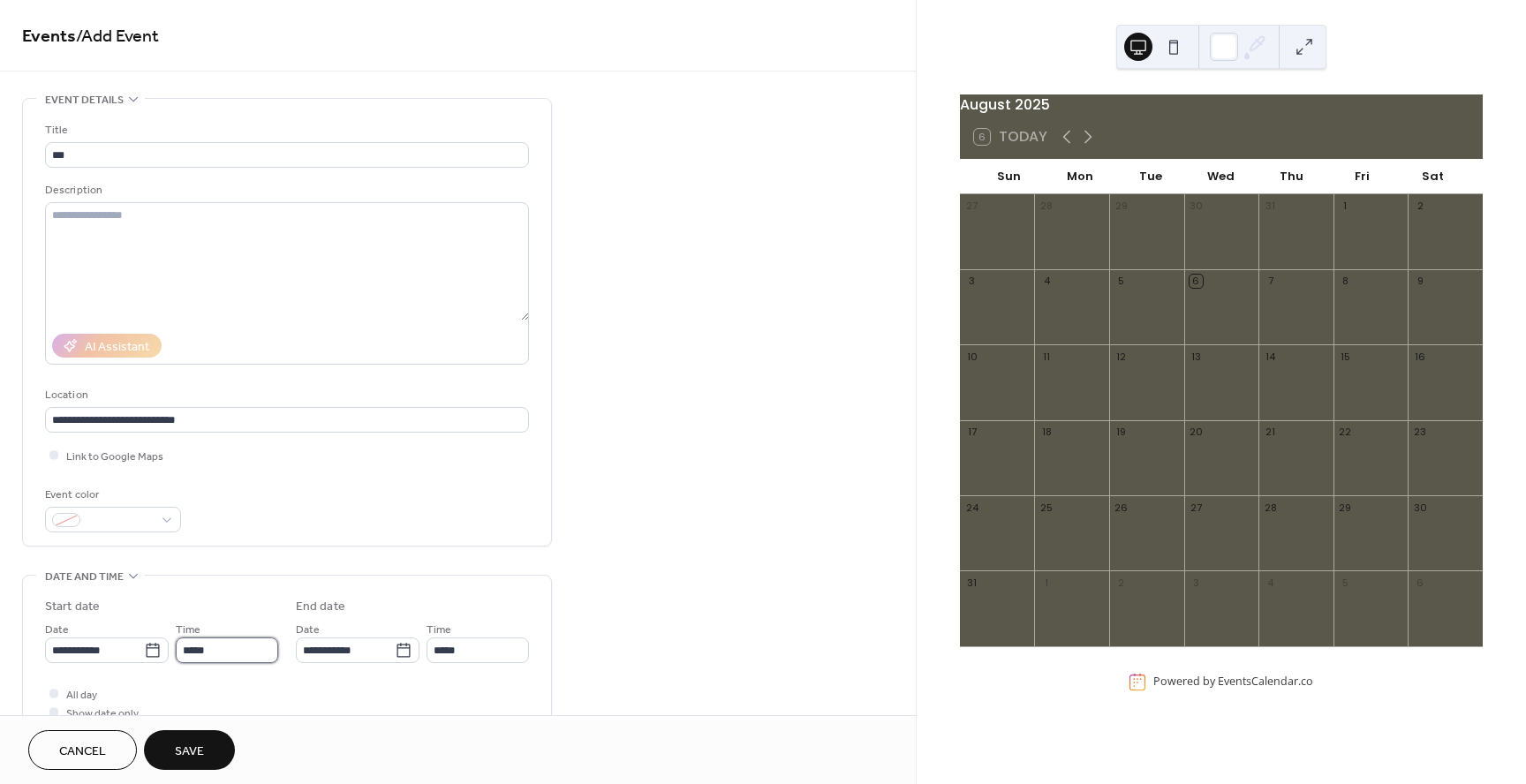 drag, startPoint x: 207, startPoint y: 655, endPoint x: 215, endPoint y: 652, distance: 8.544004 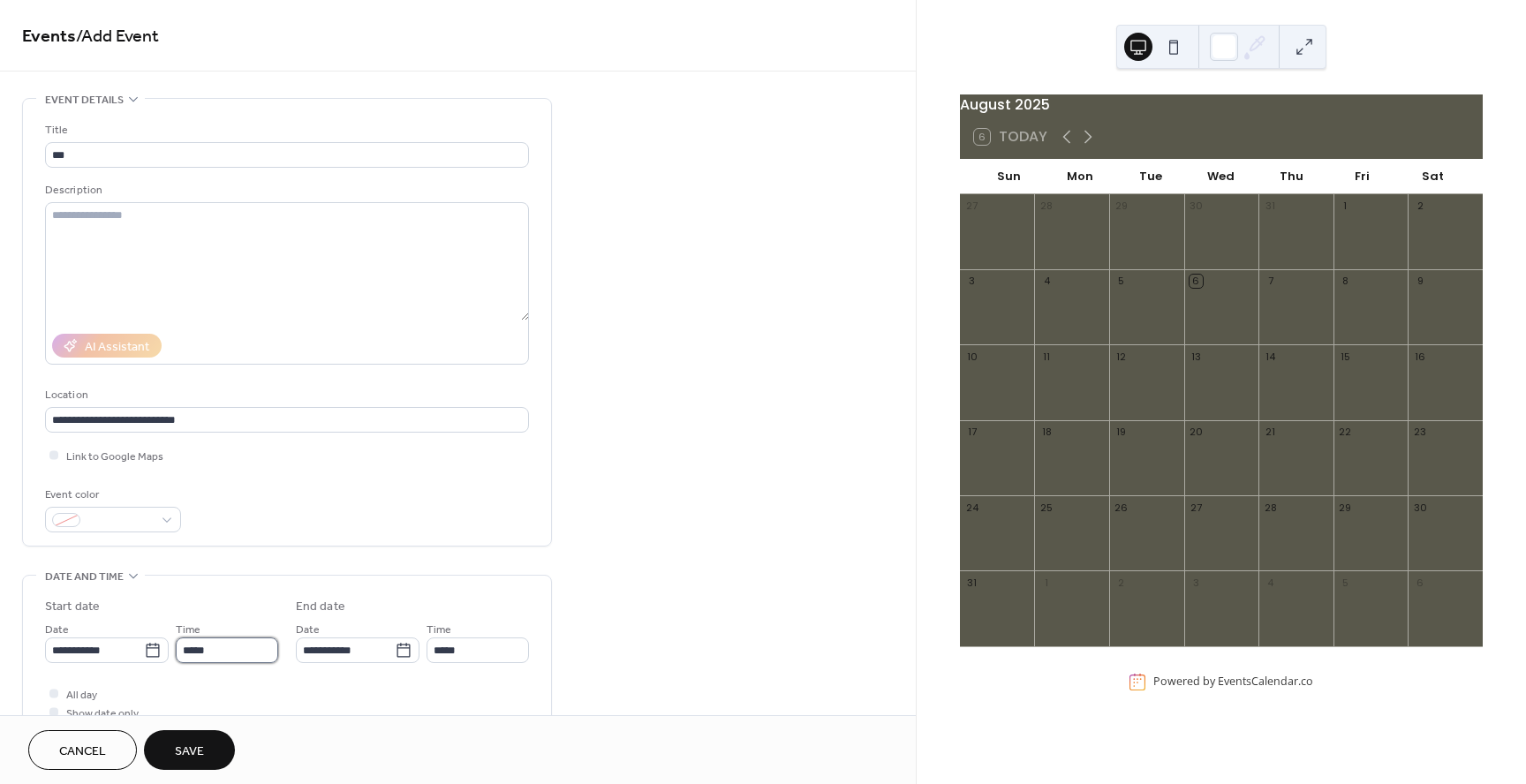click on "*****" at bounding box center [227, 650] 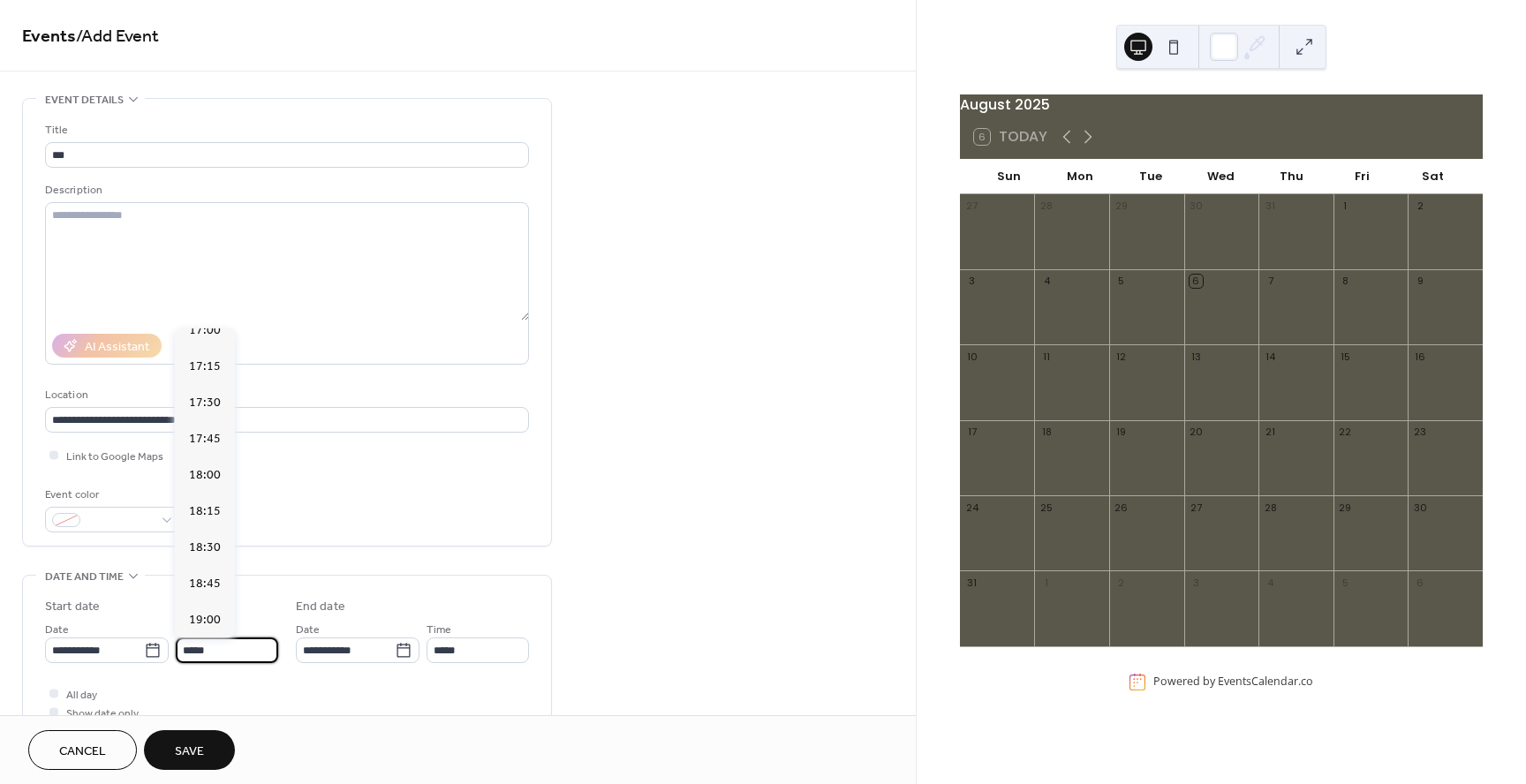 scroll, scrollTop: 2480, scrollLeft: 0, axis: vertical 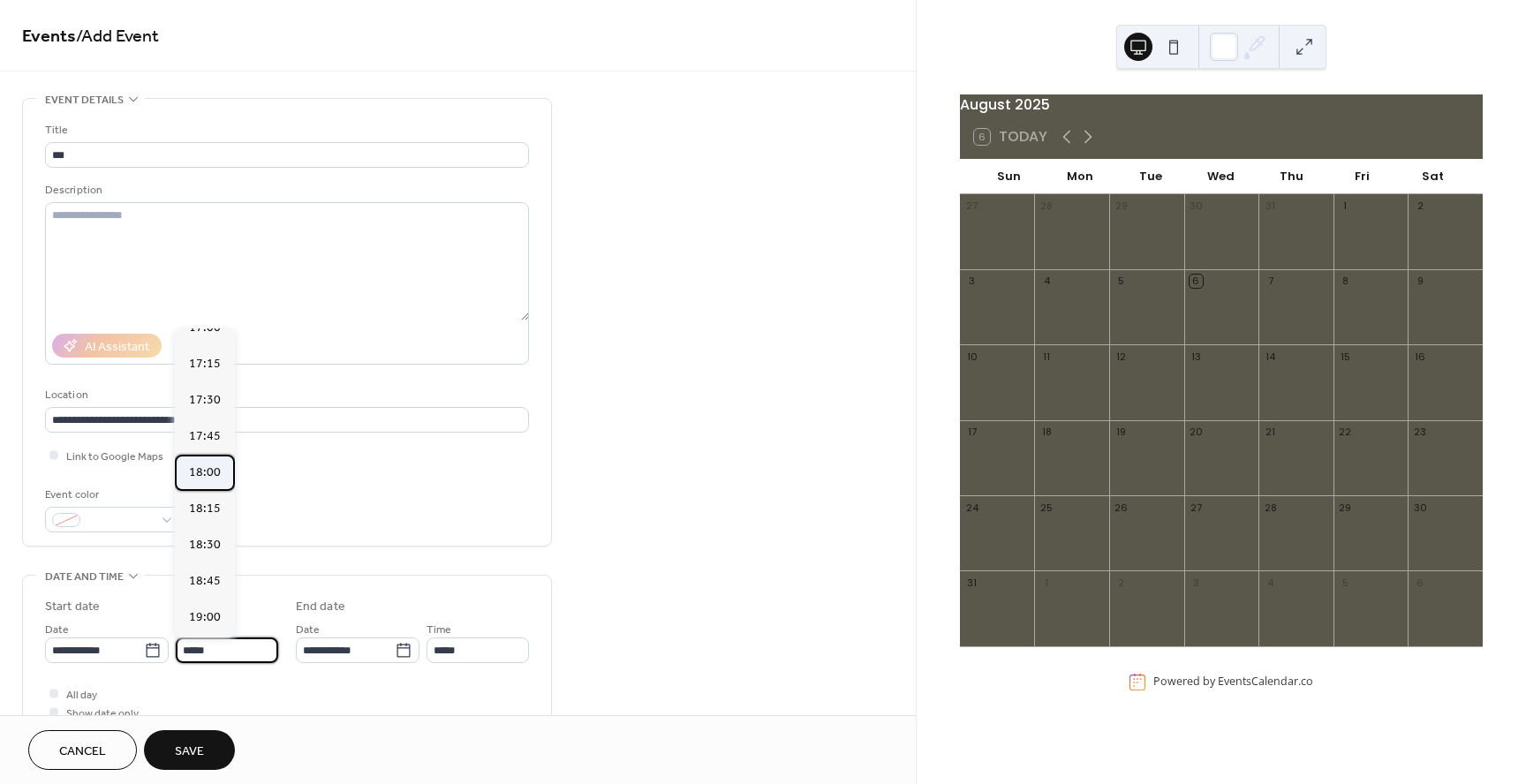 click on "18:00" at bounding box center (205, 472) 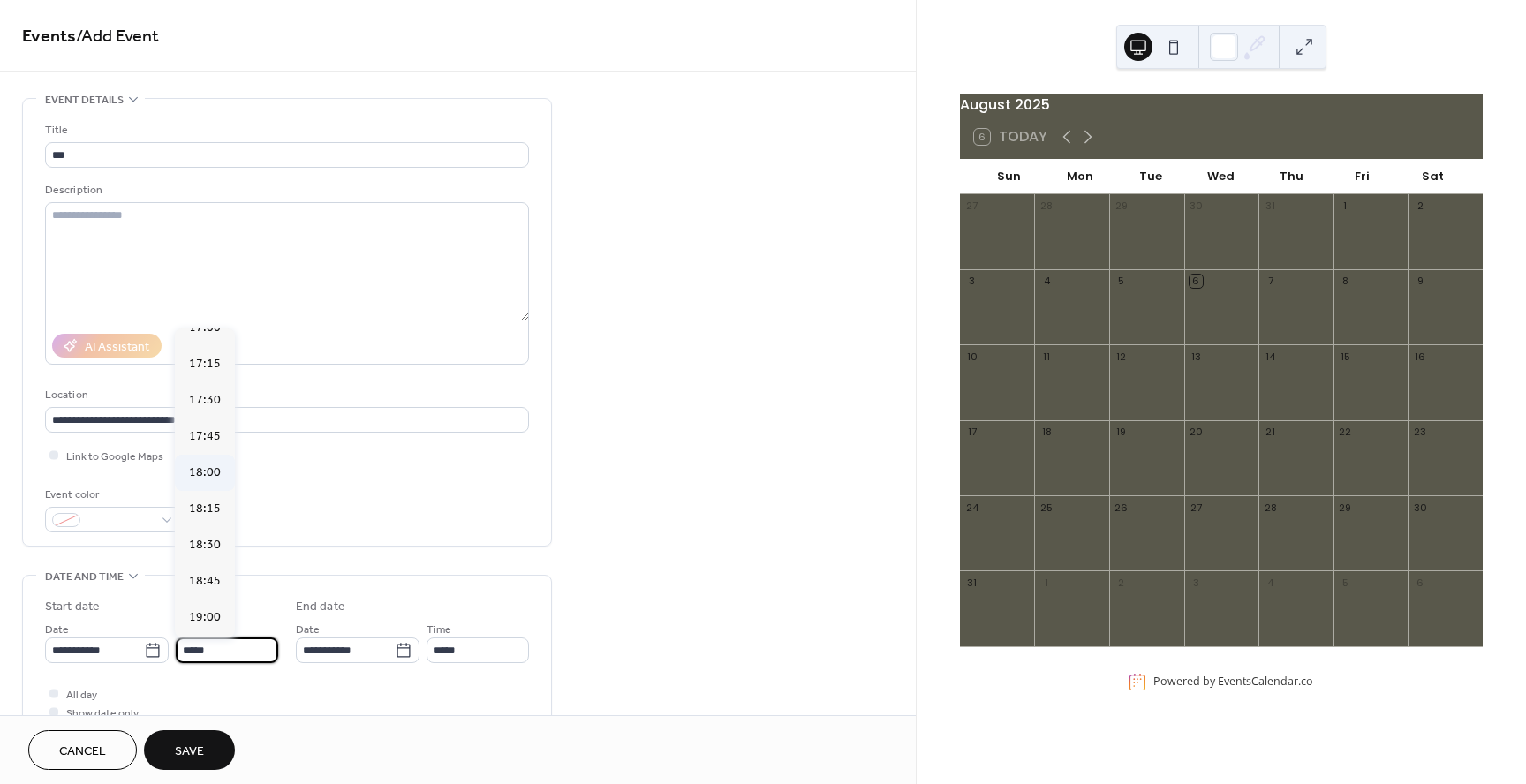 type on "*****" 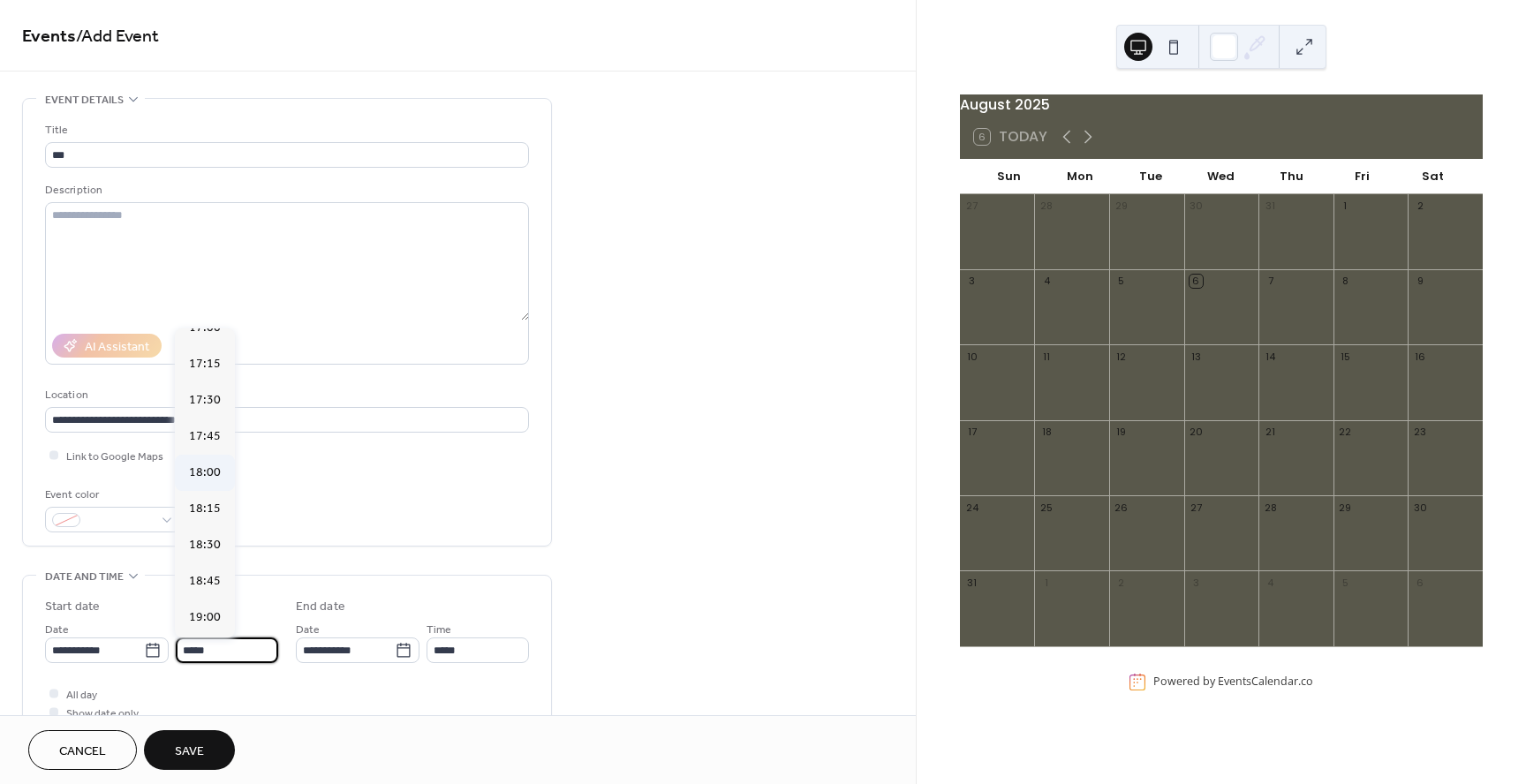 type on "*****" 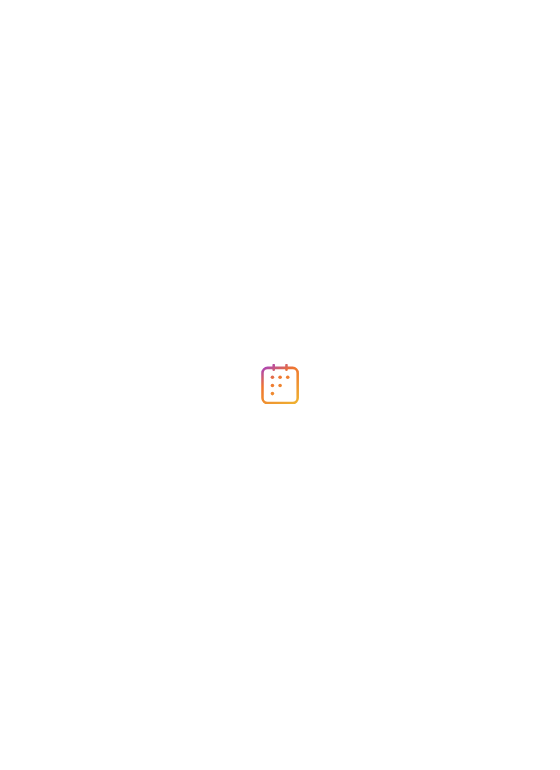 scroll, scrollTop: 0, scrollLeft: 0, axis: both 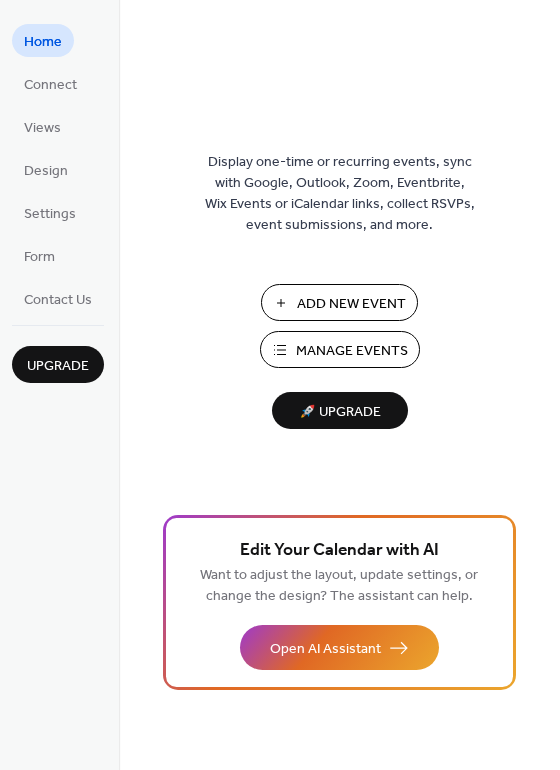 click on "Manage Events" at bounding box center (352, 351) 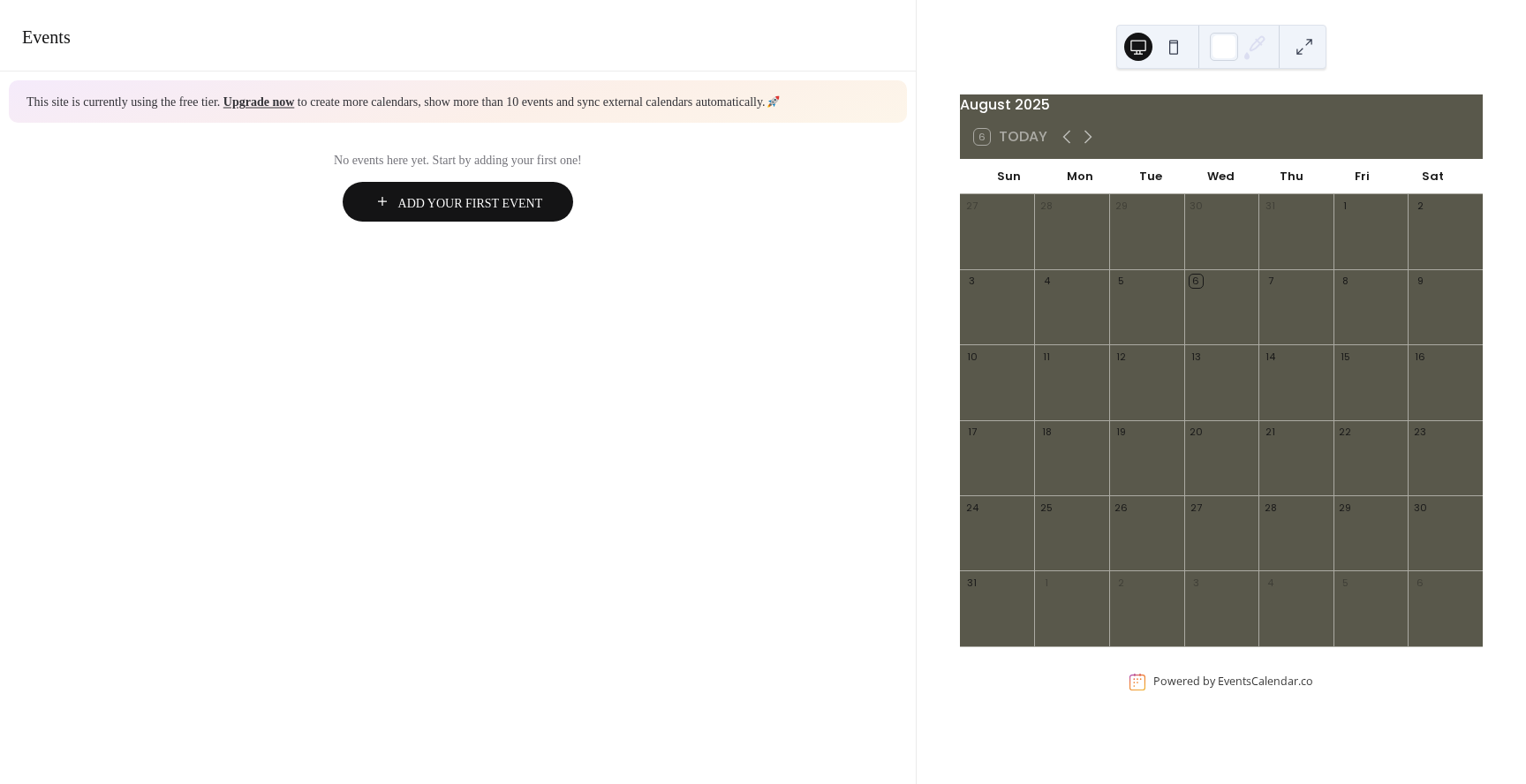 scroll, scrollTop: 0, scrollLeft: 0, axis: both 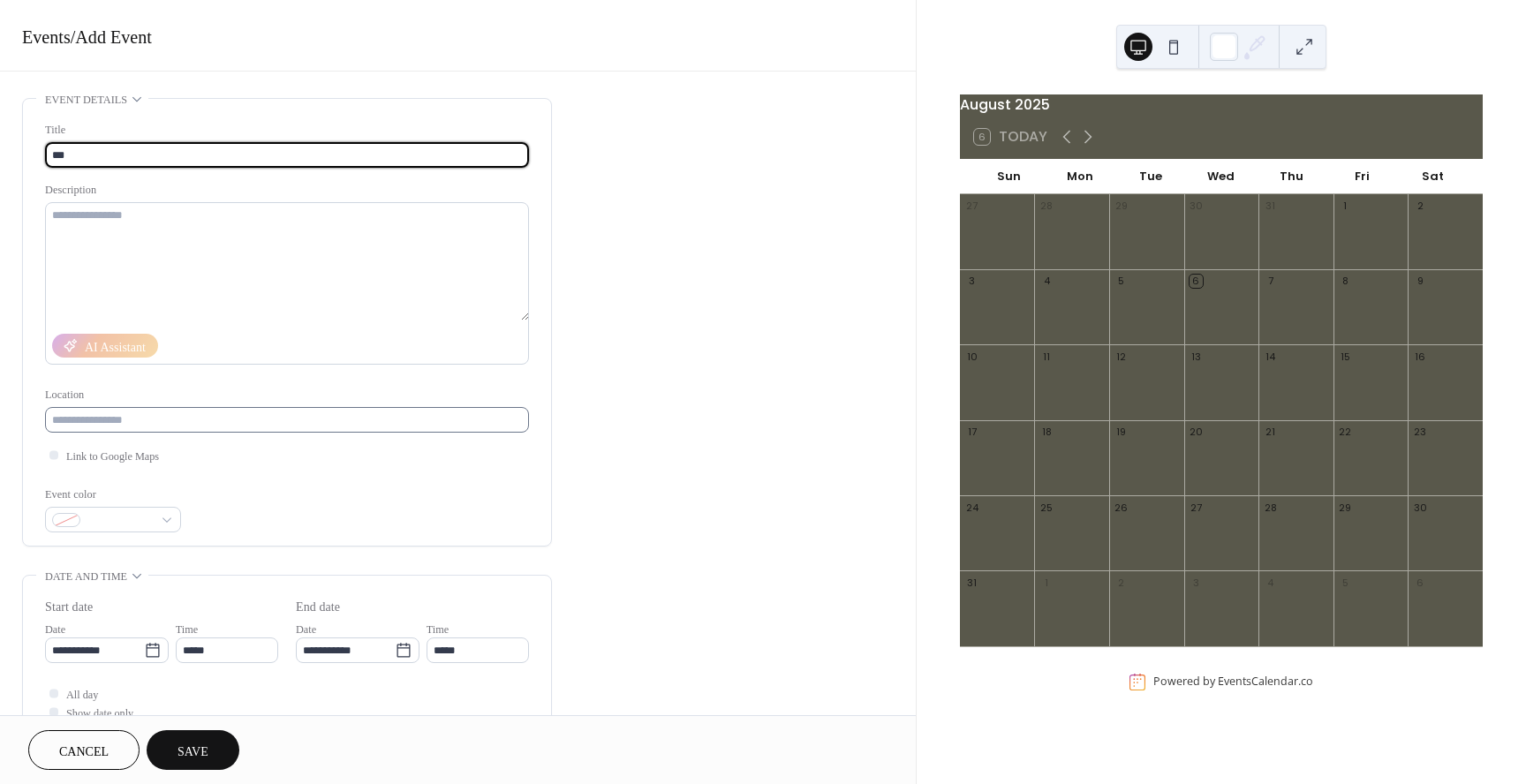 type on "***" 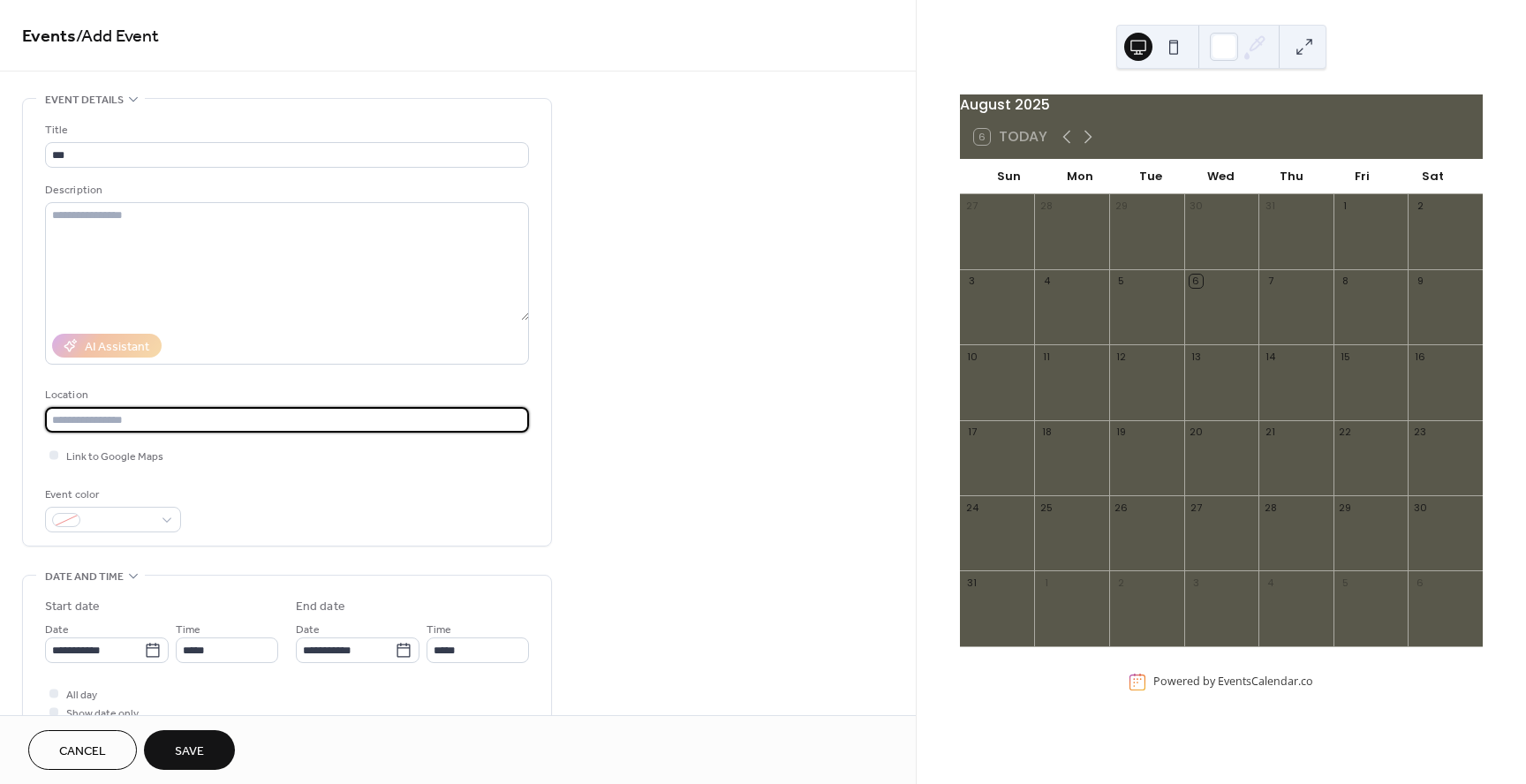 click at bounding box center [287, 419] 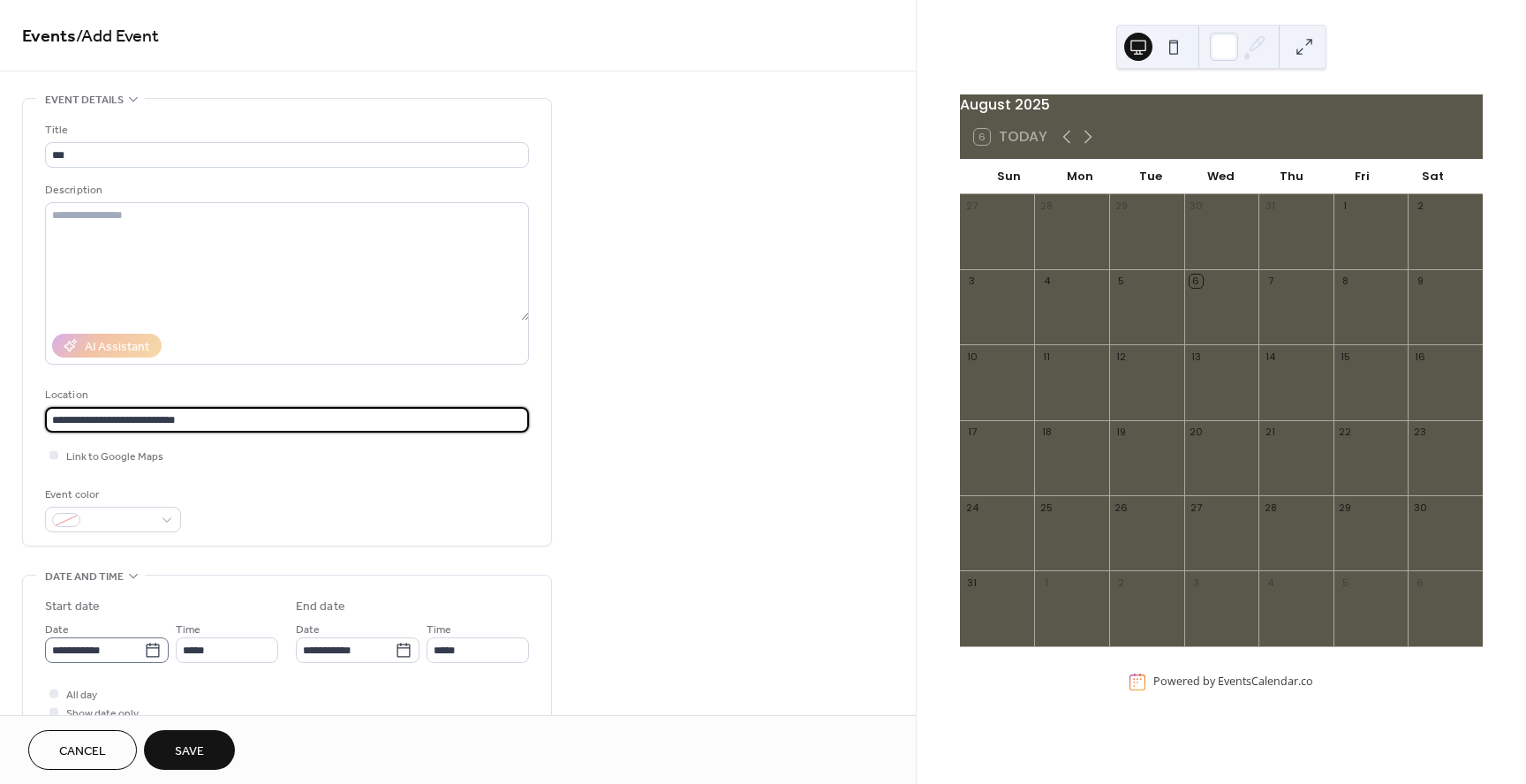 type on "**********" 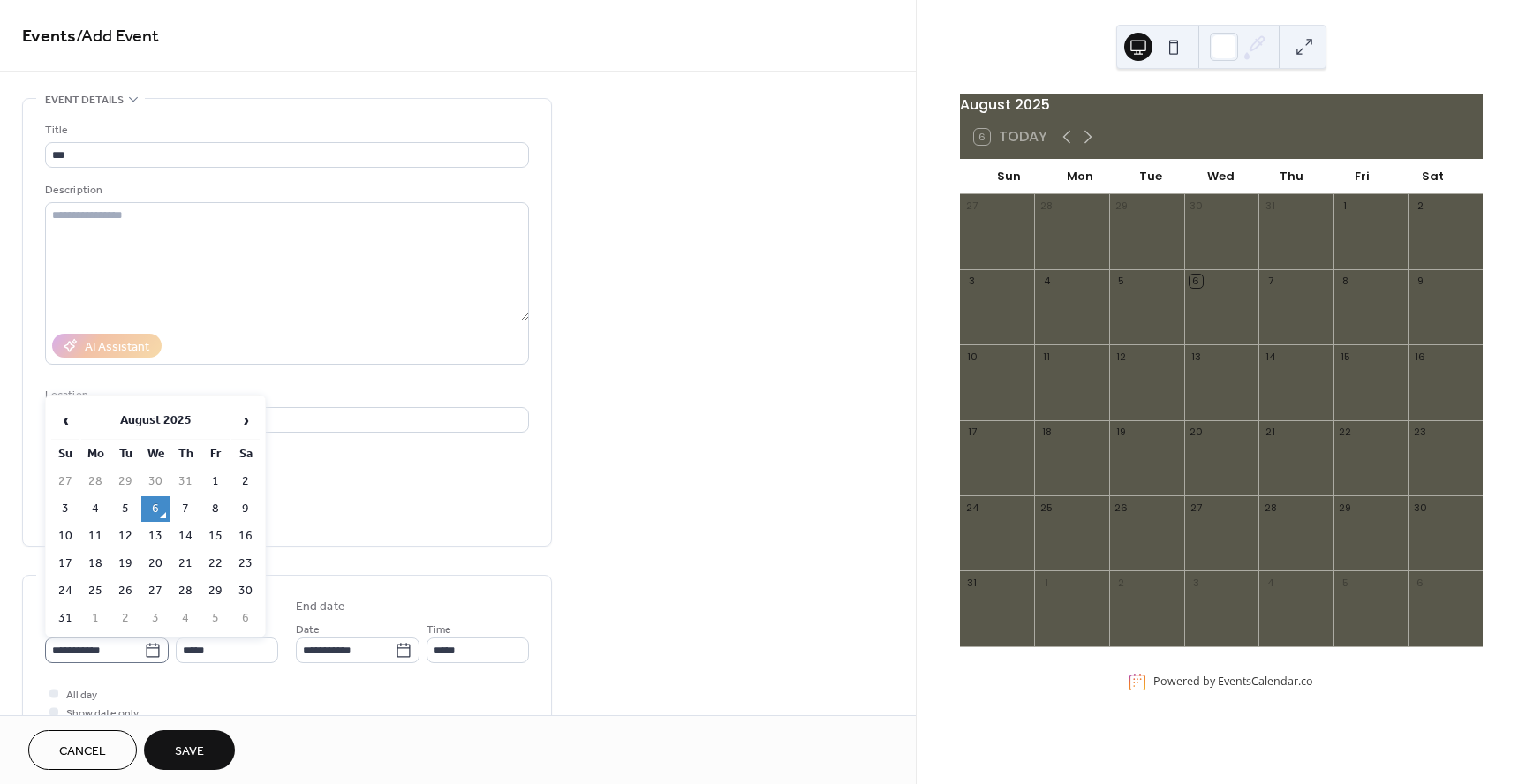 click 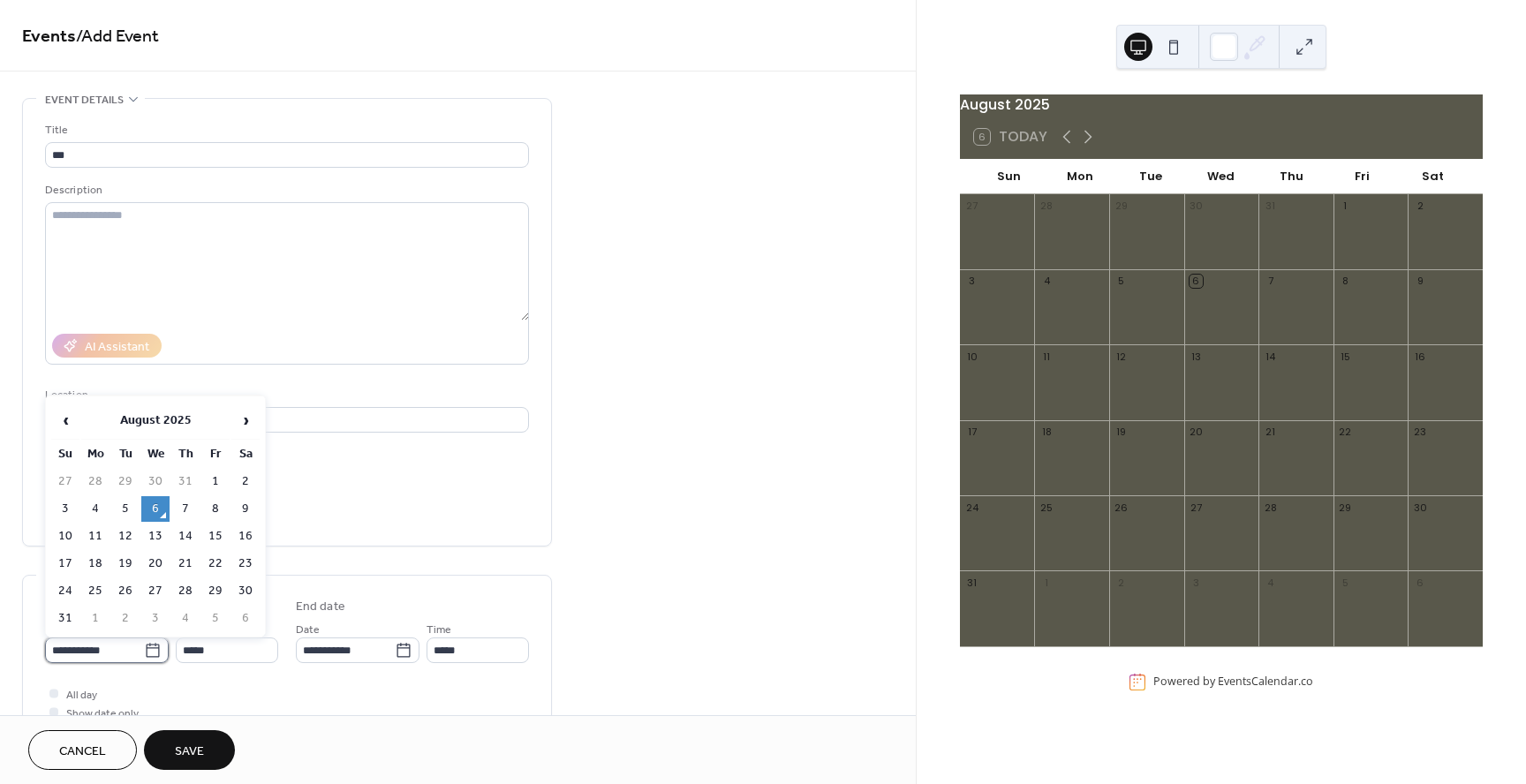click on "**********" at bounding box center (94, 650) 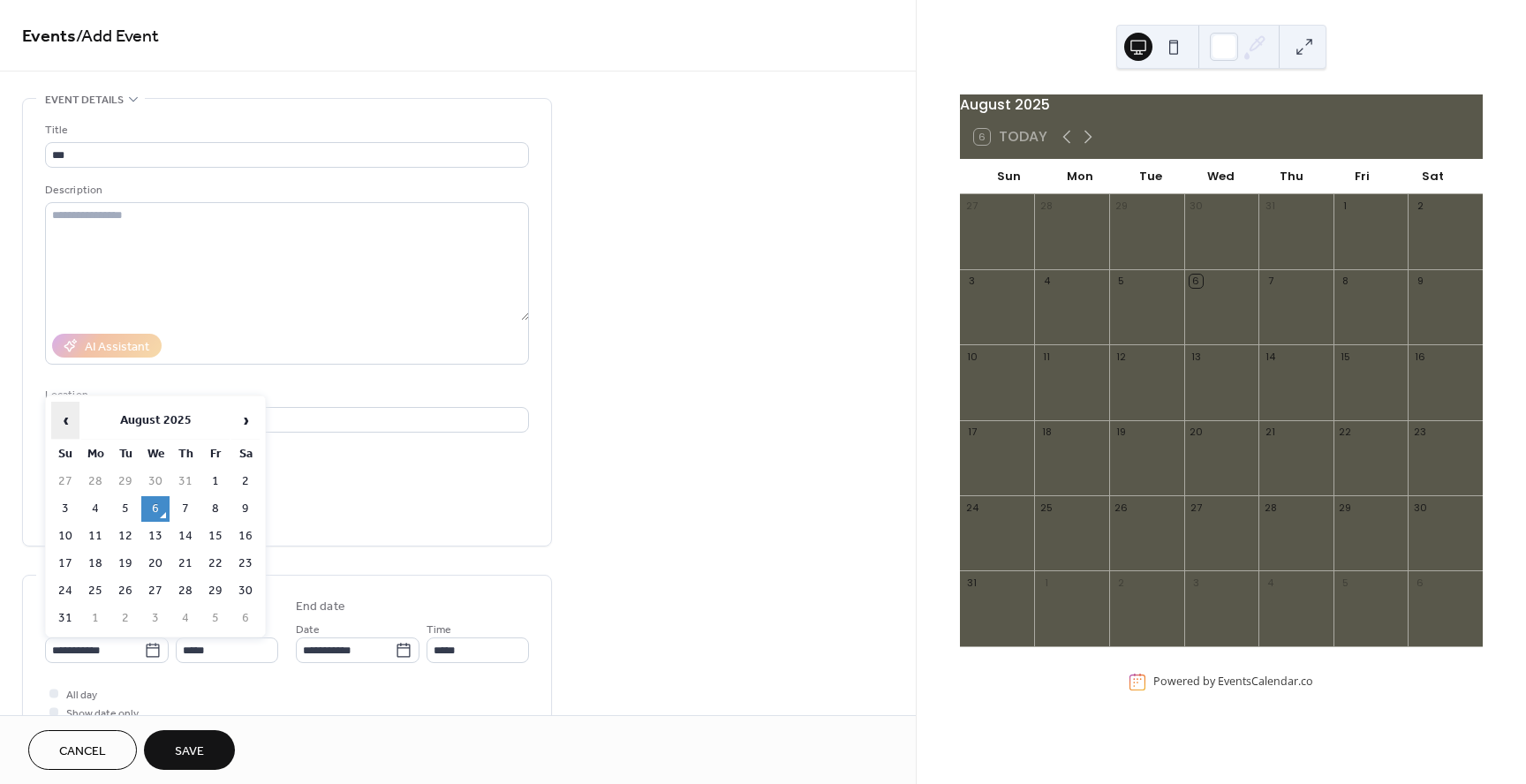 click on "‹" at bounding box center (65, 420) 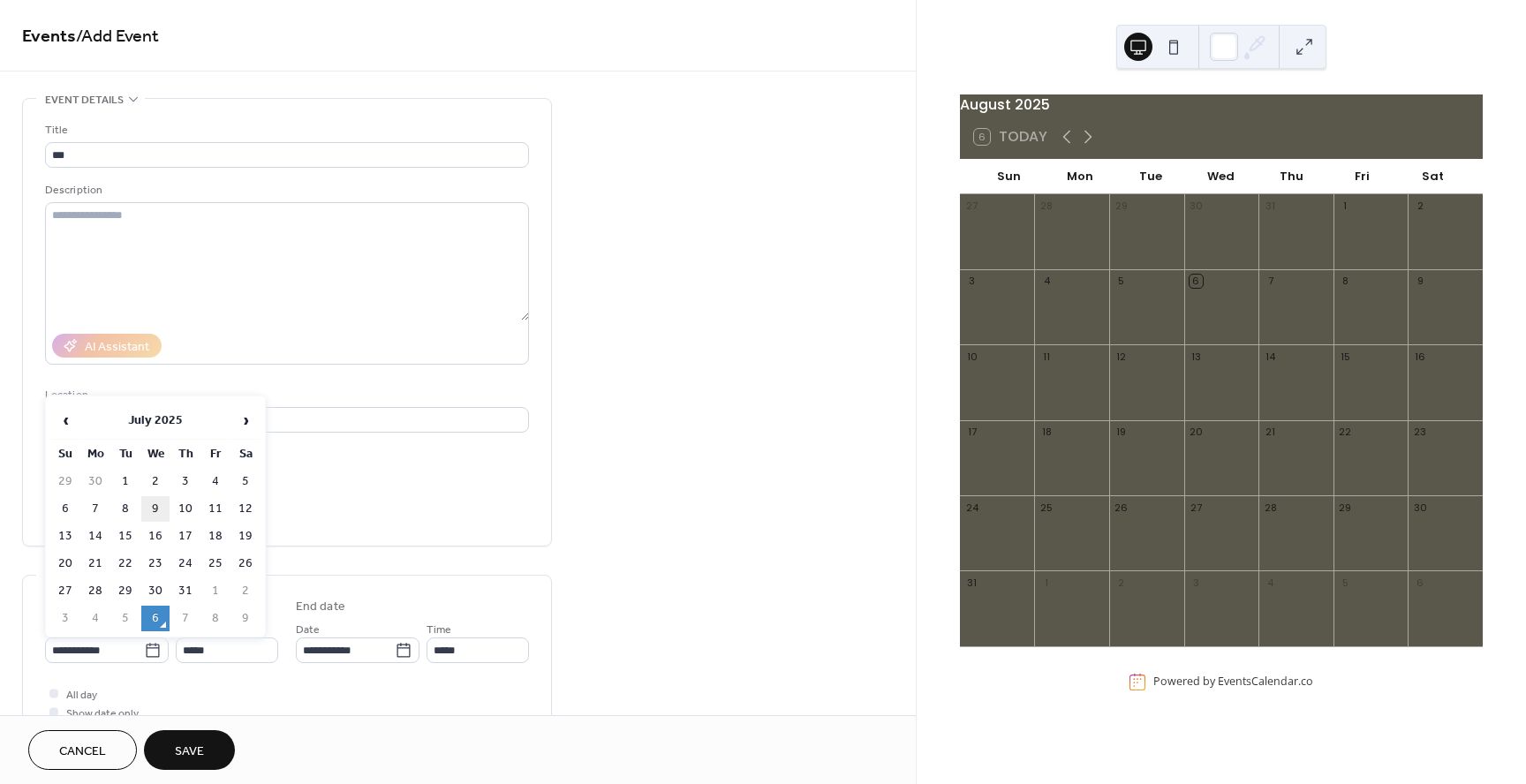 click on "9" at bounding box center (155, 509) 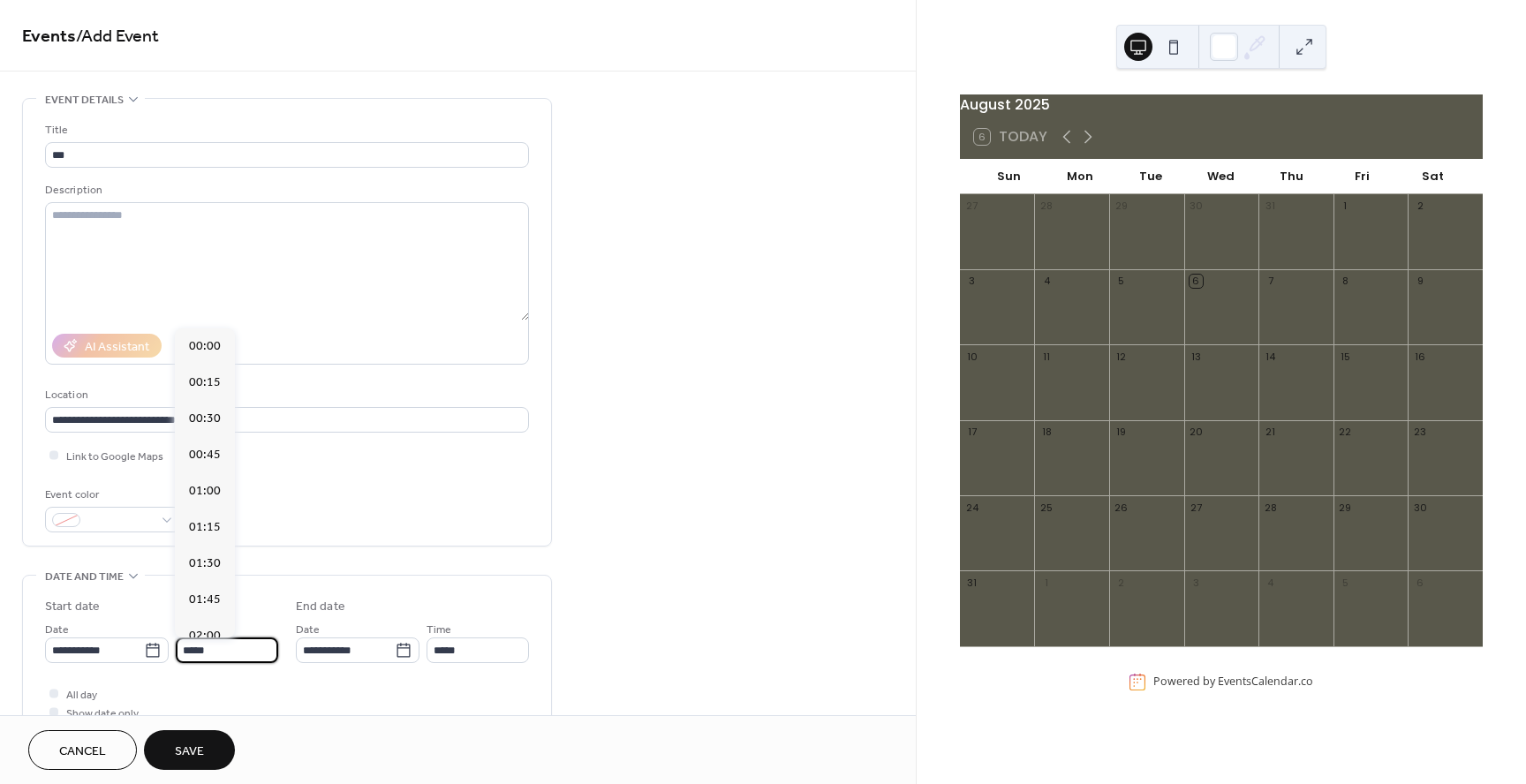 scroll, scrollTop: 1738, scrollLeft: 0, axis: vertical 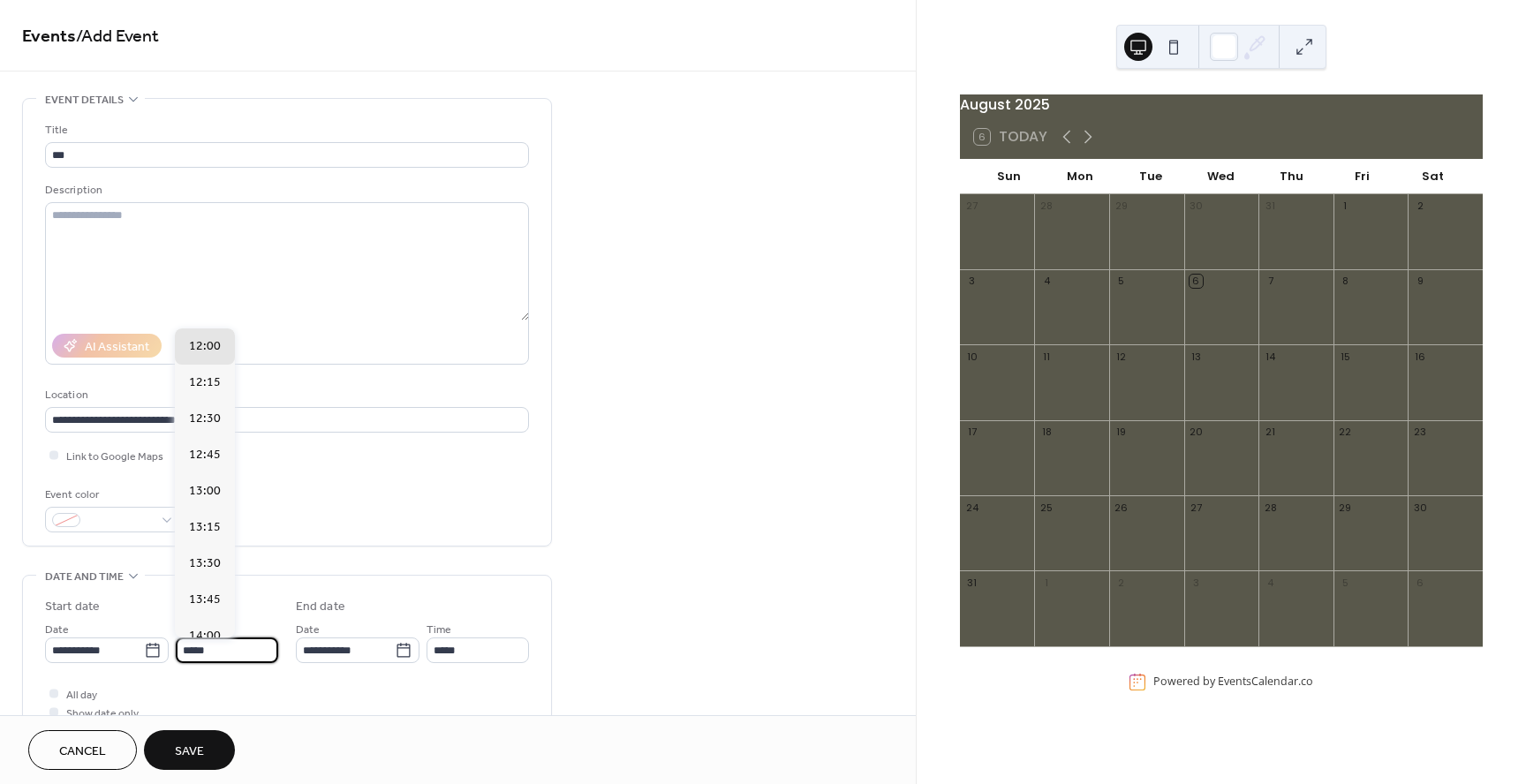 click on "*****" at bounding box center [227, 650] 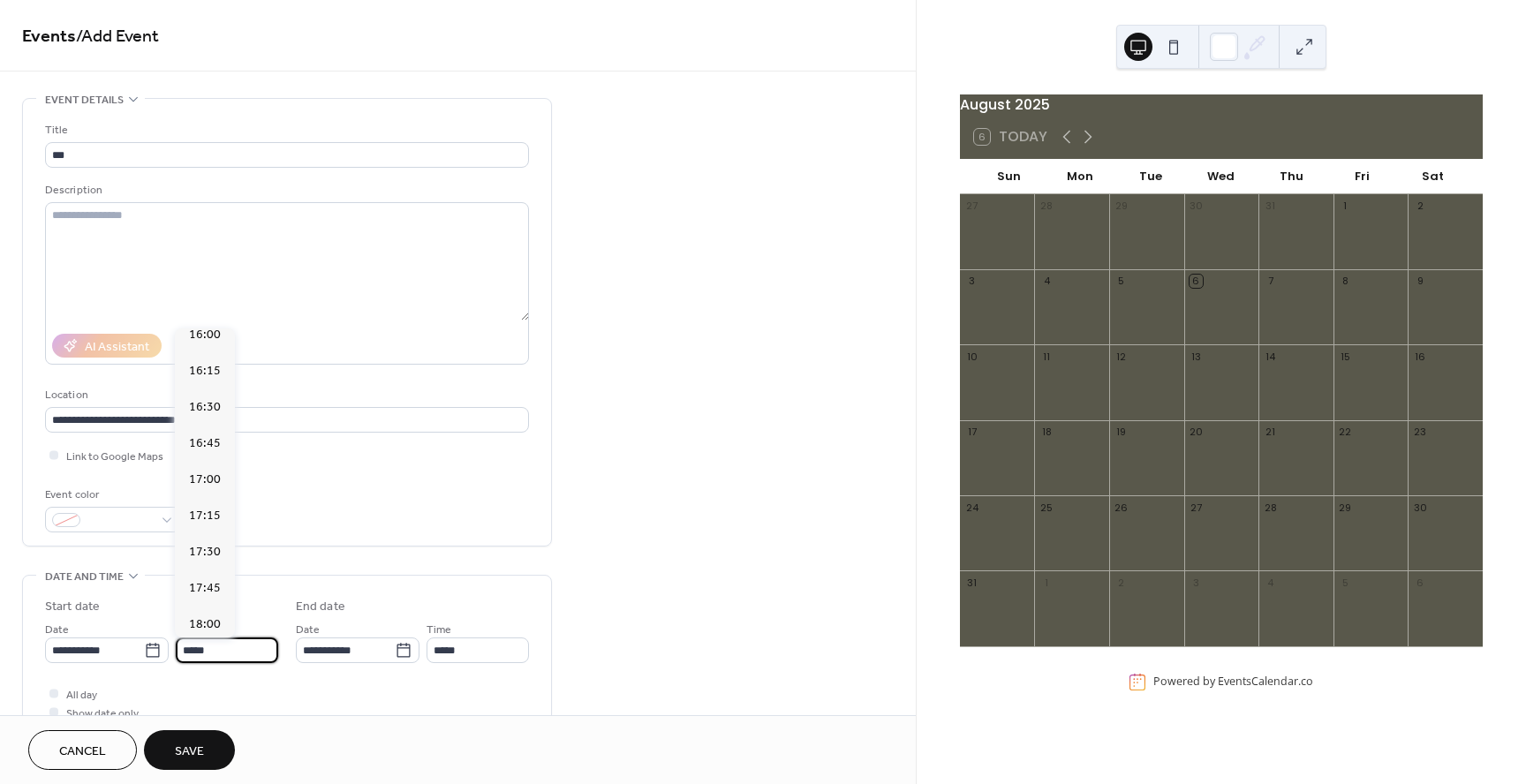 scroll, scrollTop: 2329, scrollLeft: 0, axis: vertical 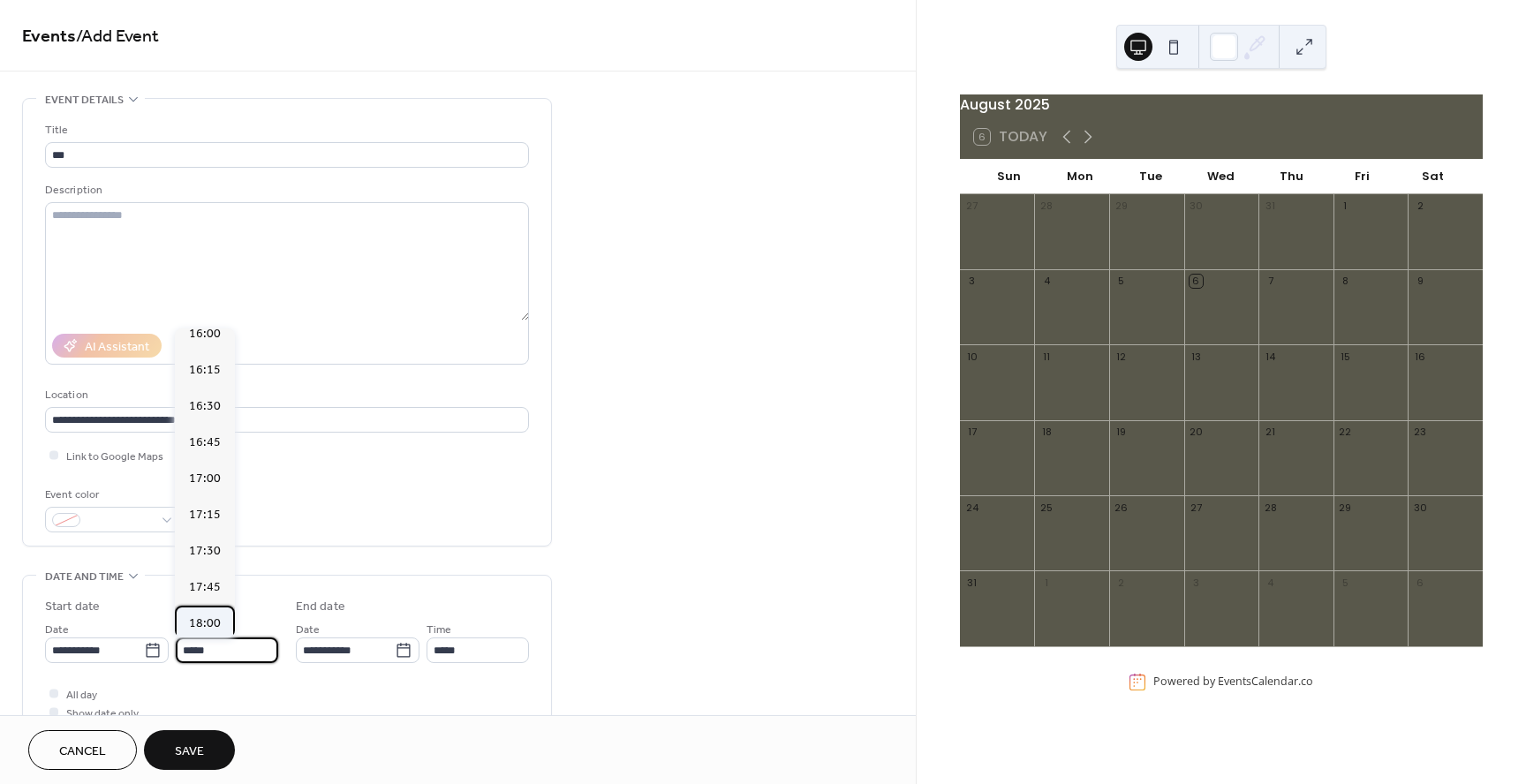 click on "18:00" at bounding box center [205, 623] 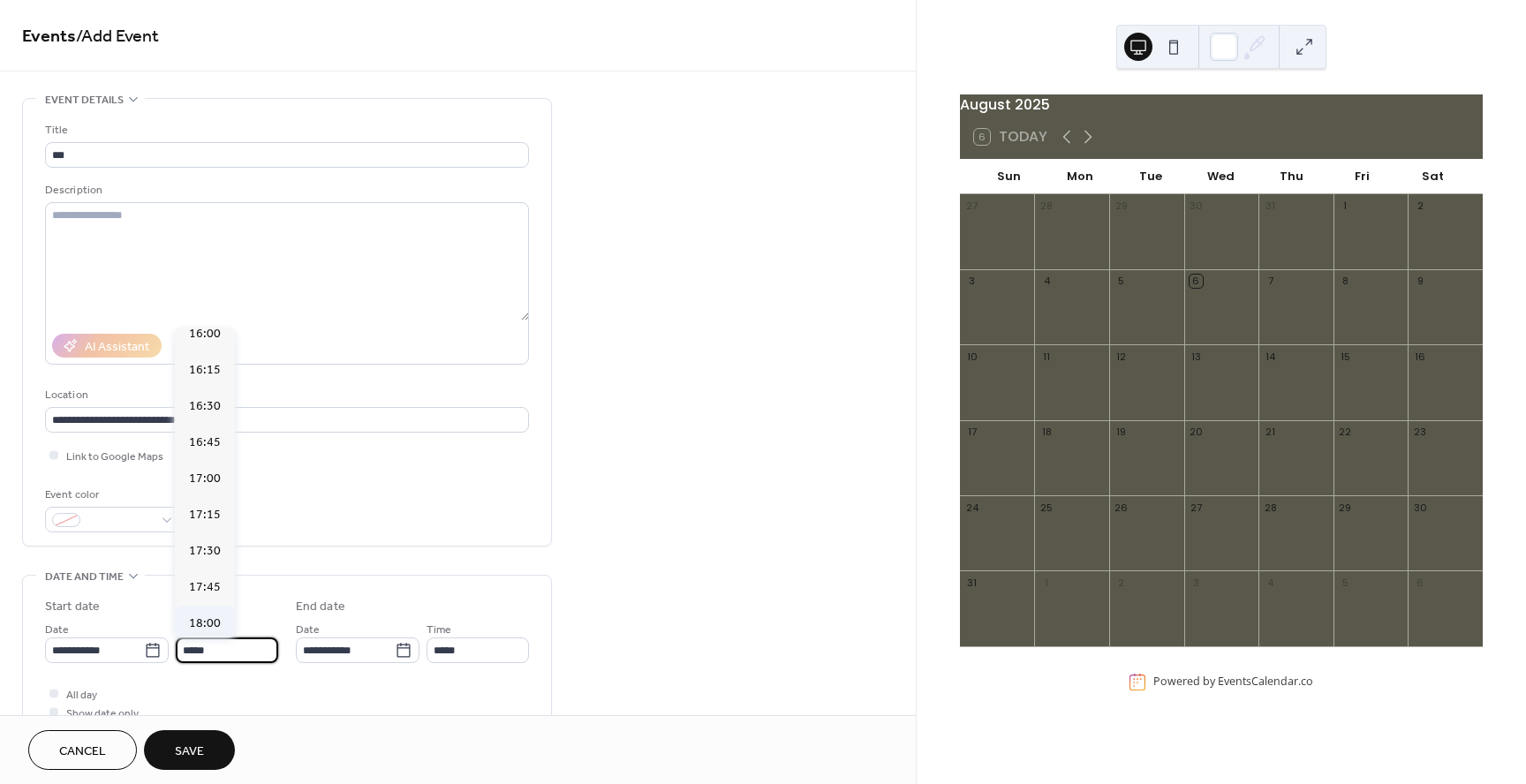 type on "*****" 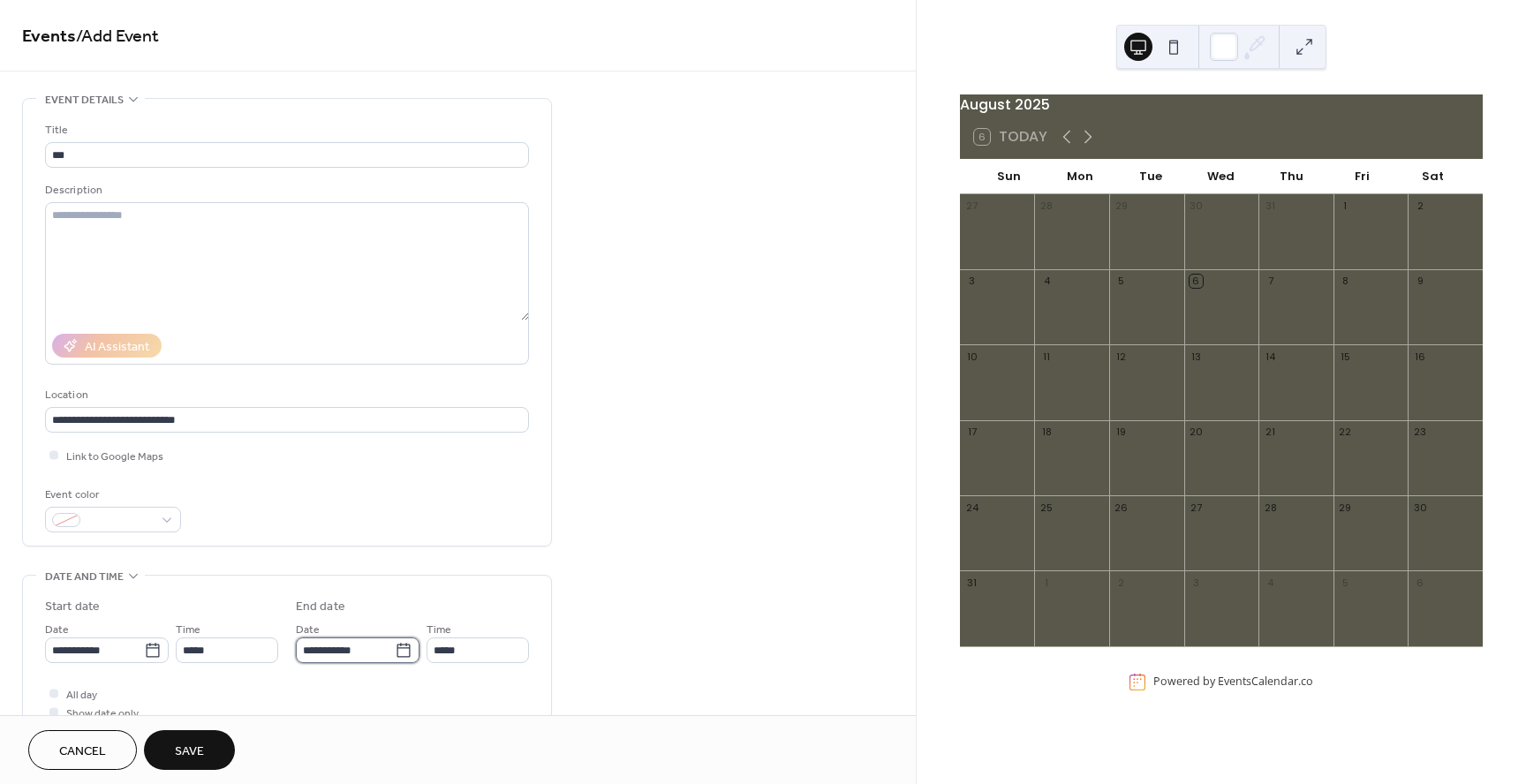 click on "**********" at bounding box center (345, 650) 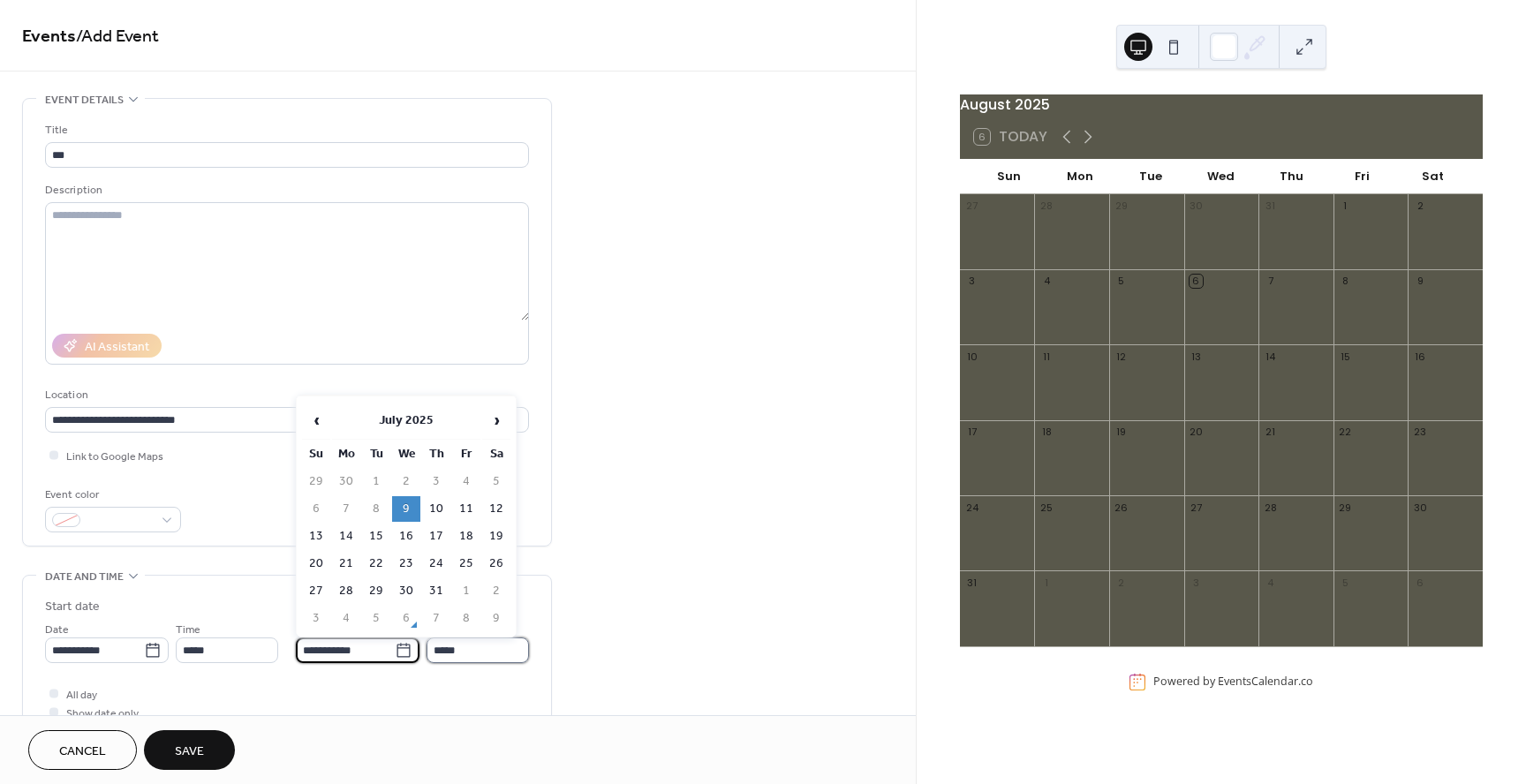 click on "*****" at bounding box center (478, 650) 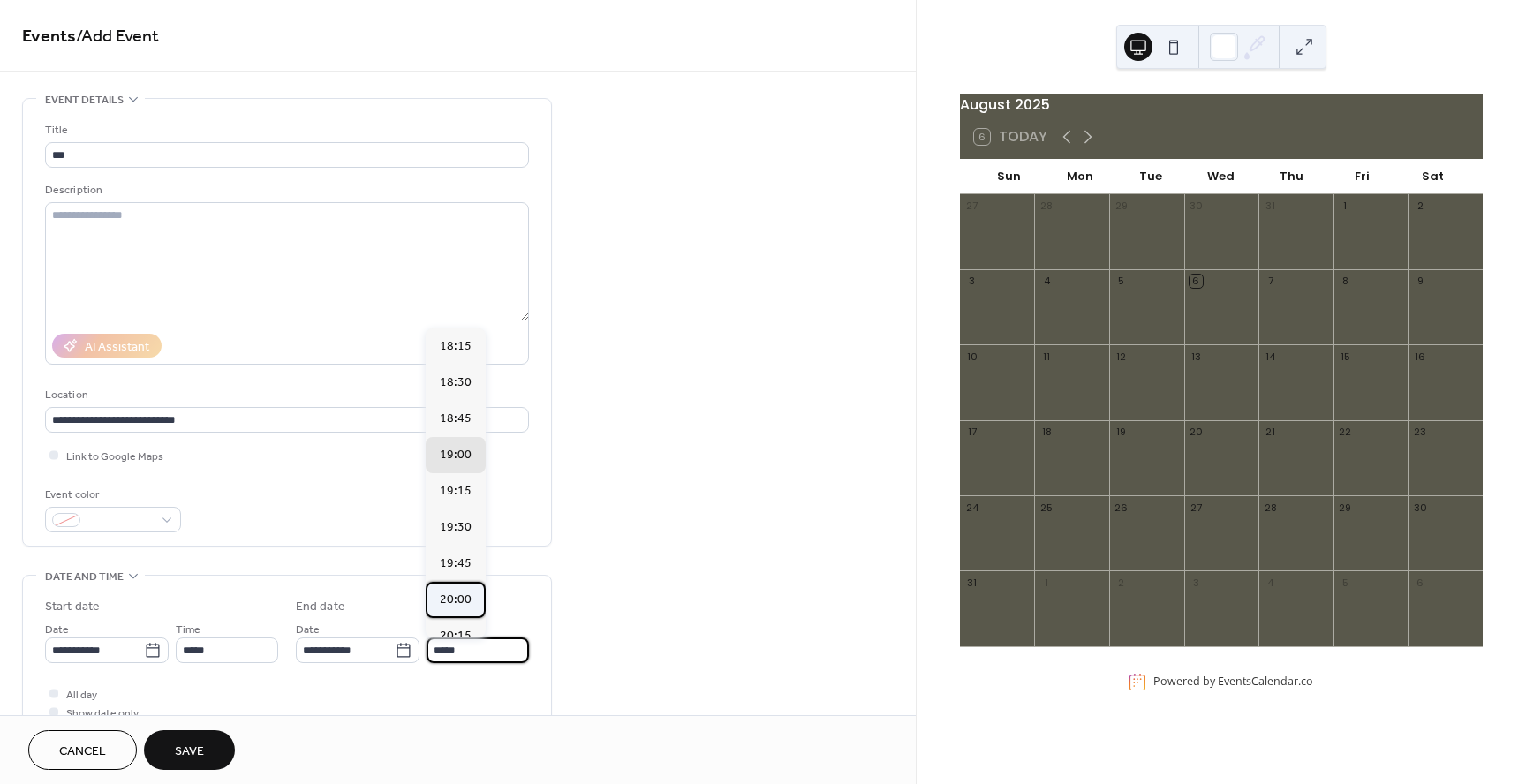 click on "20:00" at bounding box center (456, 599) 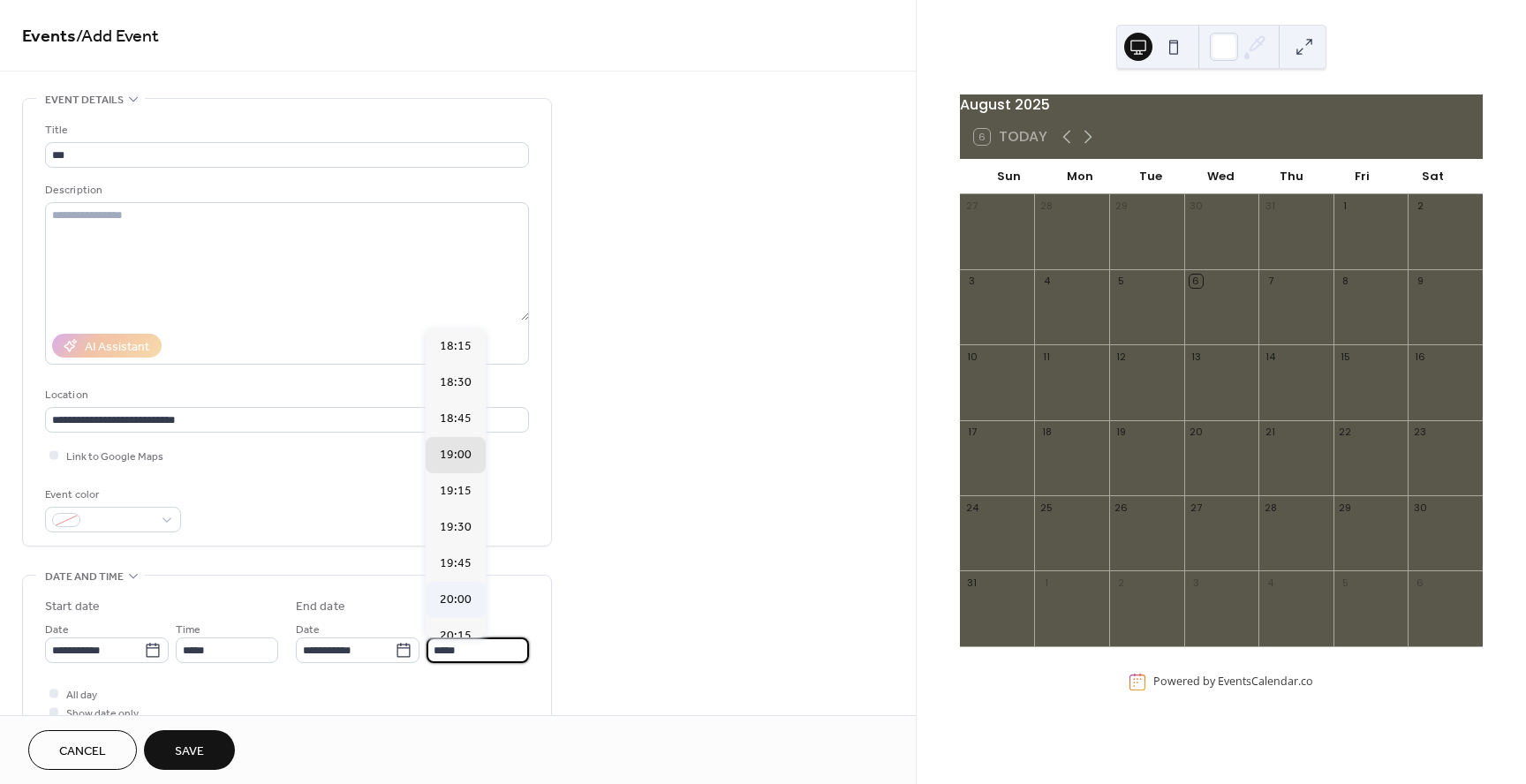 type on "*****" 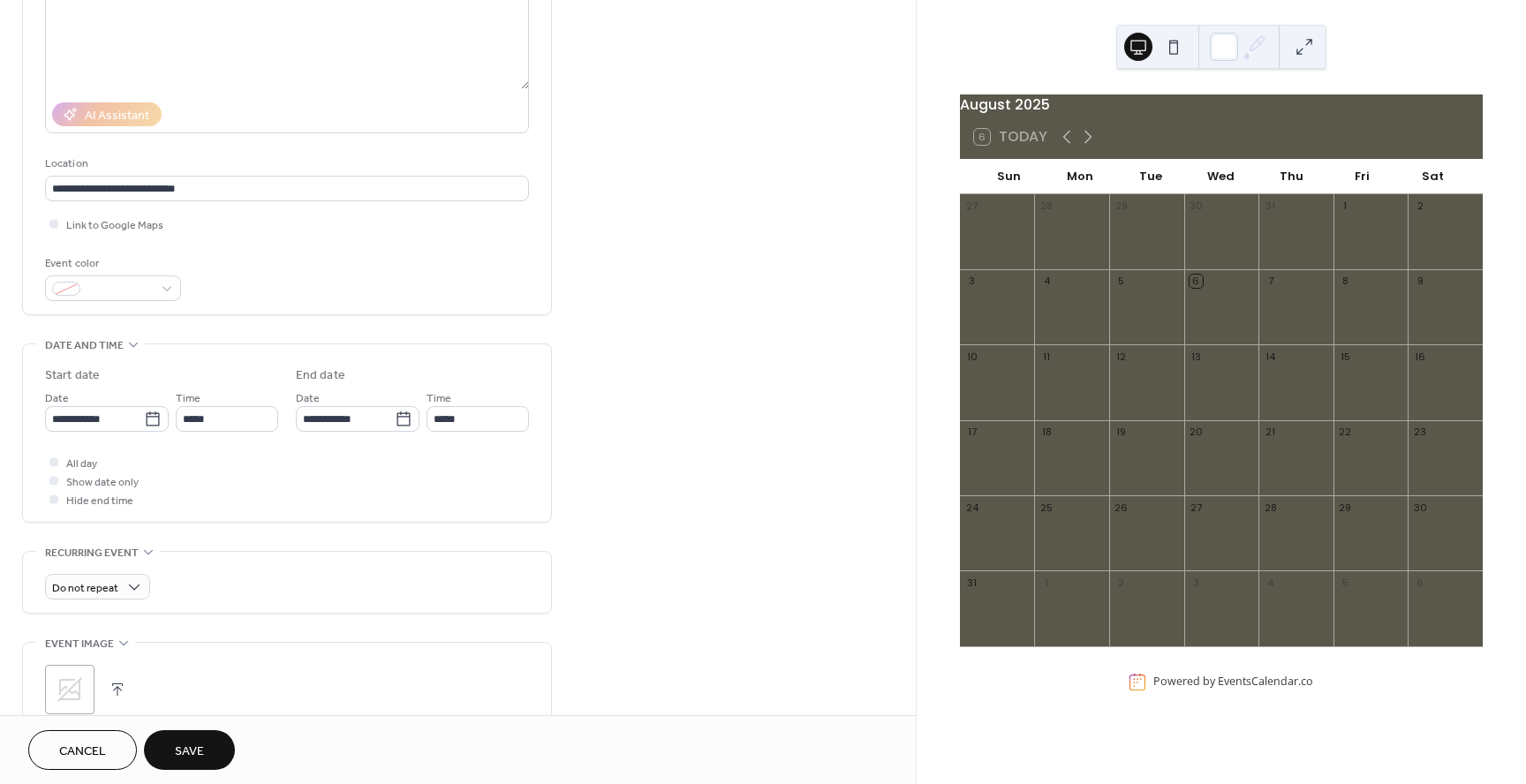 scroll, scrollTop: 235, scrollLeft: 0, axis: vertical 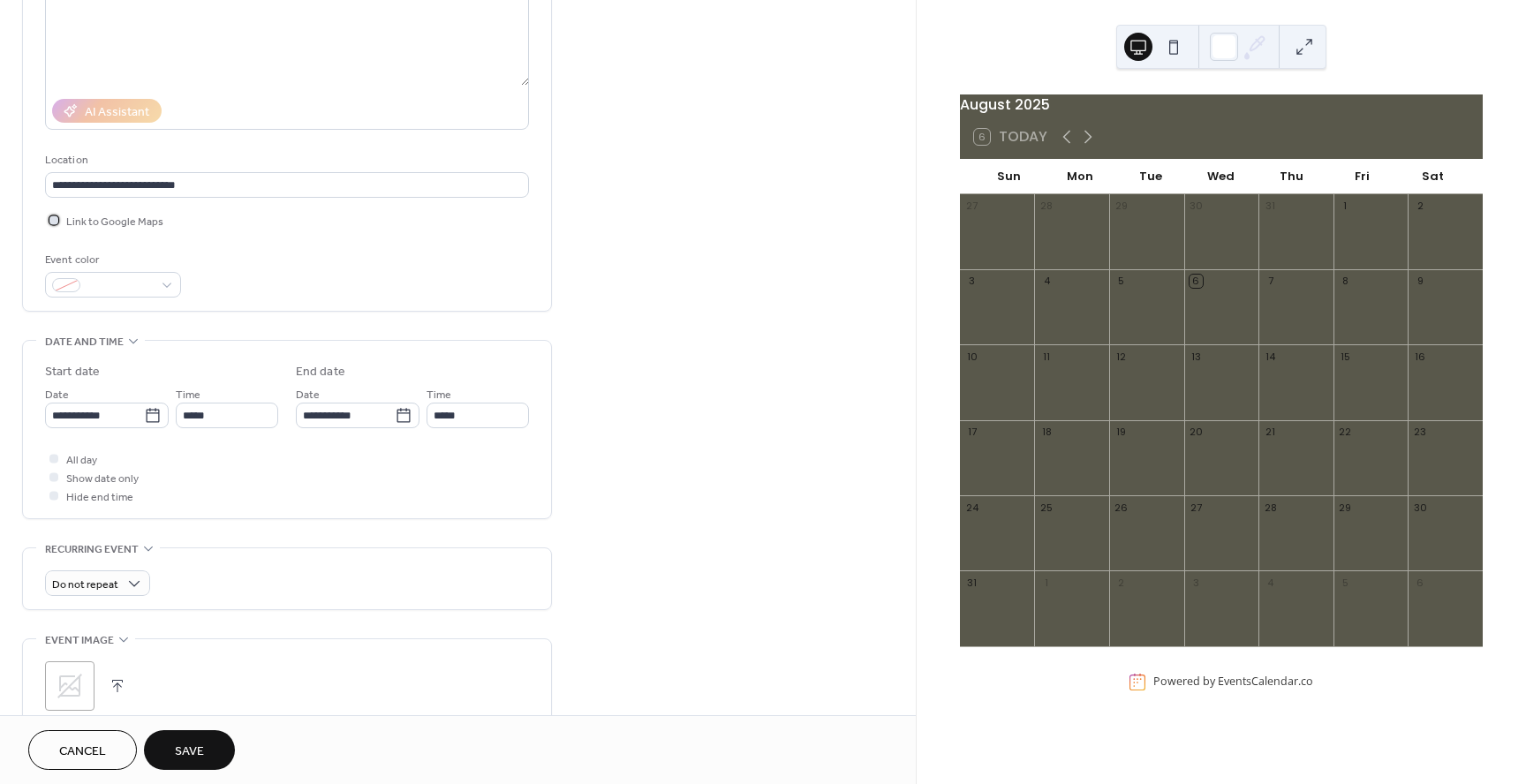 click at bounding box center [54, 220] 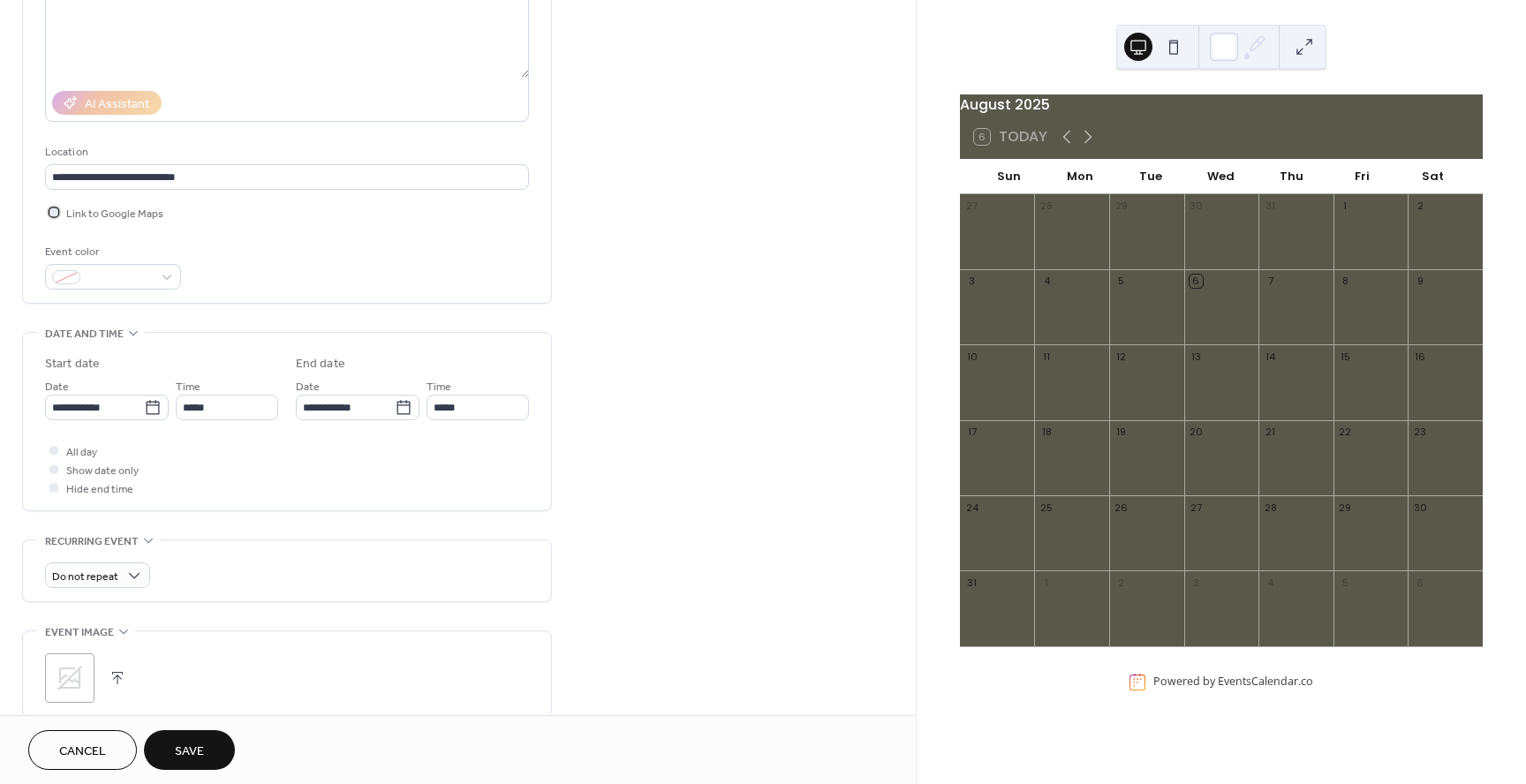 scroll, scrollTop: 245, scrollLeft: 0, axis: vertical 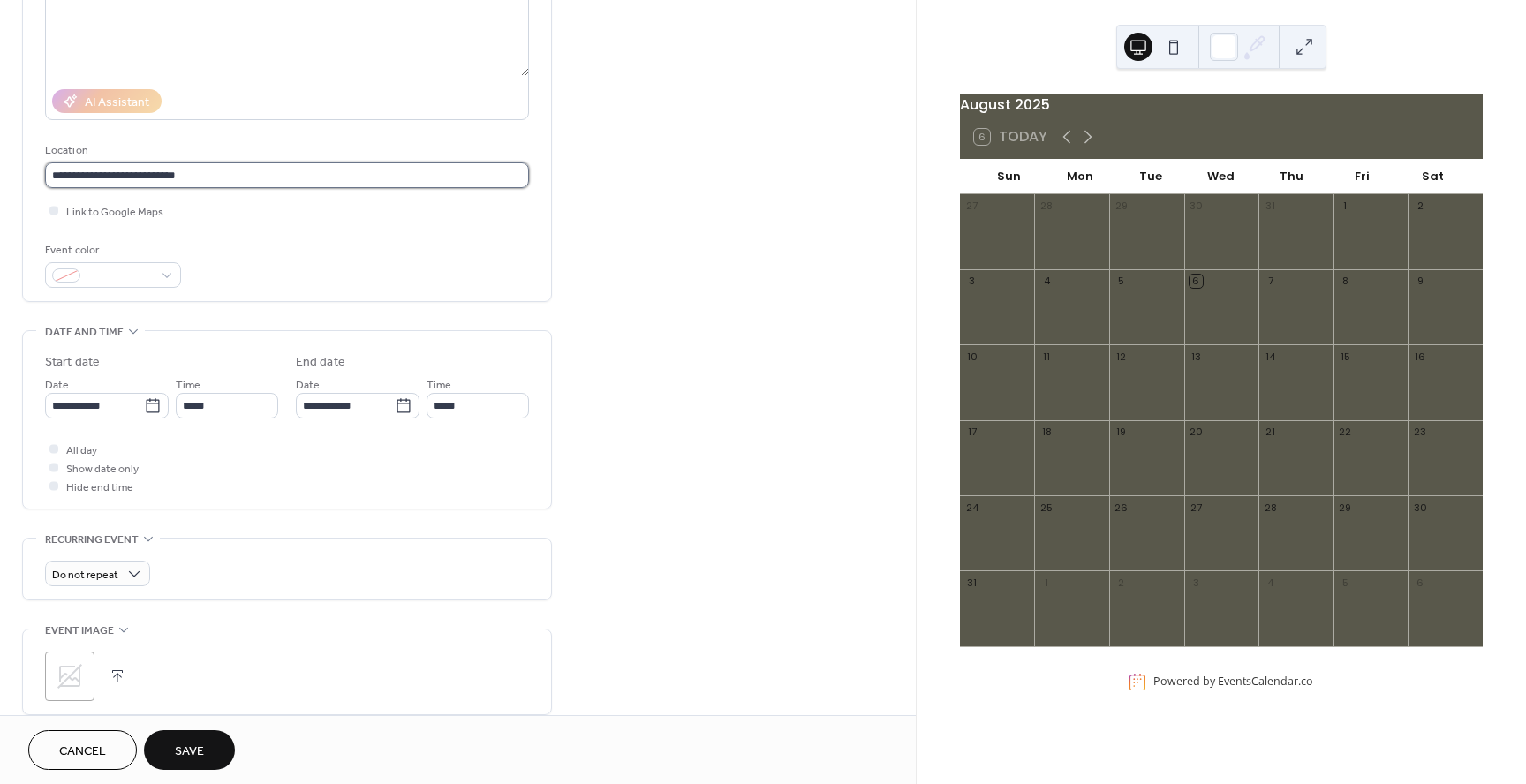 click on "**********" at bounding box center [287, 175] 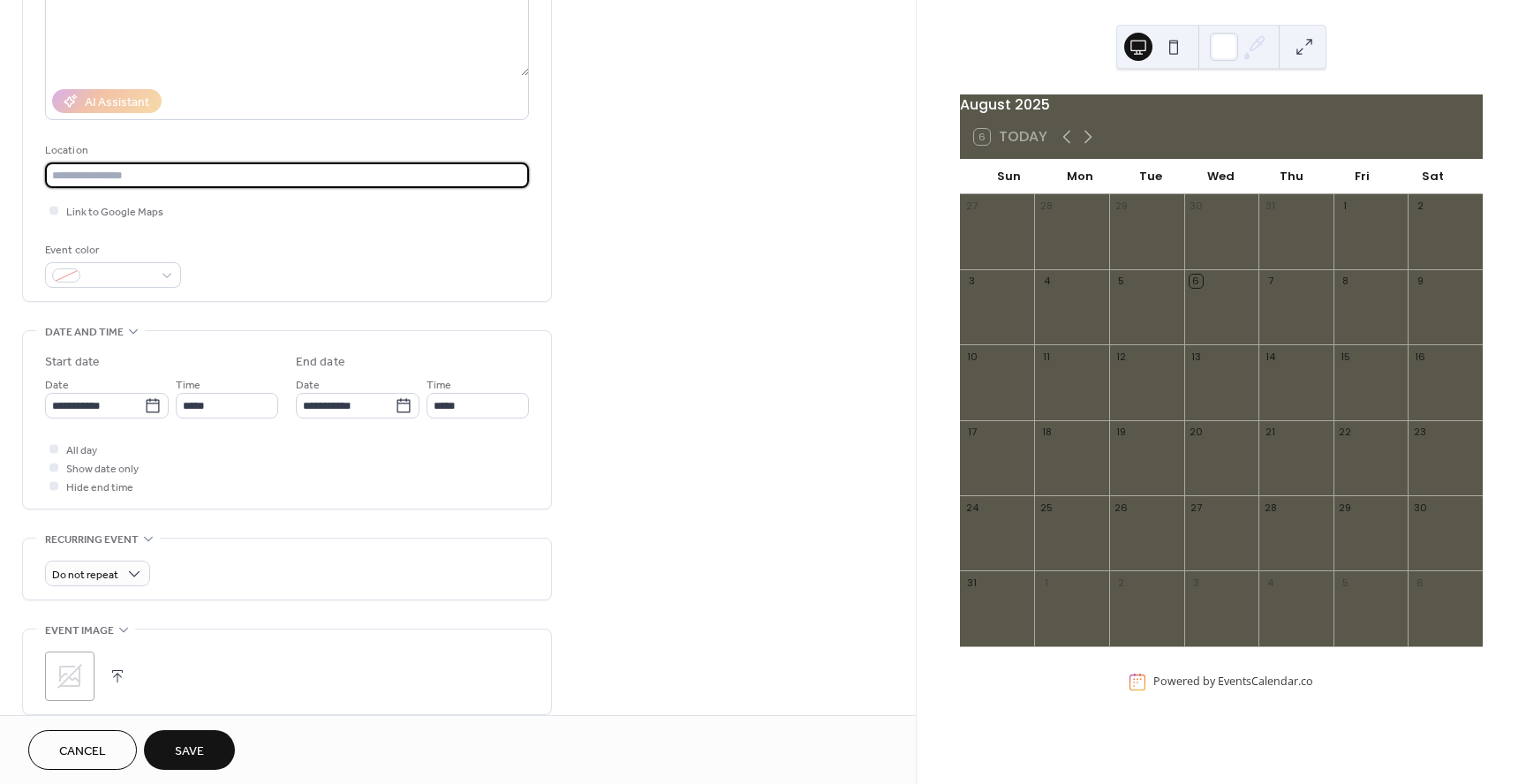 click at bounding box center (287, 175) 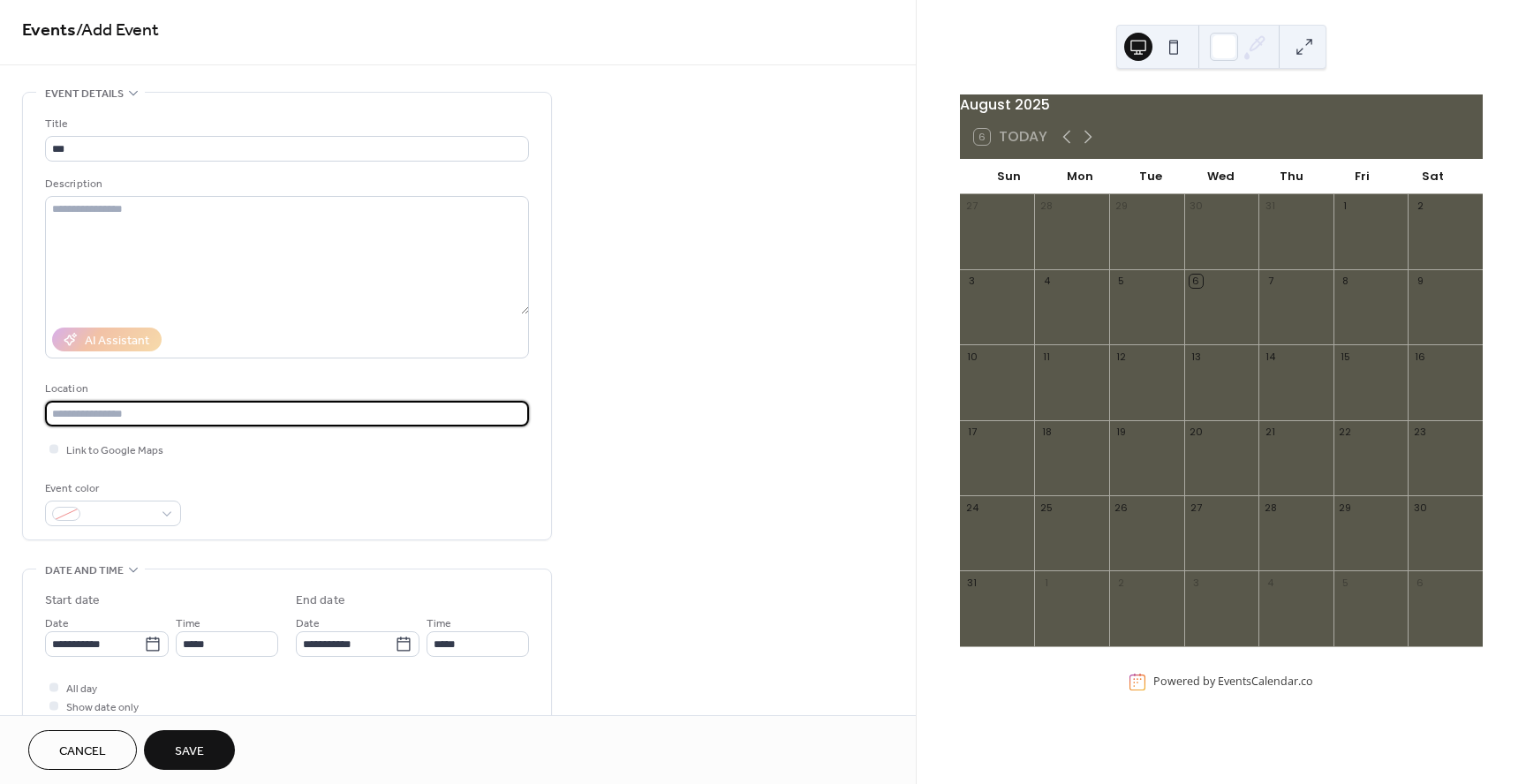 scroll, scrollTop: 0, scrollLeft: 0, axis: both 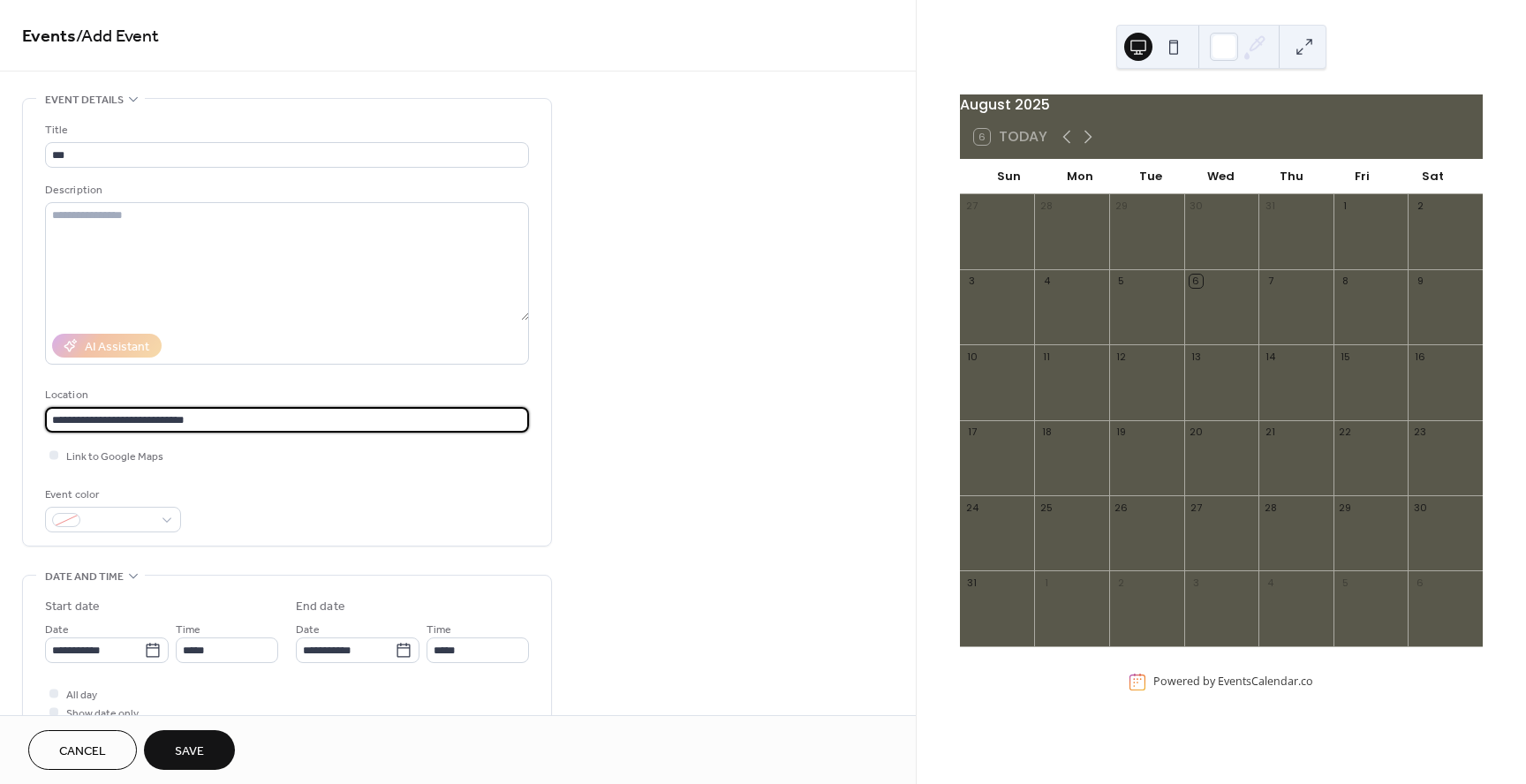 paste on "**********" 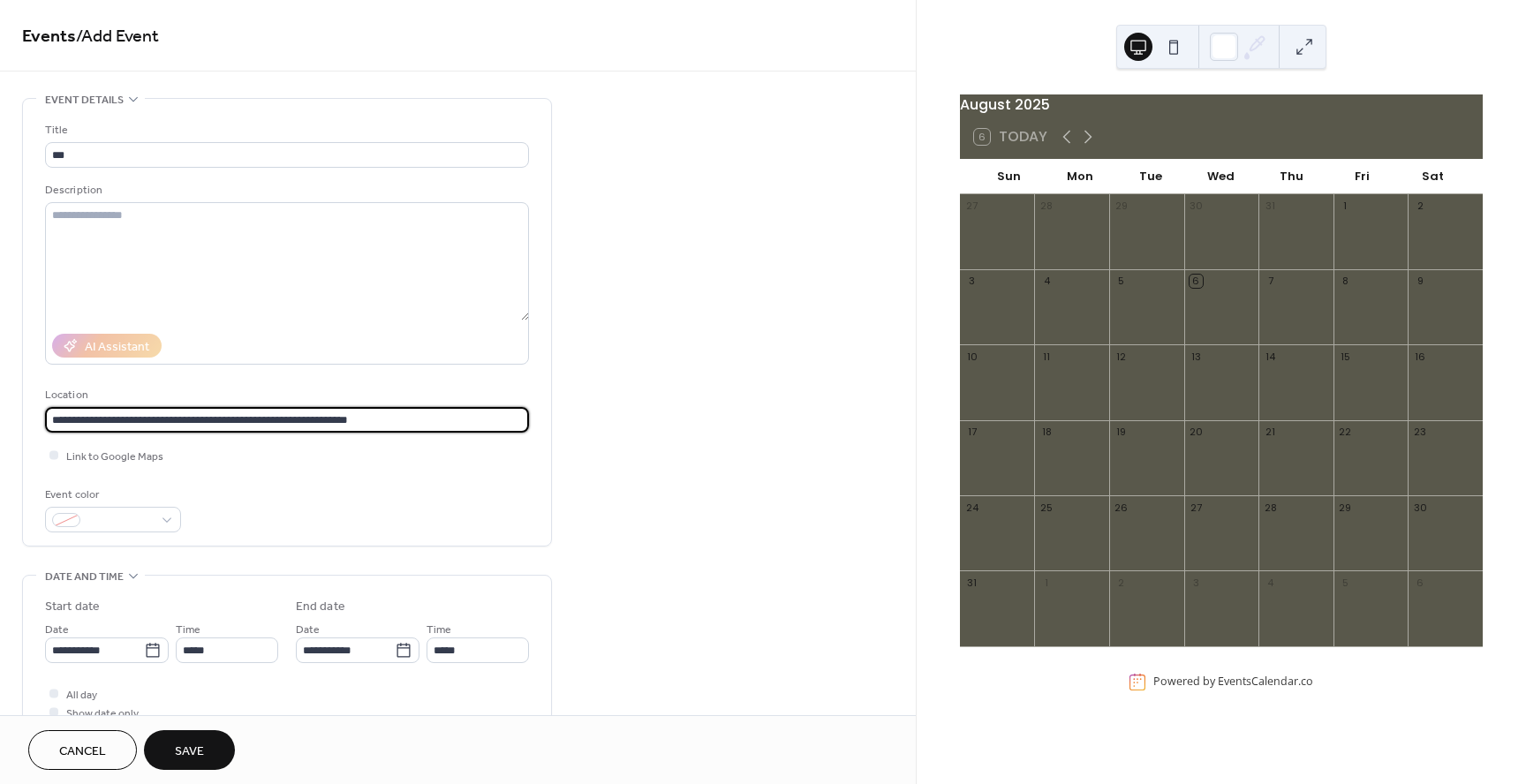 scroll, scrollTop: 1, scrollLeft: 0, axis: vertical 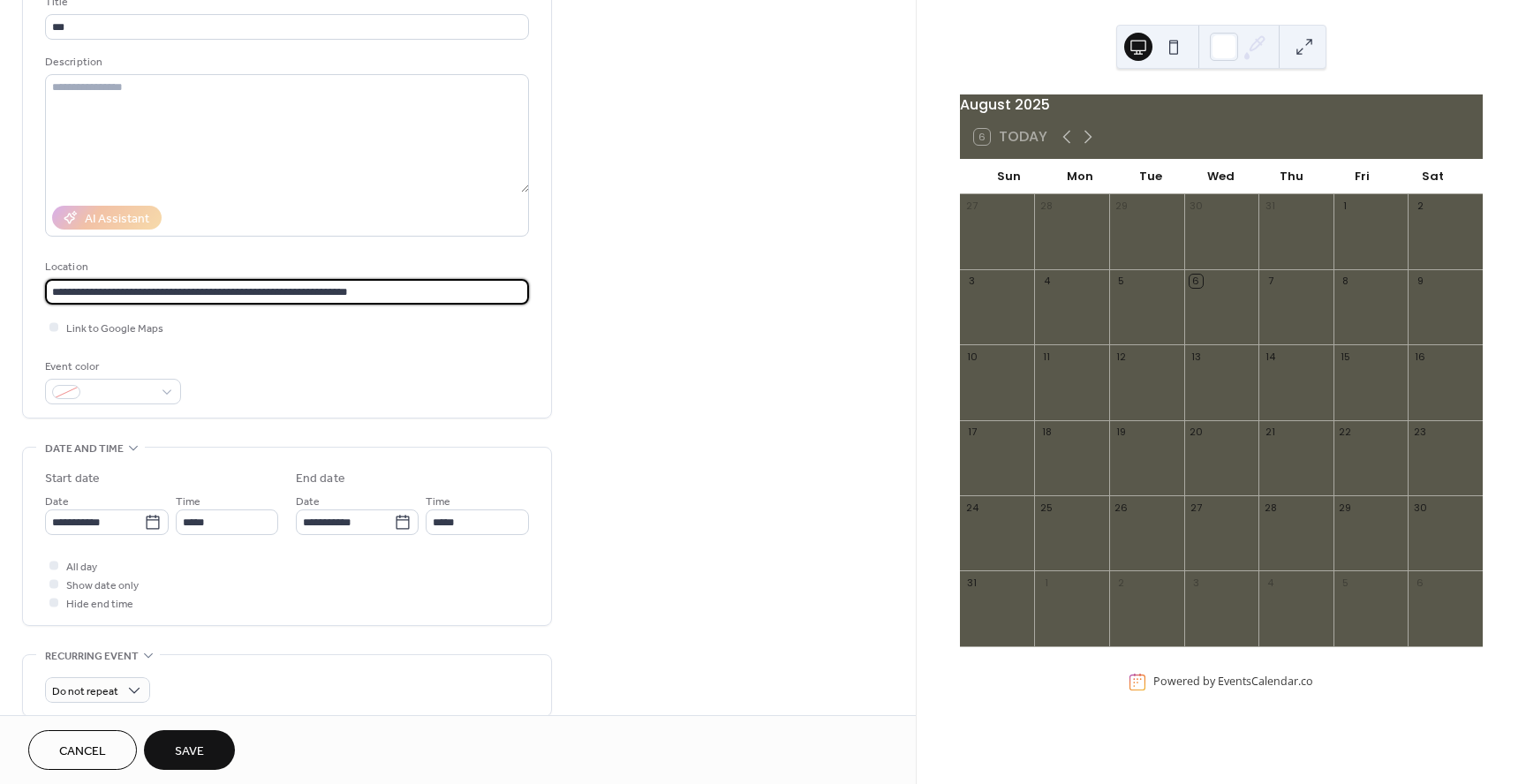 type on "**********" 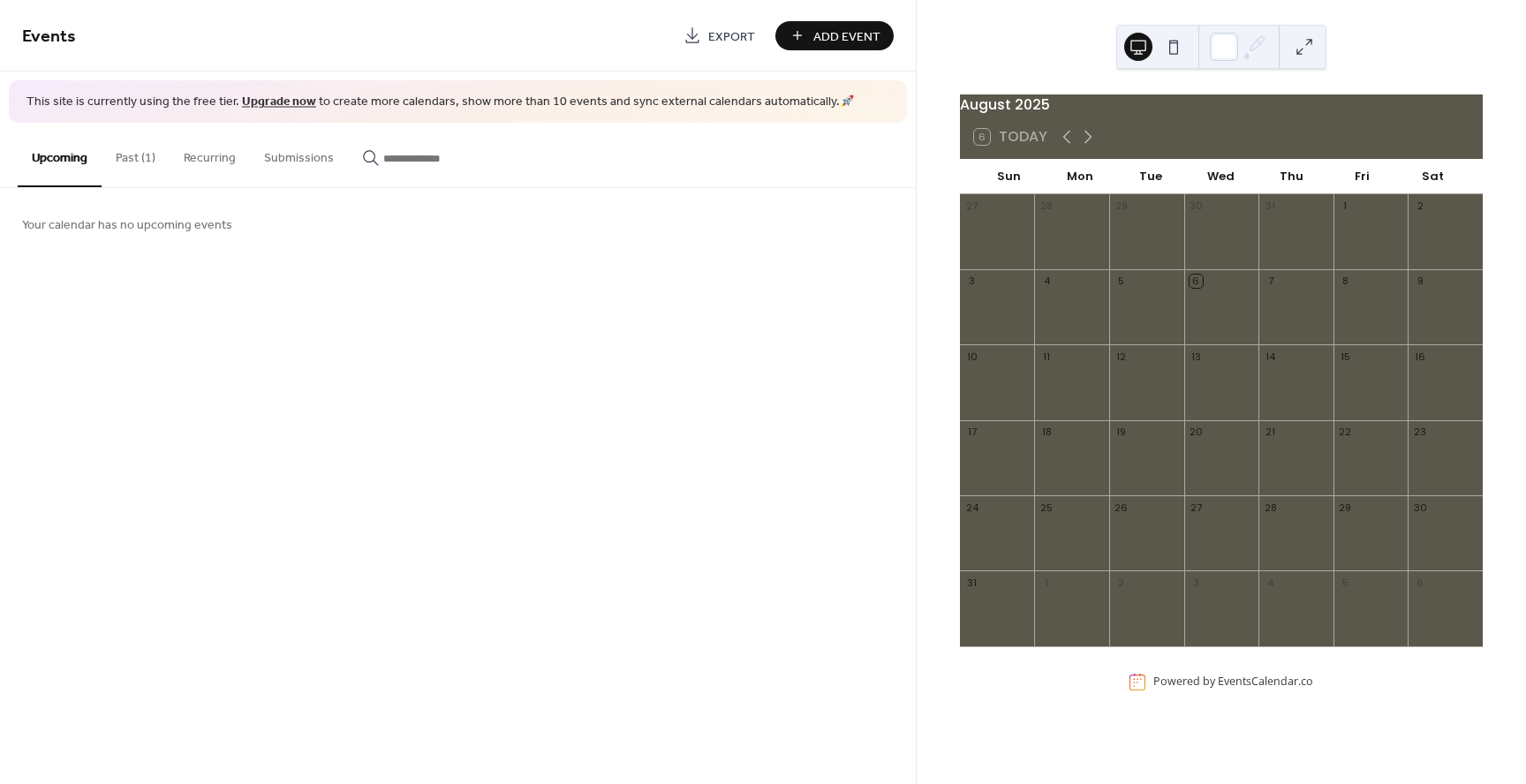 click on "Add Event" at bounding box center [847, 36] 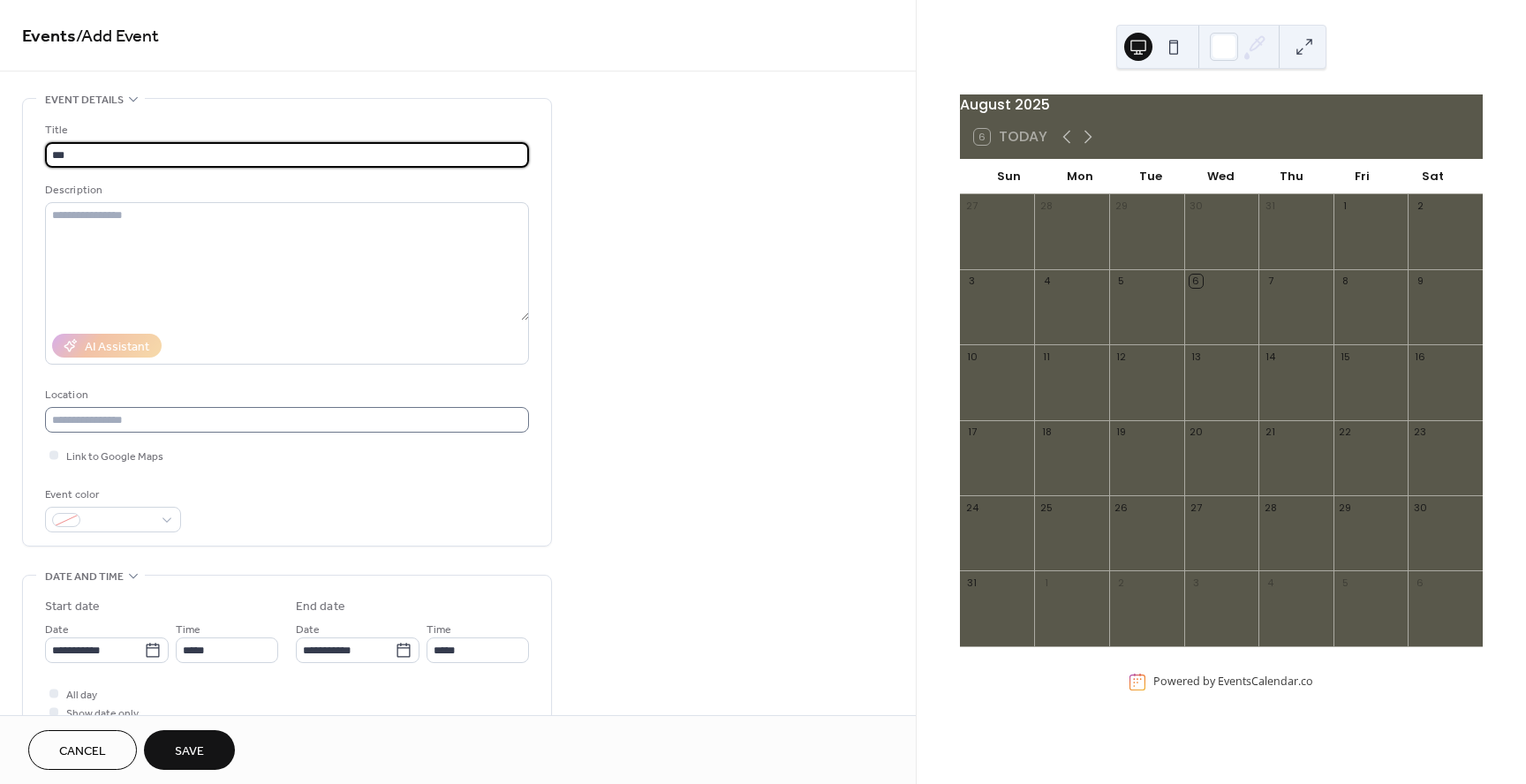 type on "***" 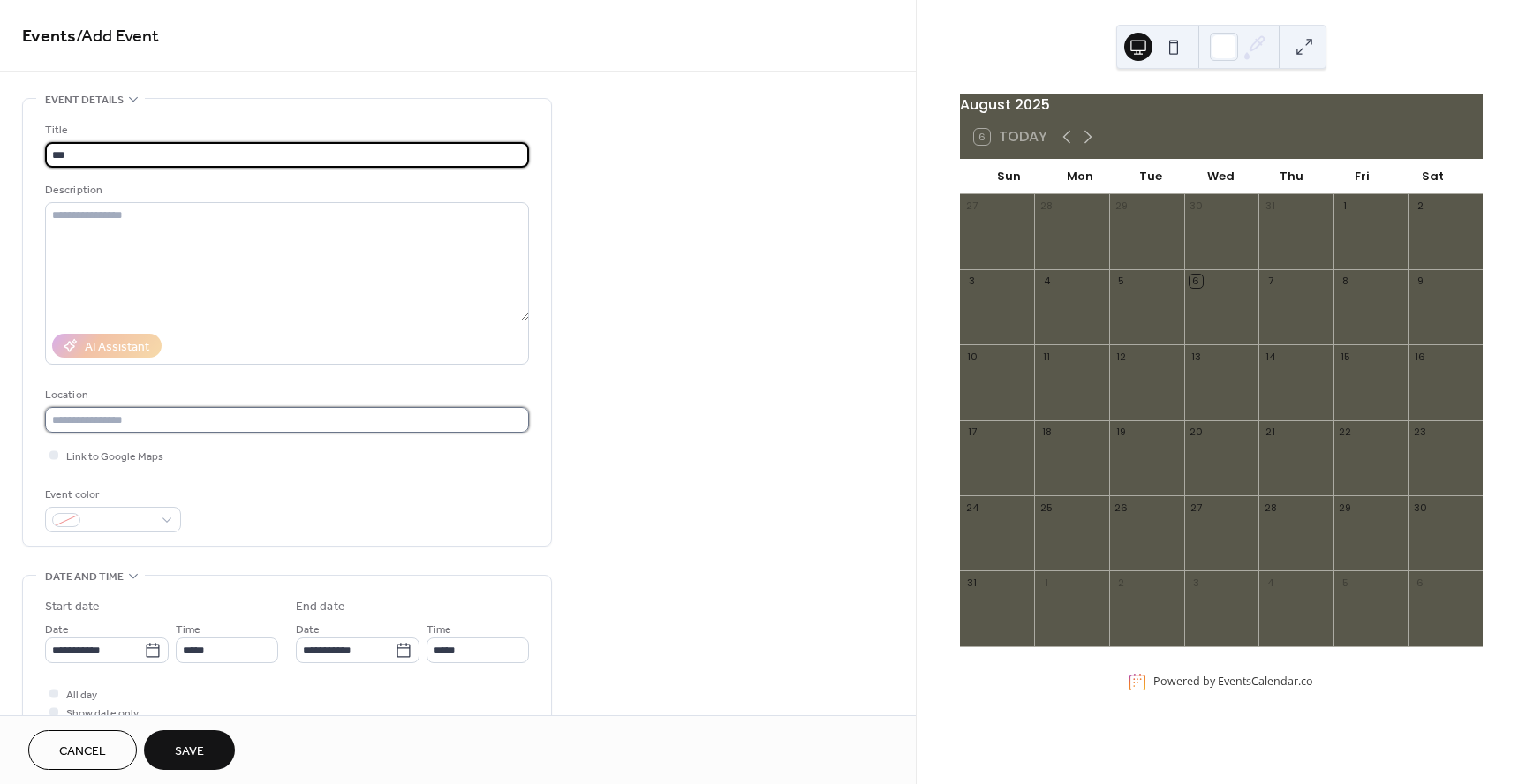 click at bounding box center [287, 419] 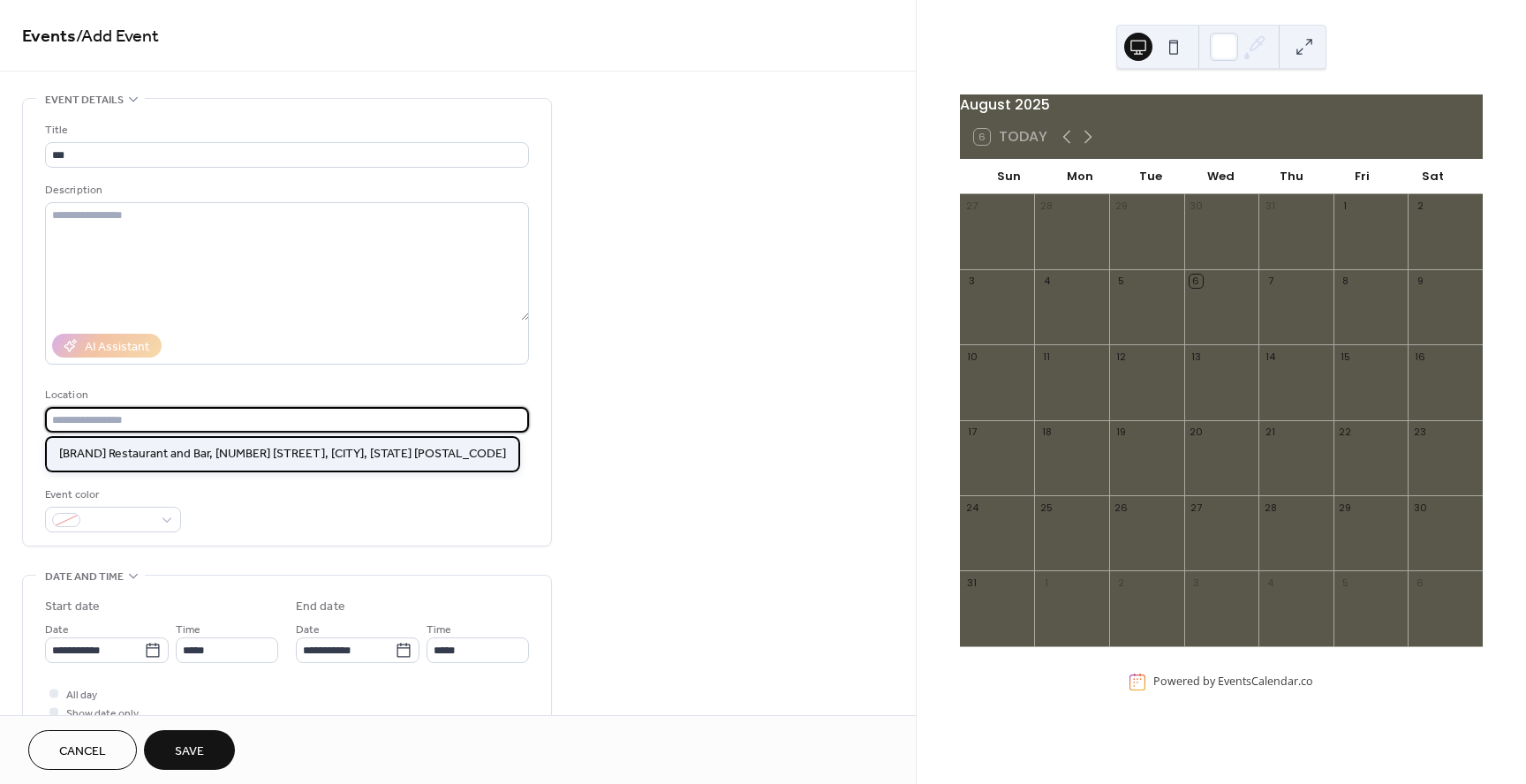 click on "[BRAND] Restaurant and Bar, [NUMBER] [STREET], [CITY], [STATE] [POSTAL_CODE]" at bounding box center [283, 454] 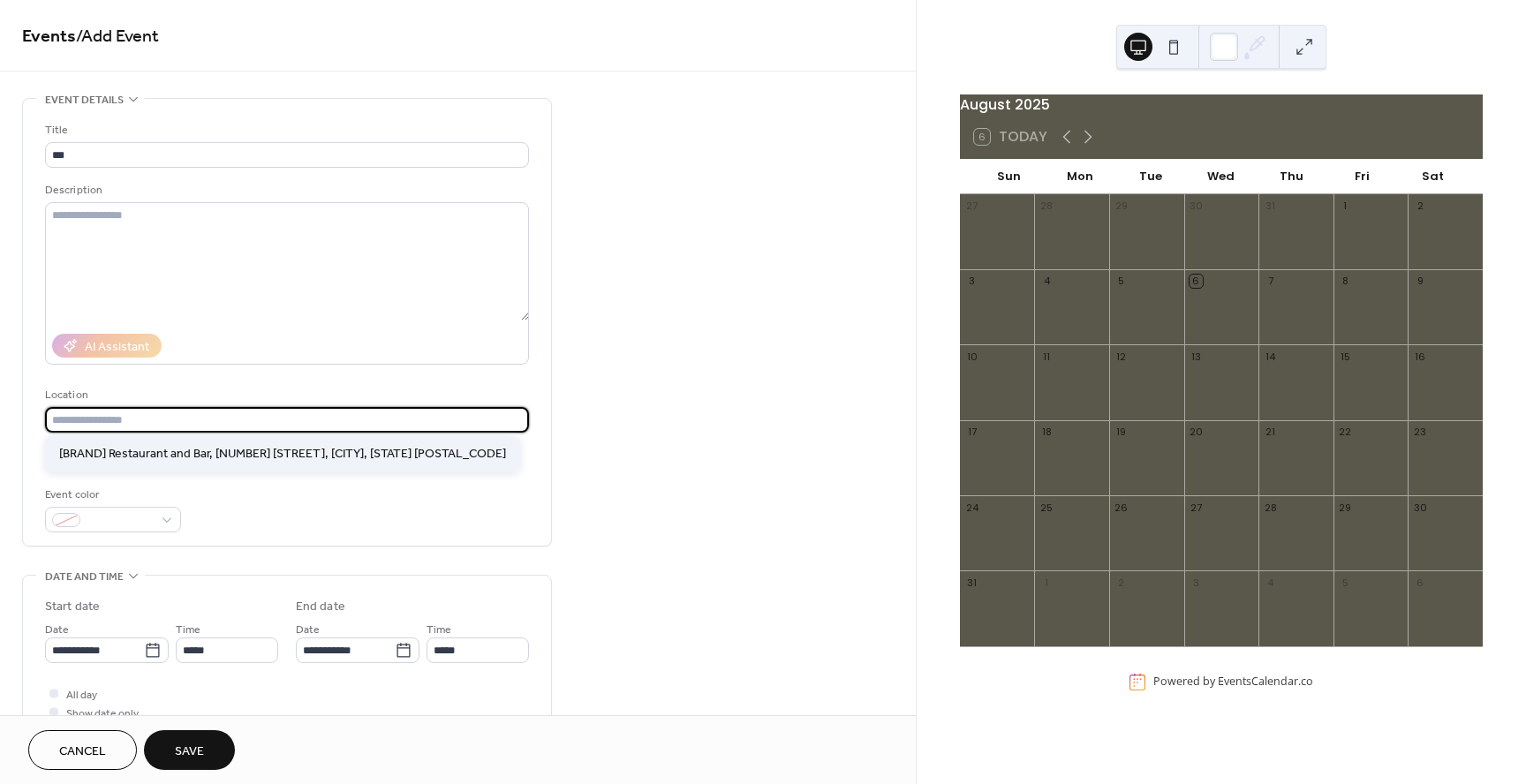 type on "**********" 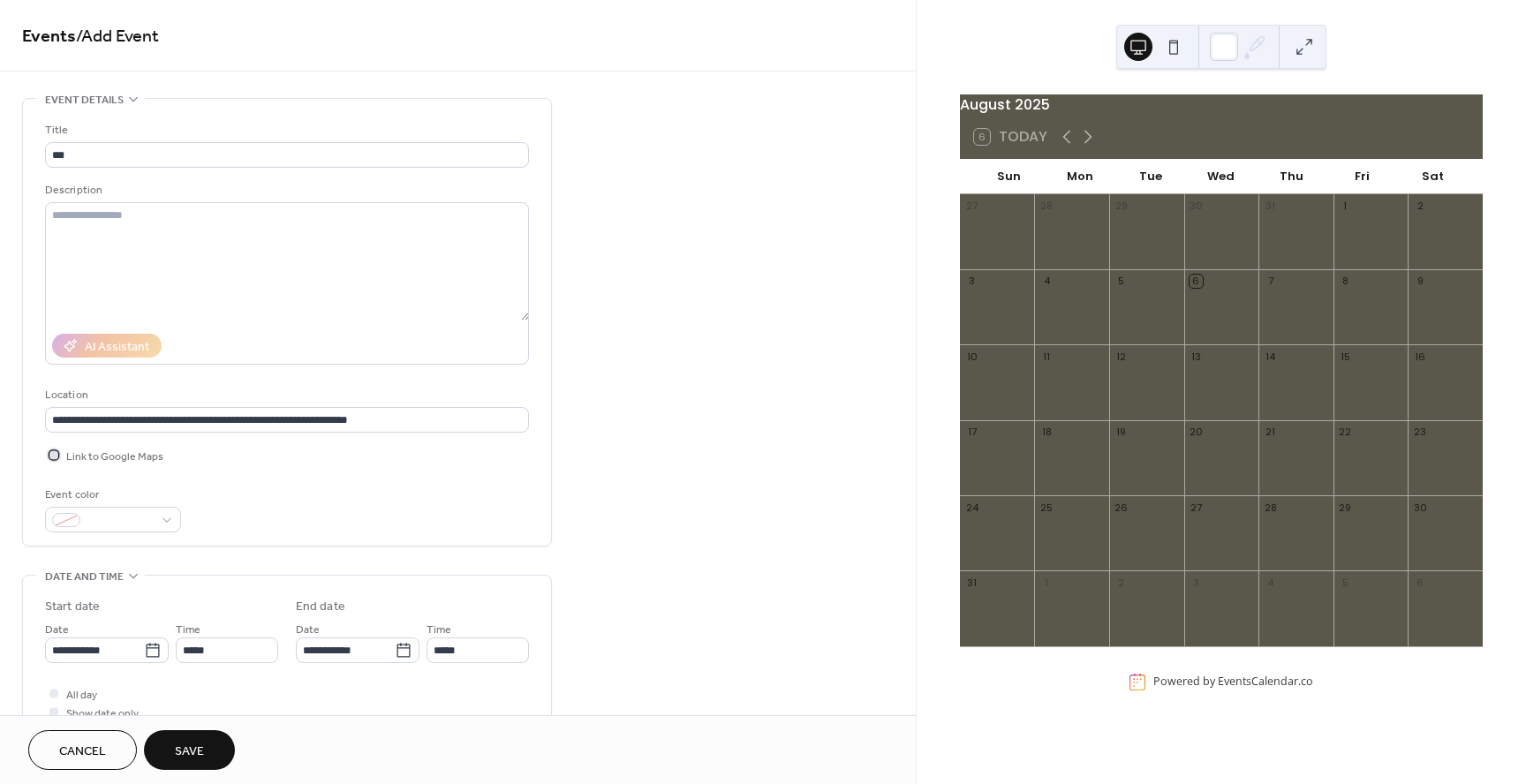click at bounding box center (54, 455) 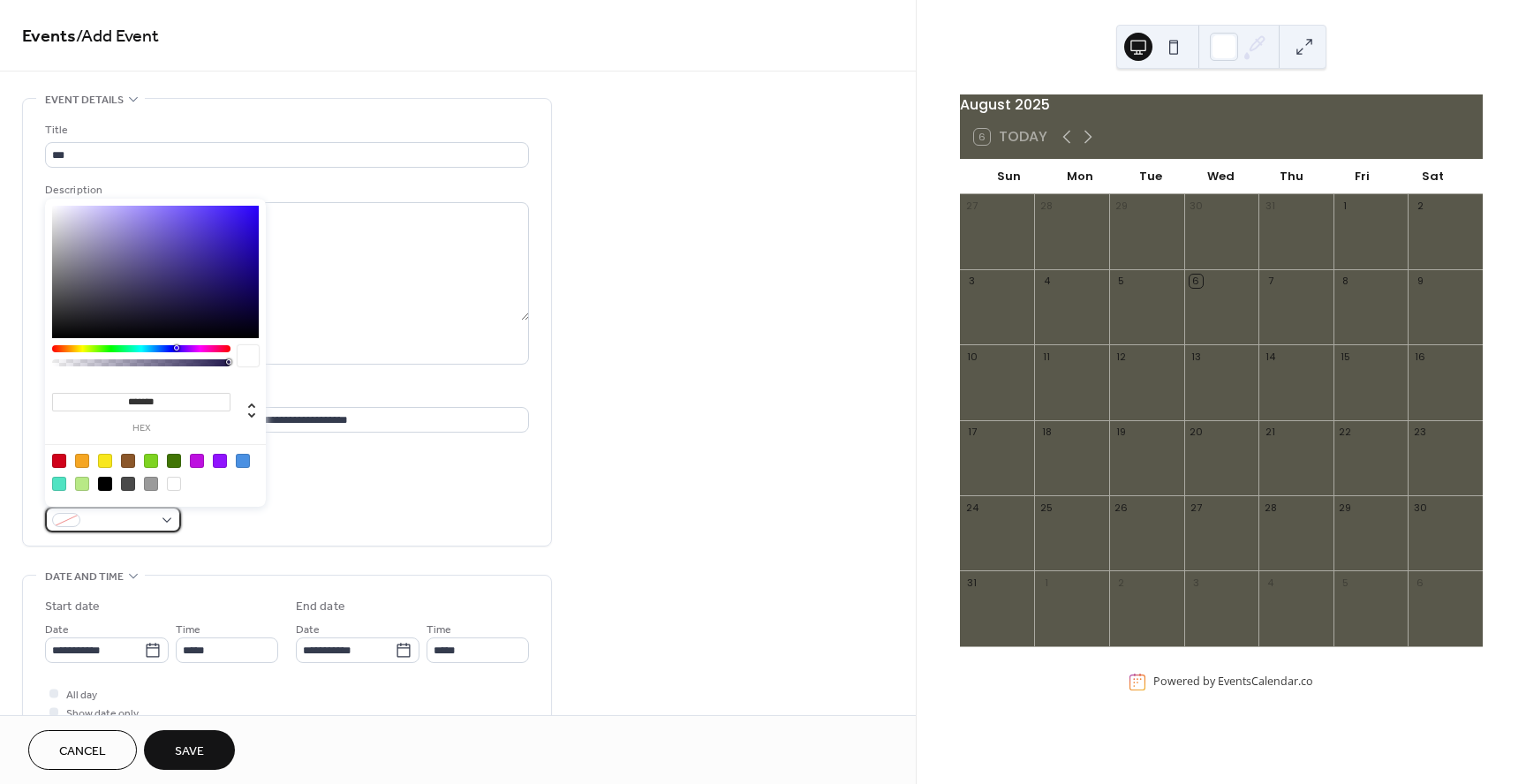 click at bounding box center [113, 519] 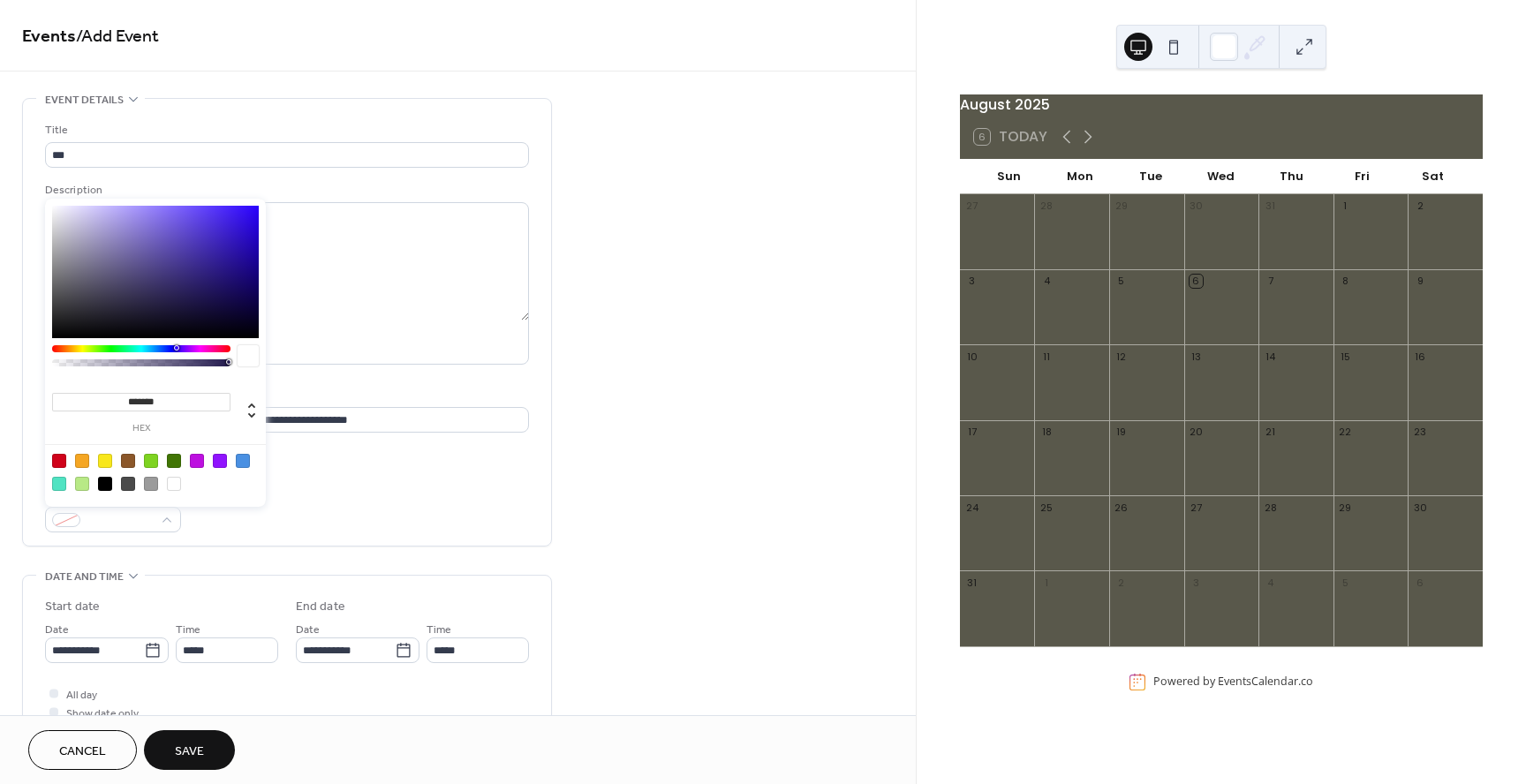 click on "Event color" at bounding box center (287, 509) 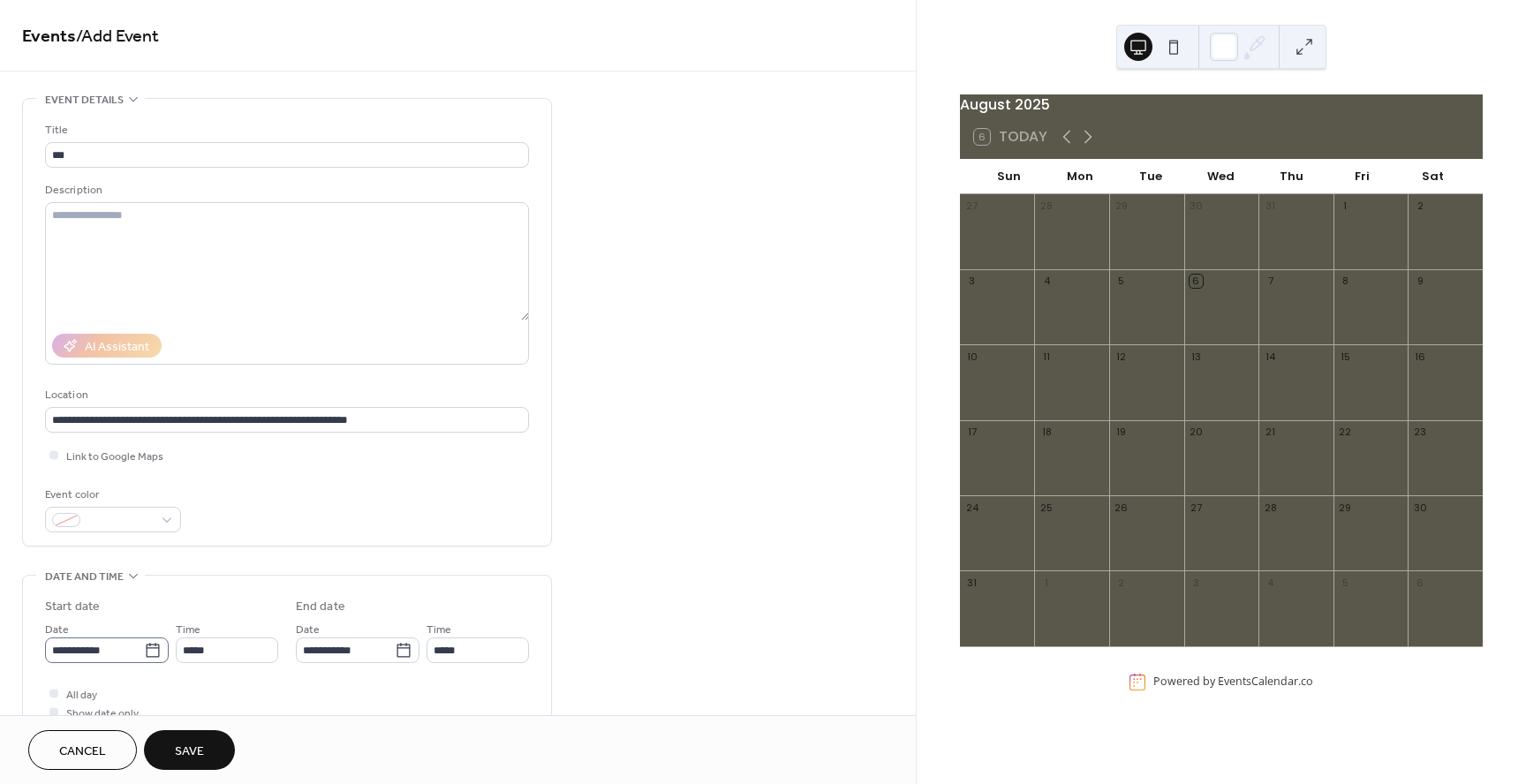 click 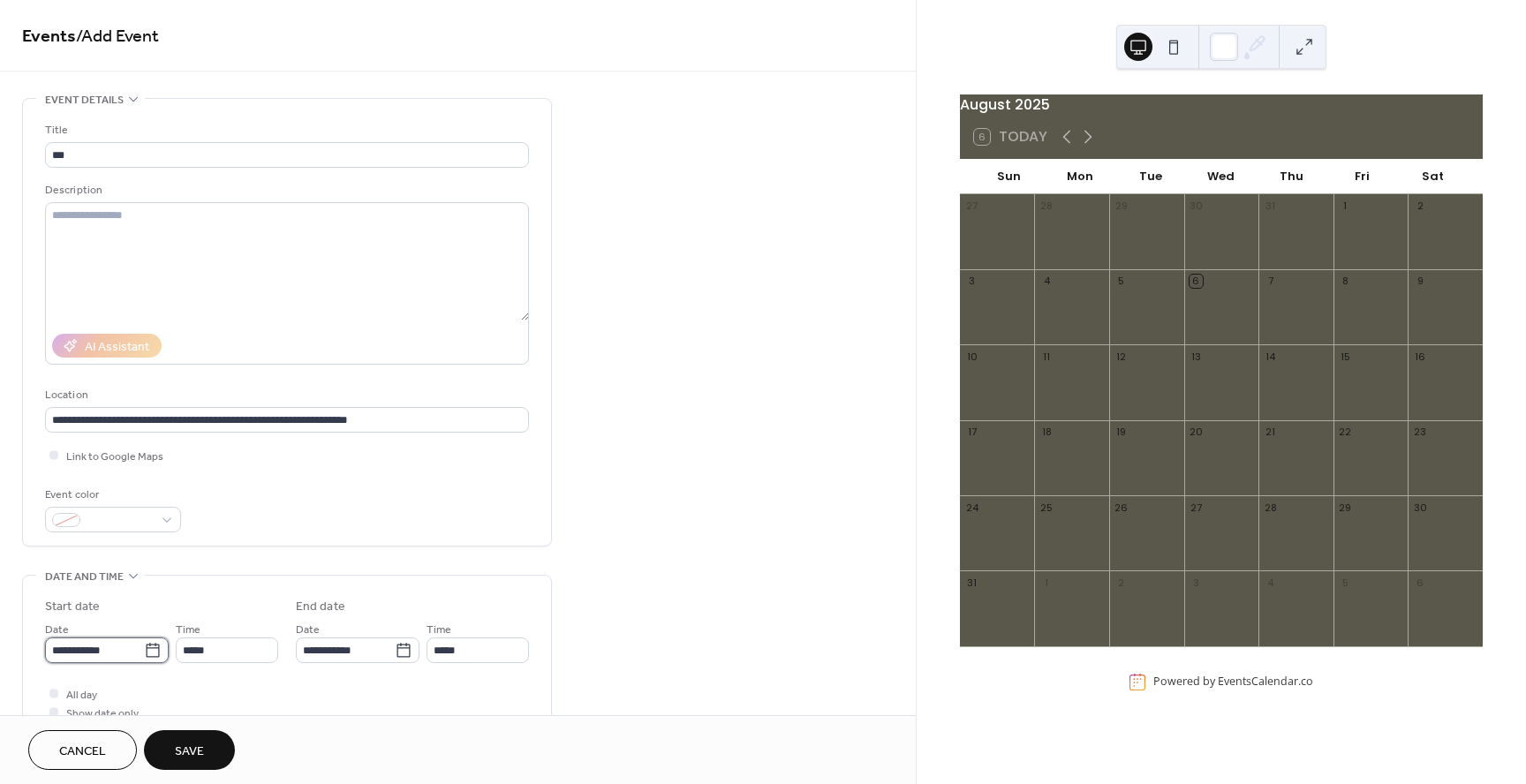 click on "**********" at bounding box center (94, 650) 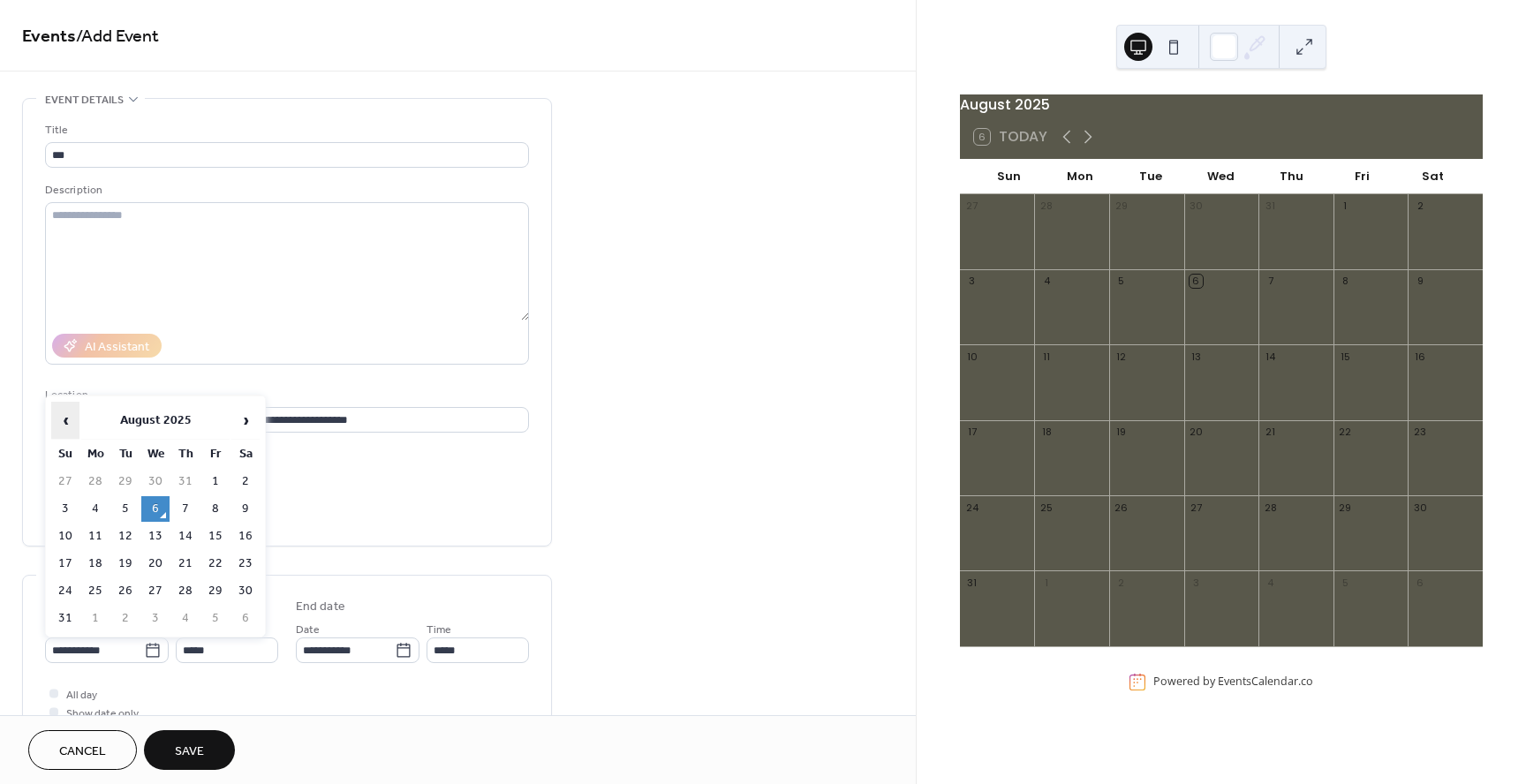click on "‹" at bounding box center (65, 420) 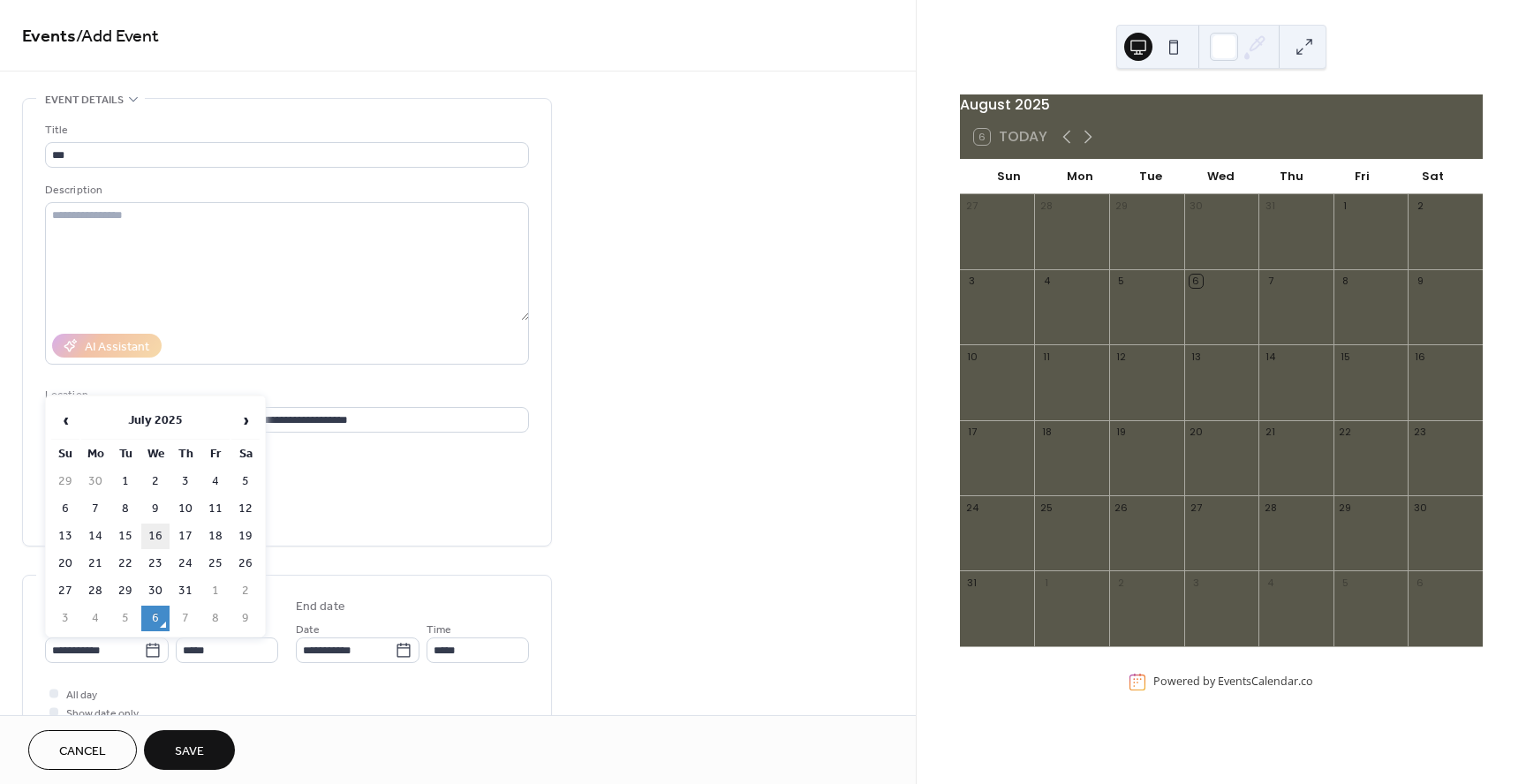 click on "16" at bounding box center [155, 536] 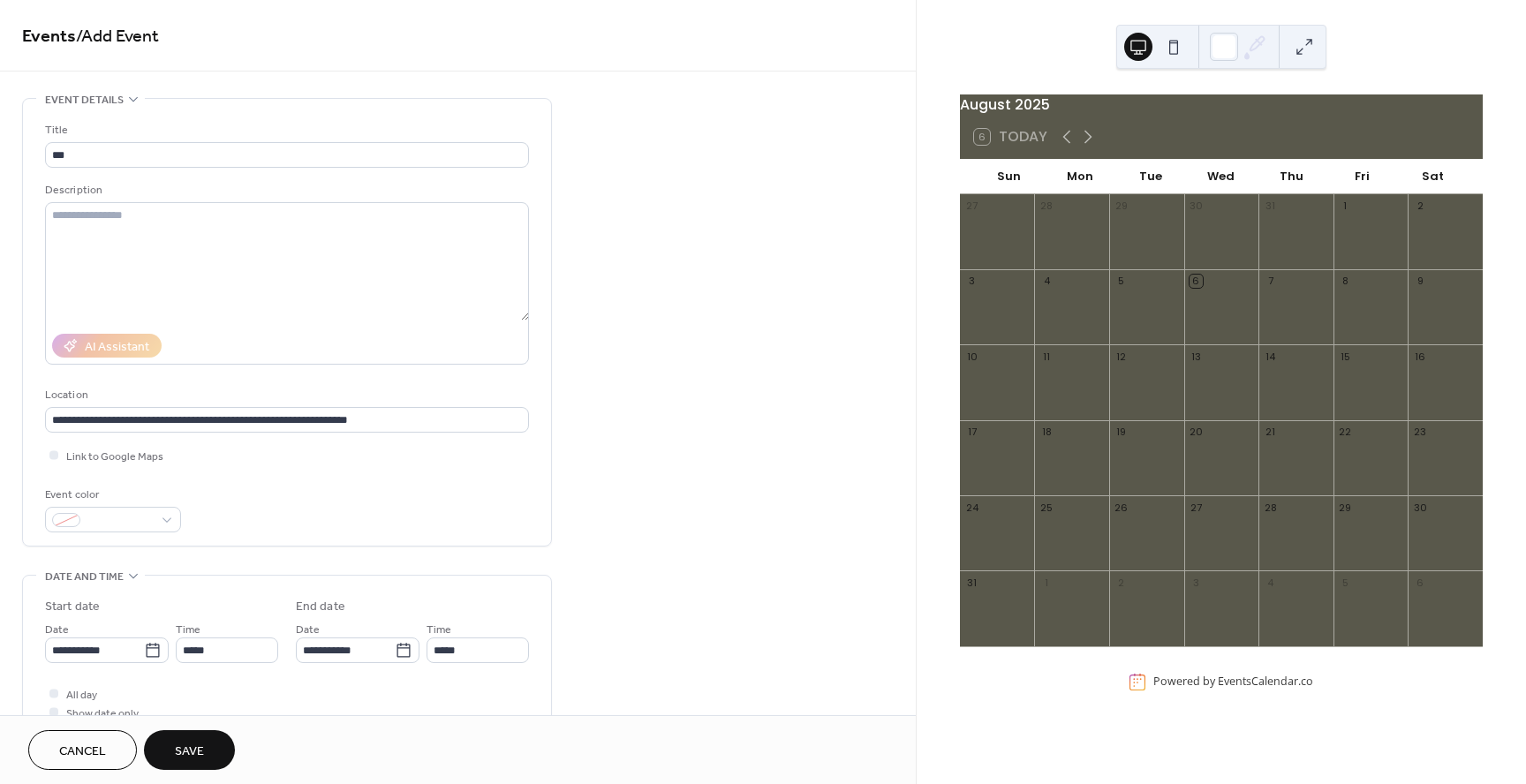 type on "**********" 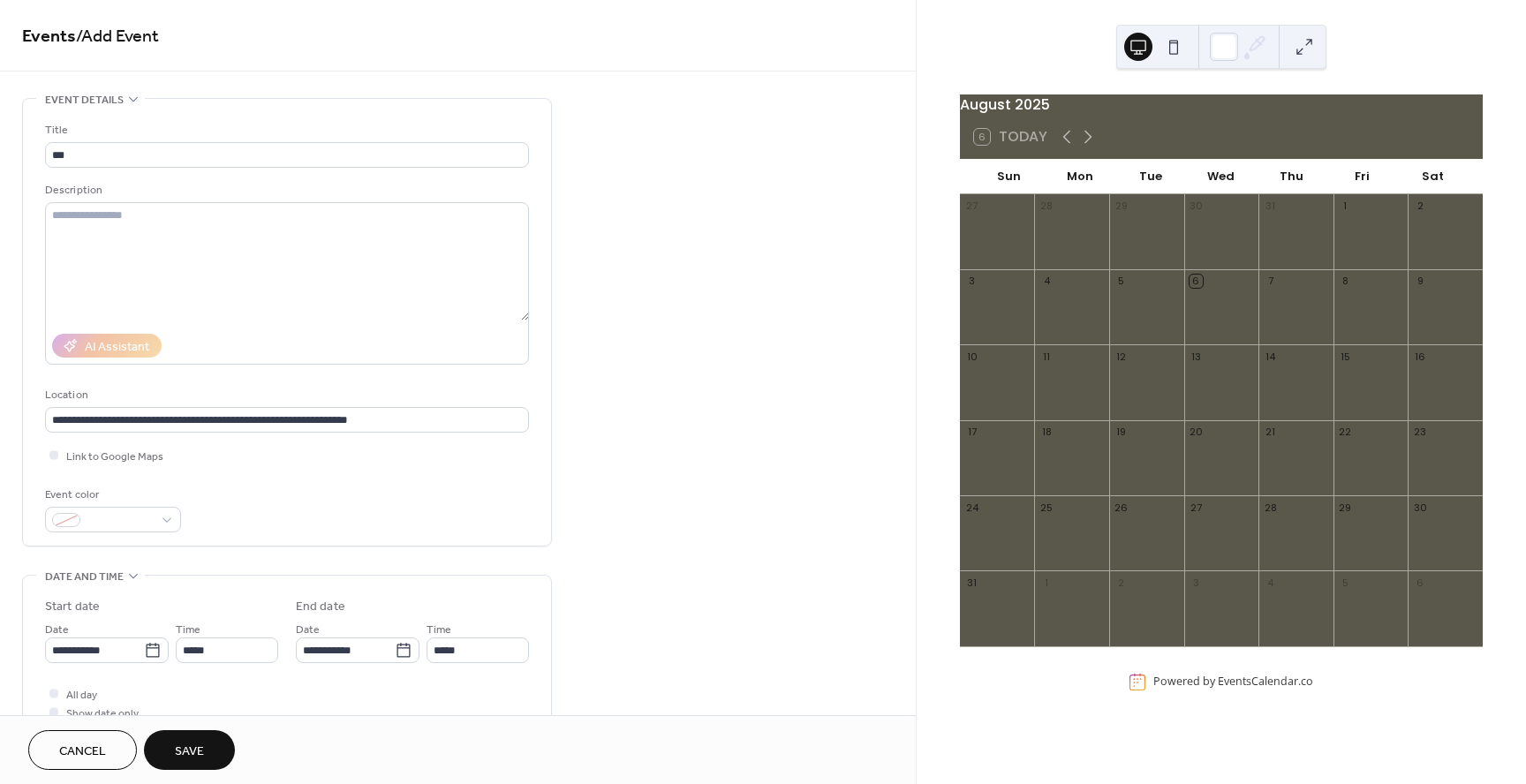 type on "**********" 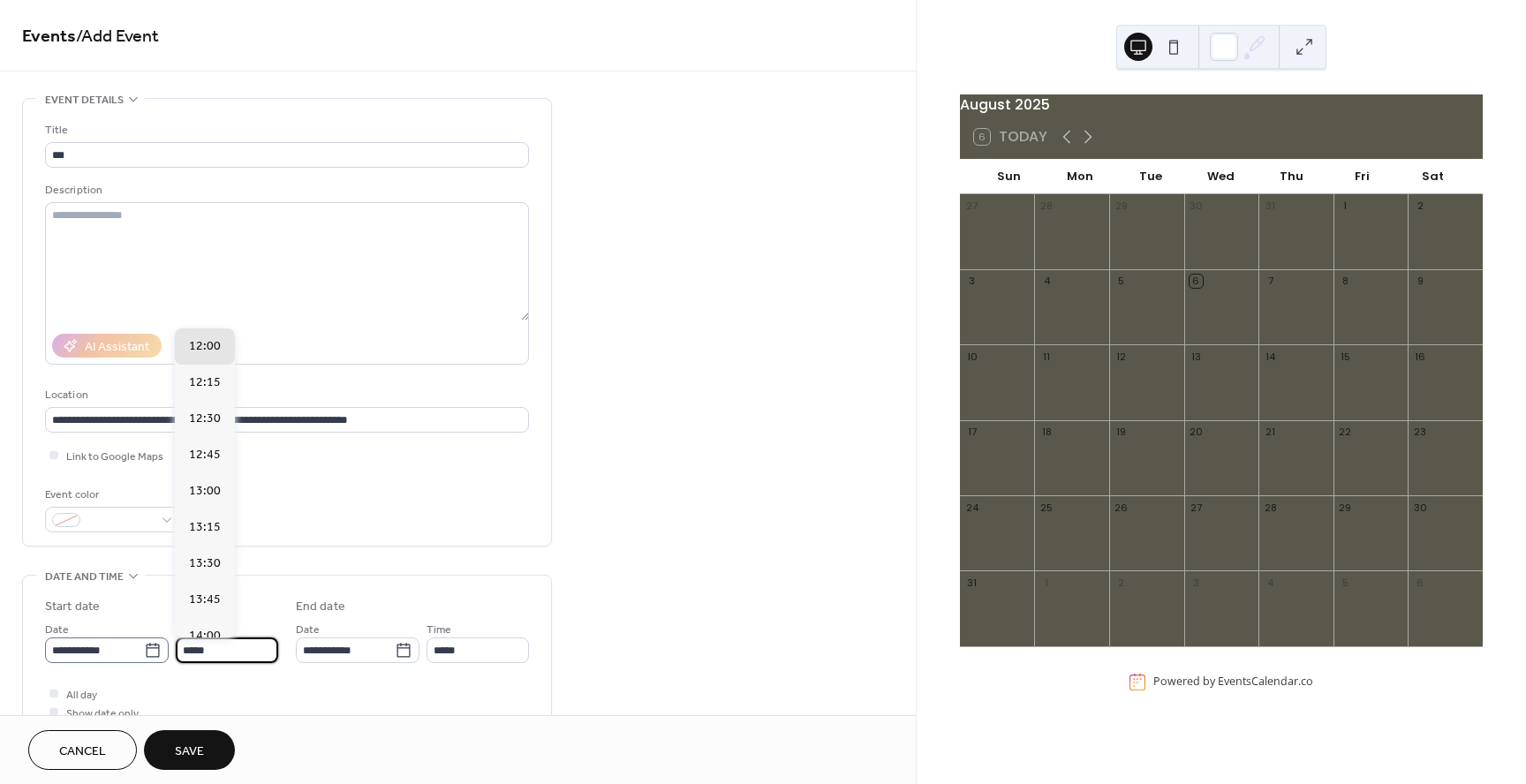 drag, startPoint x: 225, startPoint y: 654, endPoint x: 165, endPoint y: 645, distance: 60.67125 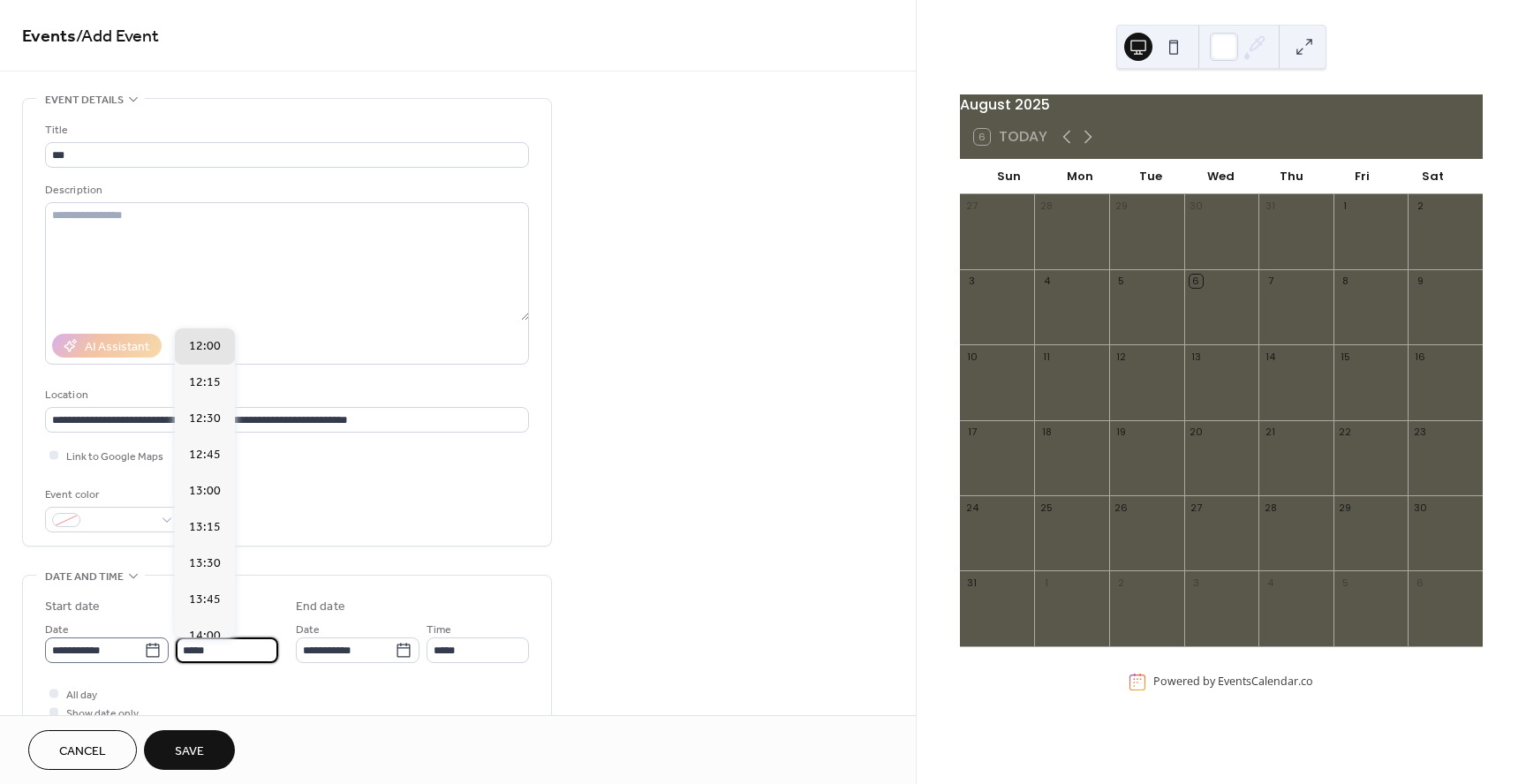 click on "**********" at bounding box center [162, 641] 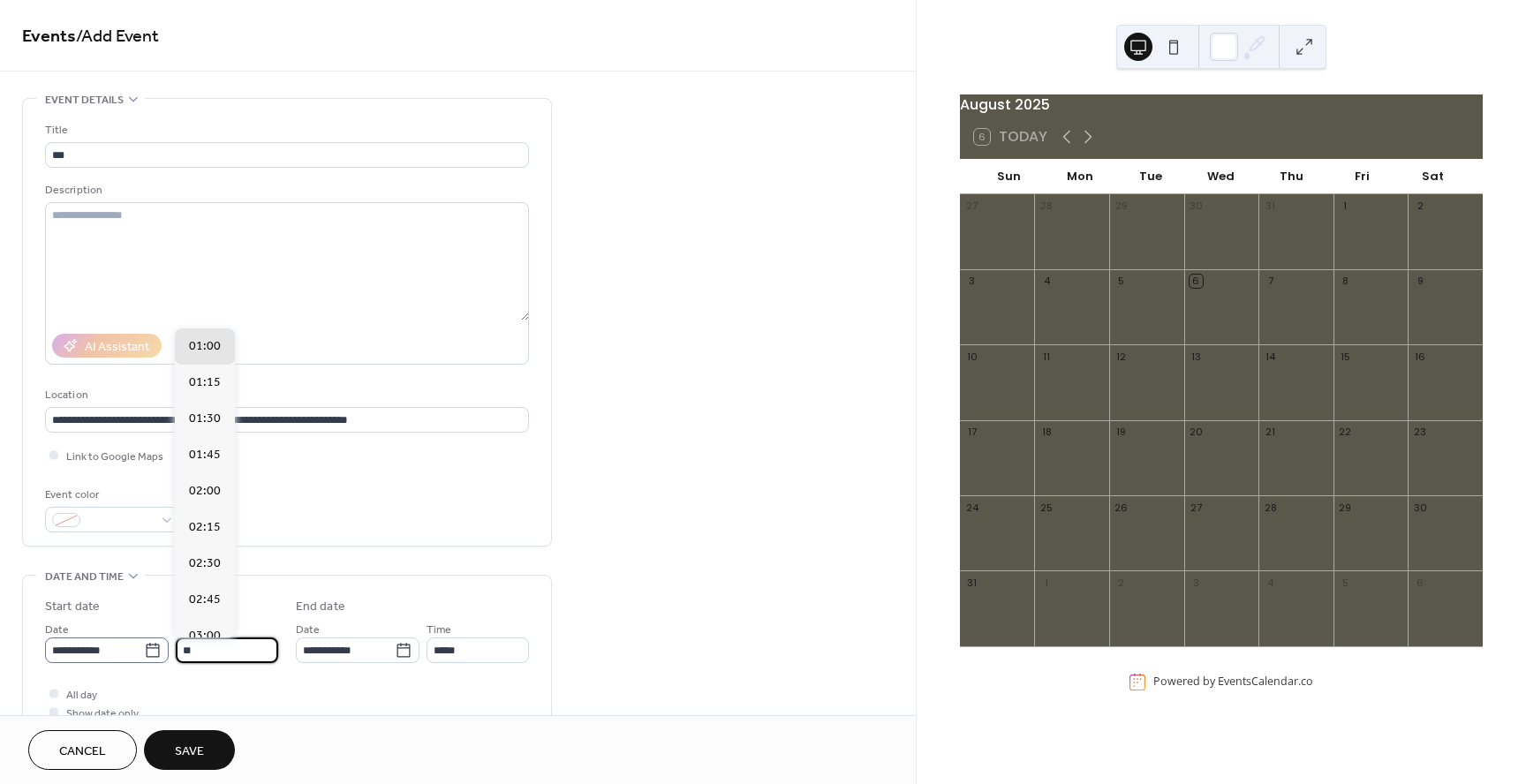 scroll, scrollTop: 2606, scrollLeft: 0, axis: vertical 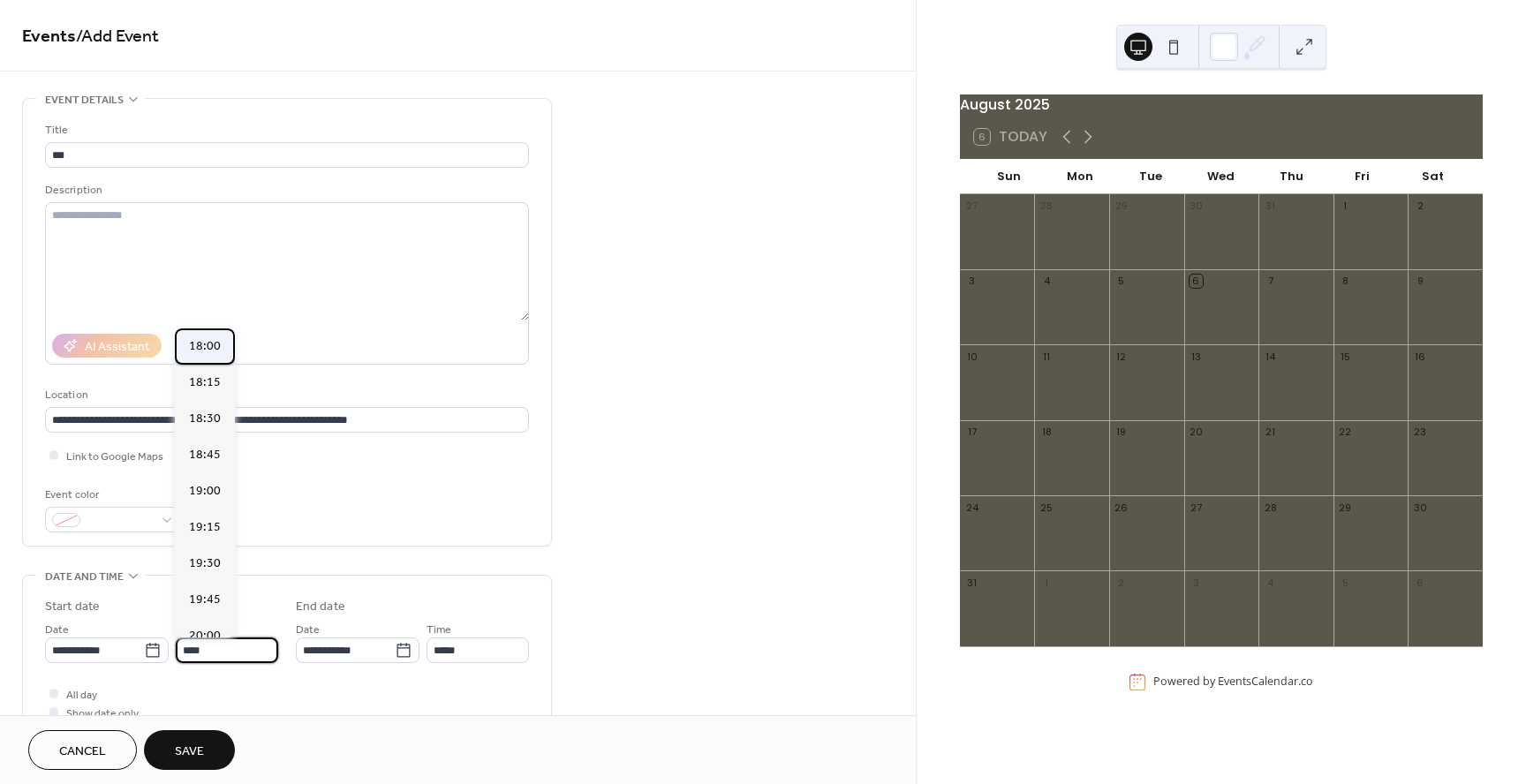 click on "18:00" at bounding box center (205, 346) 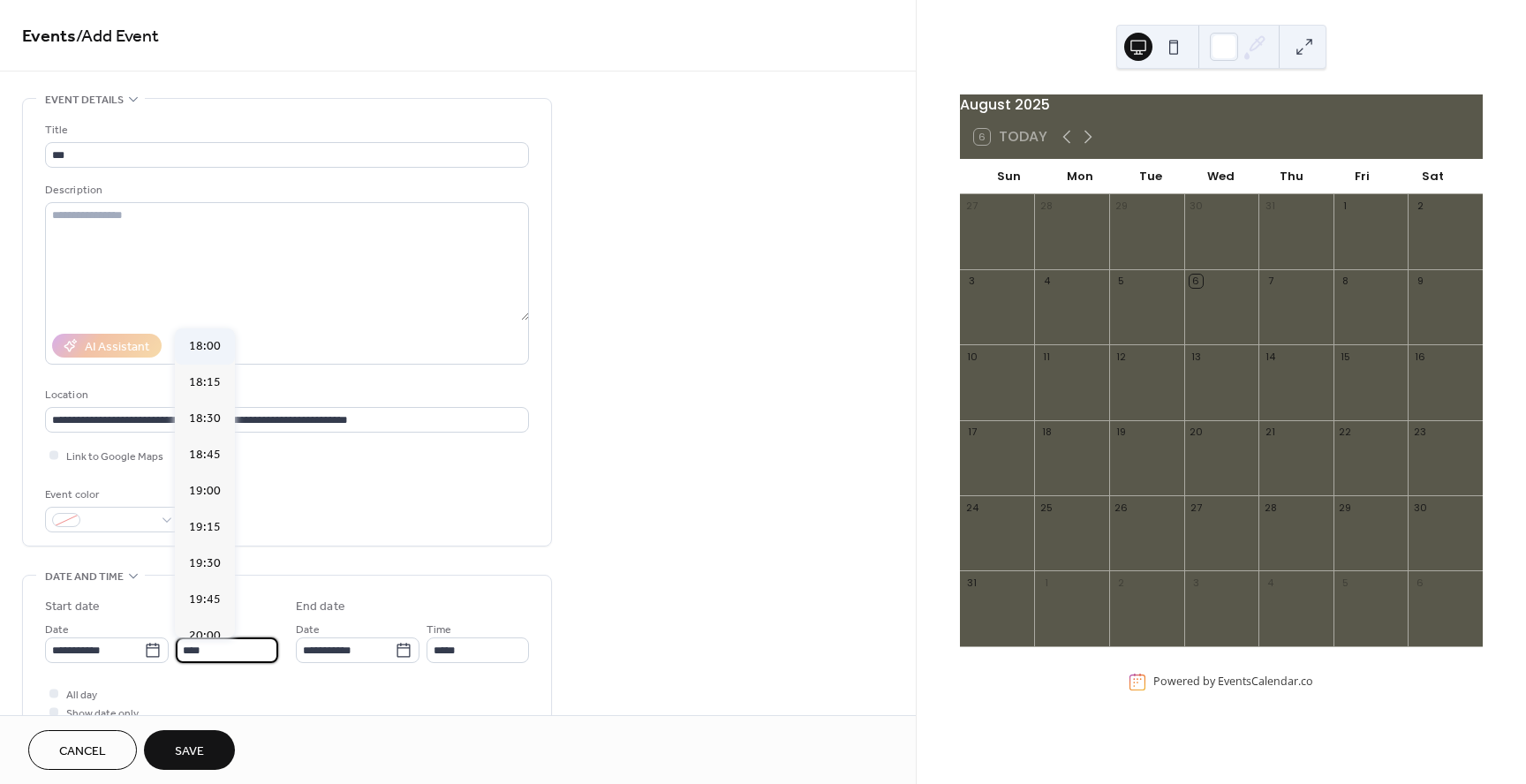 type on "*****" 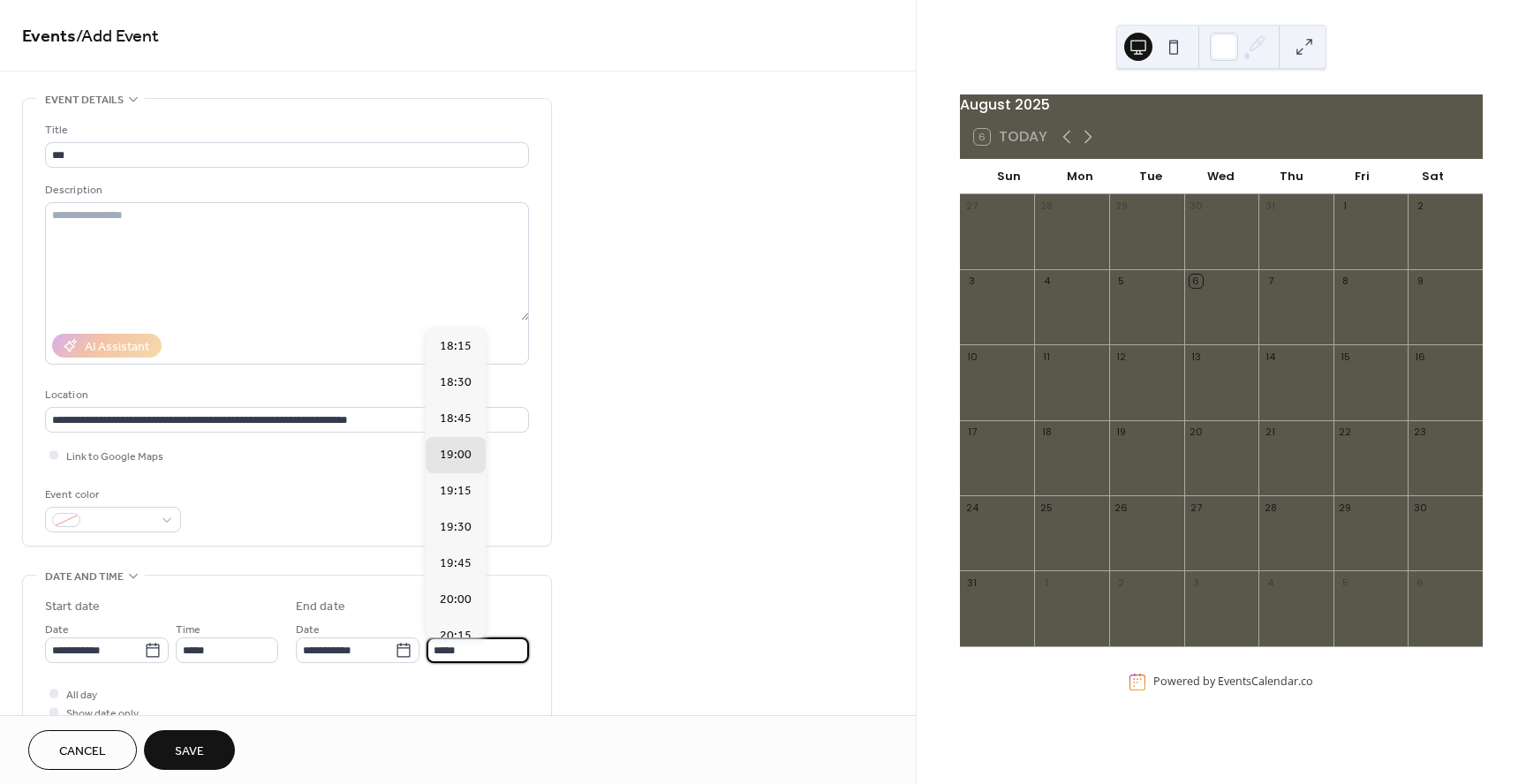 click on "*****" at bounding box center (478, 650) 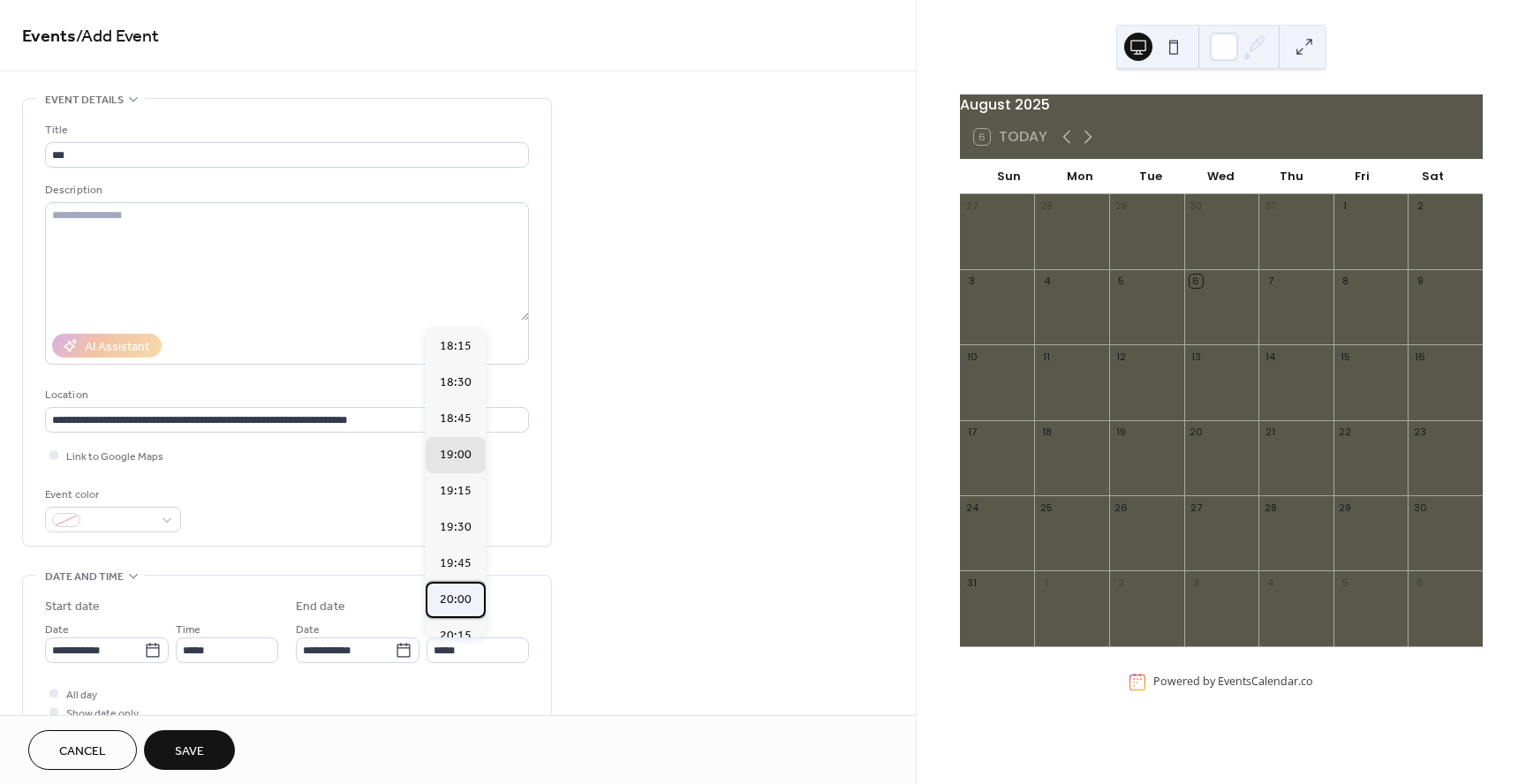 click on "20:00" at bounding box center [456, 599] 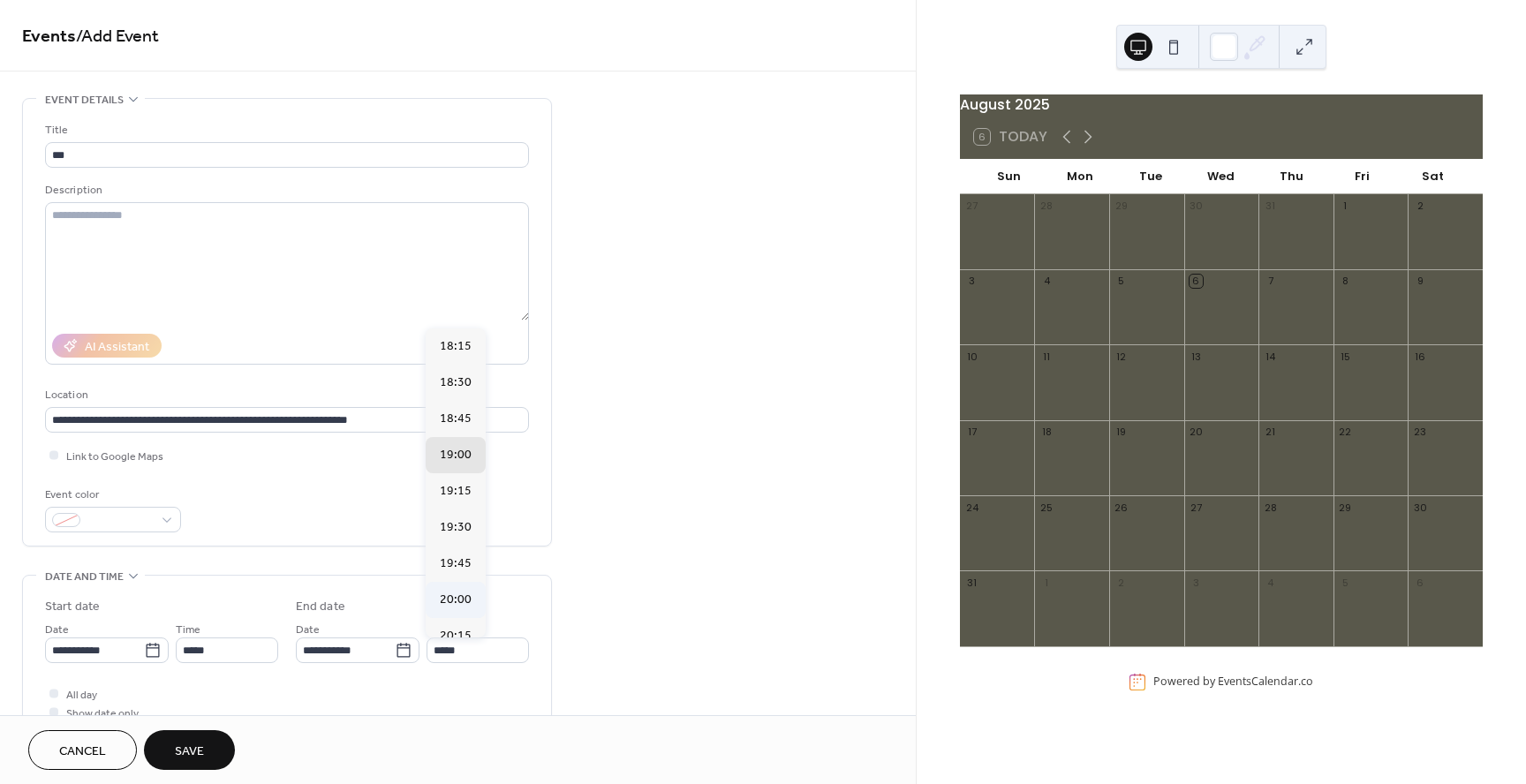 type on "*****" 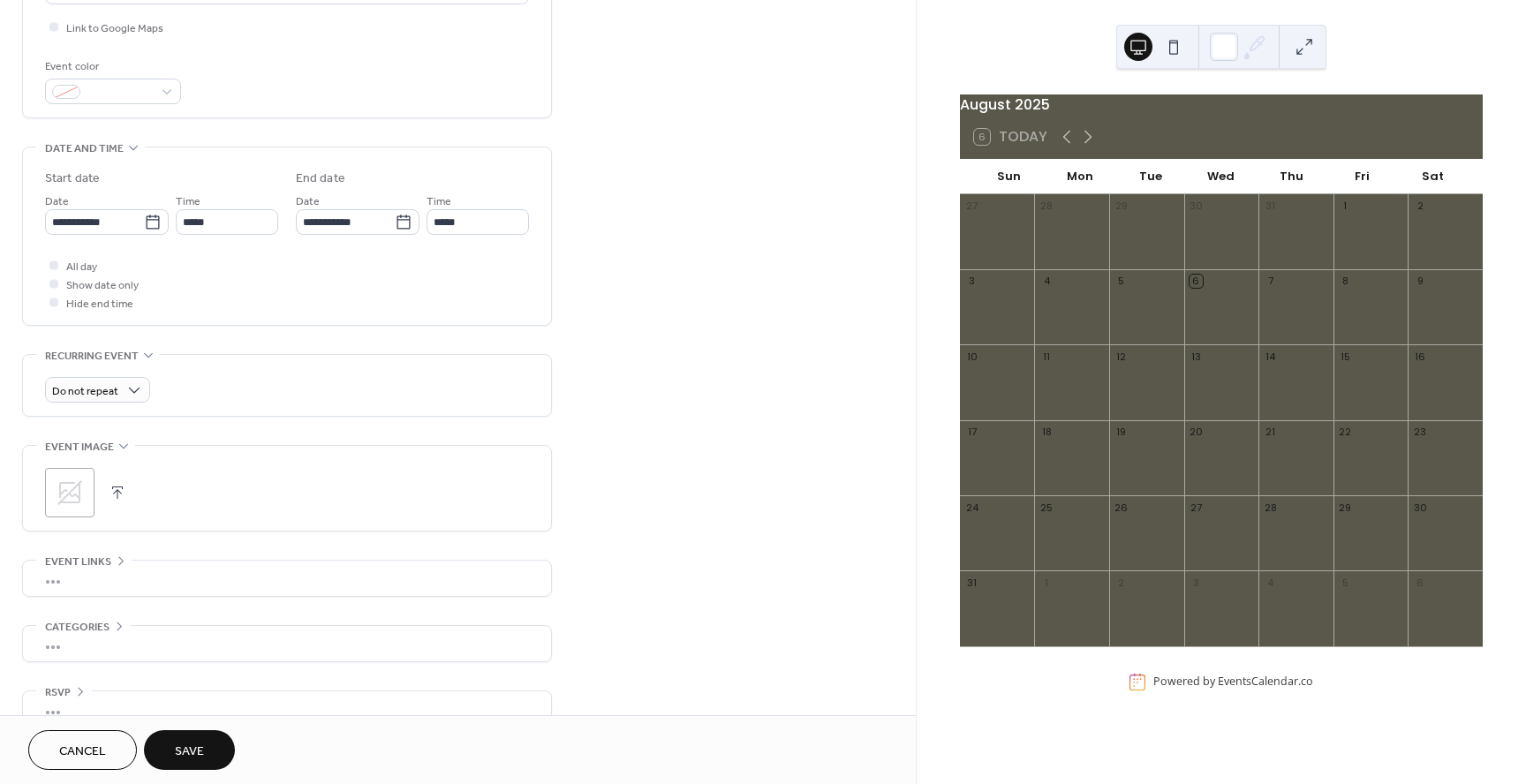 scroll, scrollTop: 458, scrollLeft: 0, axis: vertical 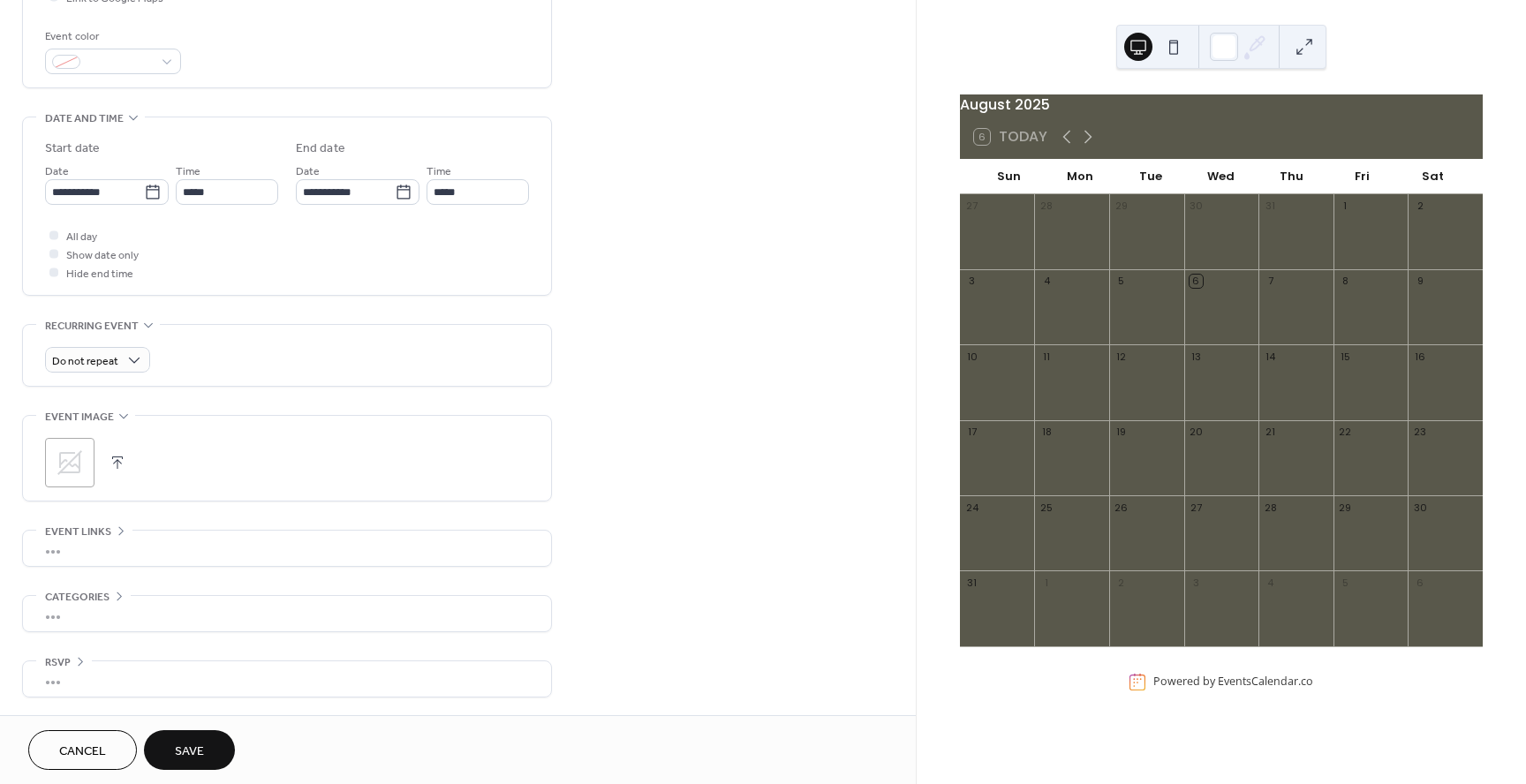 click on "•••" at bounding box center [287, 679] 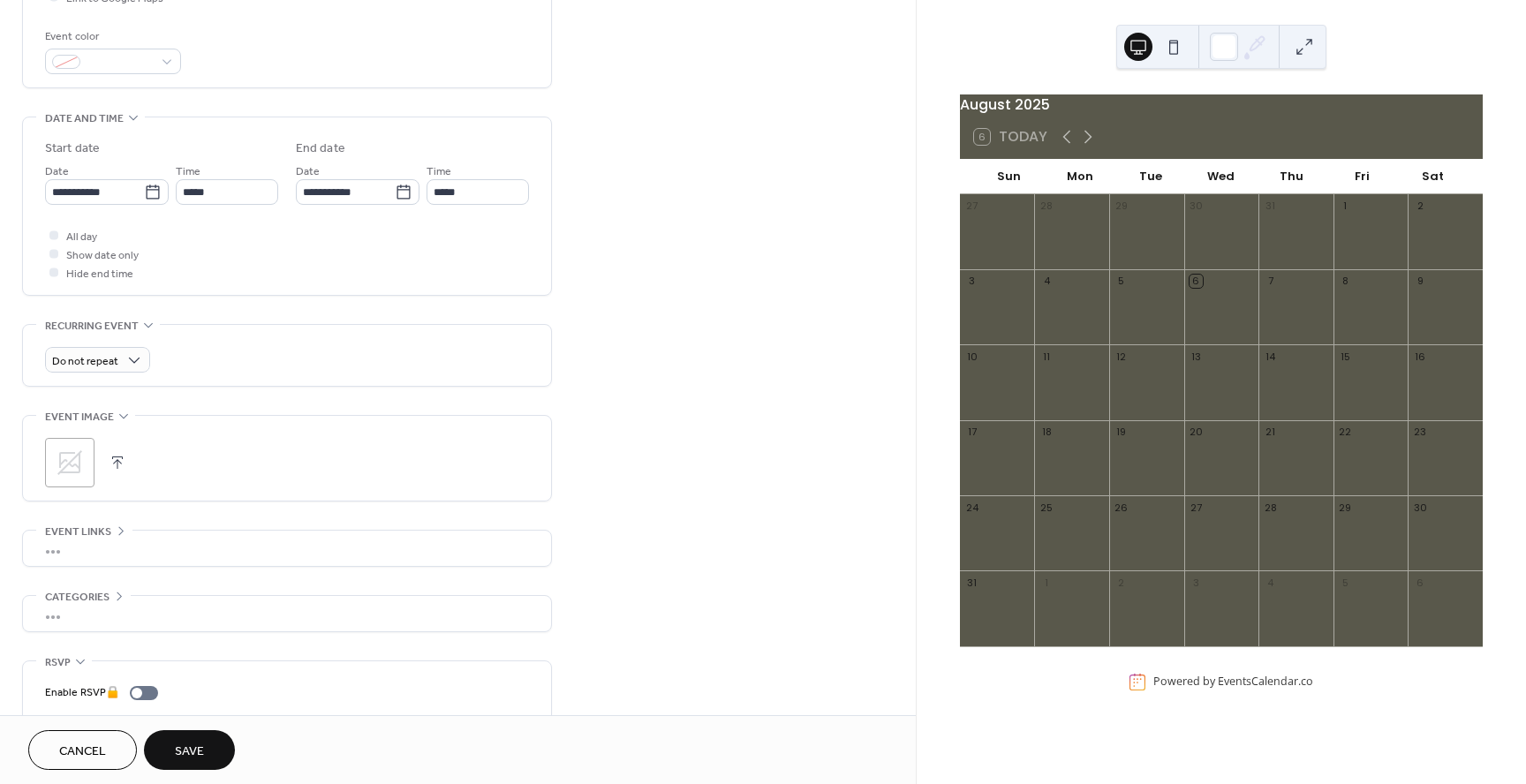 scroll, scrollTop: 516, scrollLeft: 0, axis: vertical 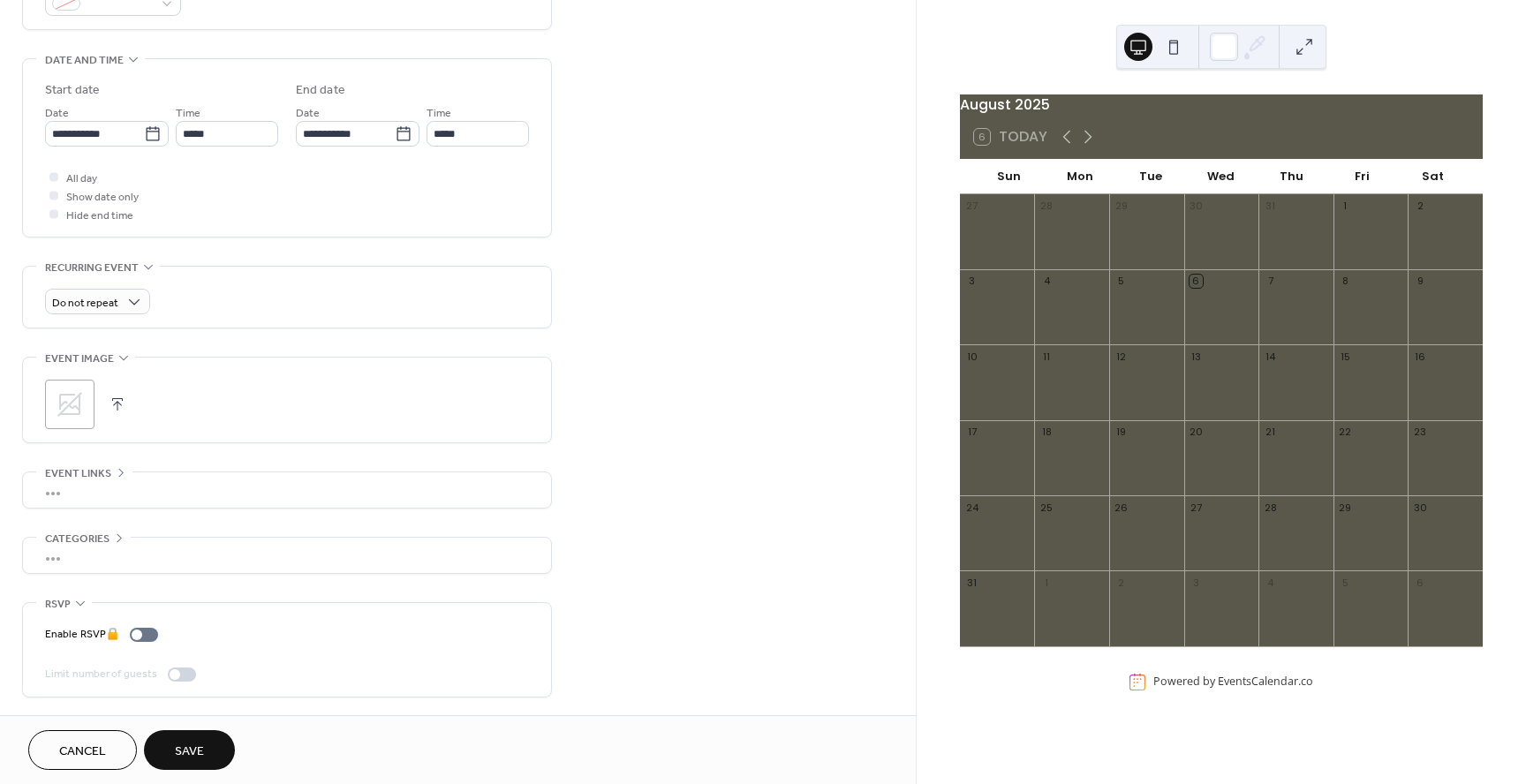 click on "•••" at bounding box center (287, 555) 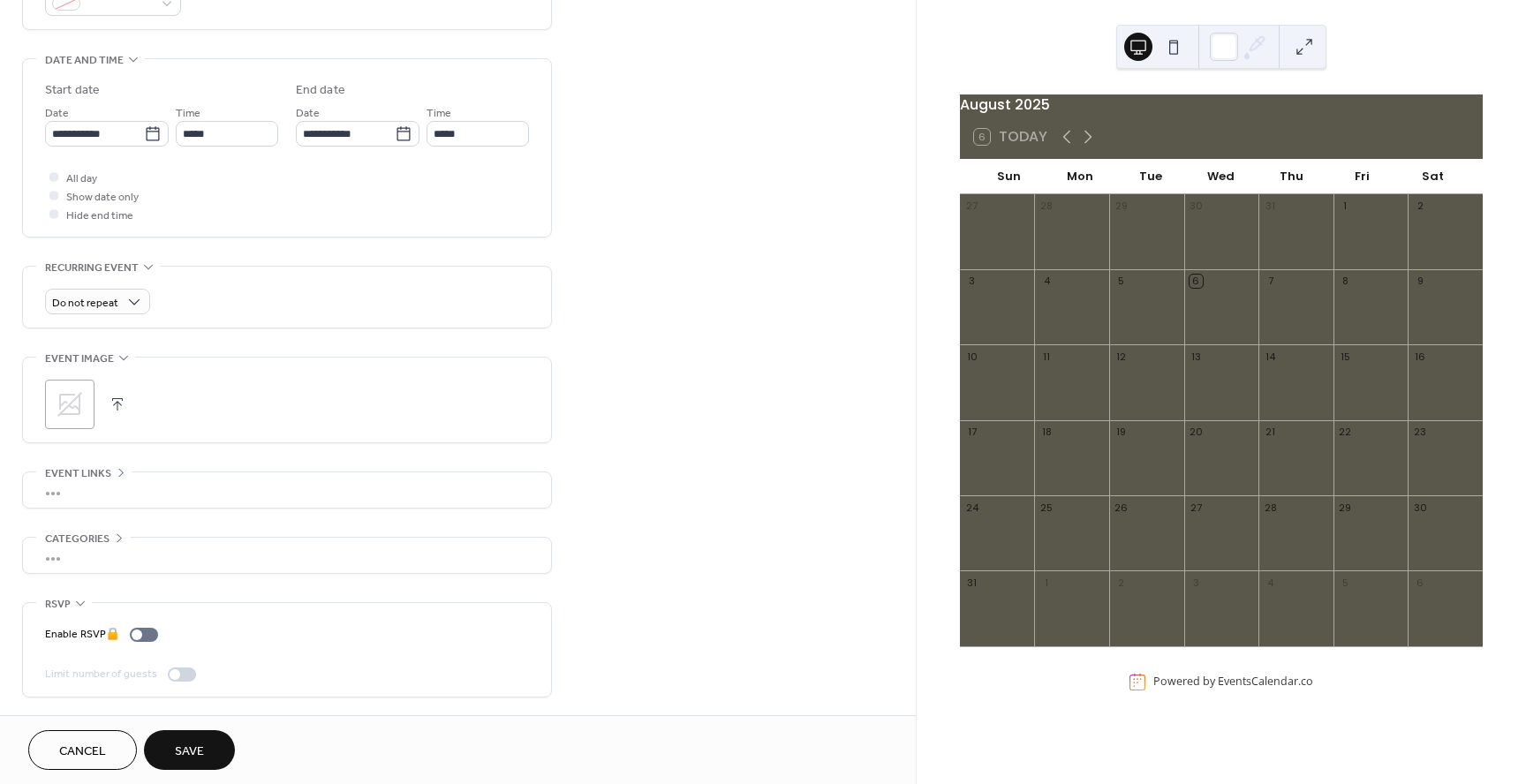 scroll, scrollTop: 516, scrollLeft: 0, axis: vertical 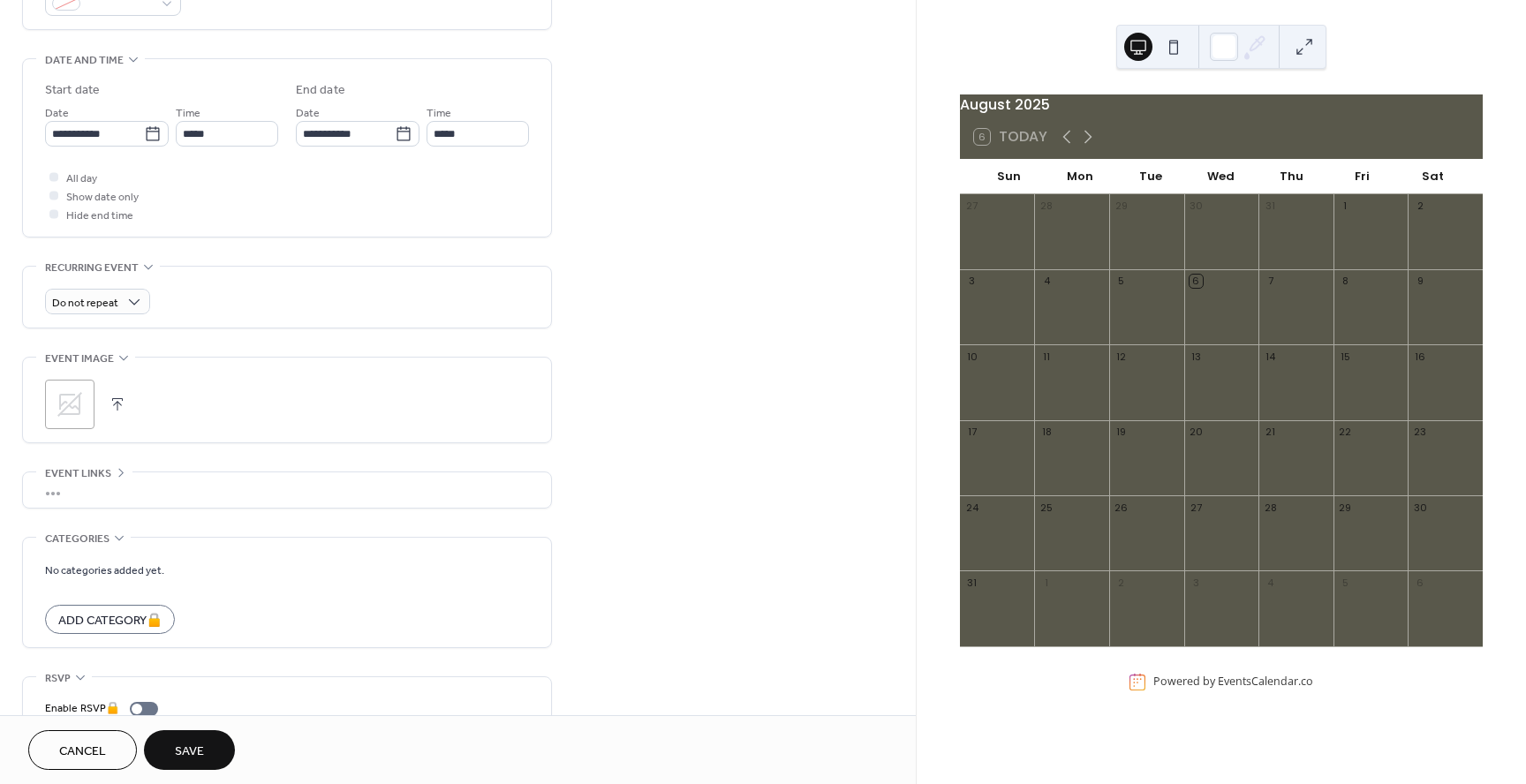 click on "•••" at bounding box center (287, 490) 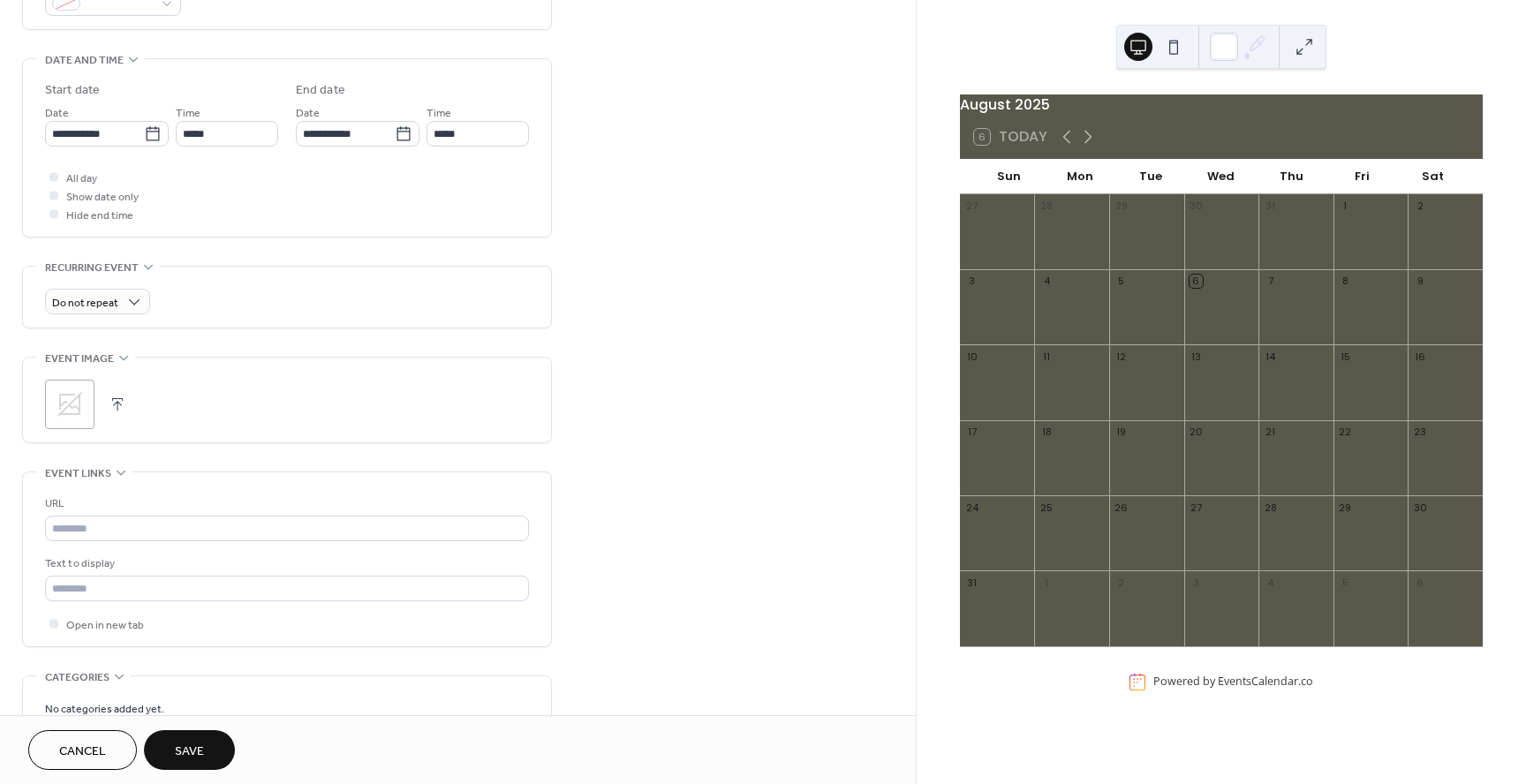 click on "Save" at bounding box center [189, 751] 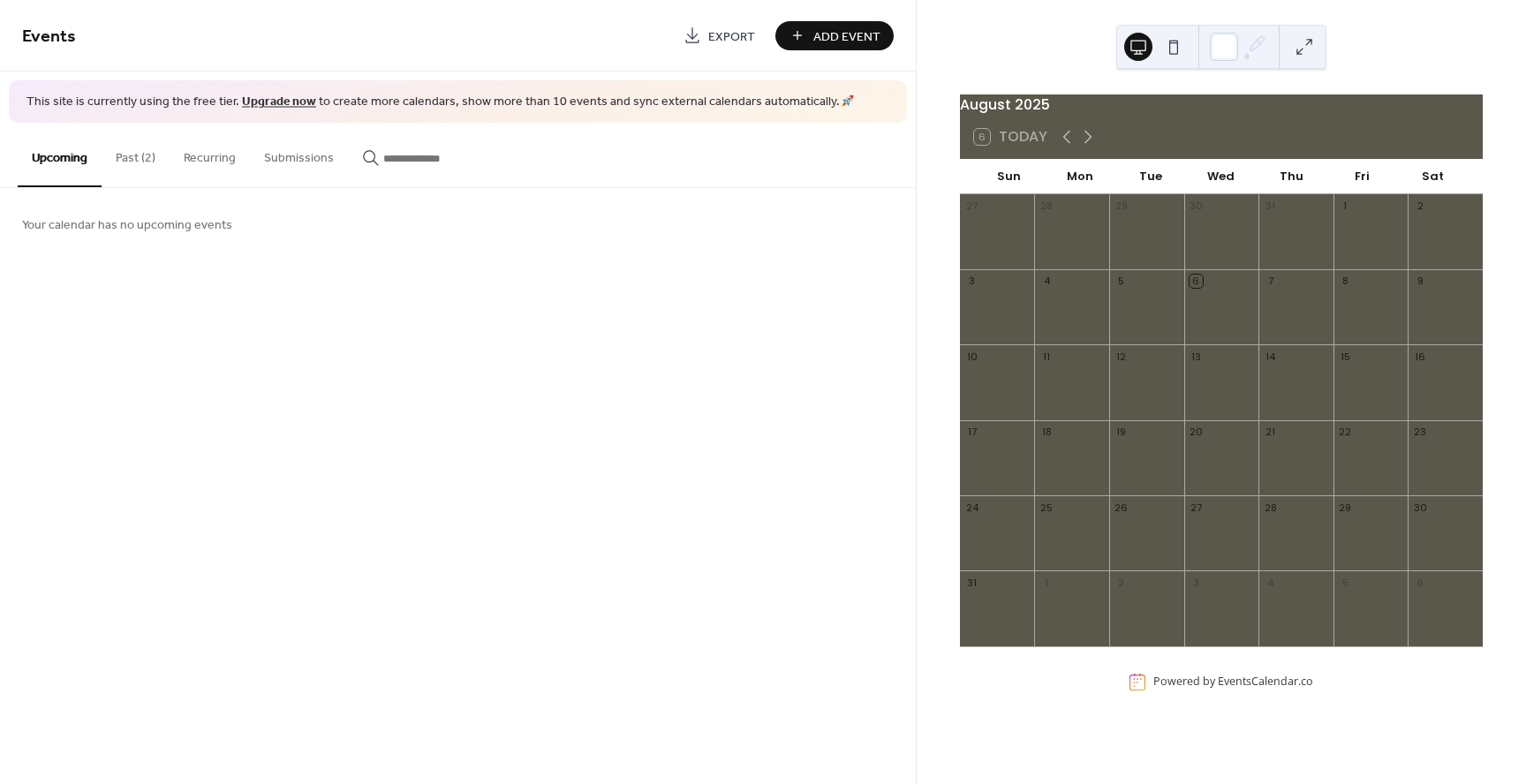 click on "Add Event" at bounding box center [847, 36] 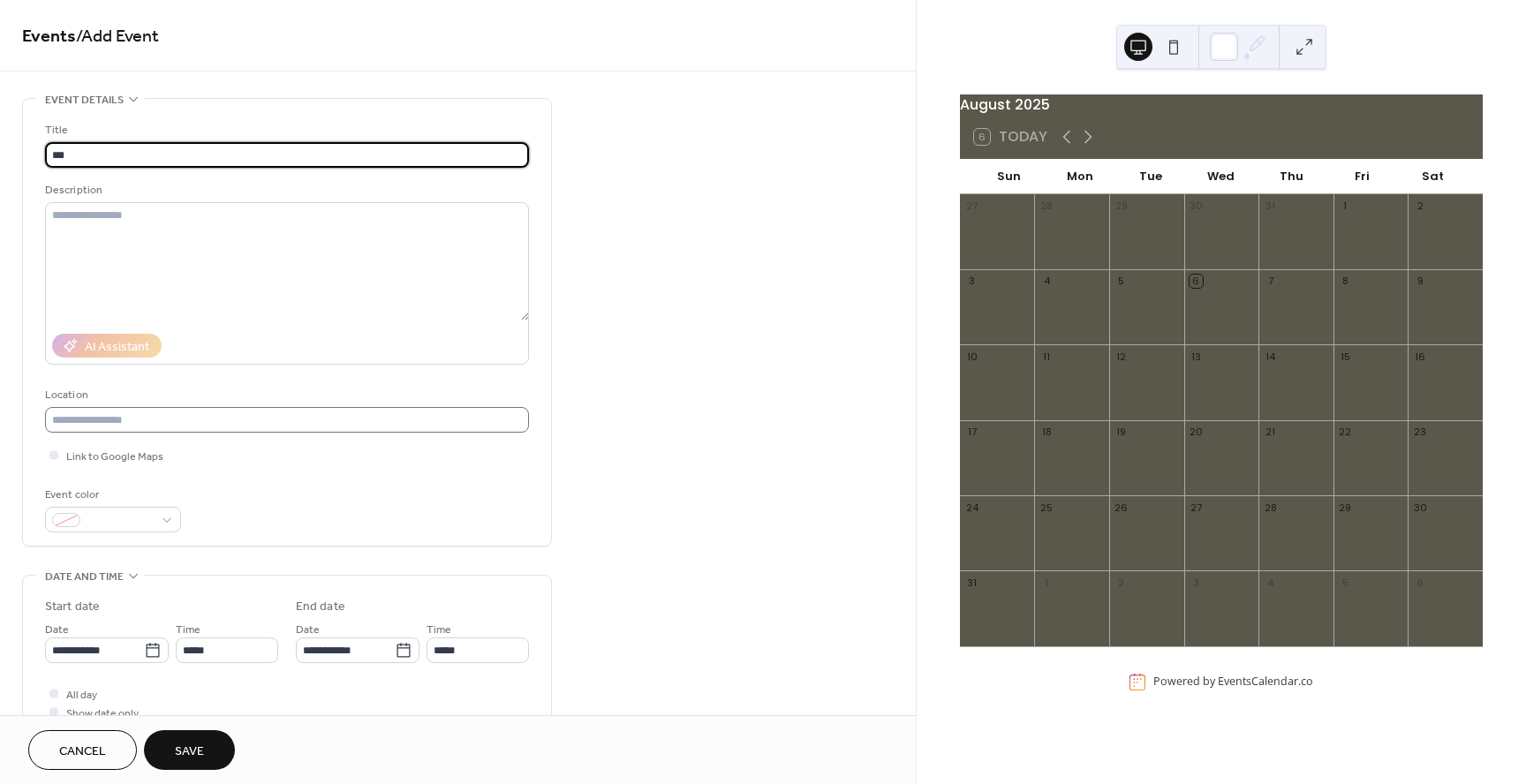 type on "***" 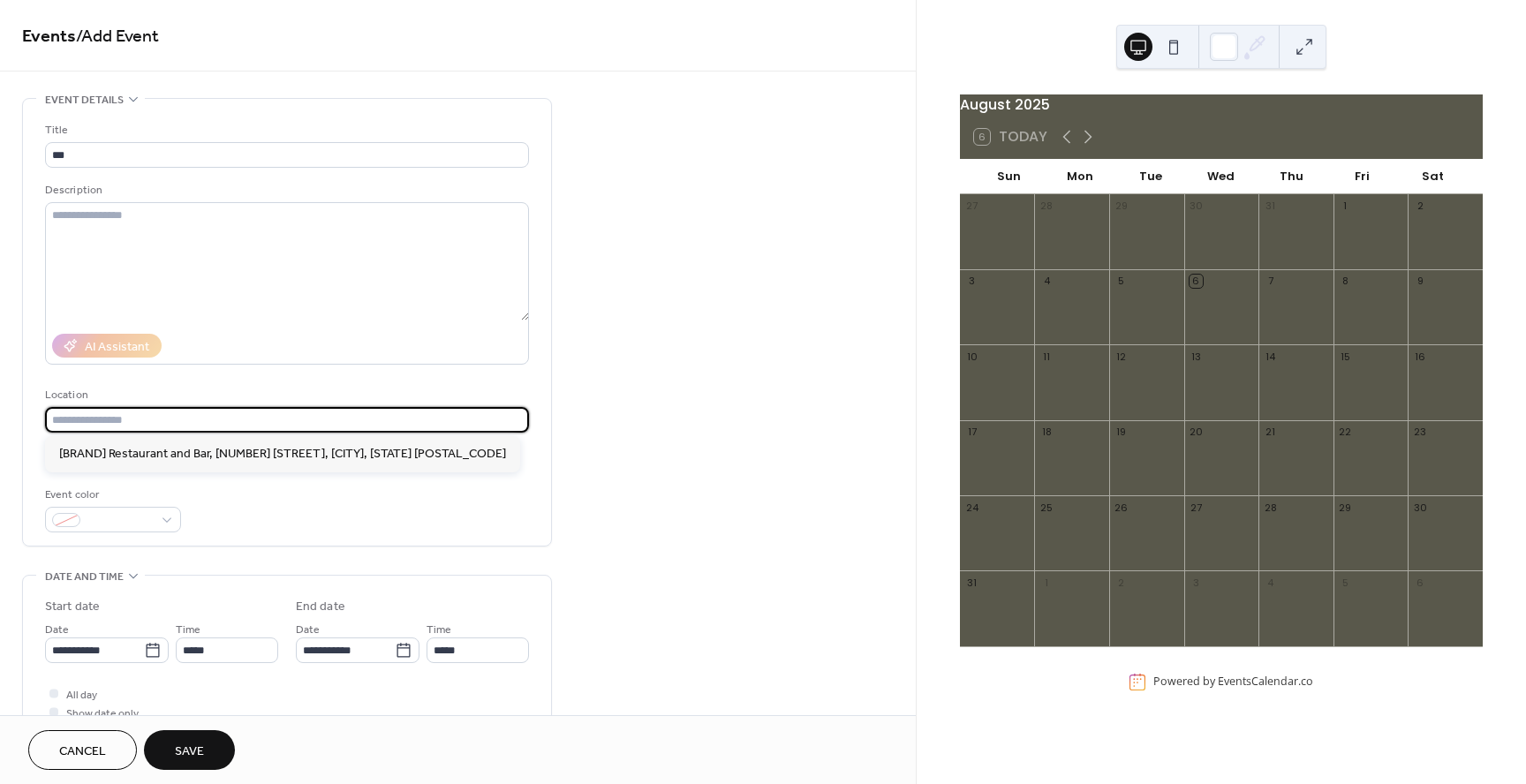 click at bounding box center [287, 419] 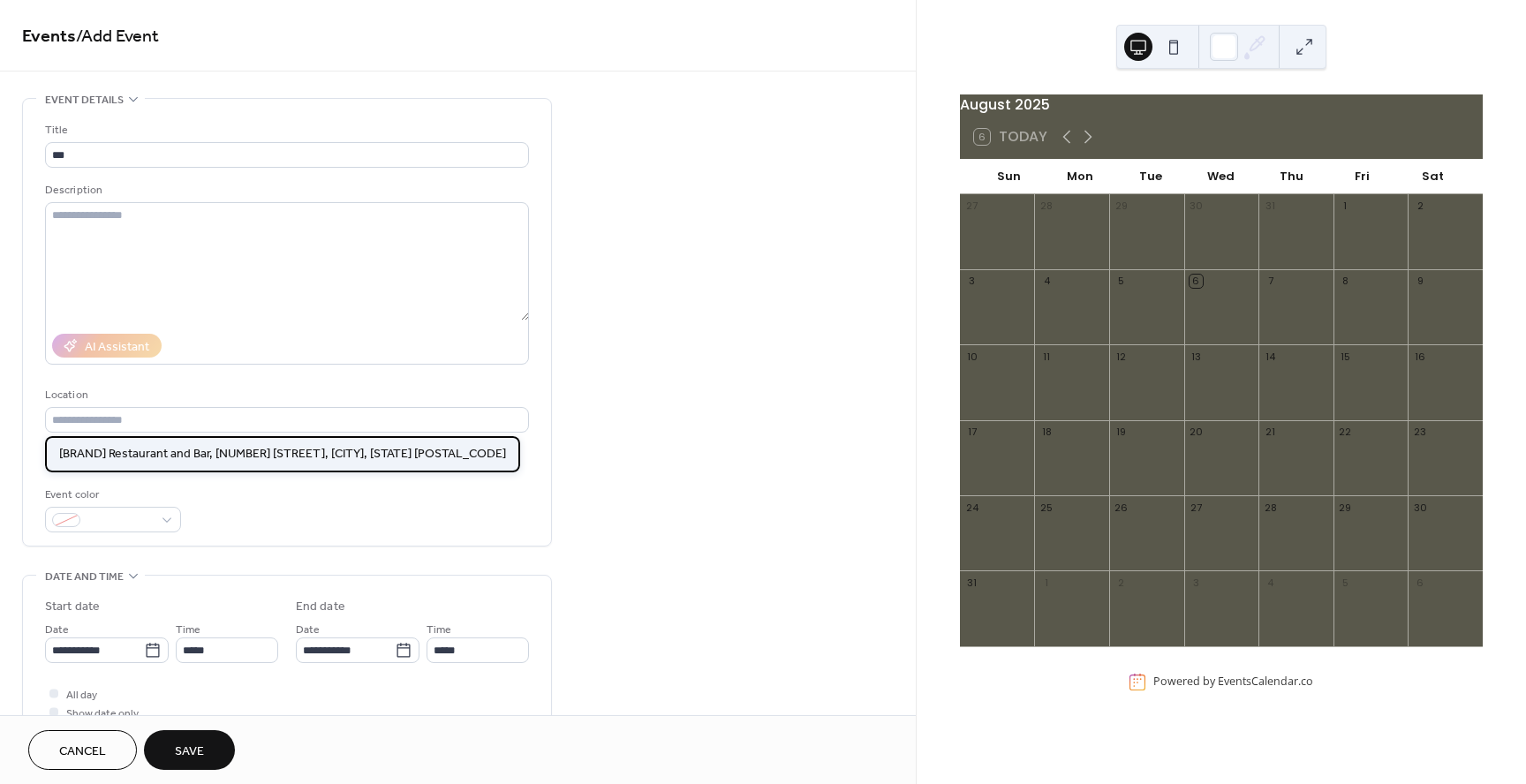click on "[BRAND] Restaurant and Bar, [NUMBER] [STREET], [CITY], [STATE] [POSTAL_CODE]" at bounding box center [283, 454] 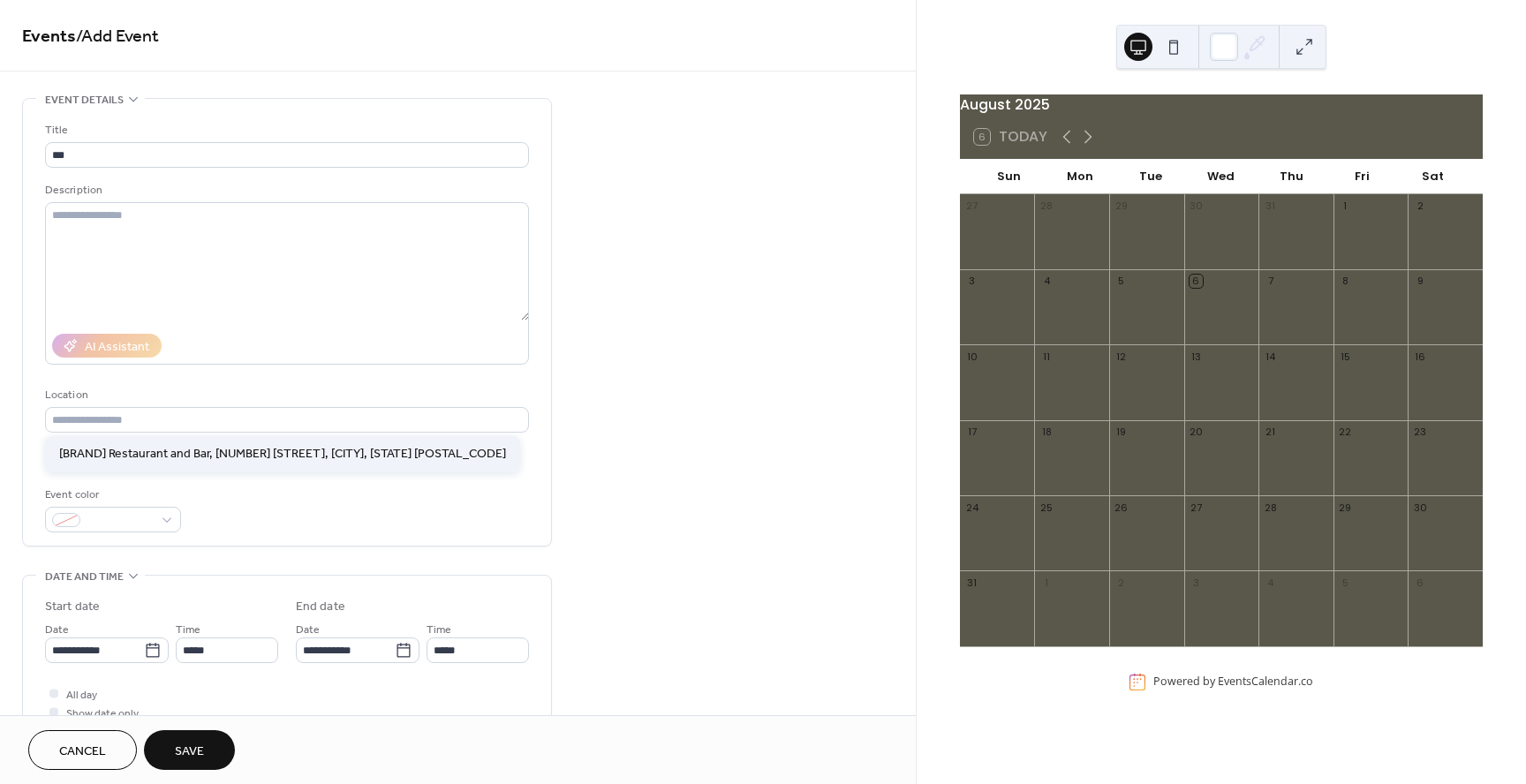 type on "**********" 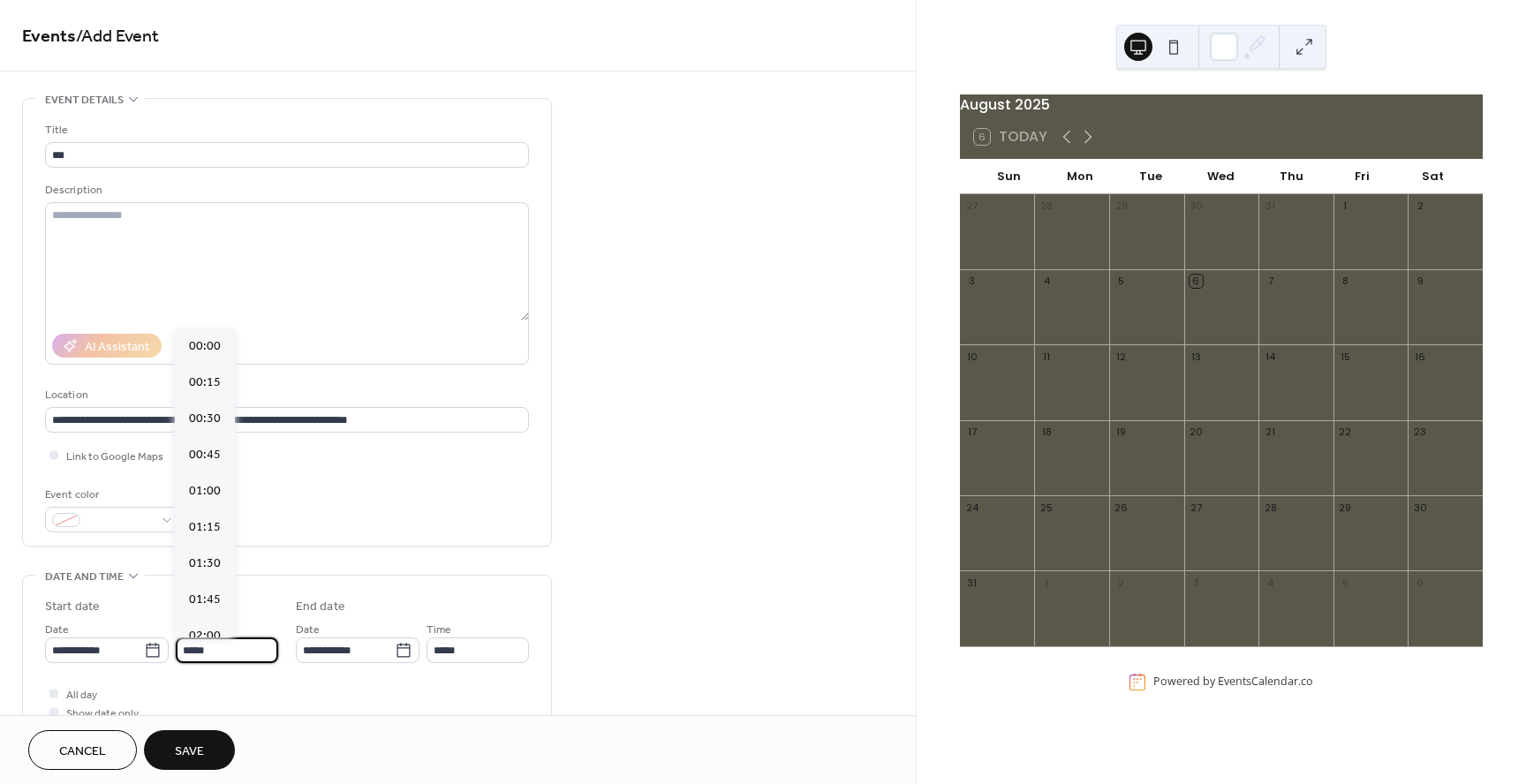 click on "*****" at bounding box center [227, 650] 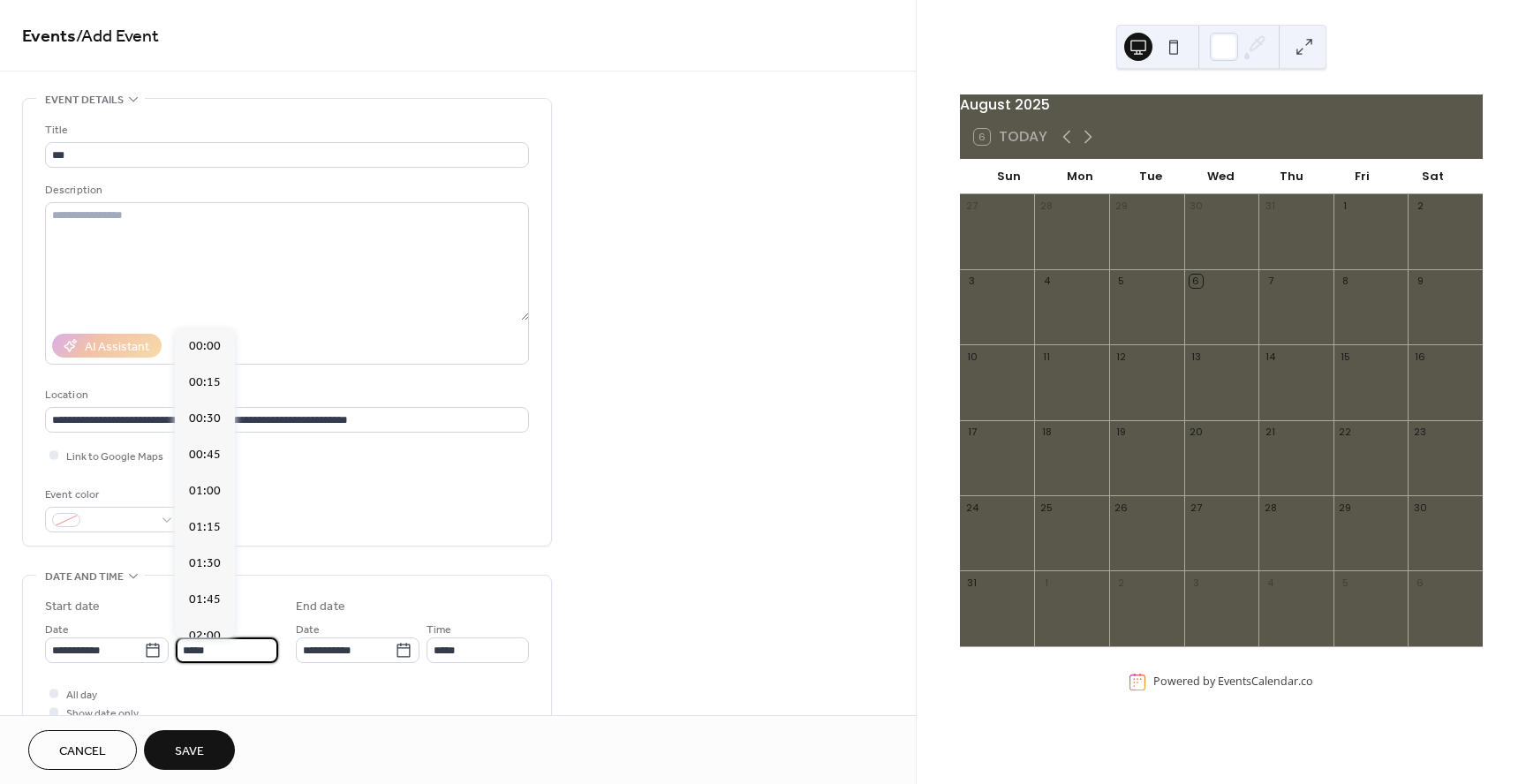 scroll, scrollTop: 1738, scrollLeft: 0, axis: vertical 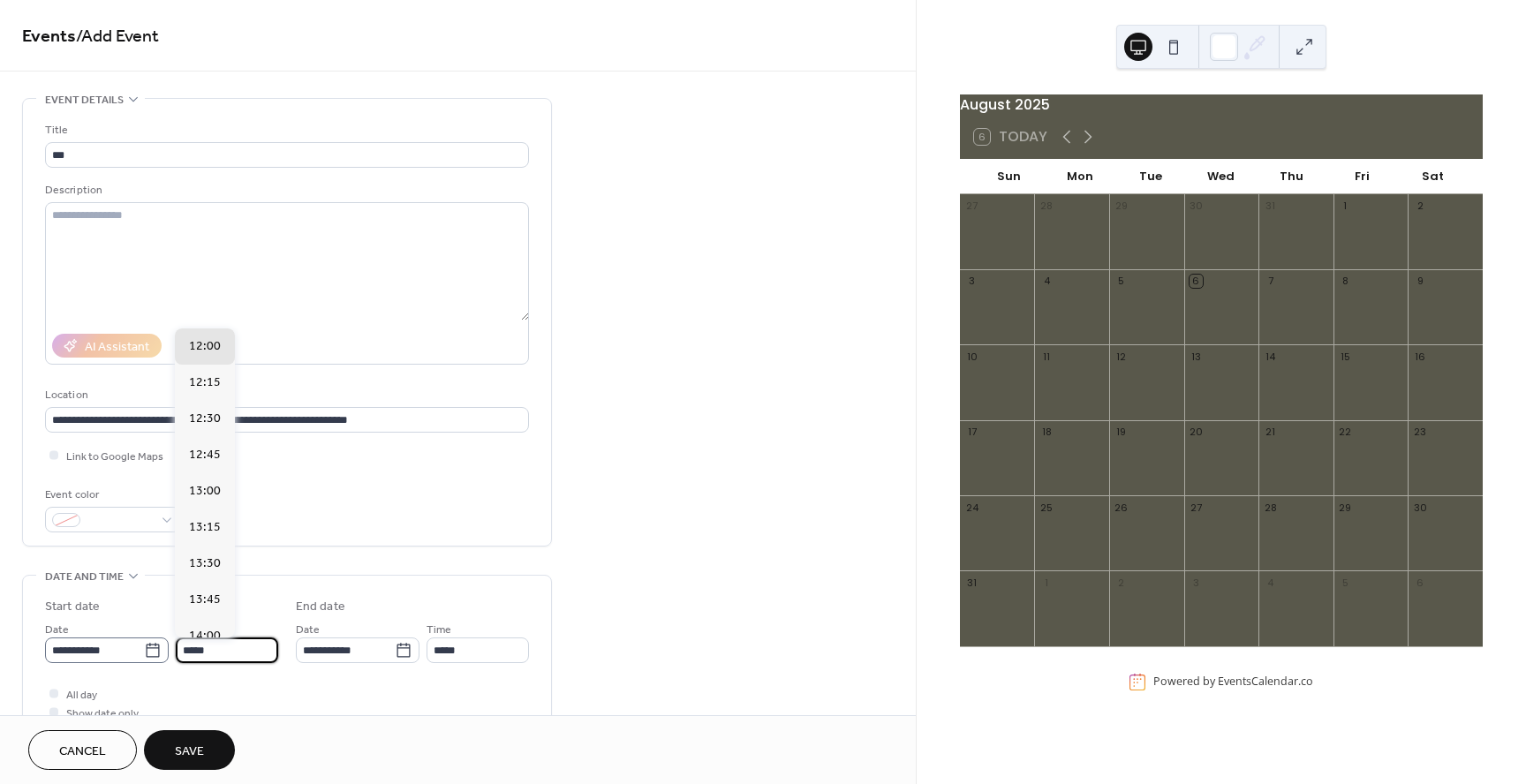 drag, startPoint x: 230, startPoint y: 650, endPoint x: 156, endPoint y: 649, distance: 74.00676 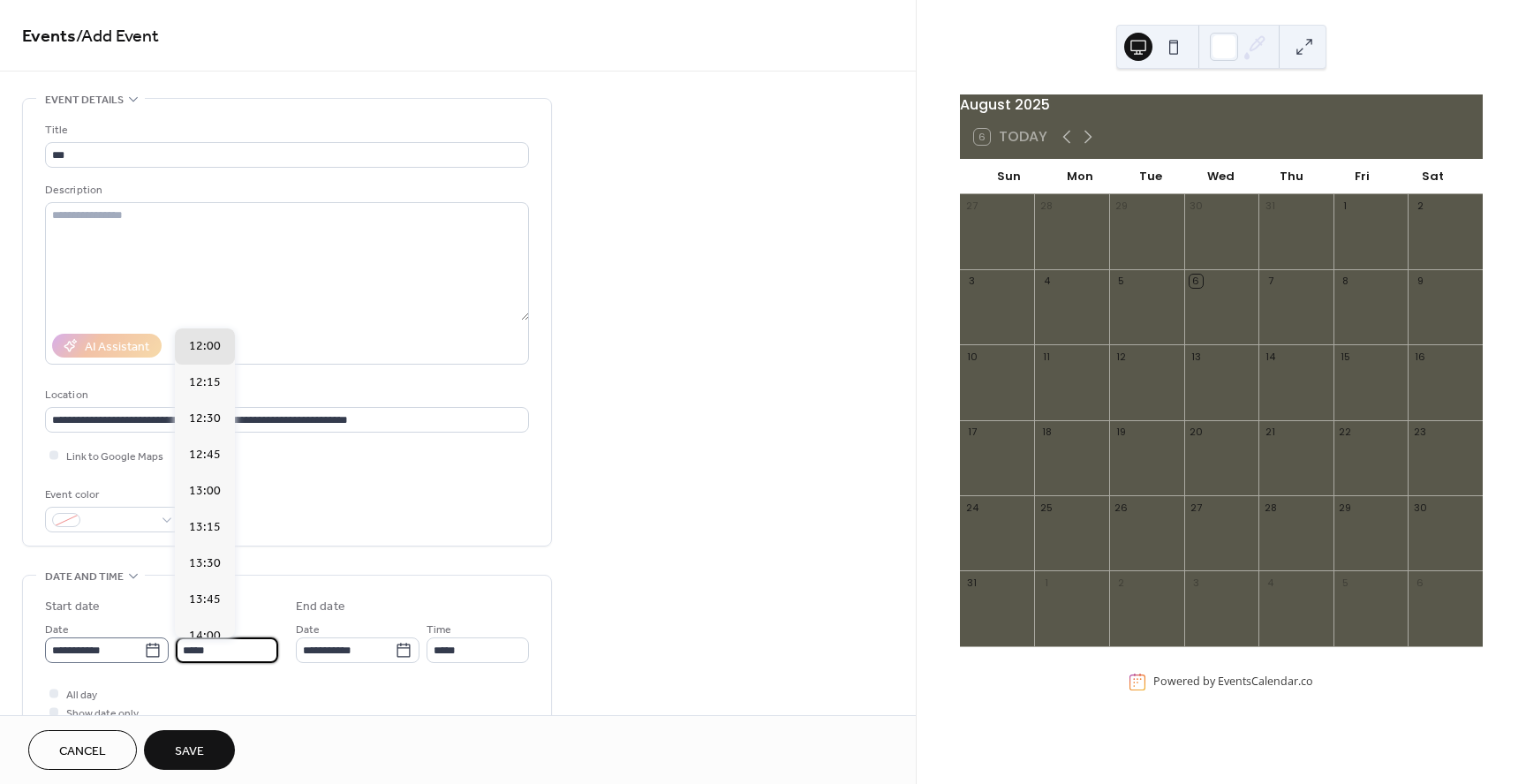 click on "**********" at bounding box center (162, 641) 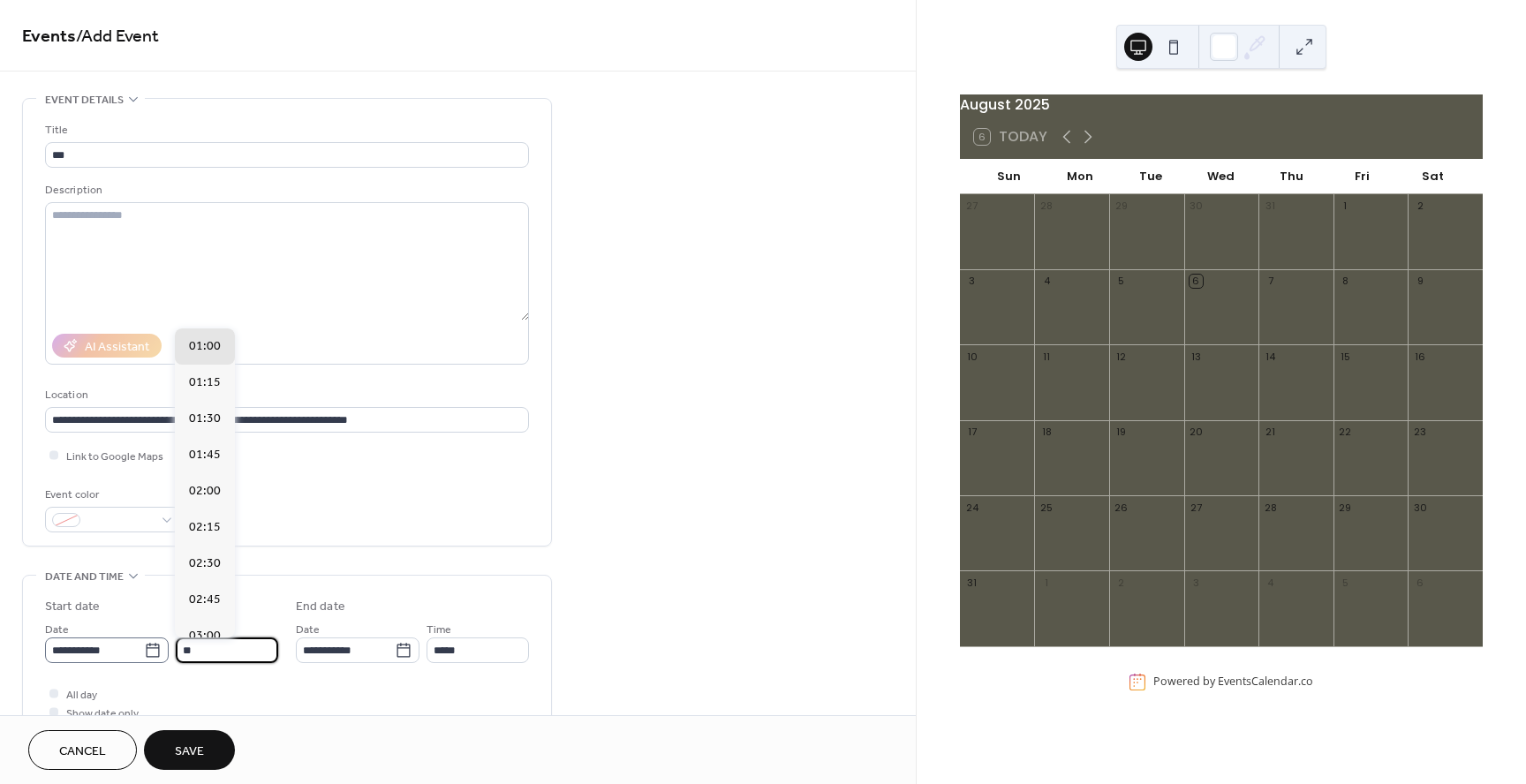 scroll, scrollTop: 2606, scrollLeft: 0, axis: vertical 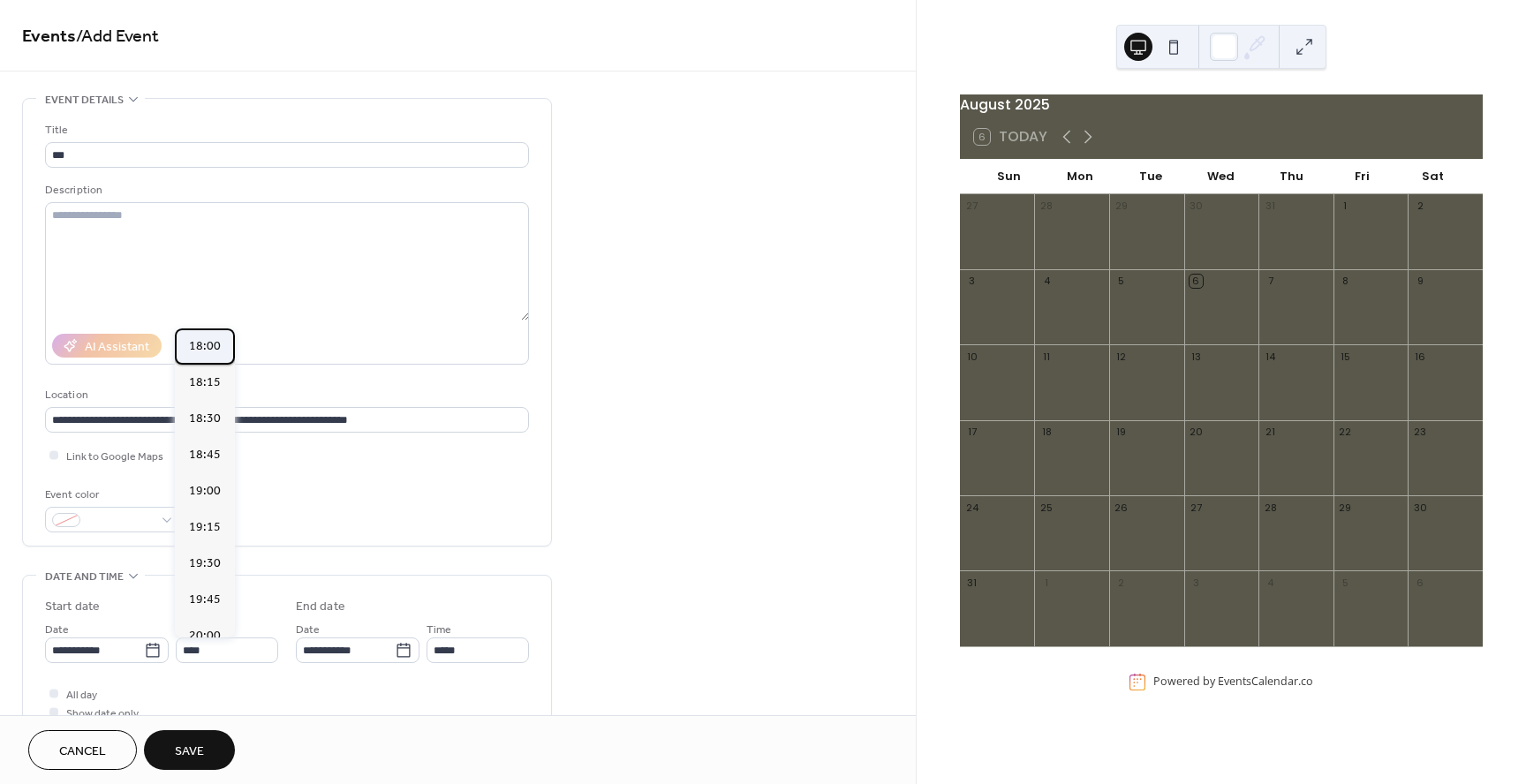 click on "18:00" at bounding box center (205, 346) 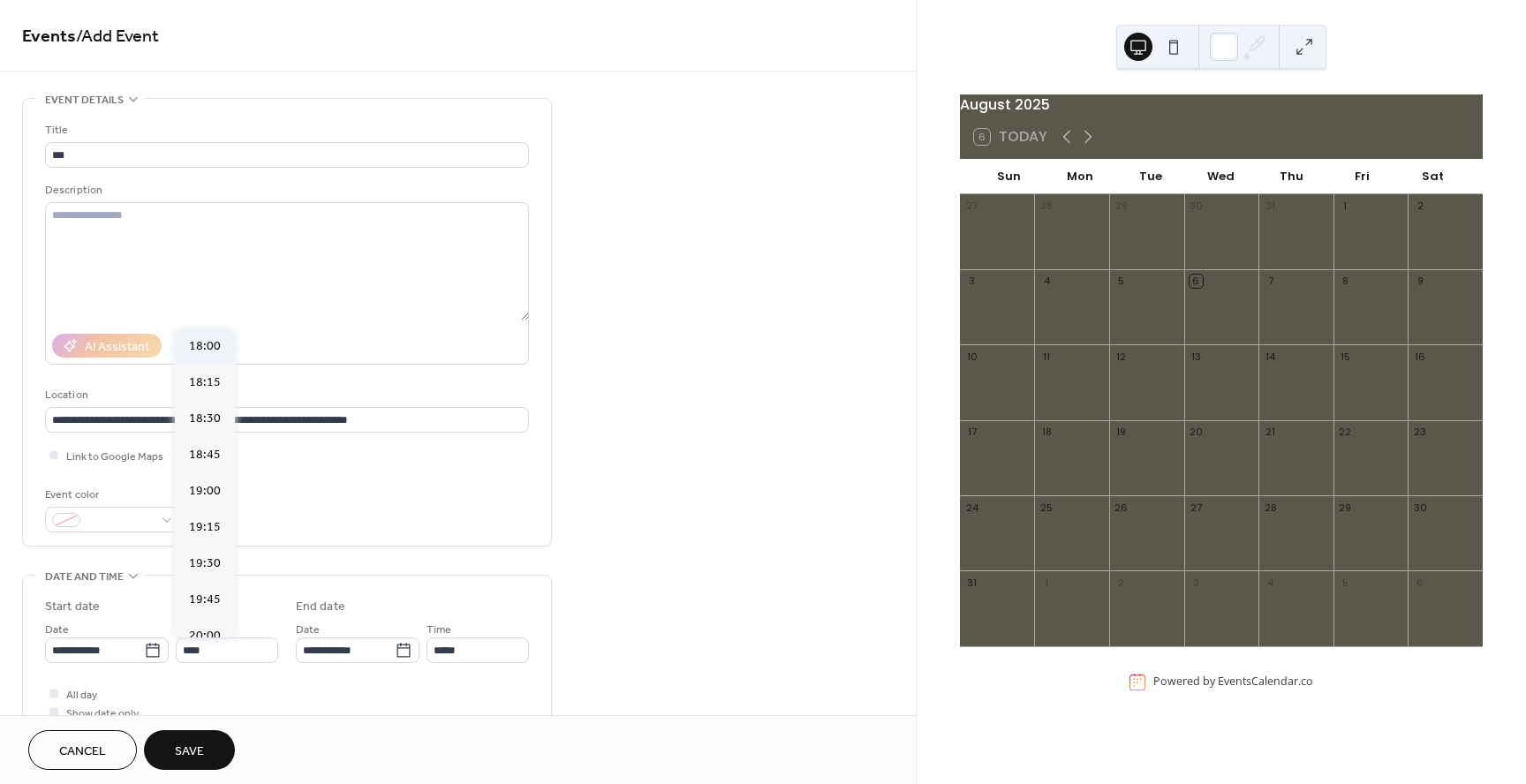 type on "*****" 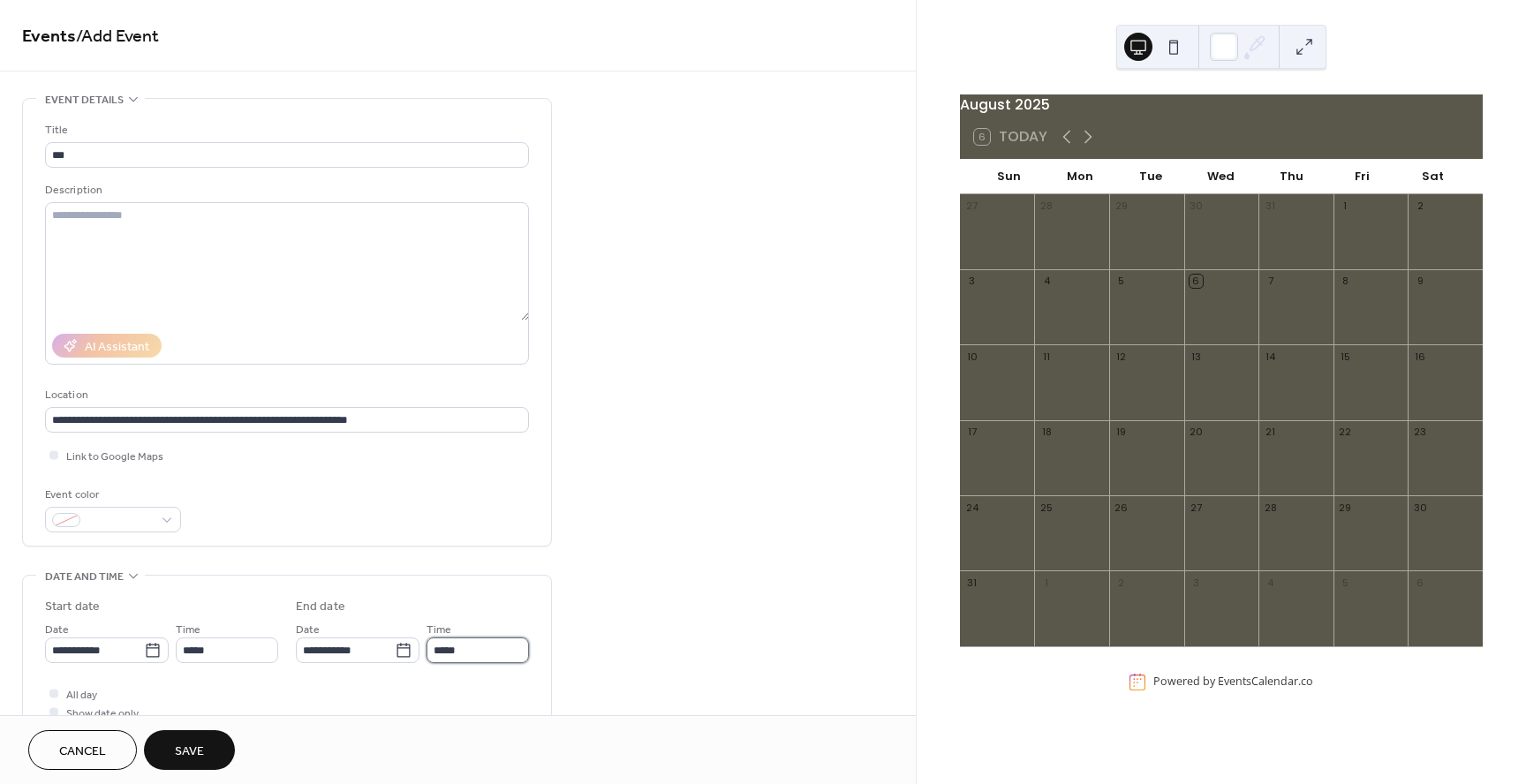 click on "*****" at bounding box center (478, 650) 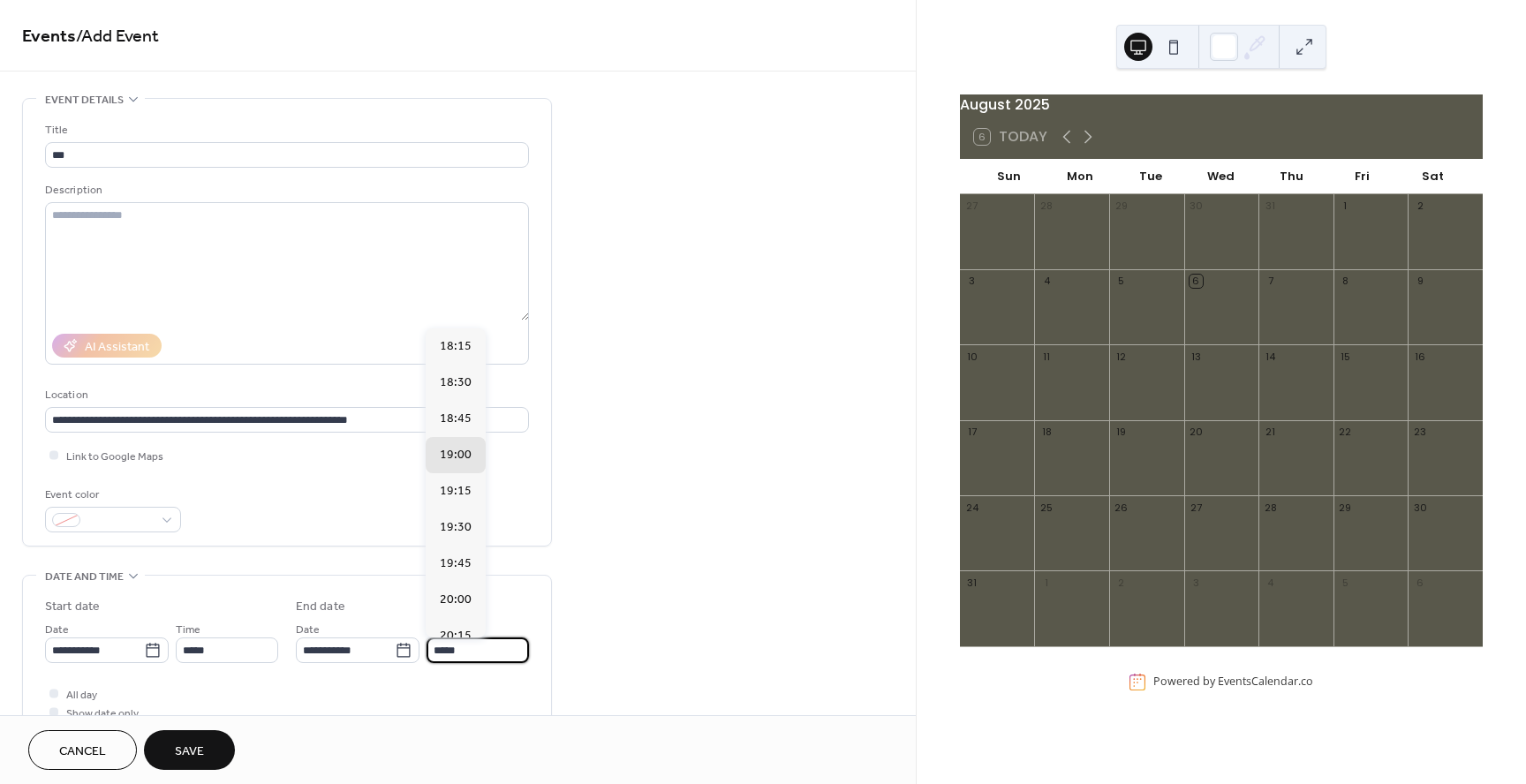 drag, startPoint x: 478, startPoint y: 651, endPoint x: 436, endPoint y: 645, distance: 42.42641 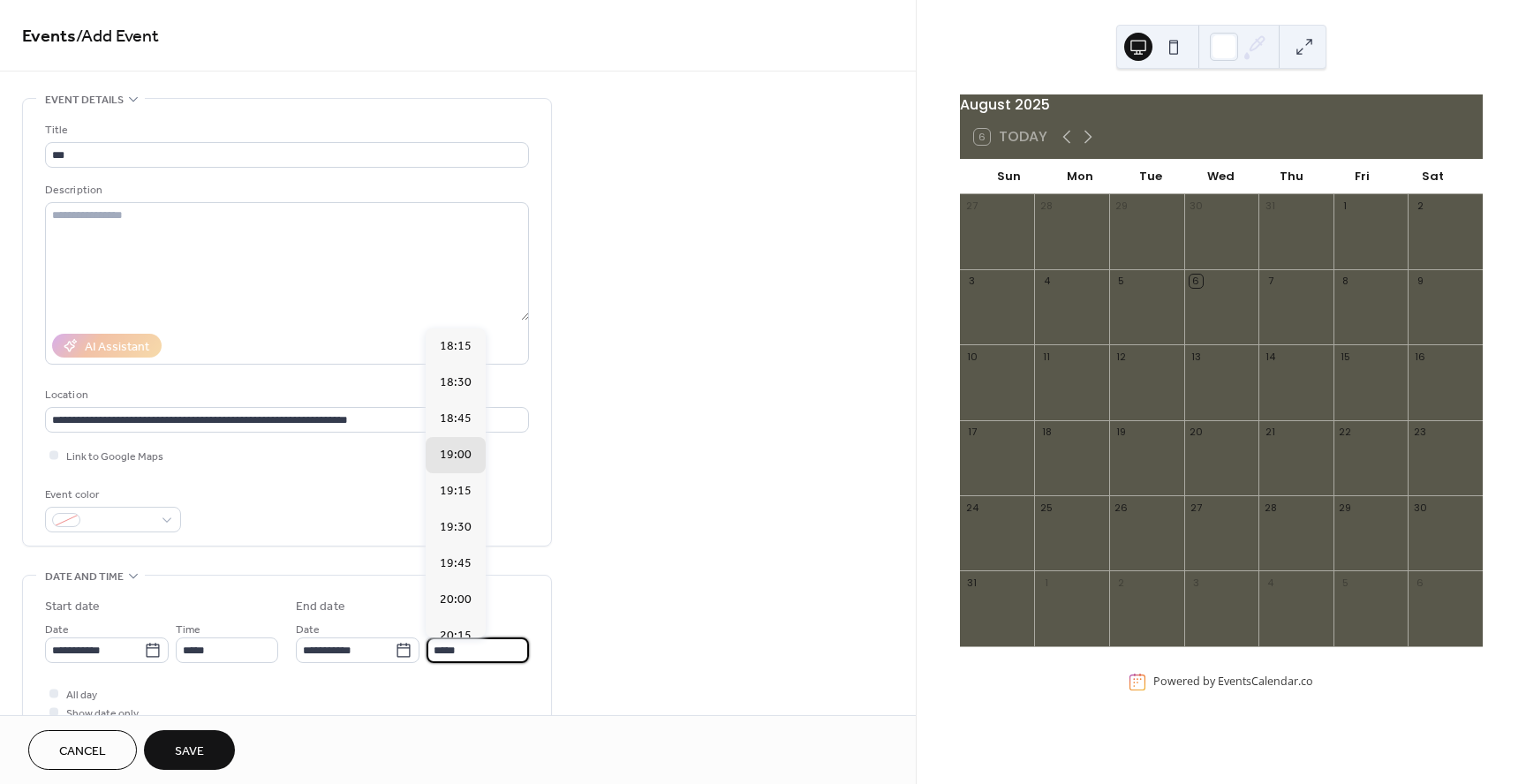 click on "*****" at bounding box center [478, 650] 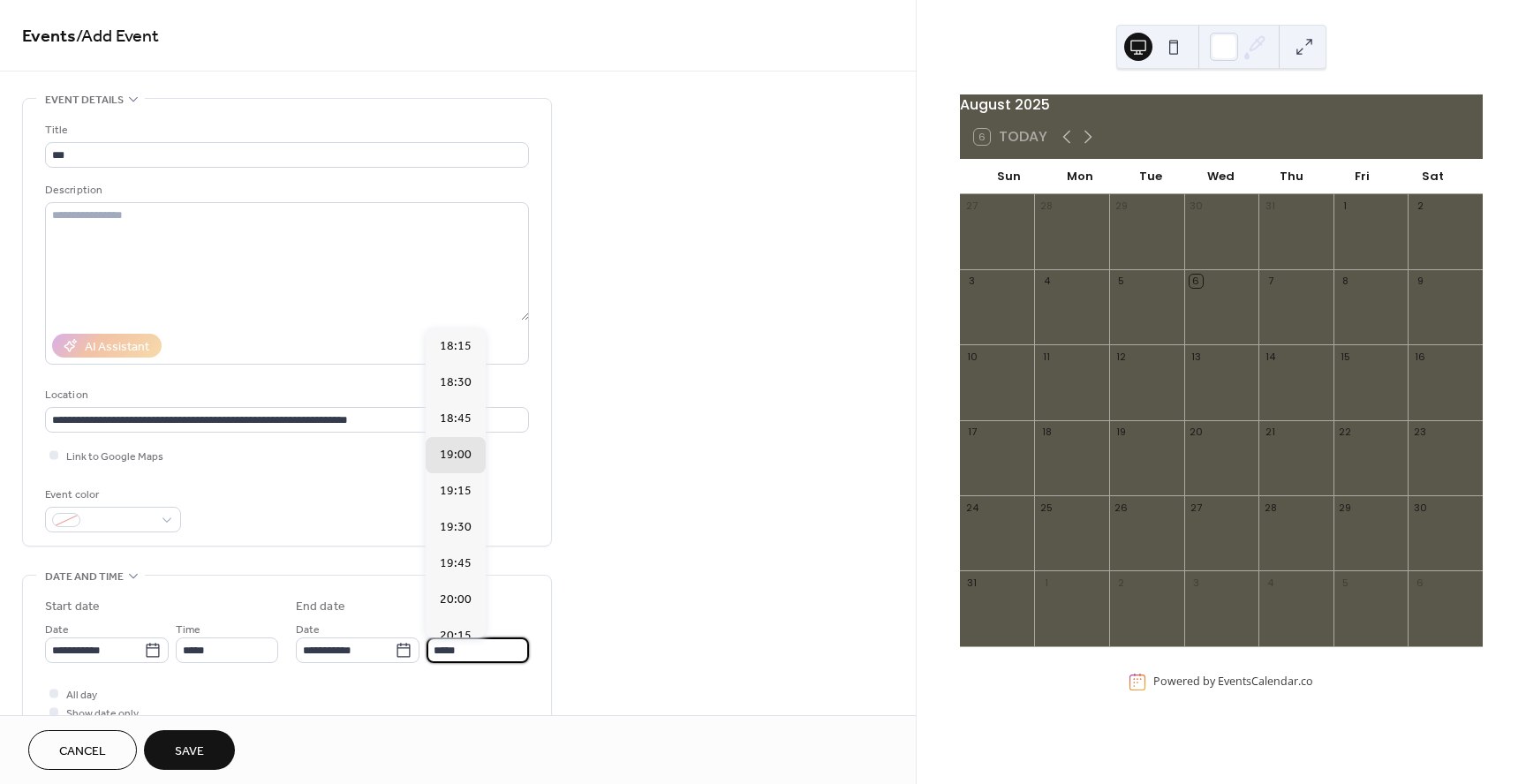 type on "*" 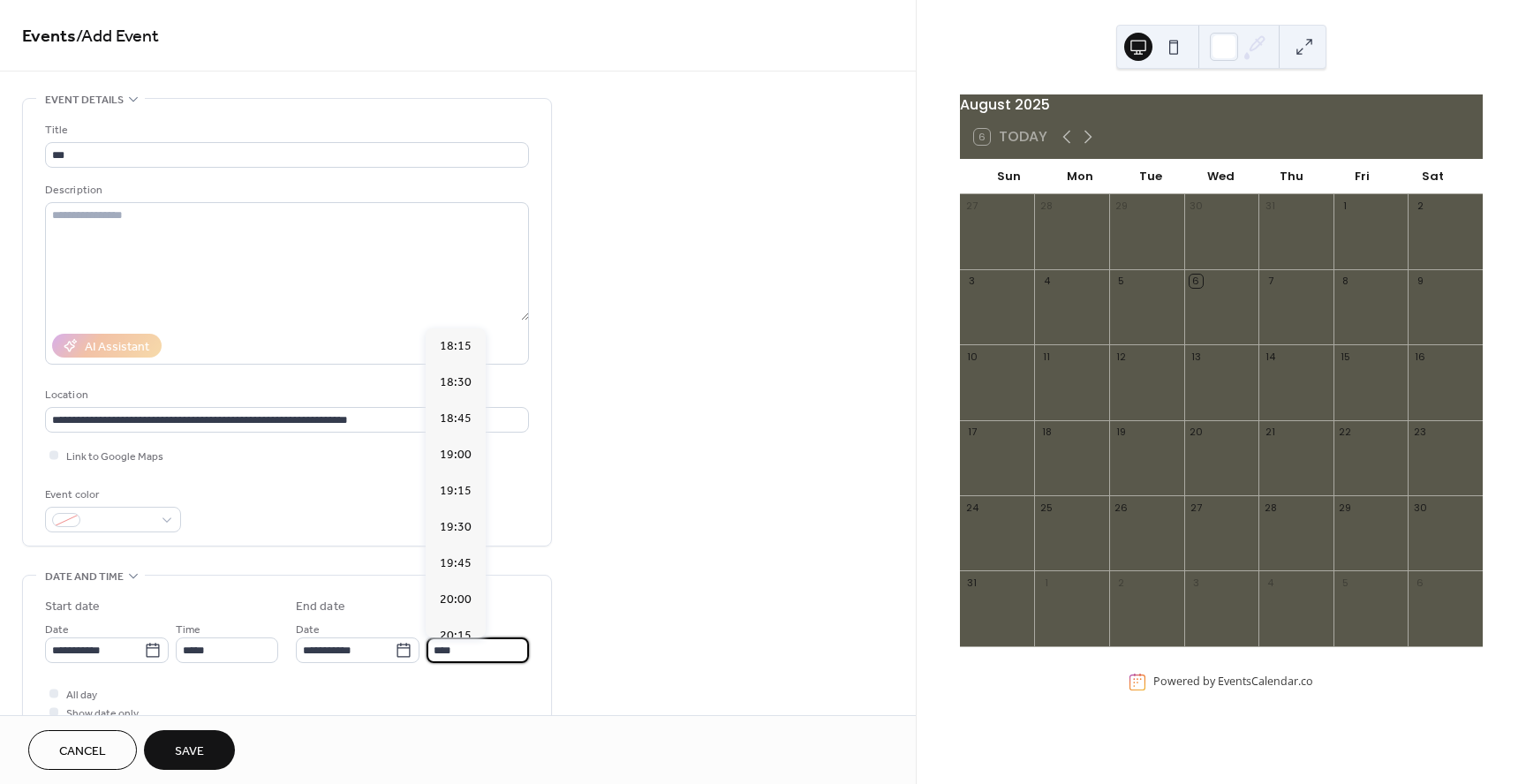 type on "*****" 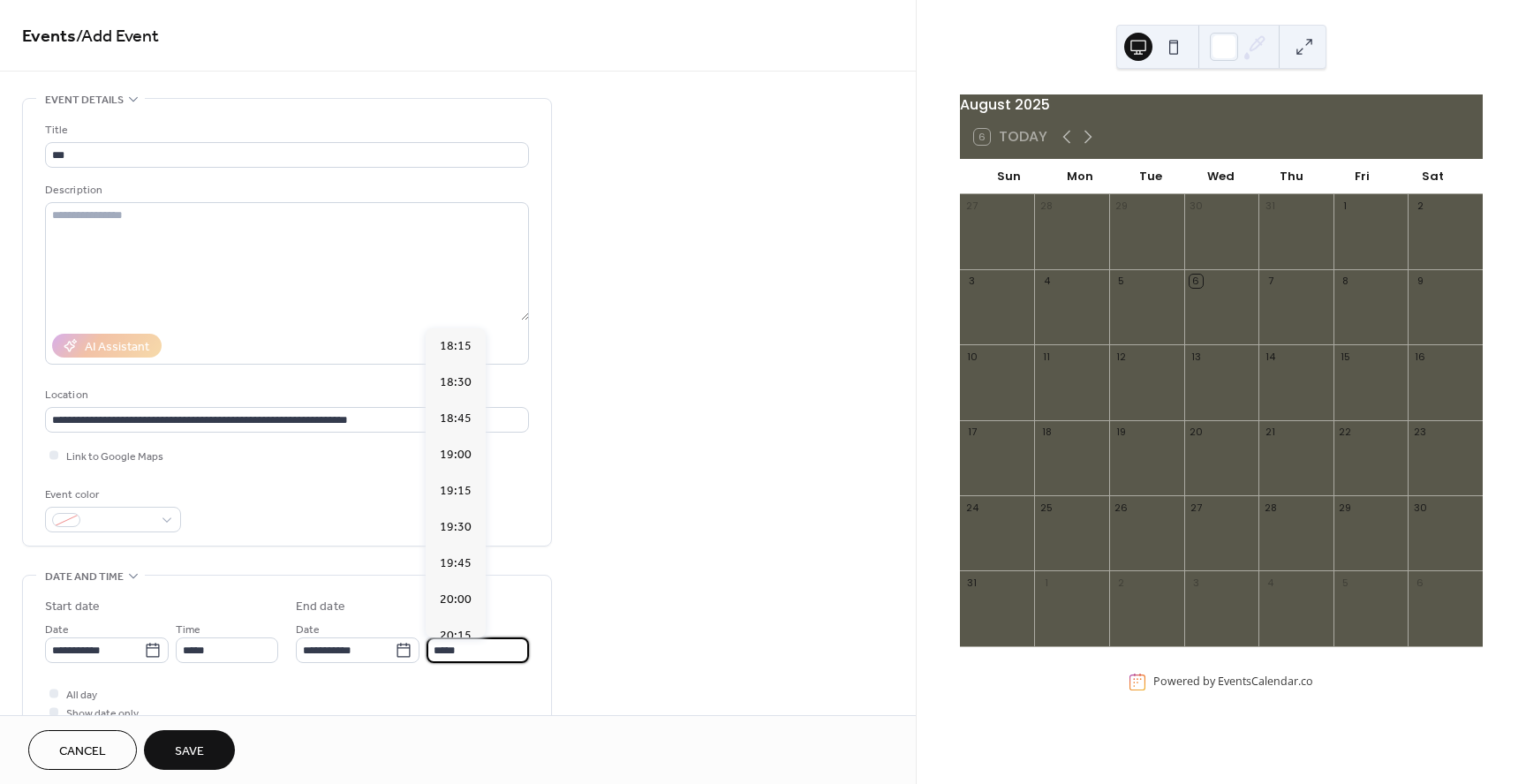 click on "**********" at bounding box center (457, 771) 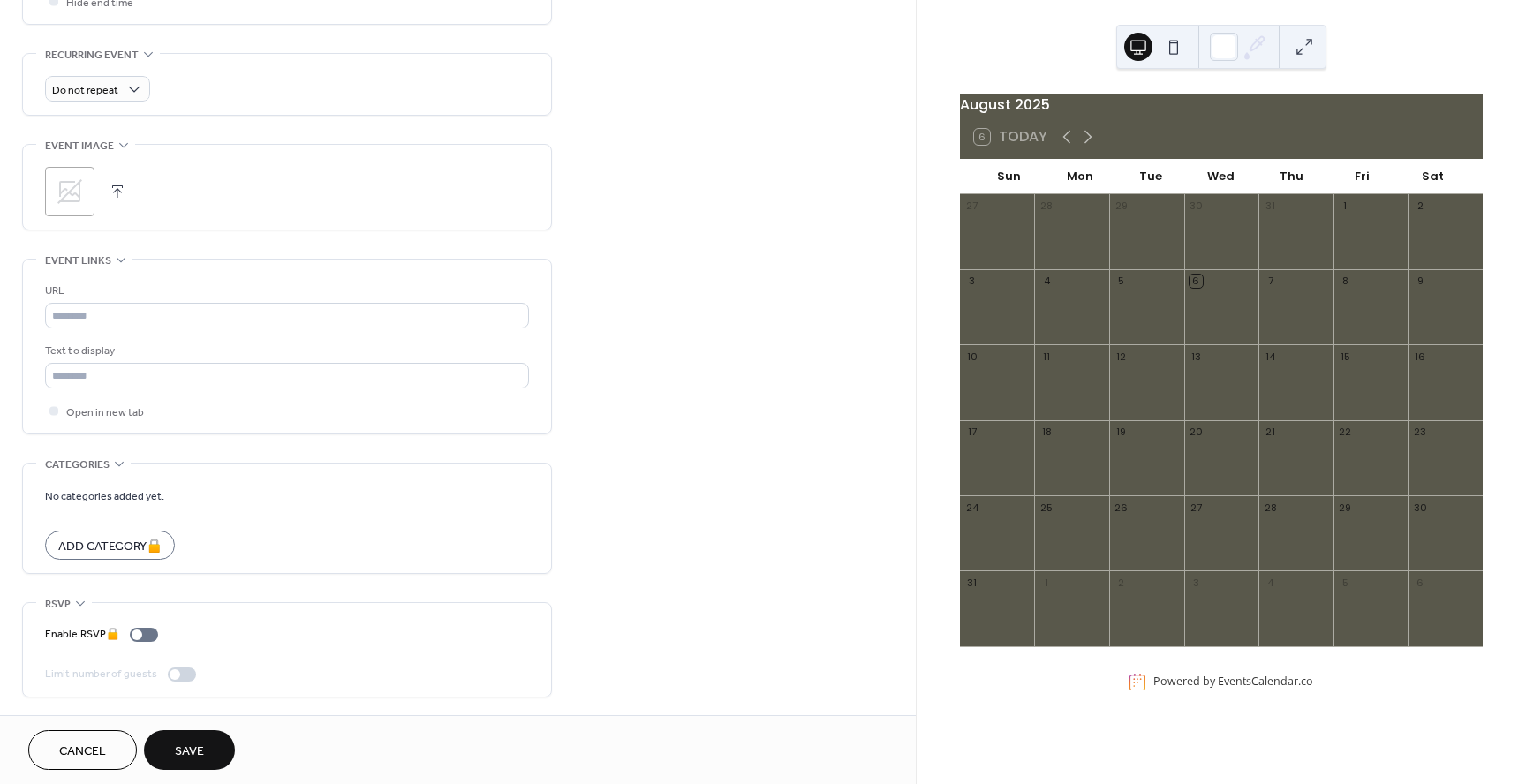 scroll, scrollTop: 728, scrollLeft: 0, axis: vertical 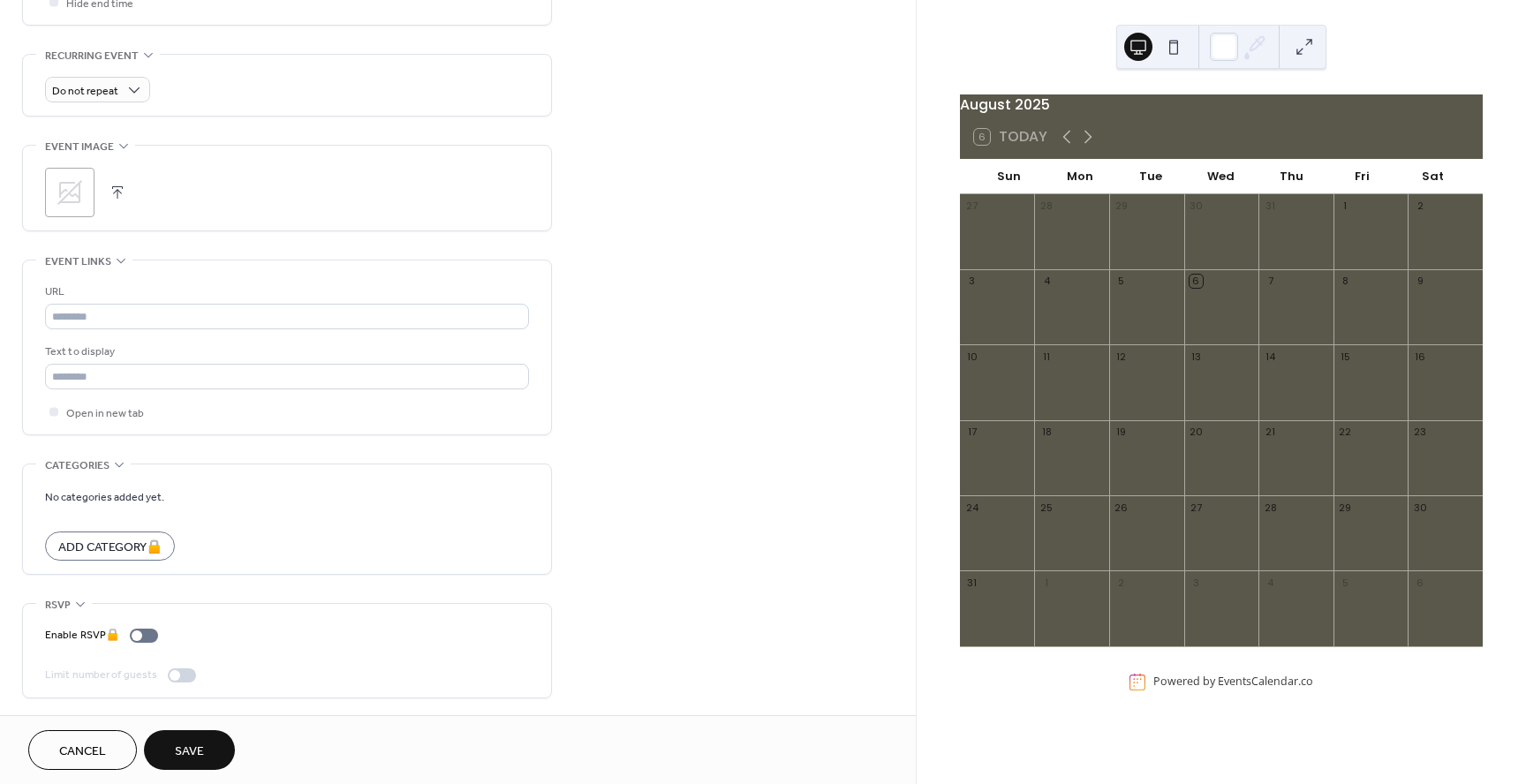 click on "Save" at bounding box center [189, 751] 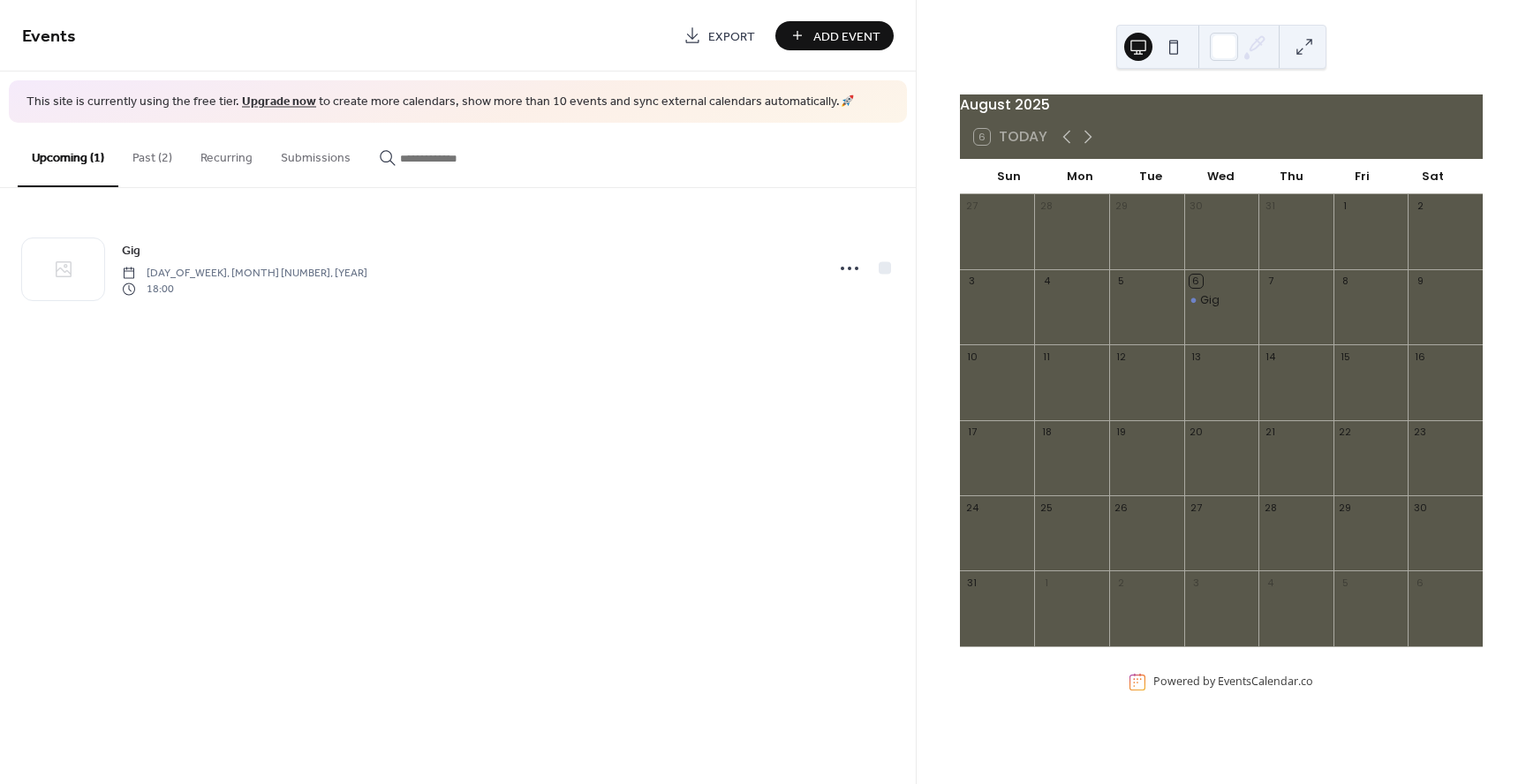 click on "Add Event" at bounding box center [847, 36] 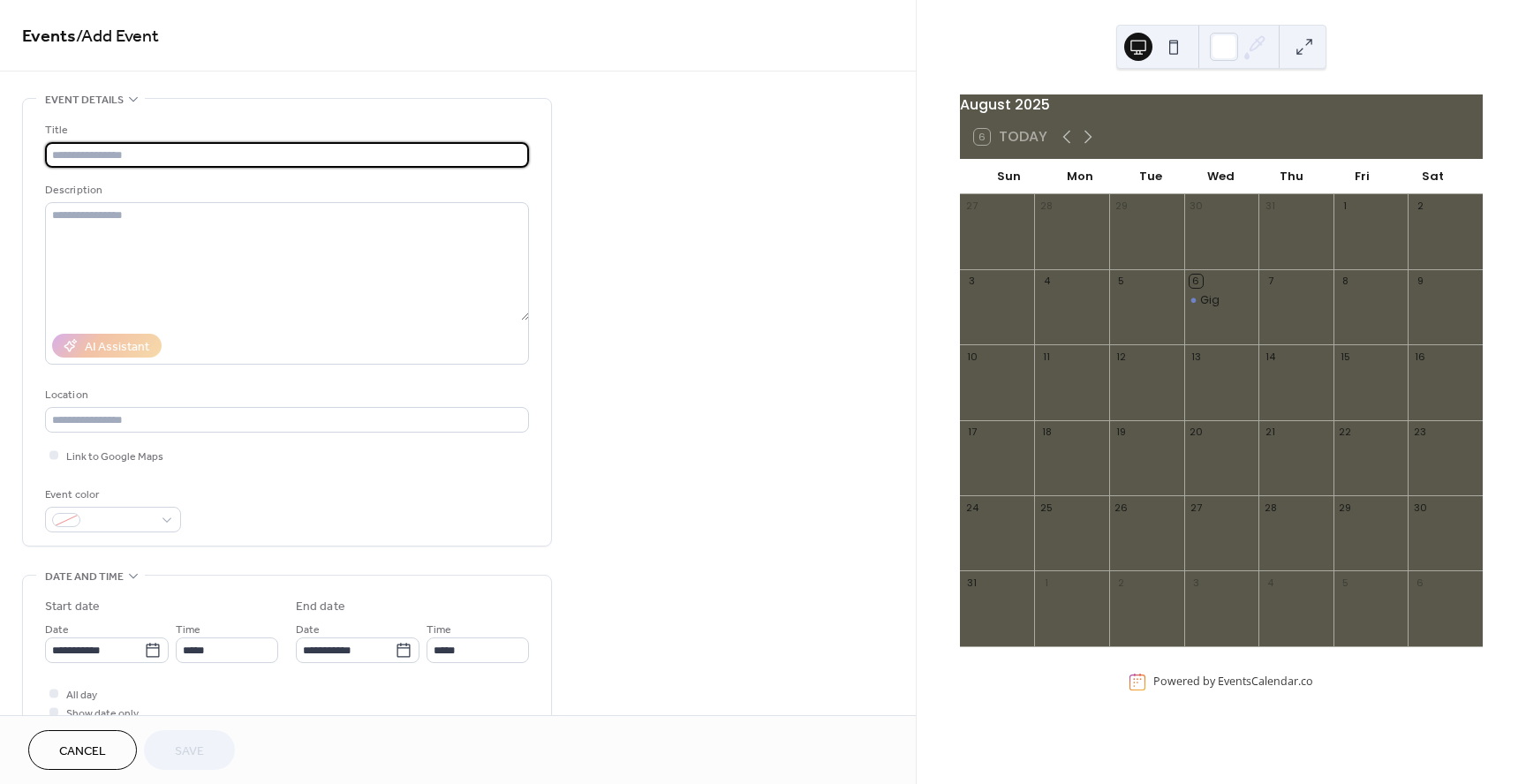 click at bounding box center (287, 155) 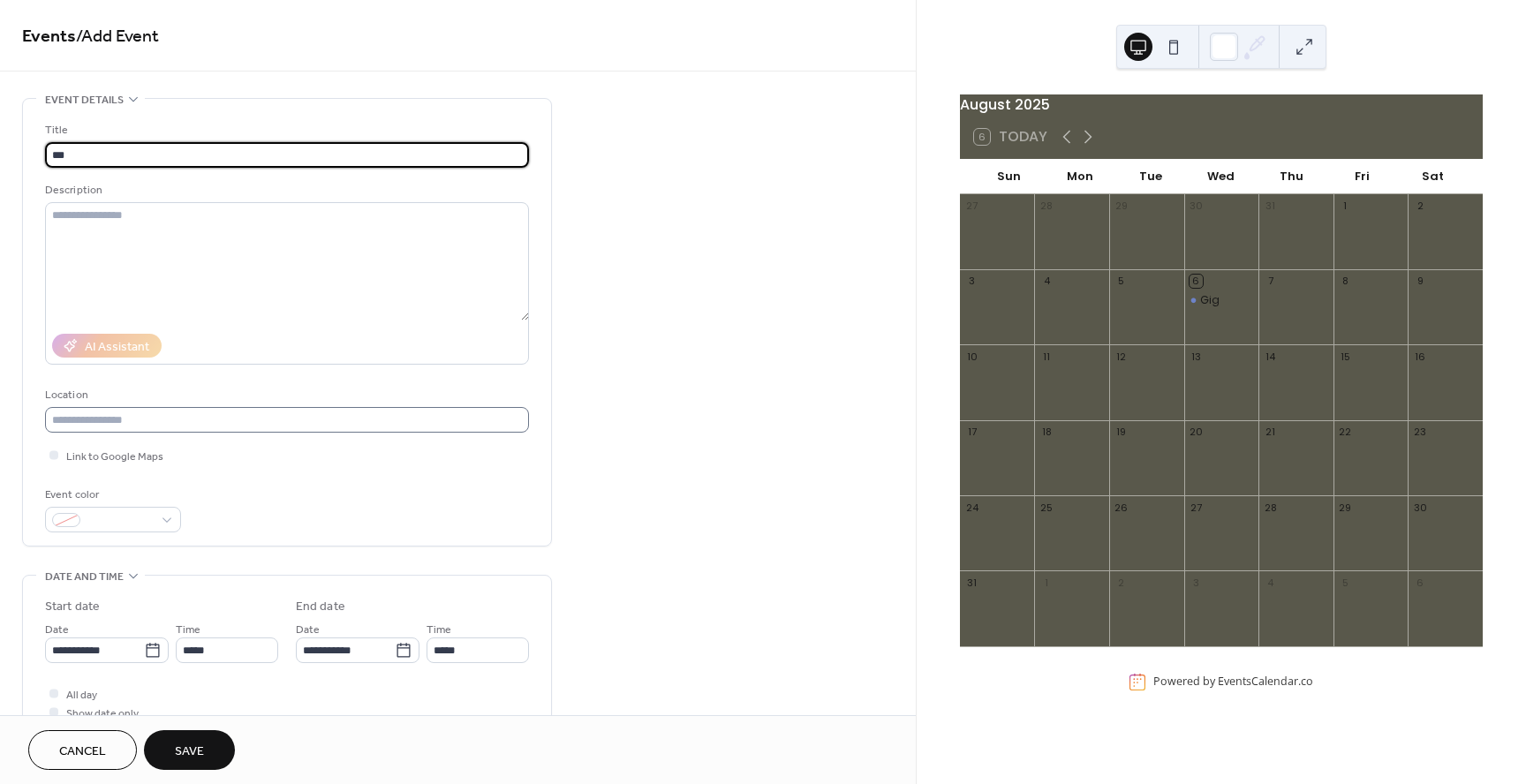 type on "***" 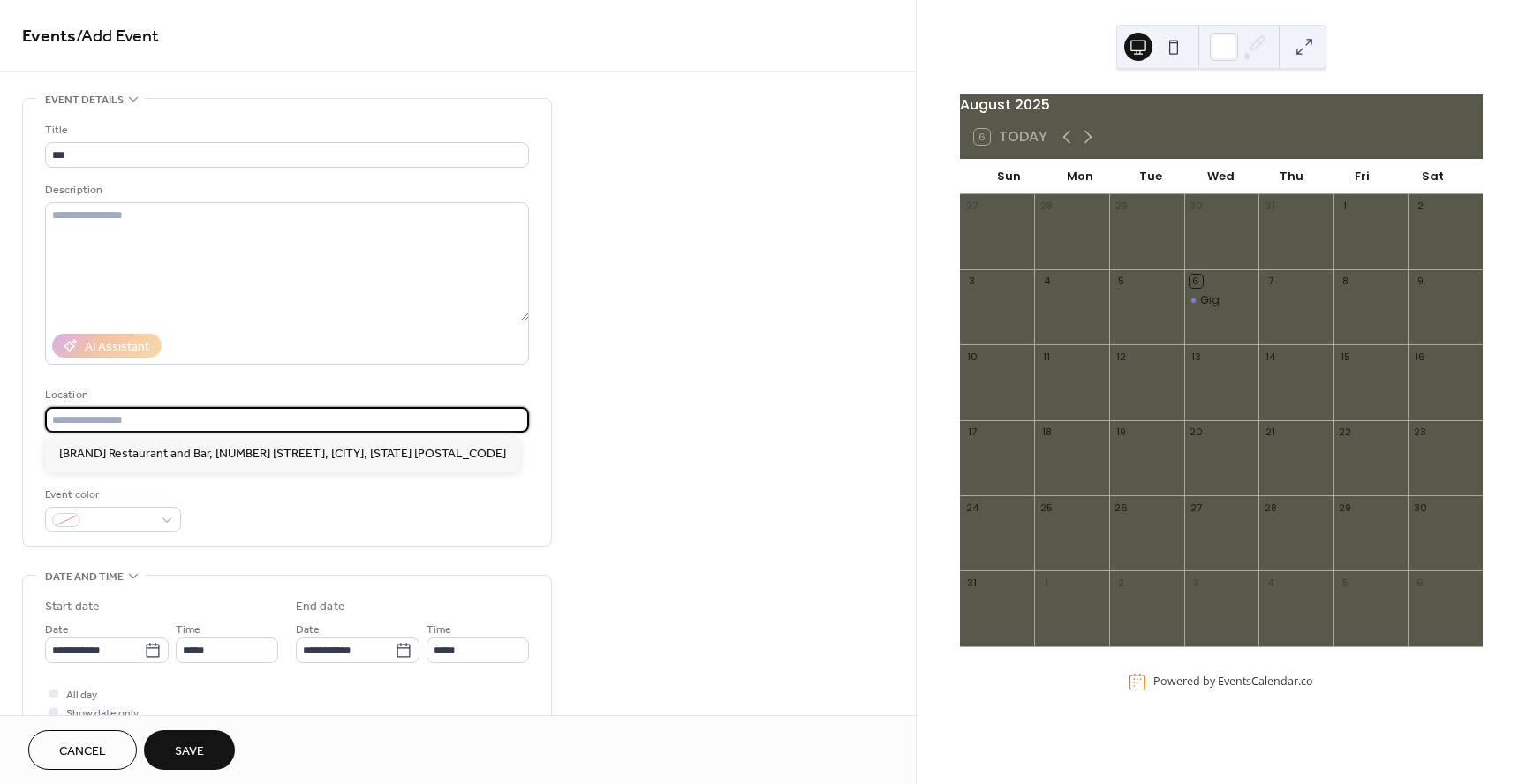 click at bounding box center (287, 419) 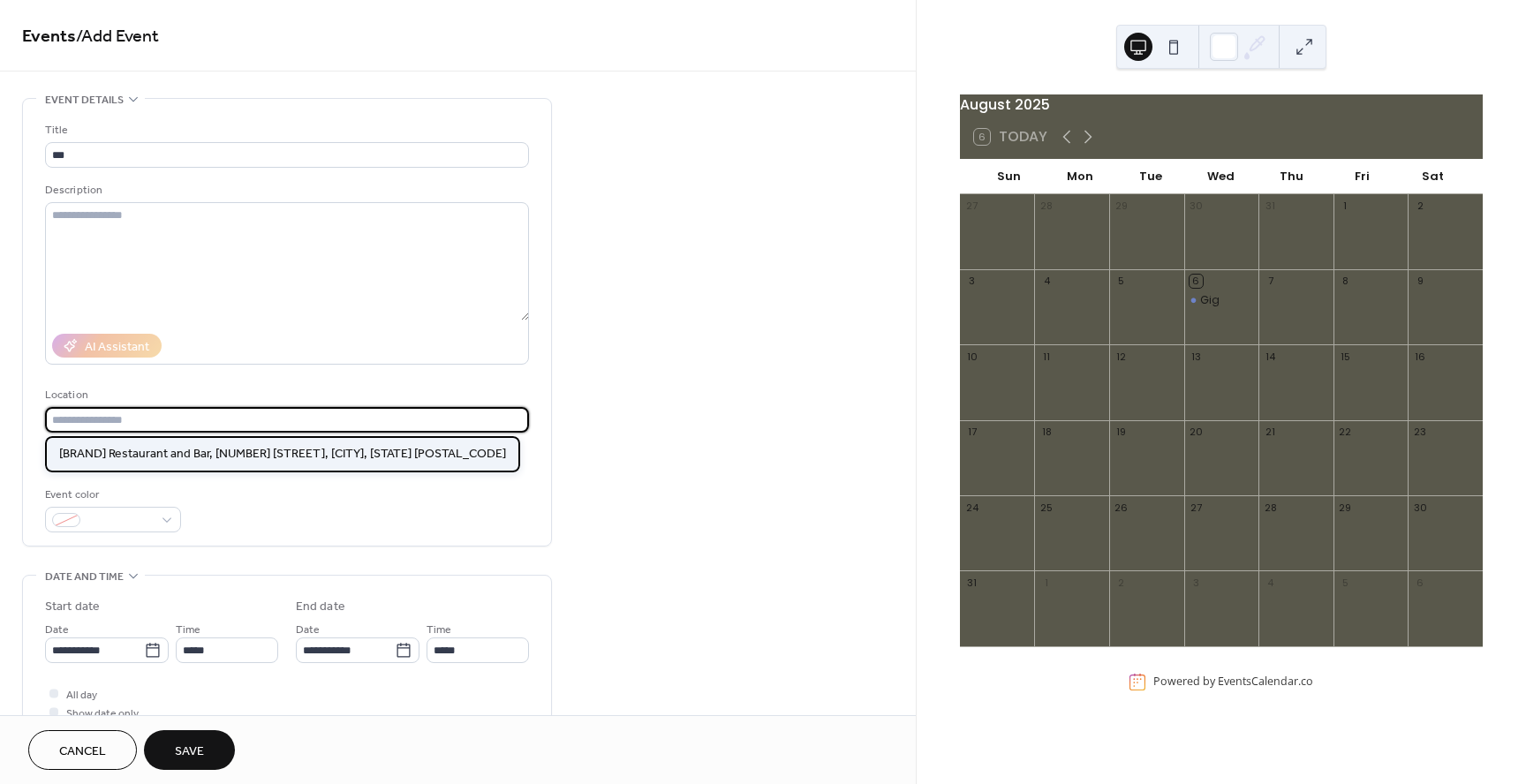 click on "[BRAND] Restaurant and Bar, [NUMBER] [STREET], [CITY], [STATE] [POSTAL_CODE]" at bounding box center (283, 454) 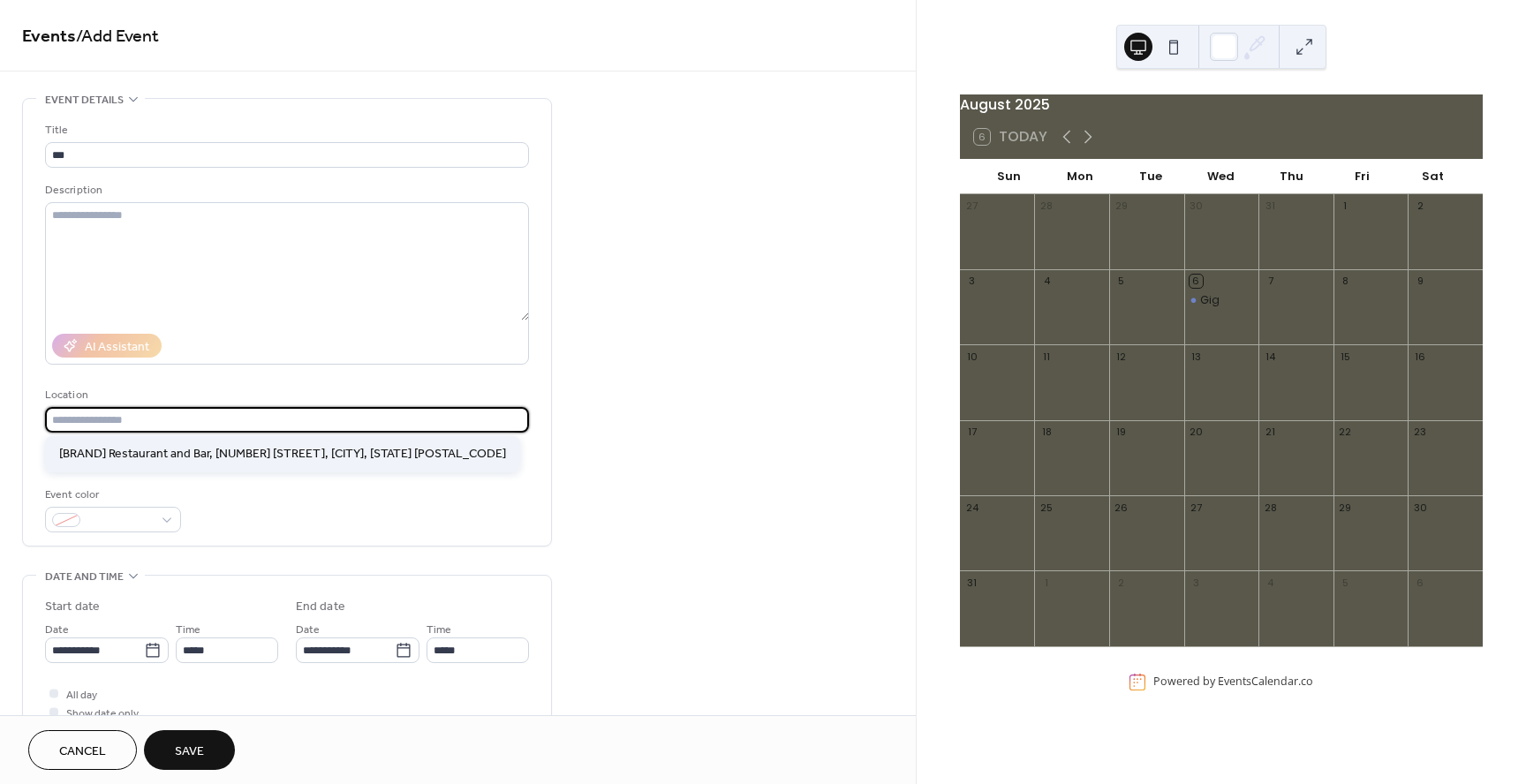 type on "**********" 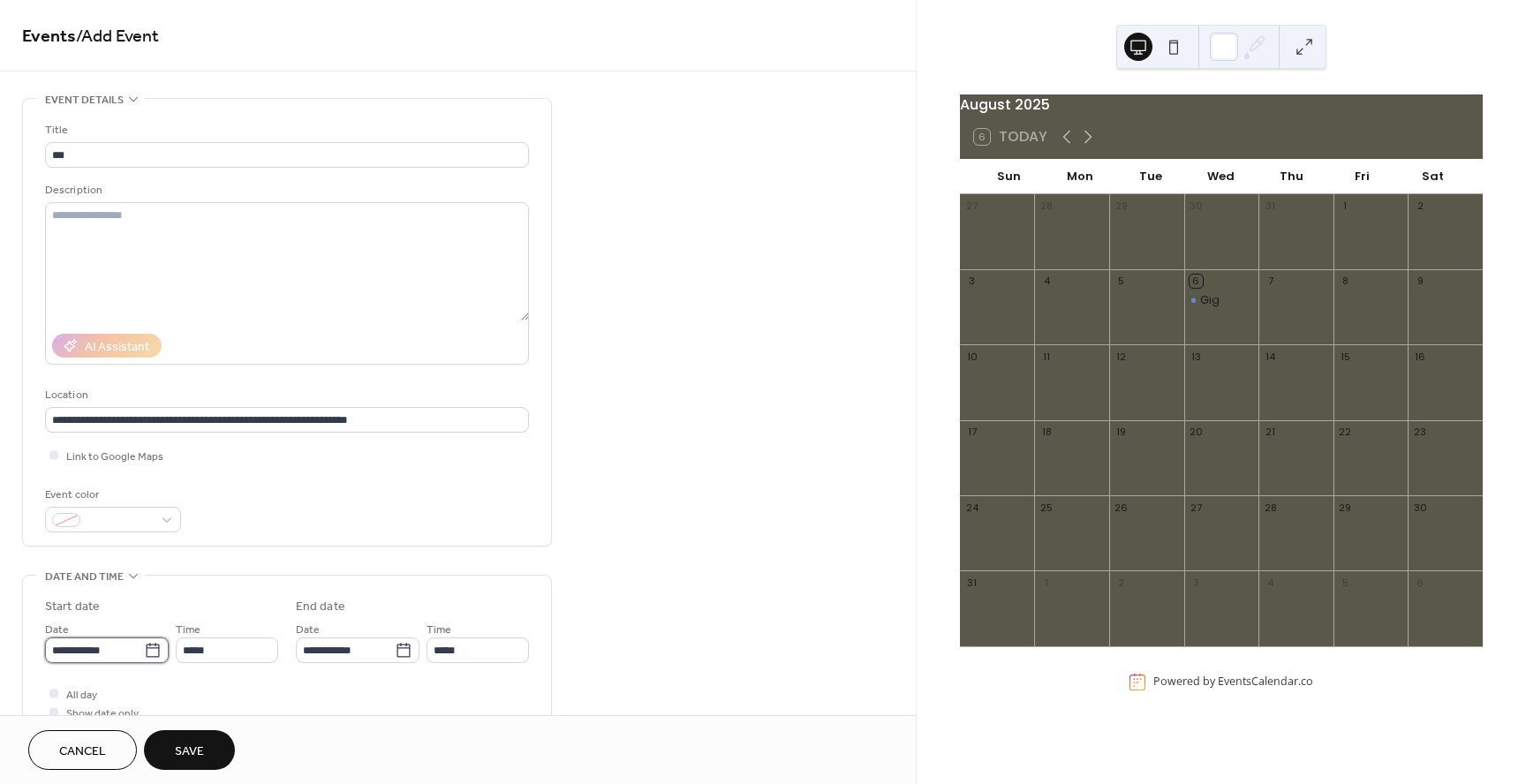 click on "**********" at bounding box center [94, 650] 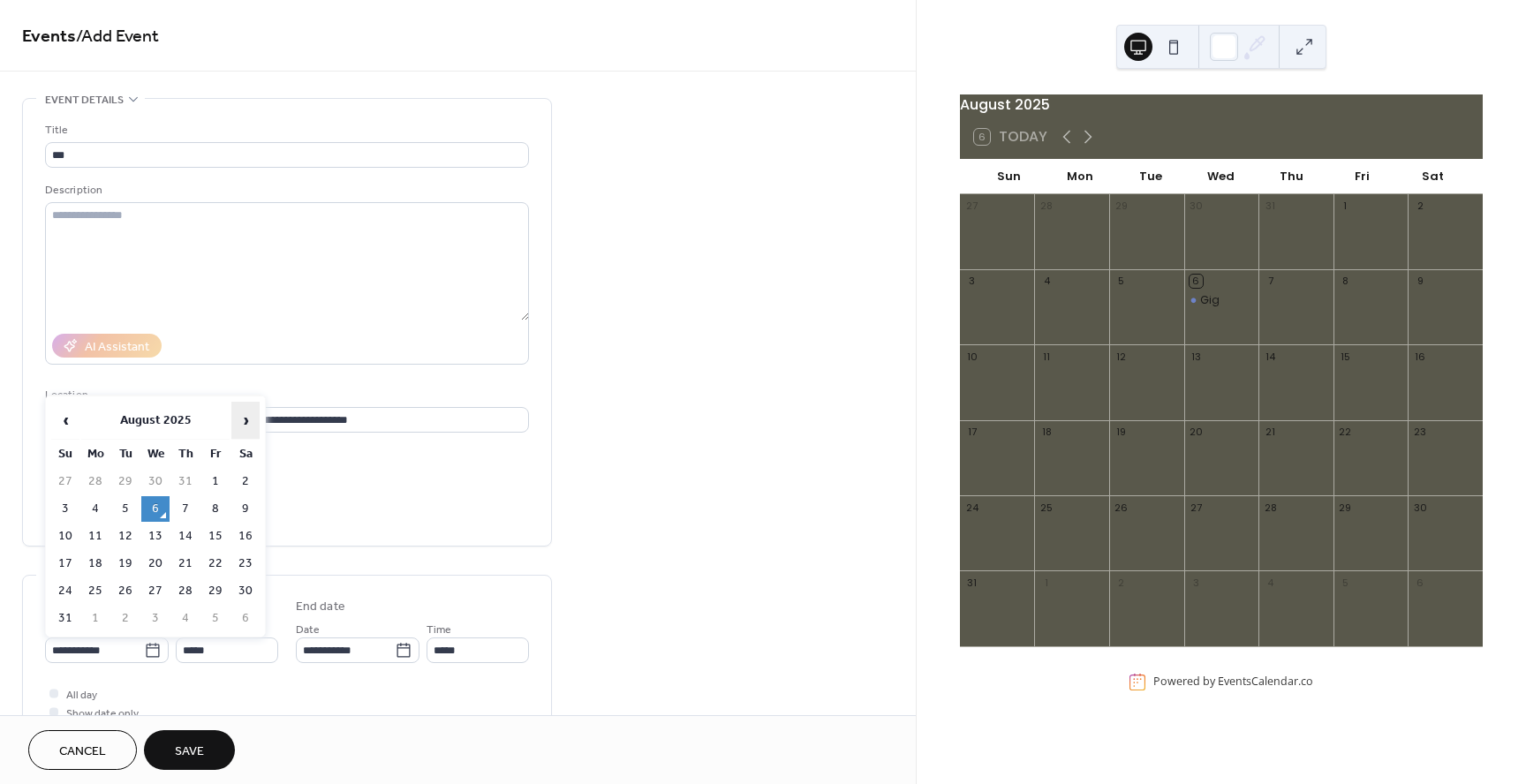 click on "›" at bounding box center (246, 420) 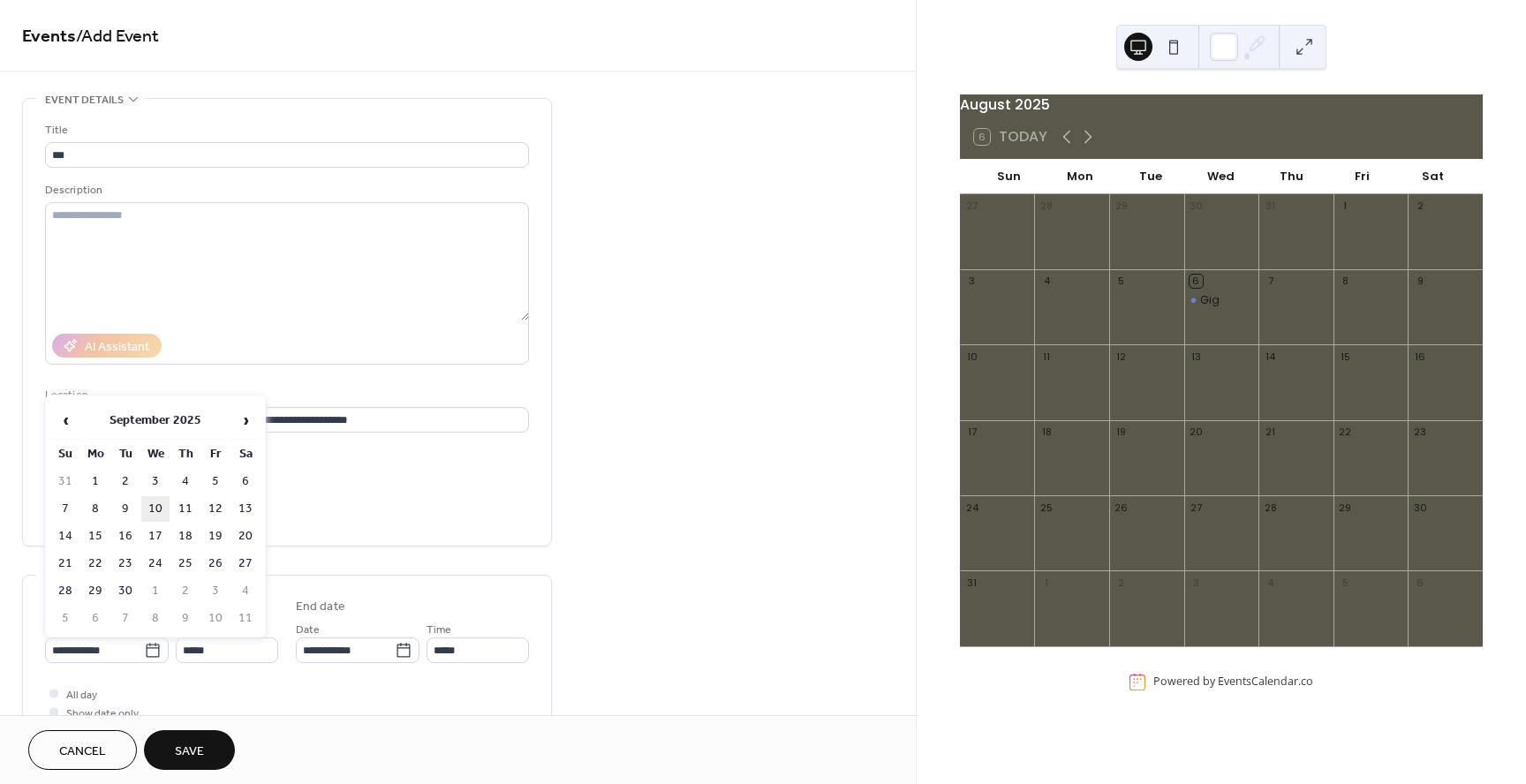 click on "10" at bounding box center (155, 509) 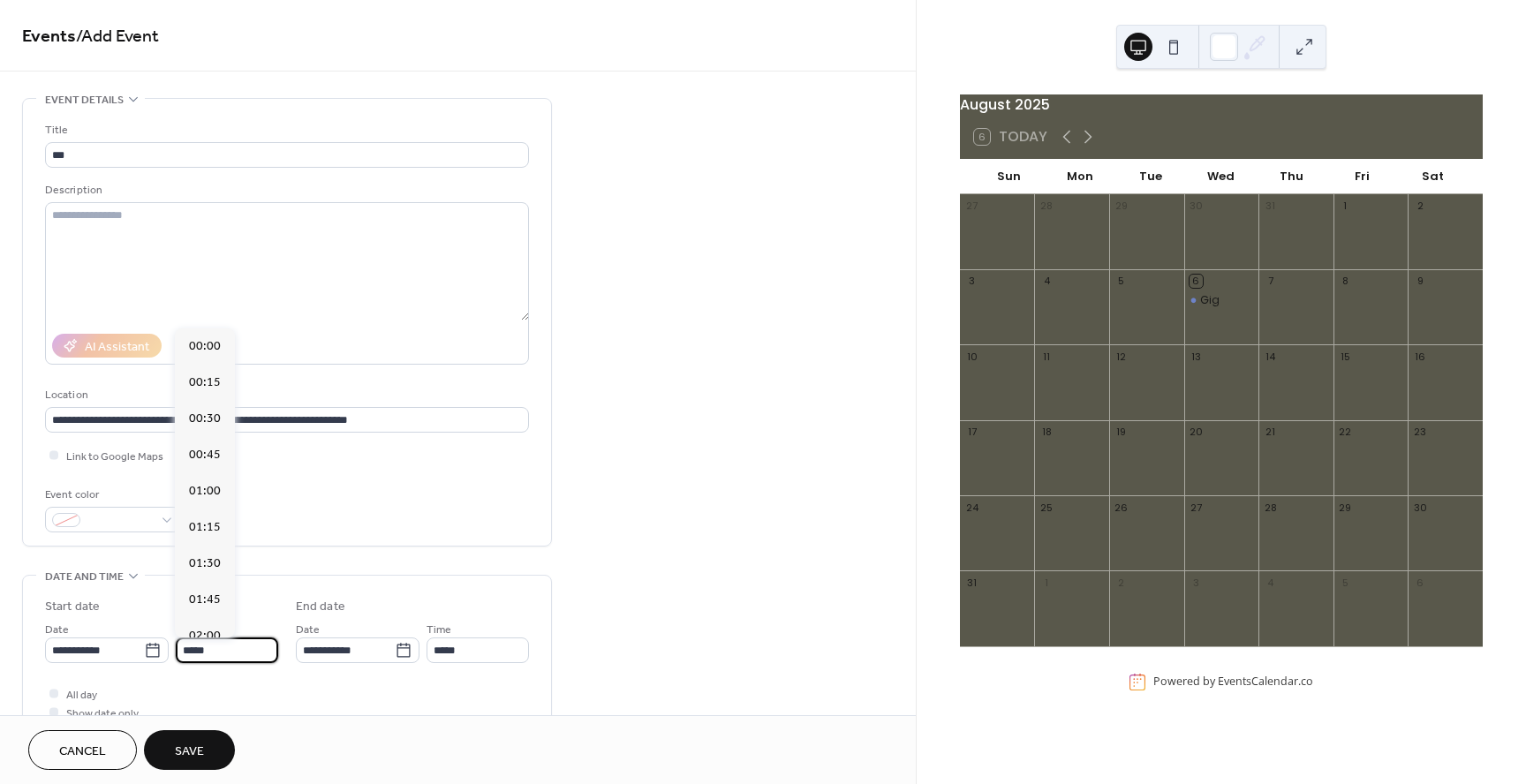 click on "*****" at bounding box center (227, 650) 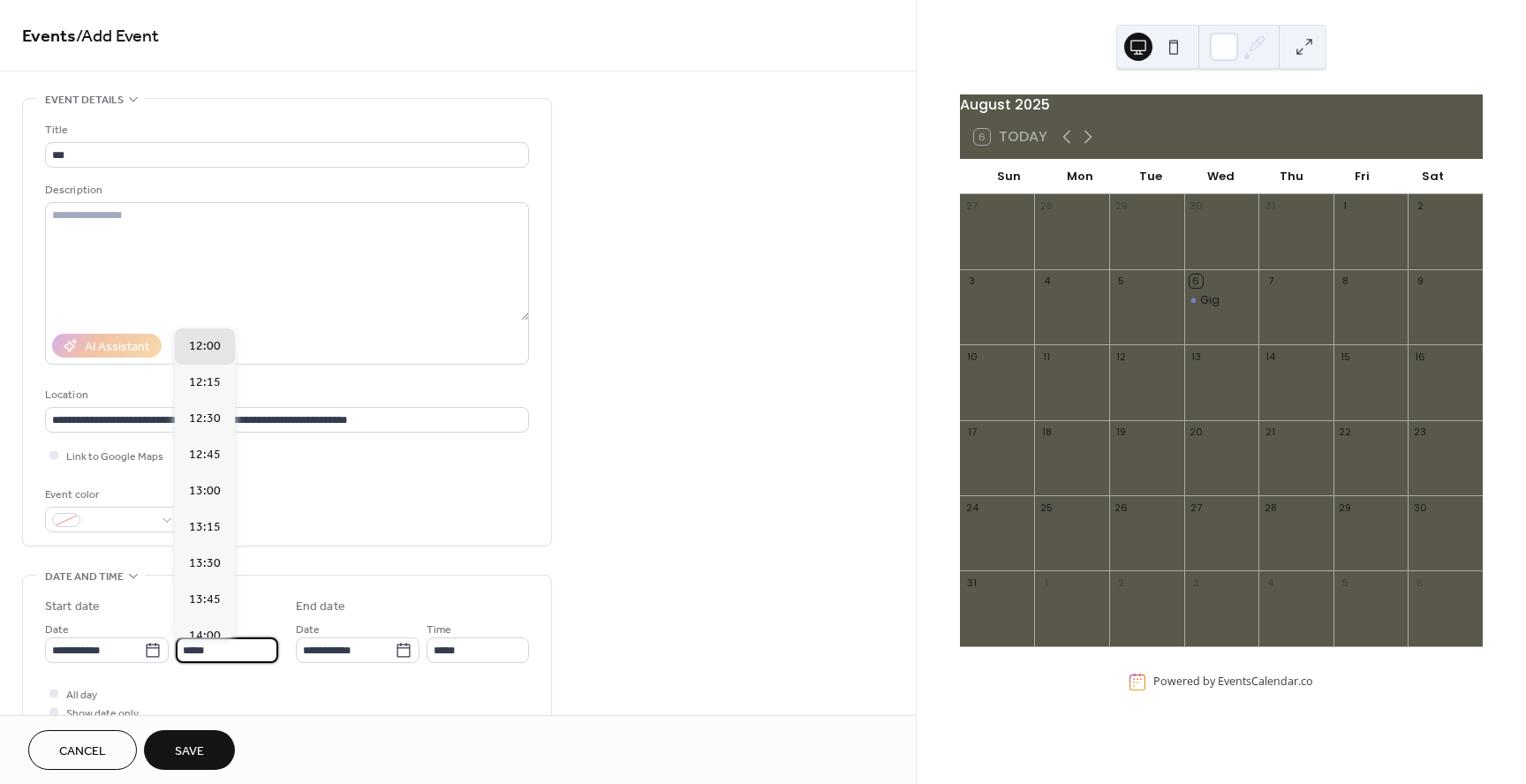 drag, startPoint x: 226, startPoint y: 651, endPoint x: 178, endPoint y: 647, distance: 48.166378 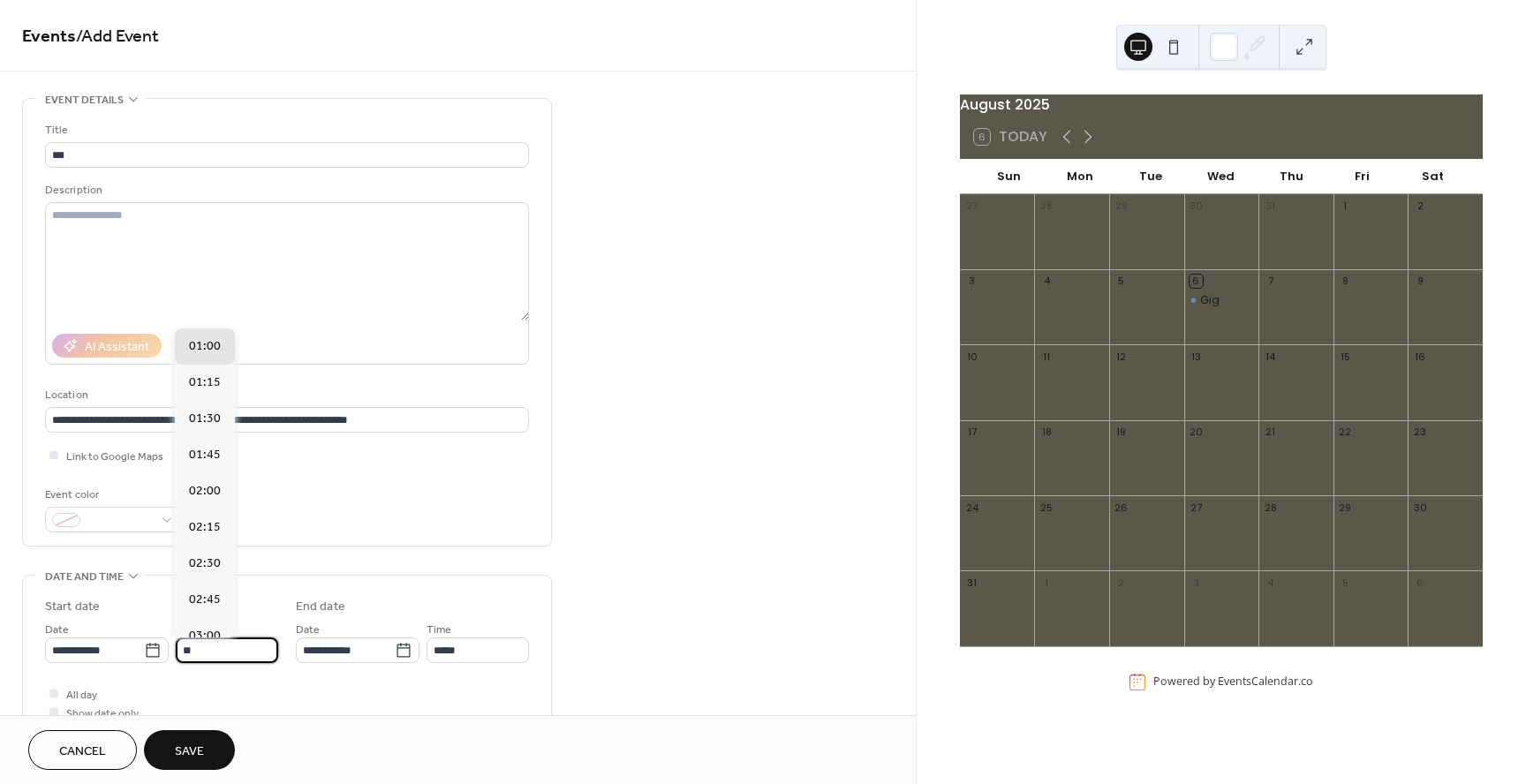 scroll, scrollTop: 2606, scrollLeft: 0, axis: vertical 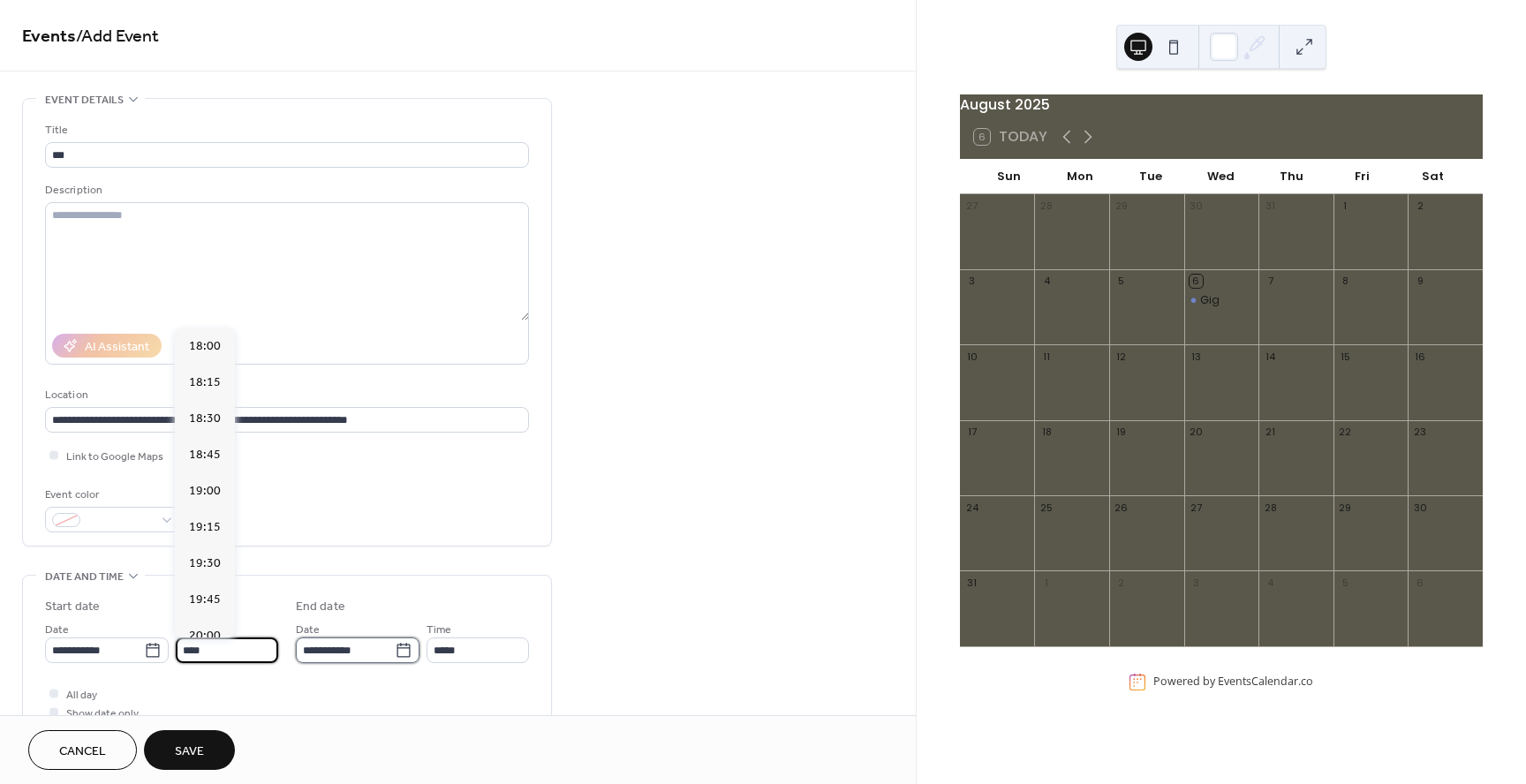 type on "*****" 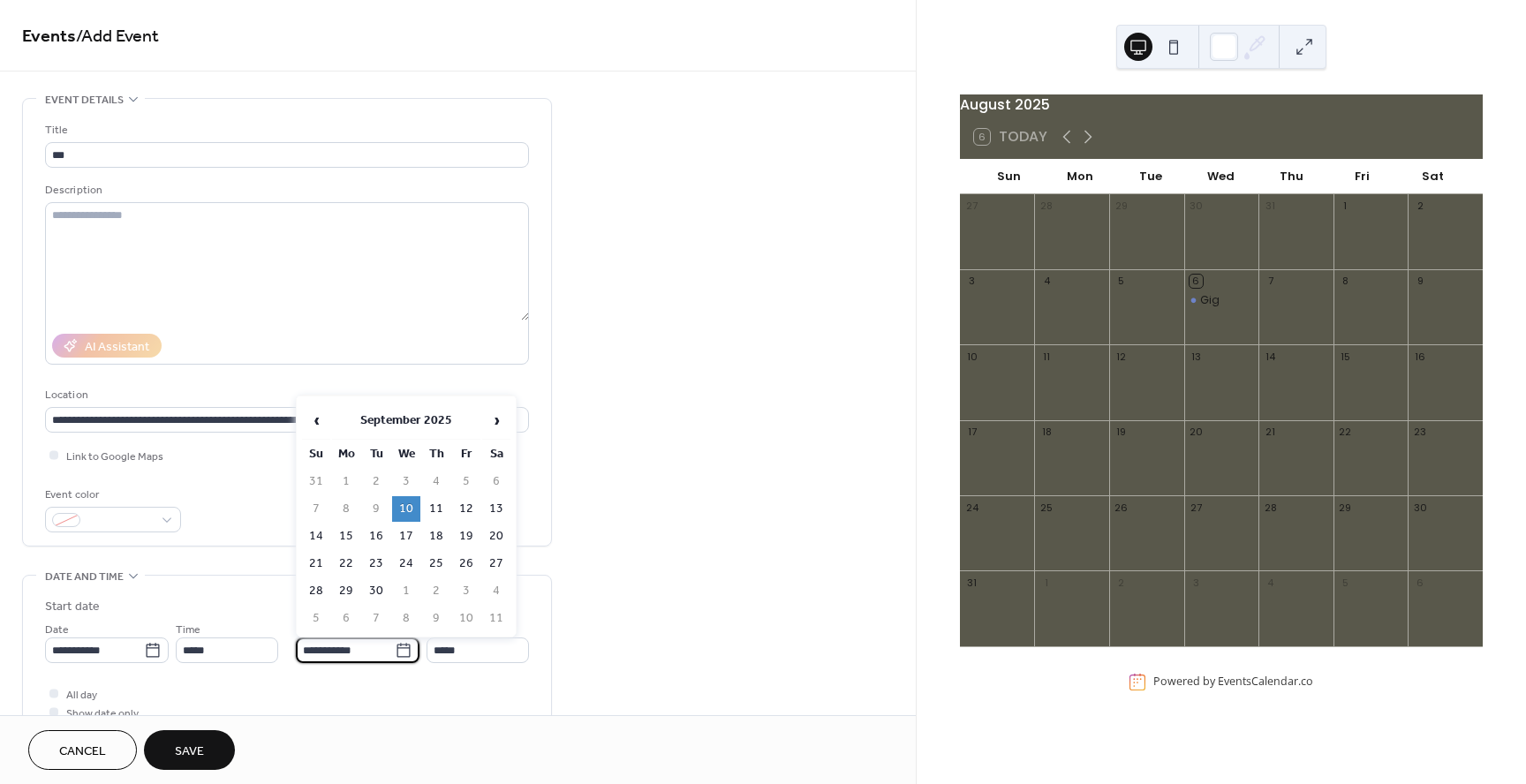 click on "**********" at bounding box center (345, 650) 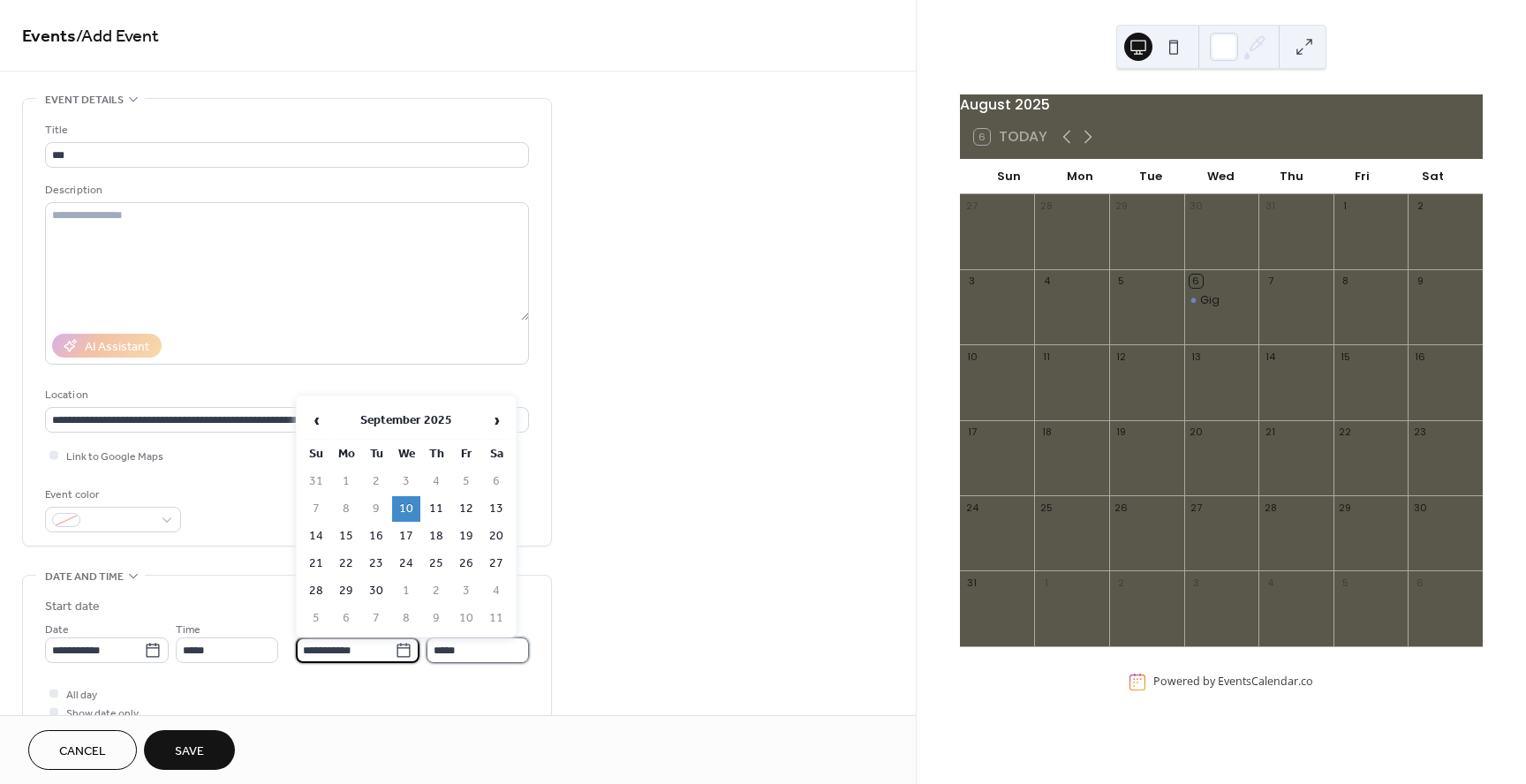 click on "*****" at bounding box center [478, 650] 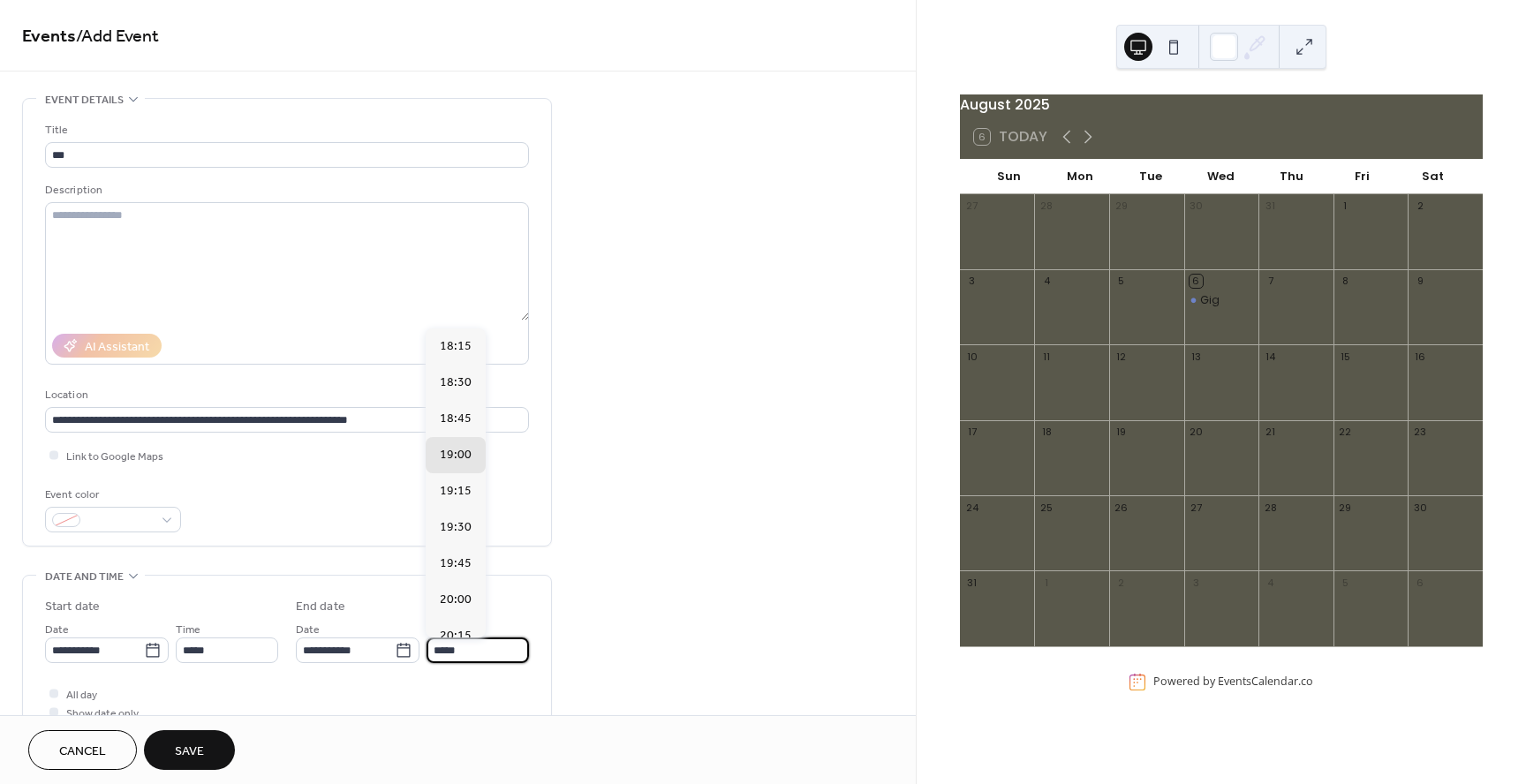 drag, startPoint x: 463, startPoint y: 650, endPoint x: 422, endPoint y: 645, distance: 41.303753 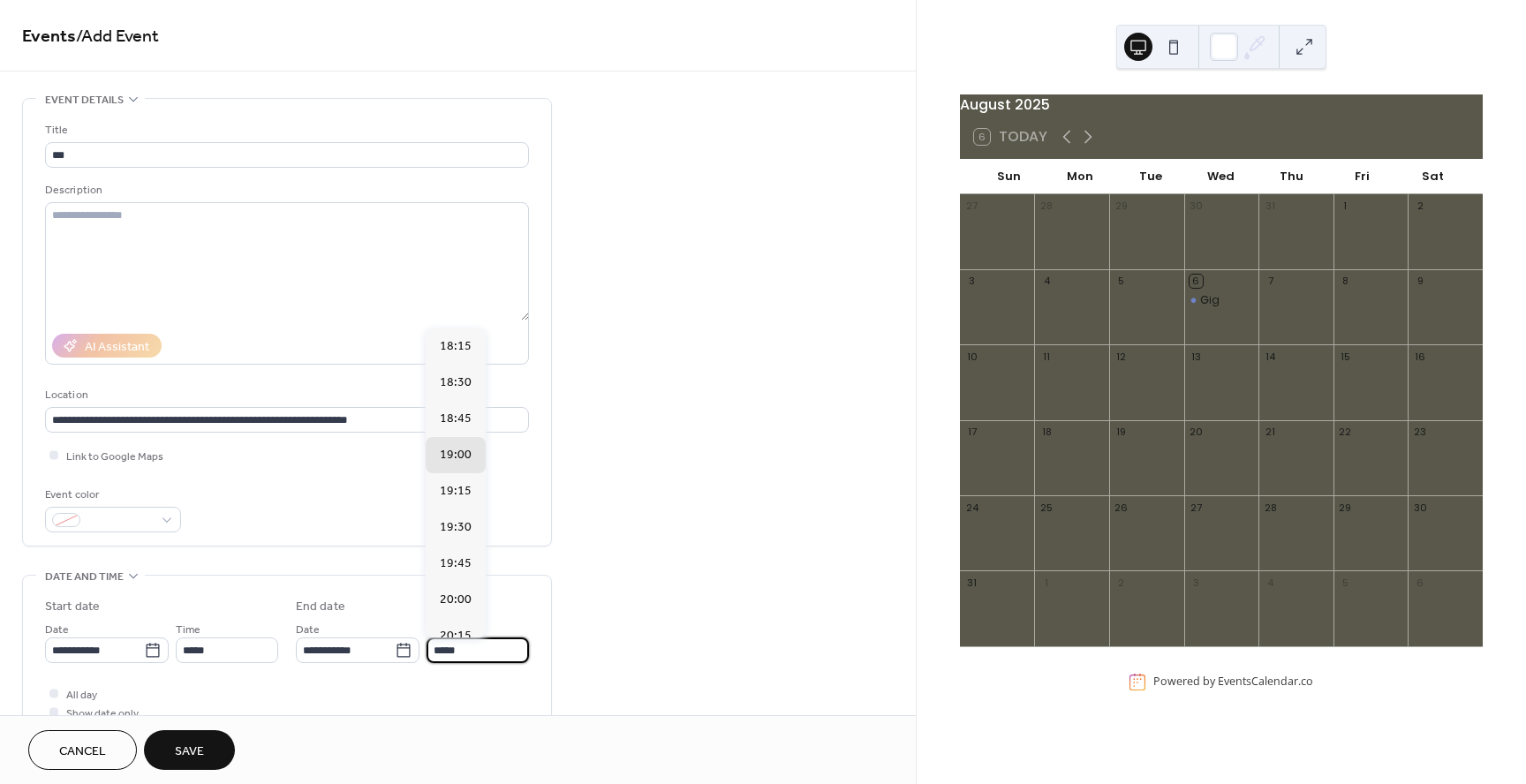 click on "**********" at bounding box center [412, 641] 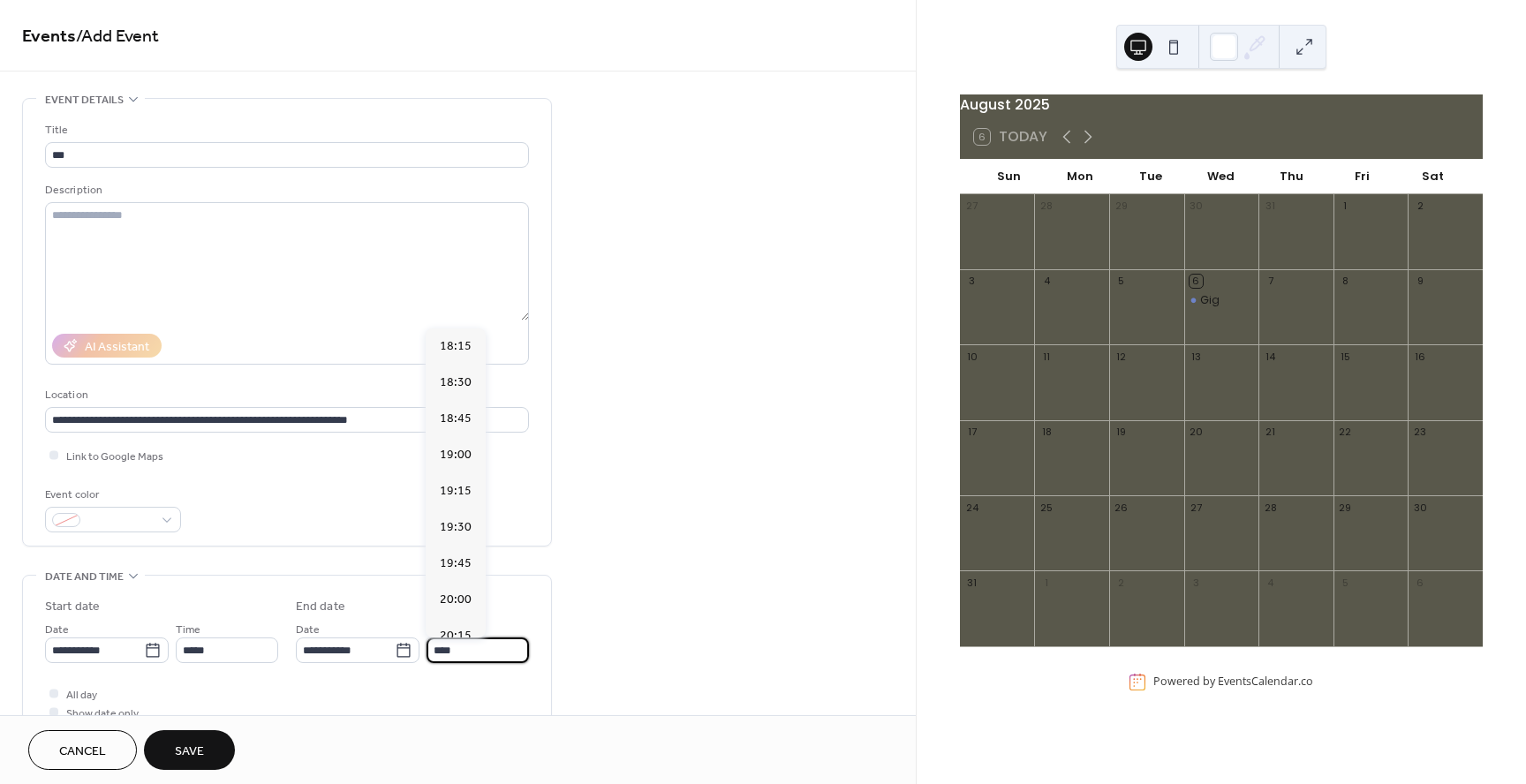 type on "*****" 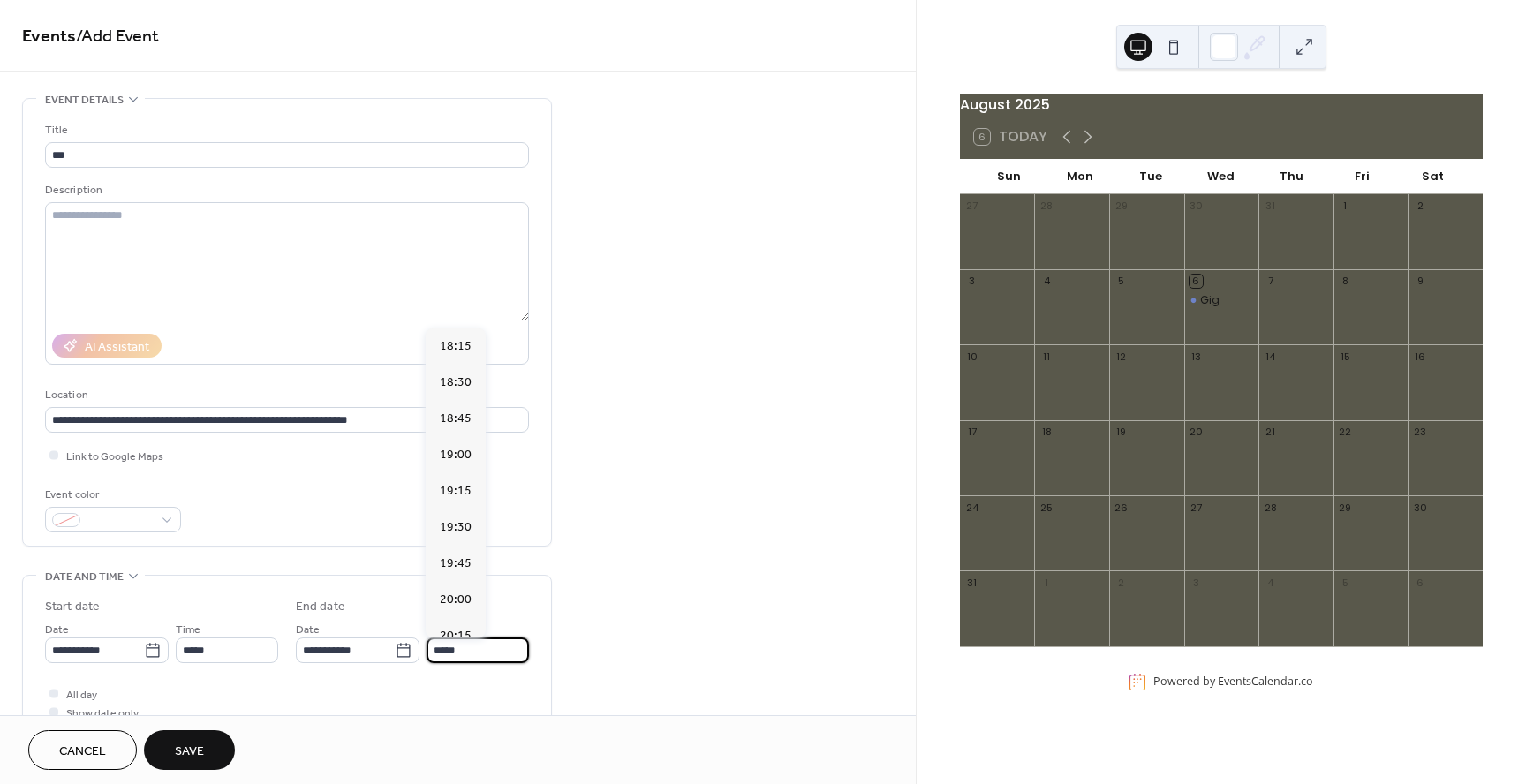 click on "**********" at bounding box center (457, 771) 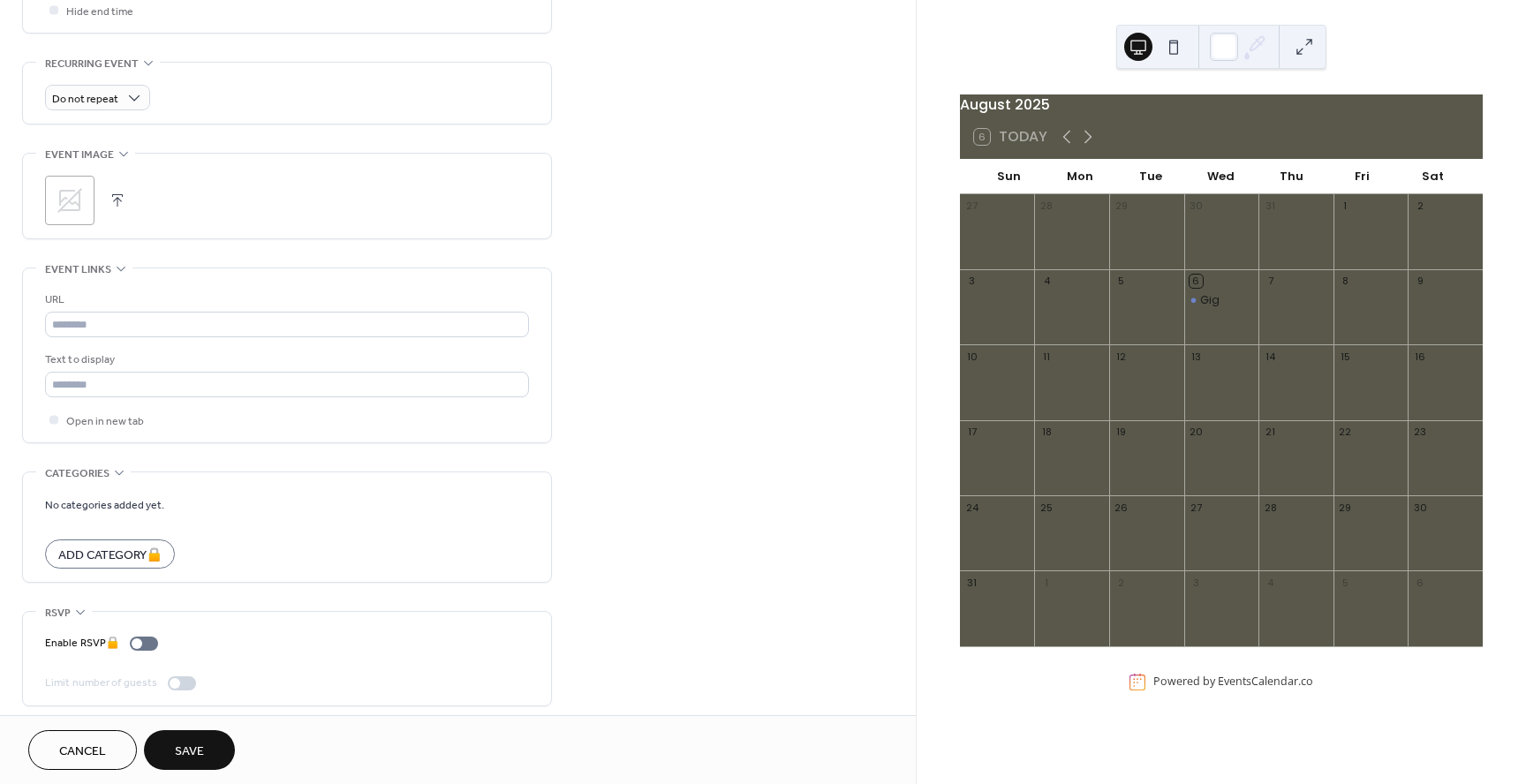 scroll, scrollTop: 729, scrollLeft: 0, axis: vertical 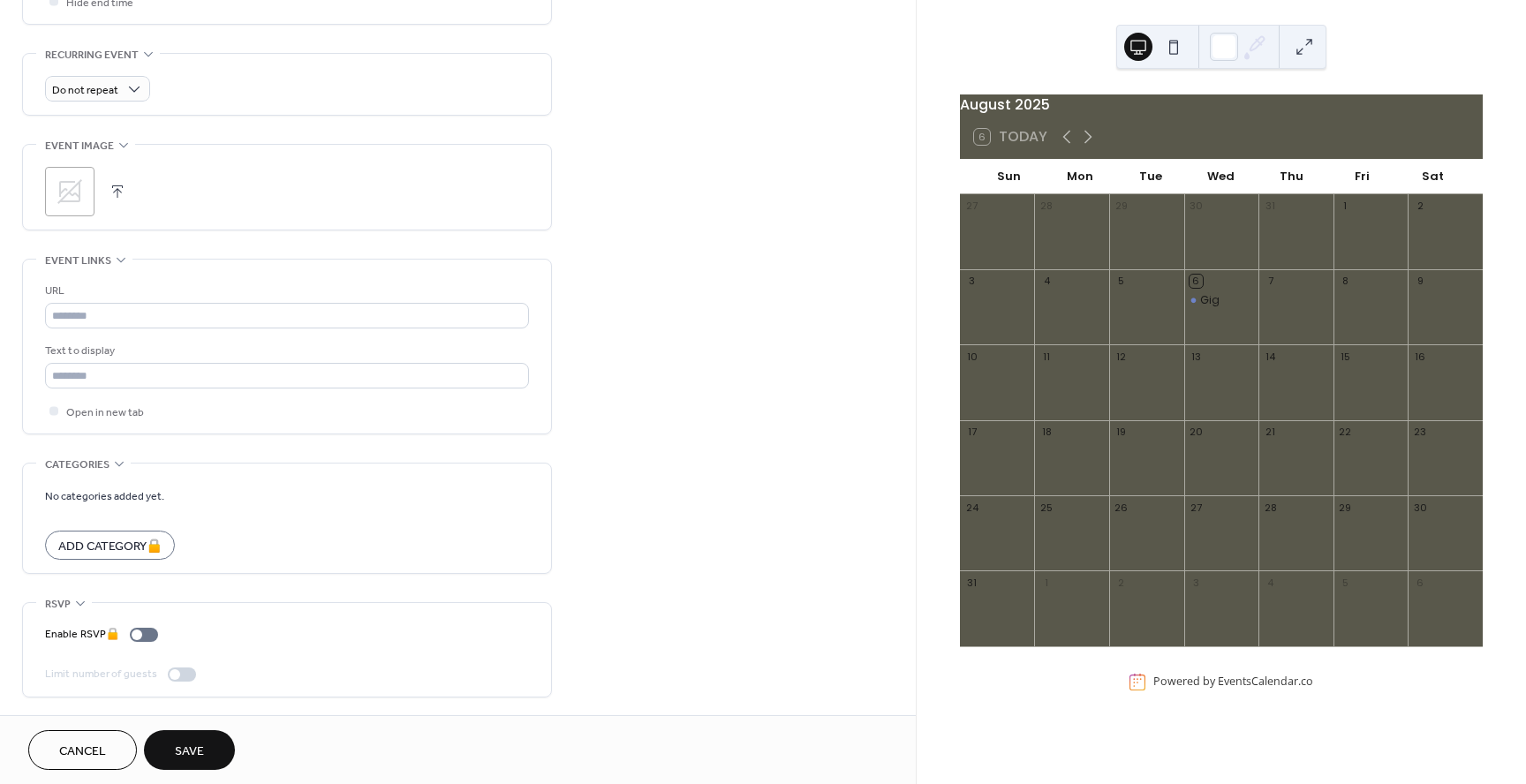 click on "Save" at bounding box center [189, 751] 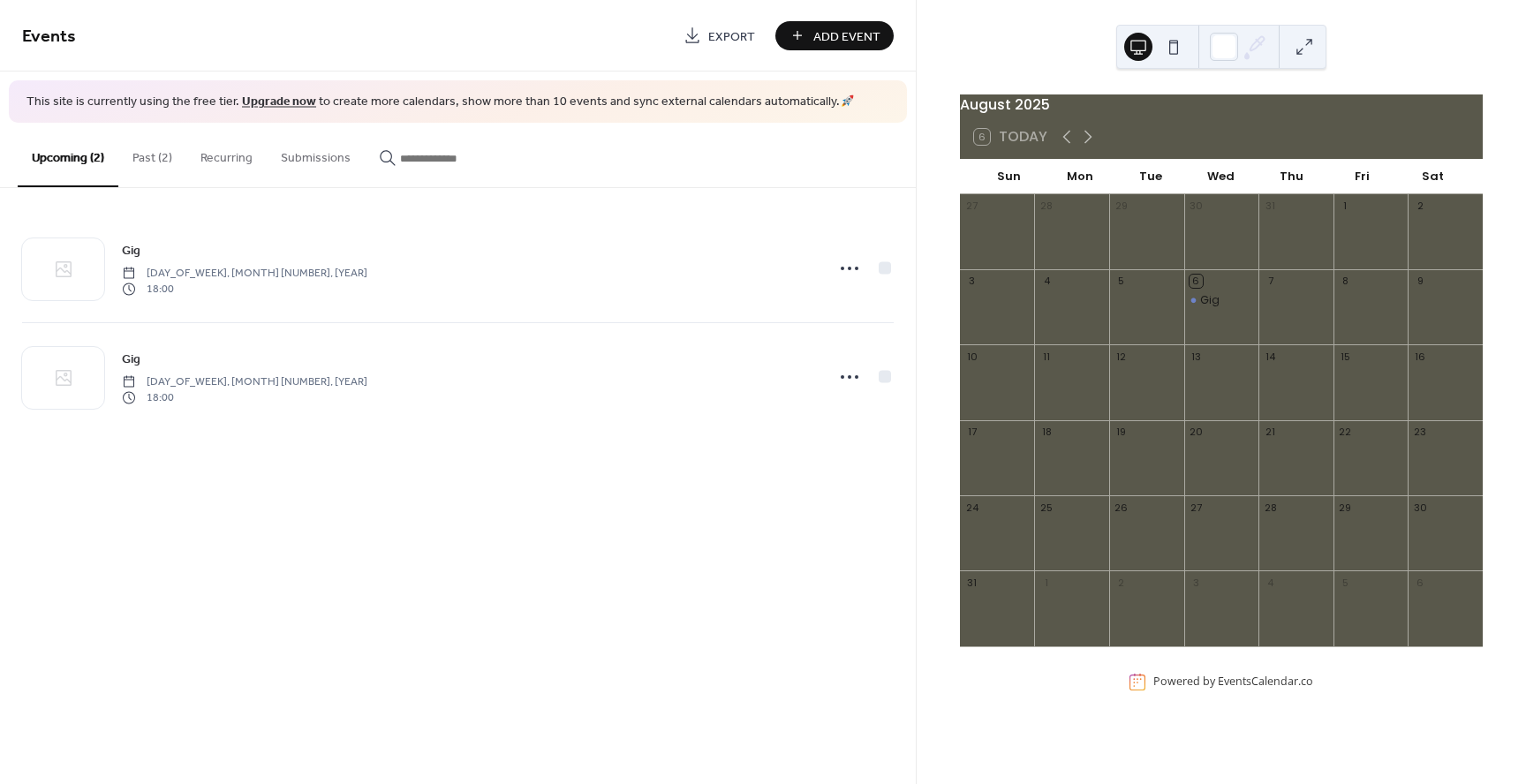 click on "Add Event" at bounding box center [847, 36] 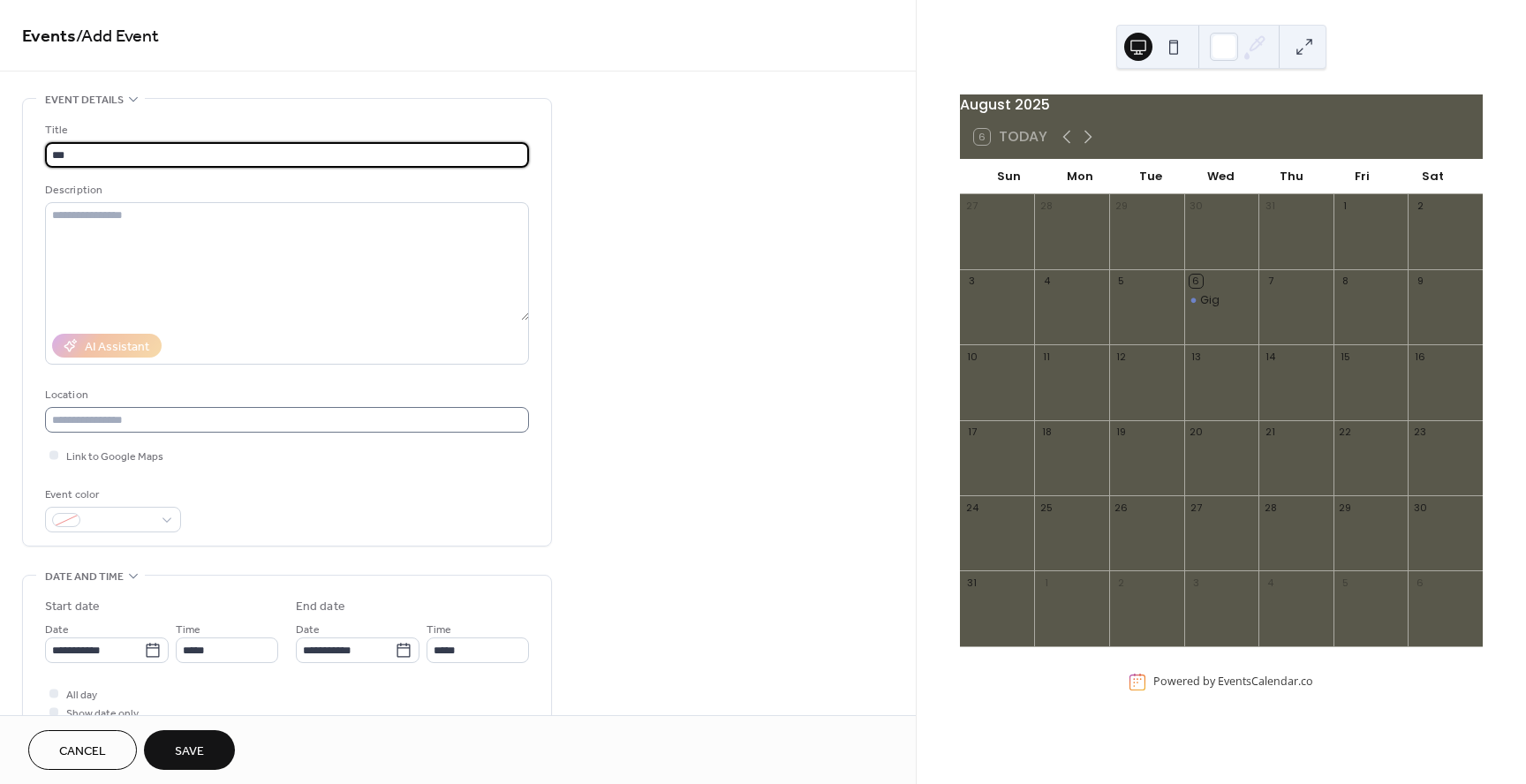 type on "***" 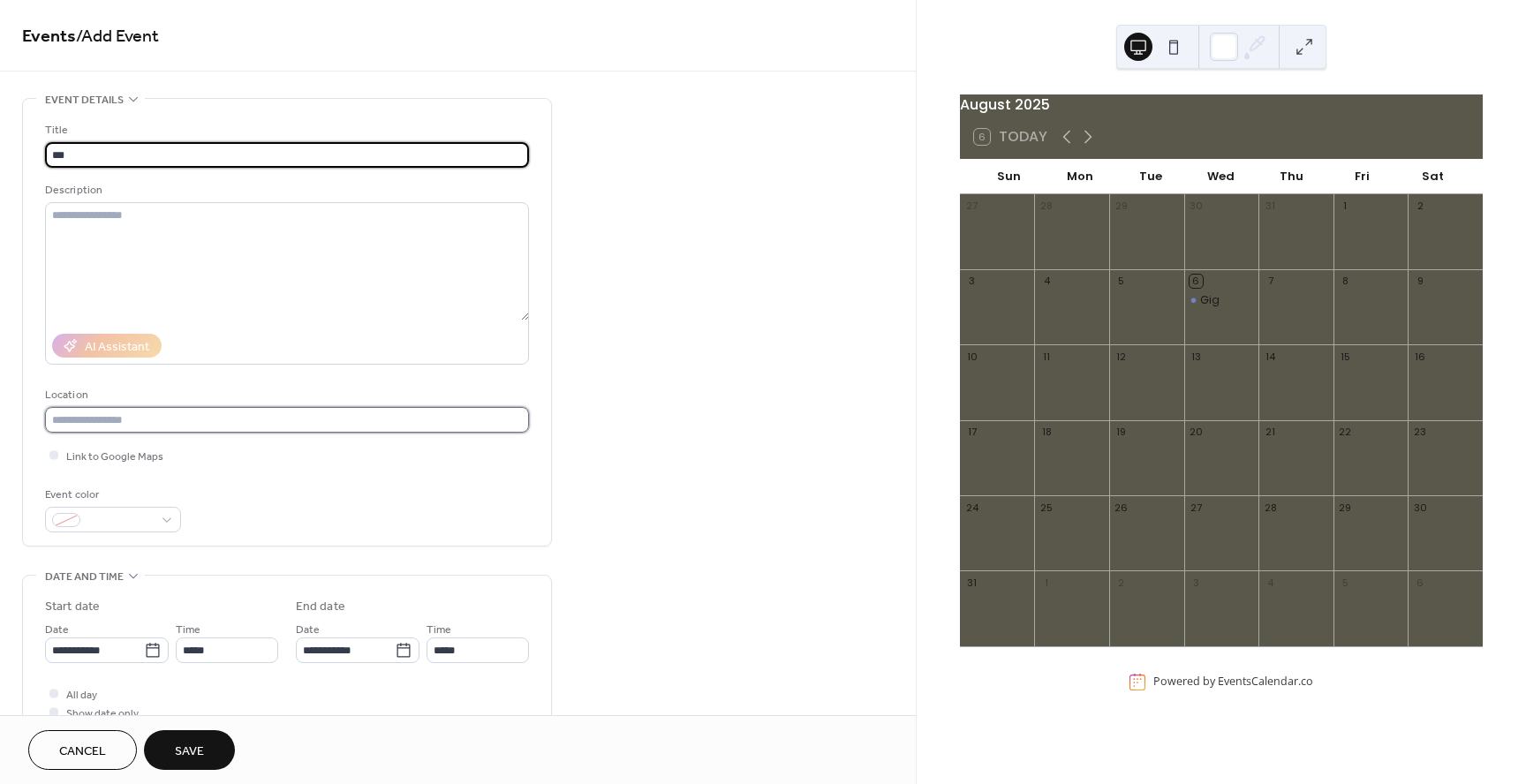 click at bounding box center (287, 419) 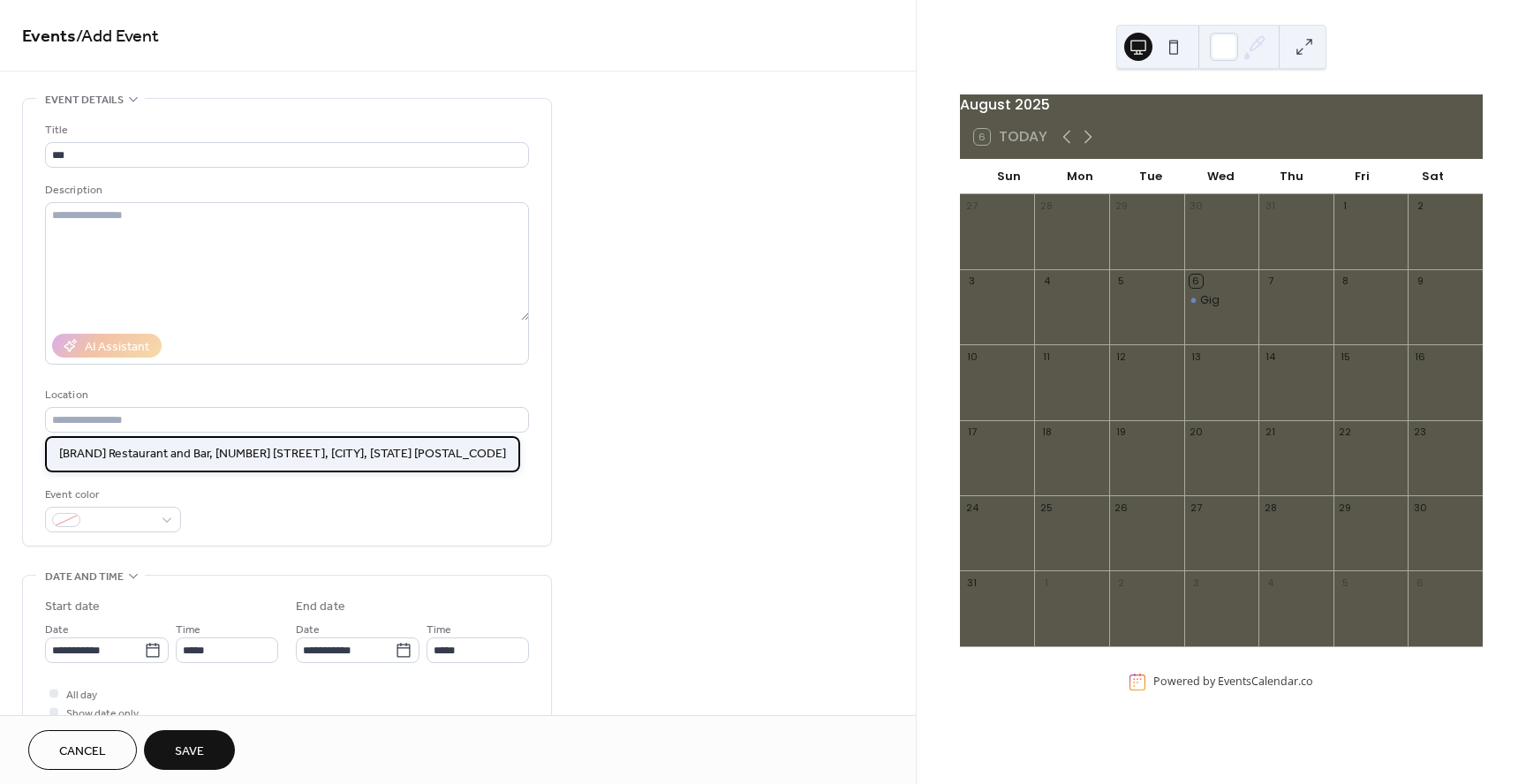 click on "[BRAND] Restaurant and Bar, [NUMBER] [STREET], [CITY], [STATE] [POSTAL_CODE]" at bounding box center [283, 454] 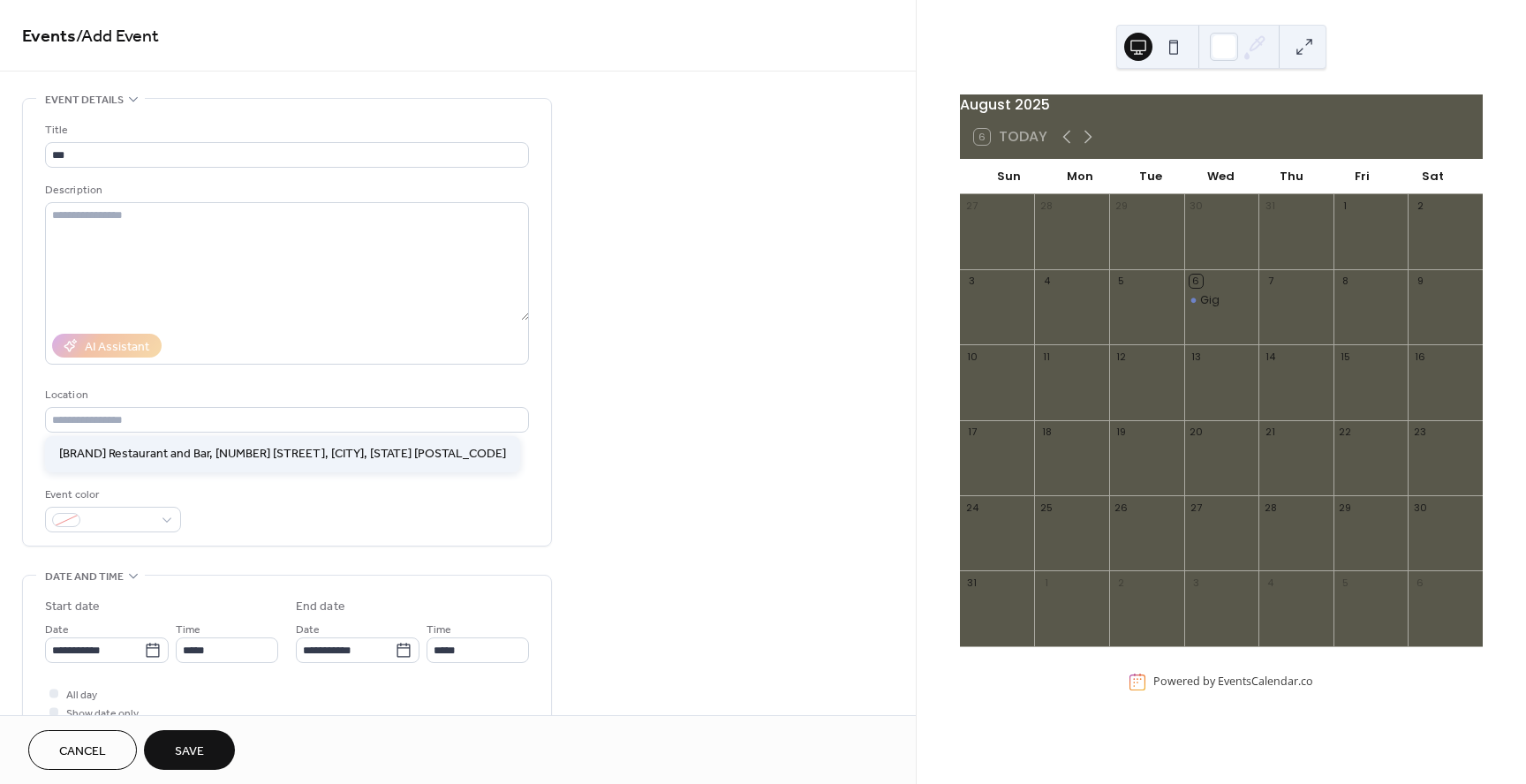 type on "**********" 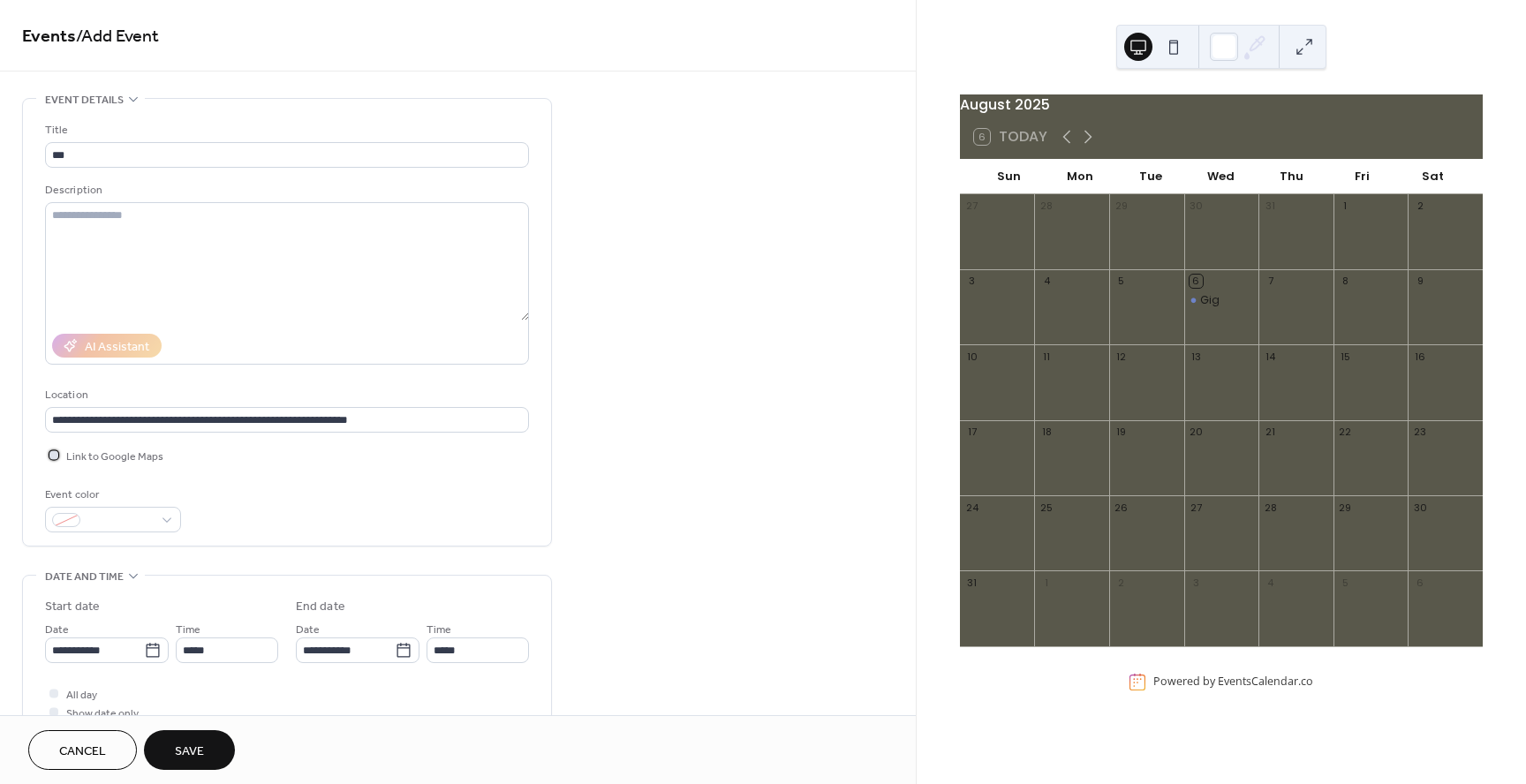 click at bounding box center (54, 455) 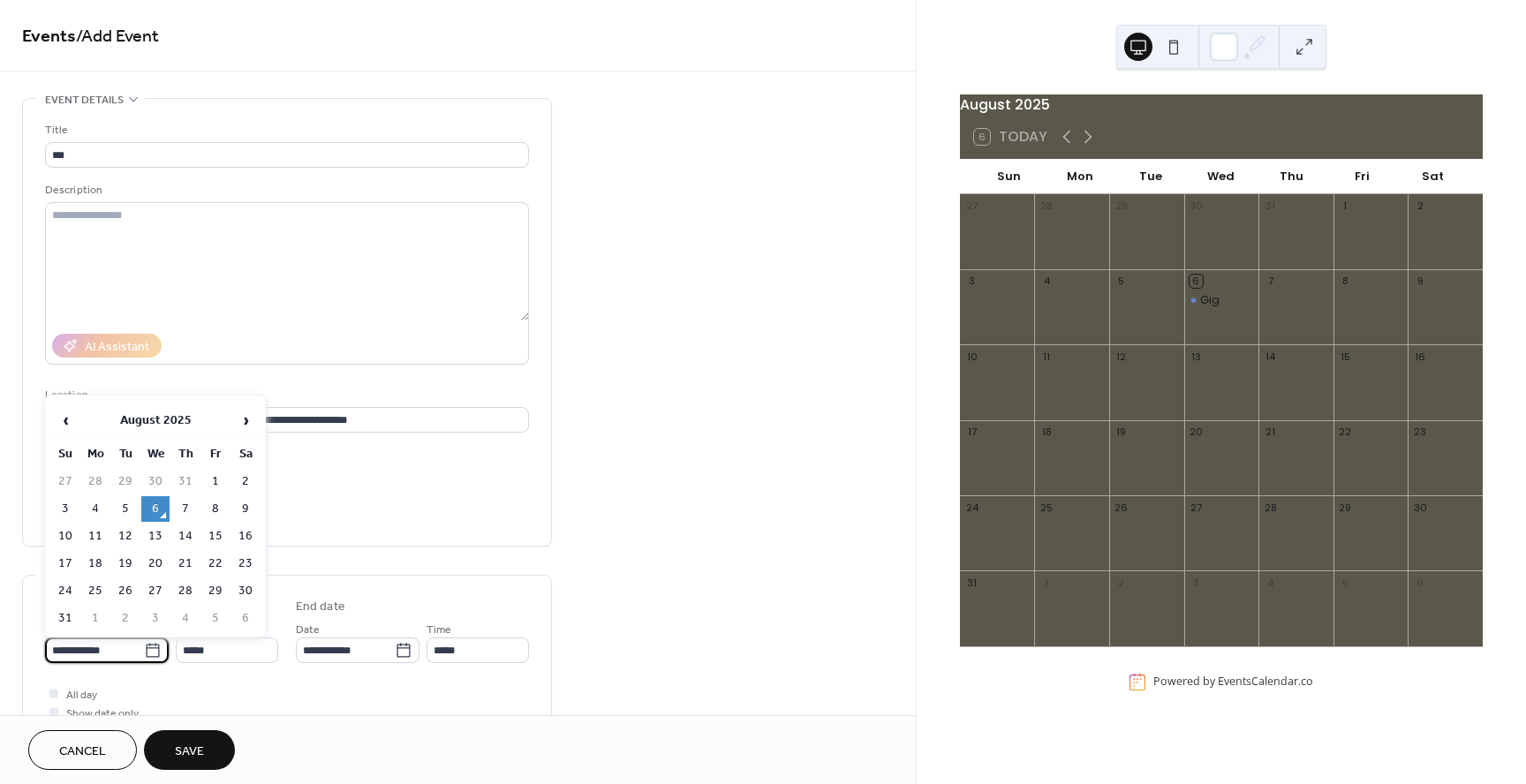 drag, startPoint x: 122, startPoint y: 651, endPoint x: 19, endPoint y: 642, distance: 103.392456 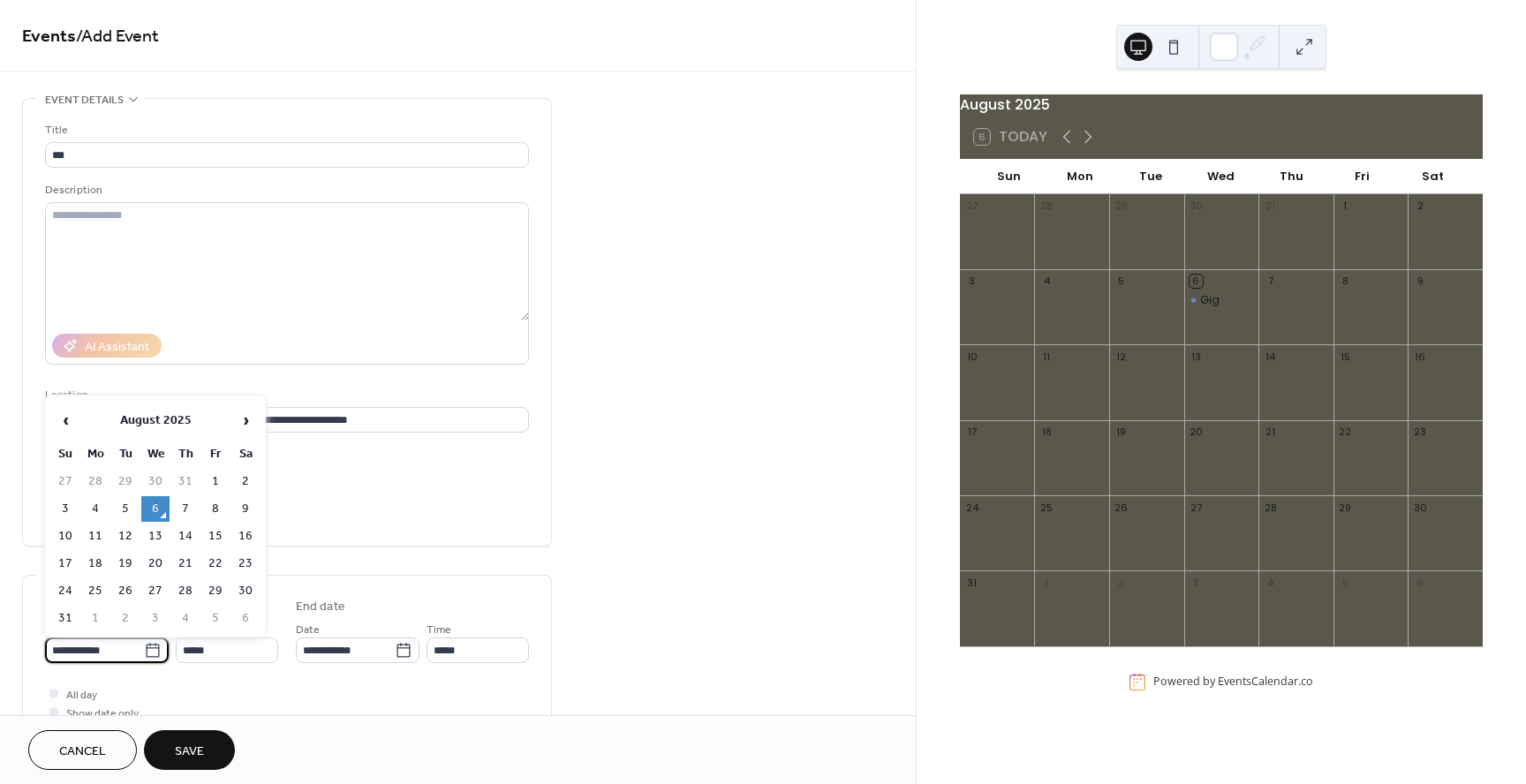 click on "**********" at bounding box center [457, 771] 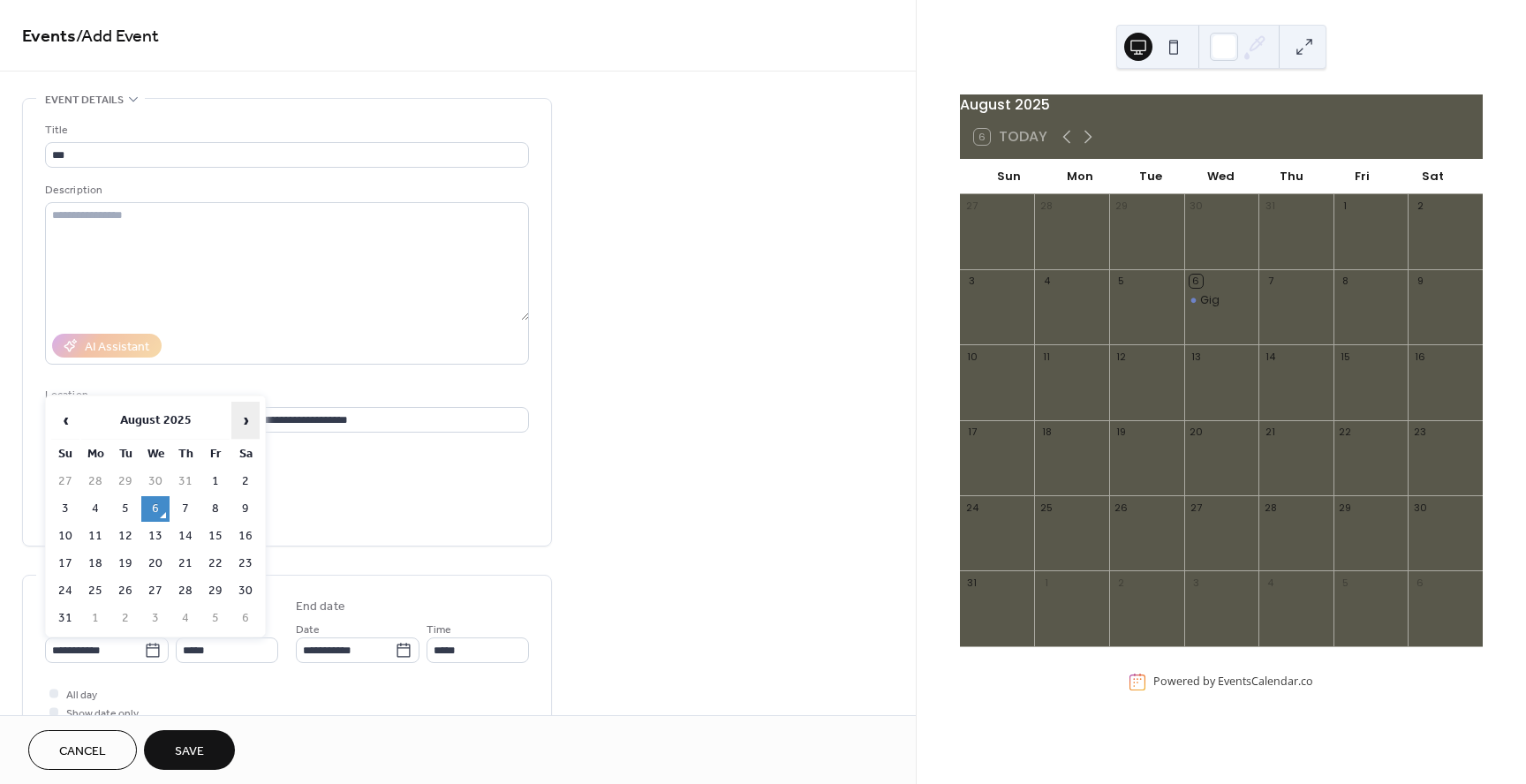 click on "›" at bounding box center (246, 420) 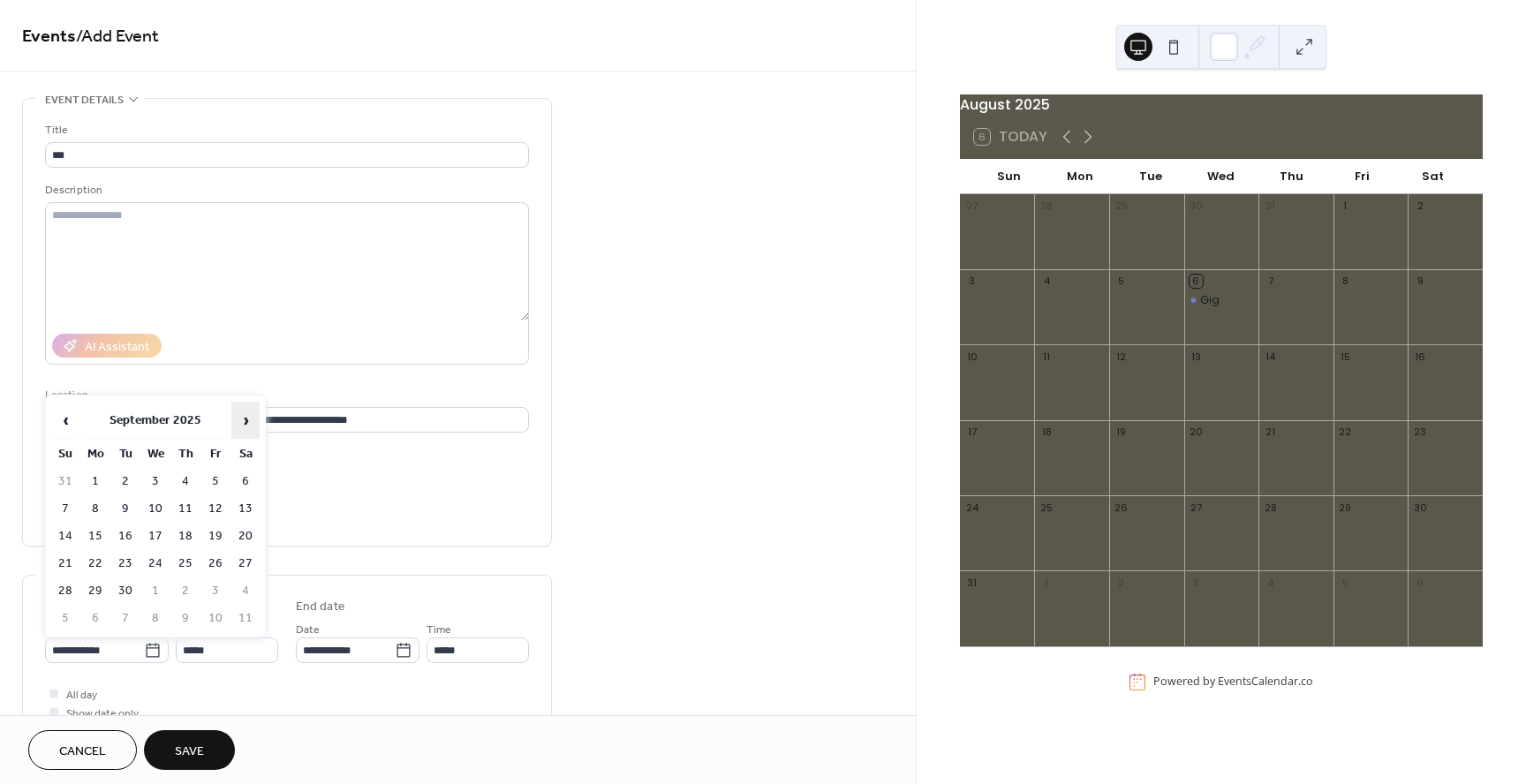 click on "›" at bounding box center (246, 420) 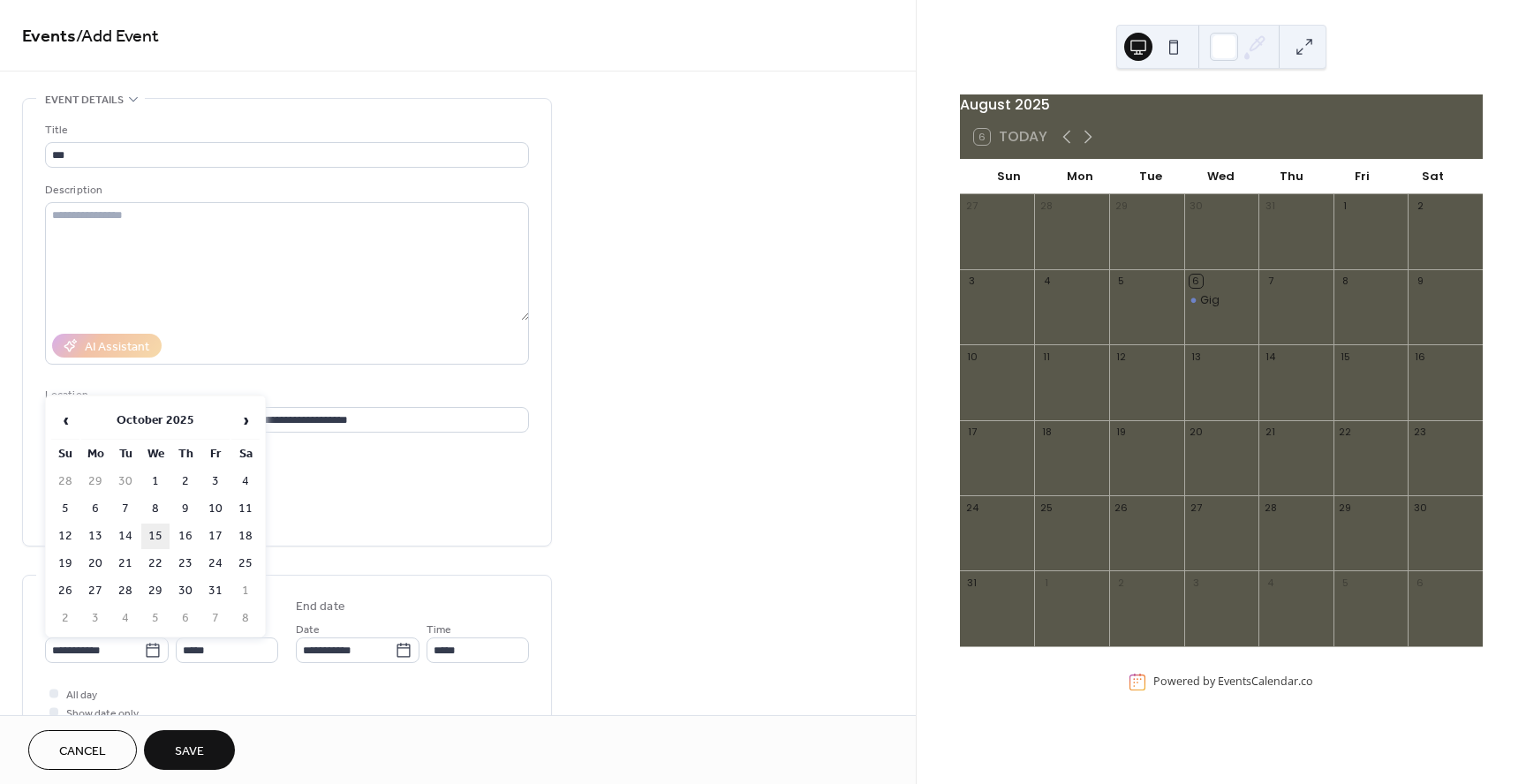 click on "15" at bounding box center [155, 536] 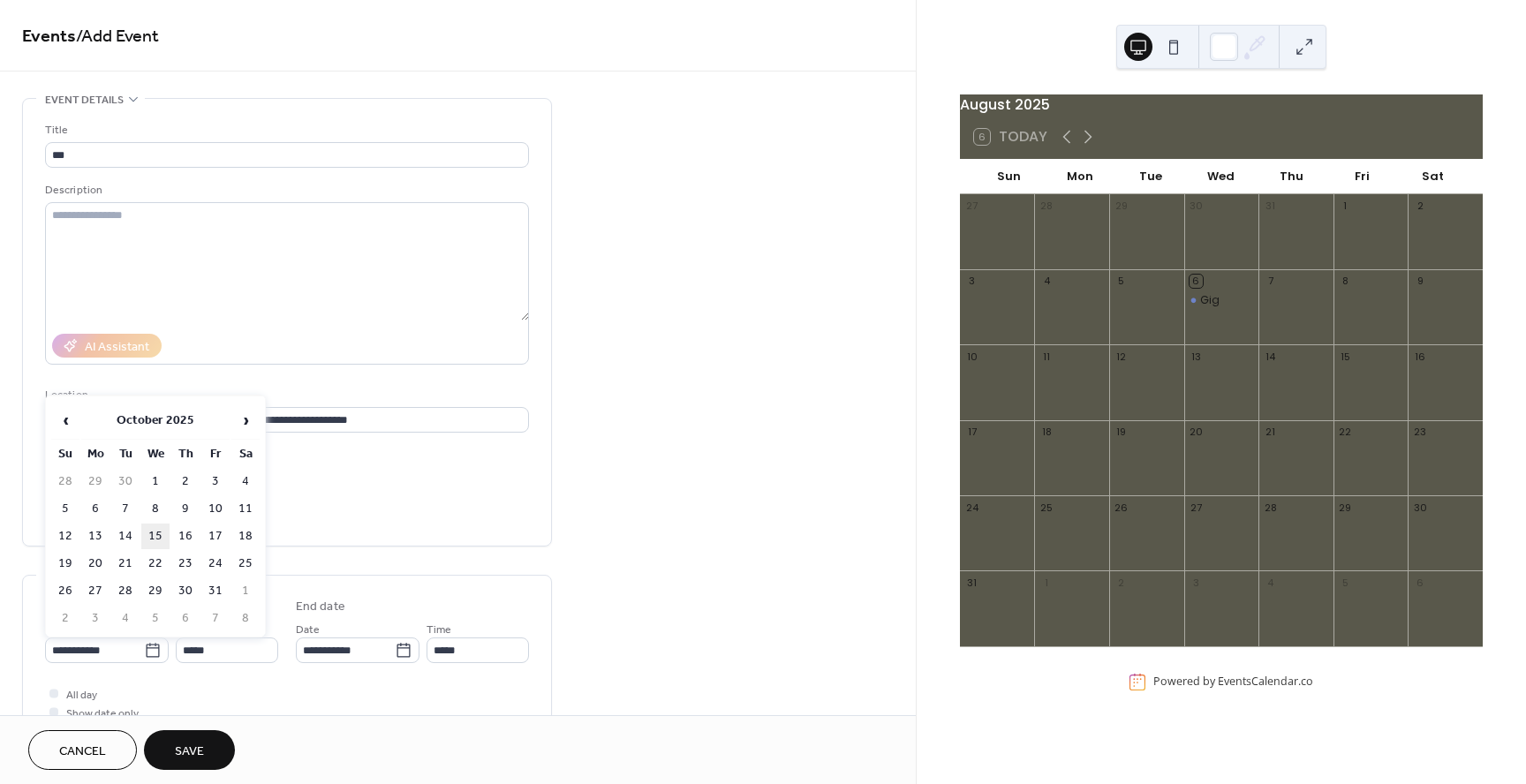type on "**********" 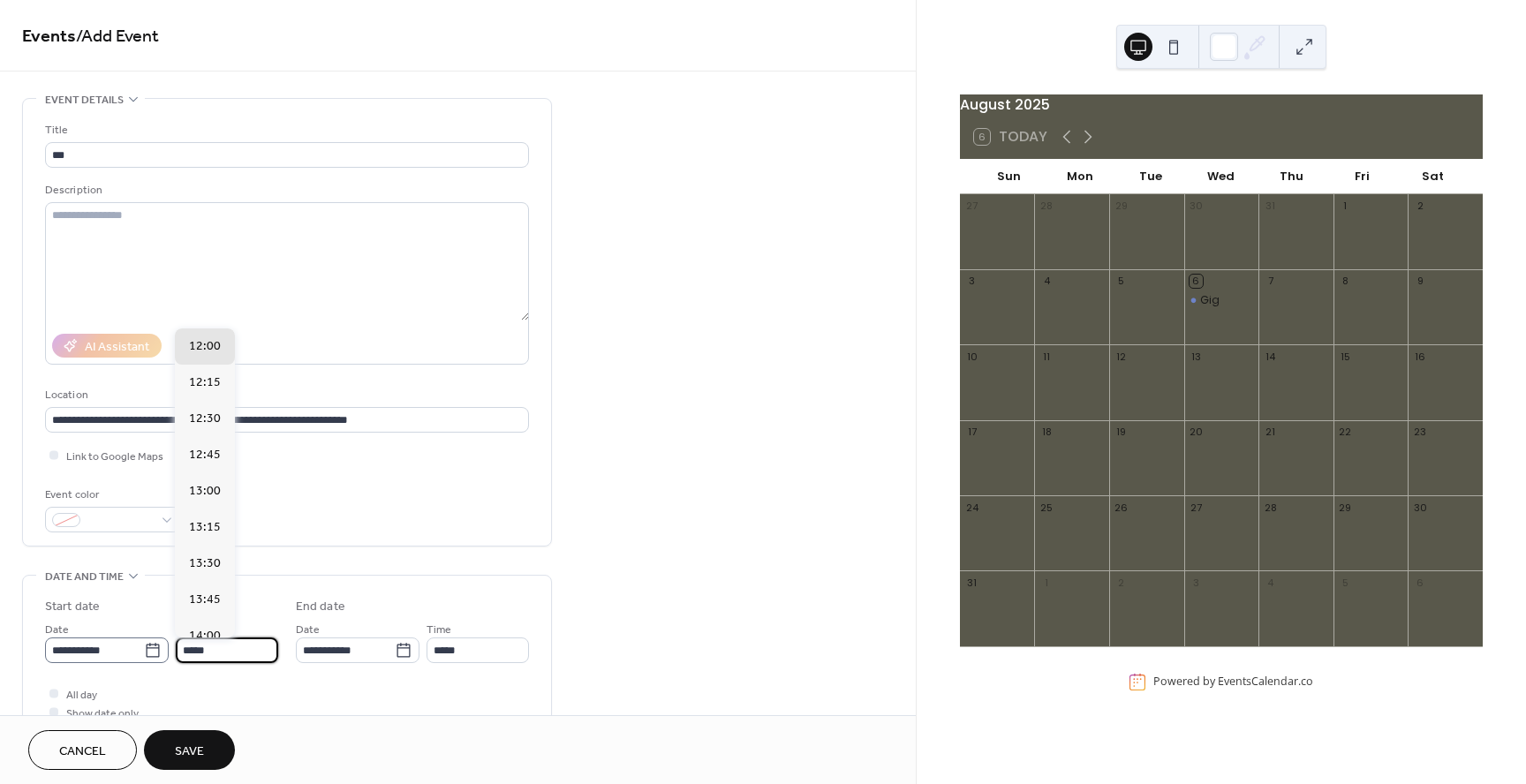 drag, startPoint x: 230, startPoint y: 647, endPoint x: 124, endPoint y: 641, distance: 106.16968 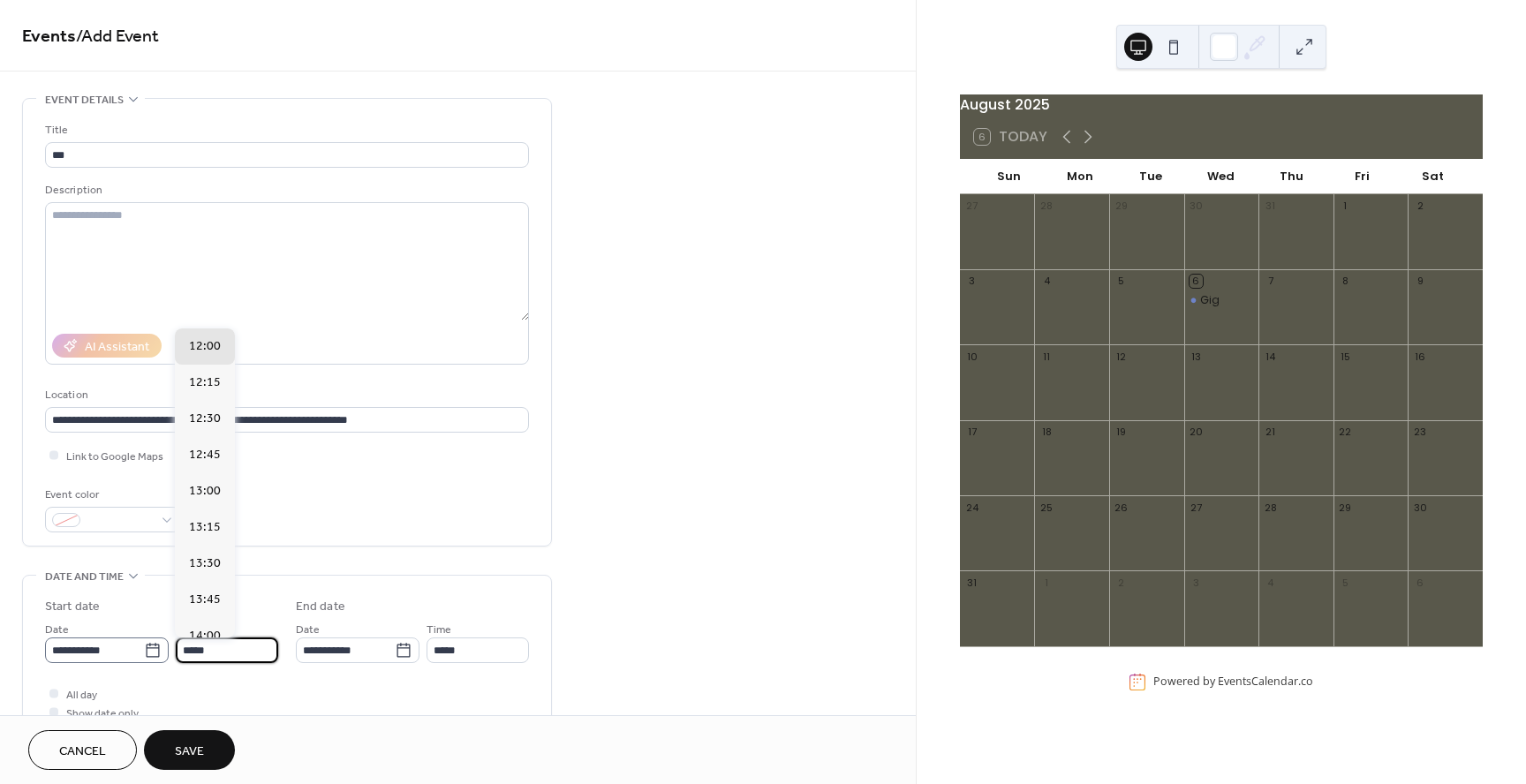 click on "**********" at bounding box center (162, 641) 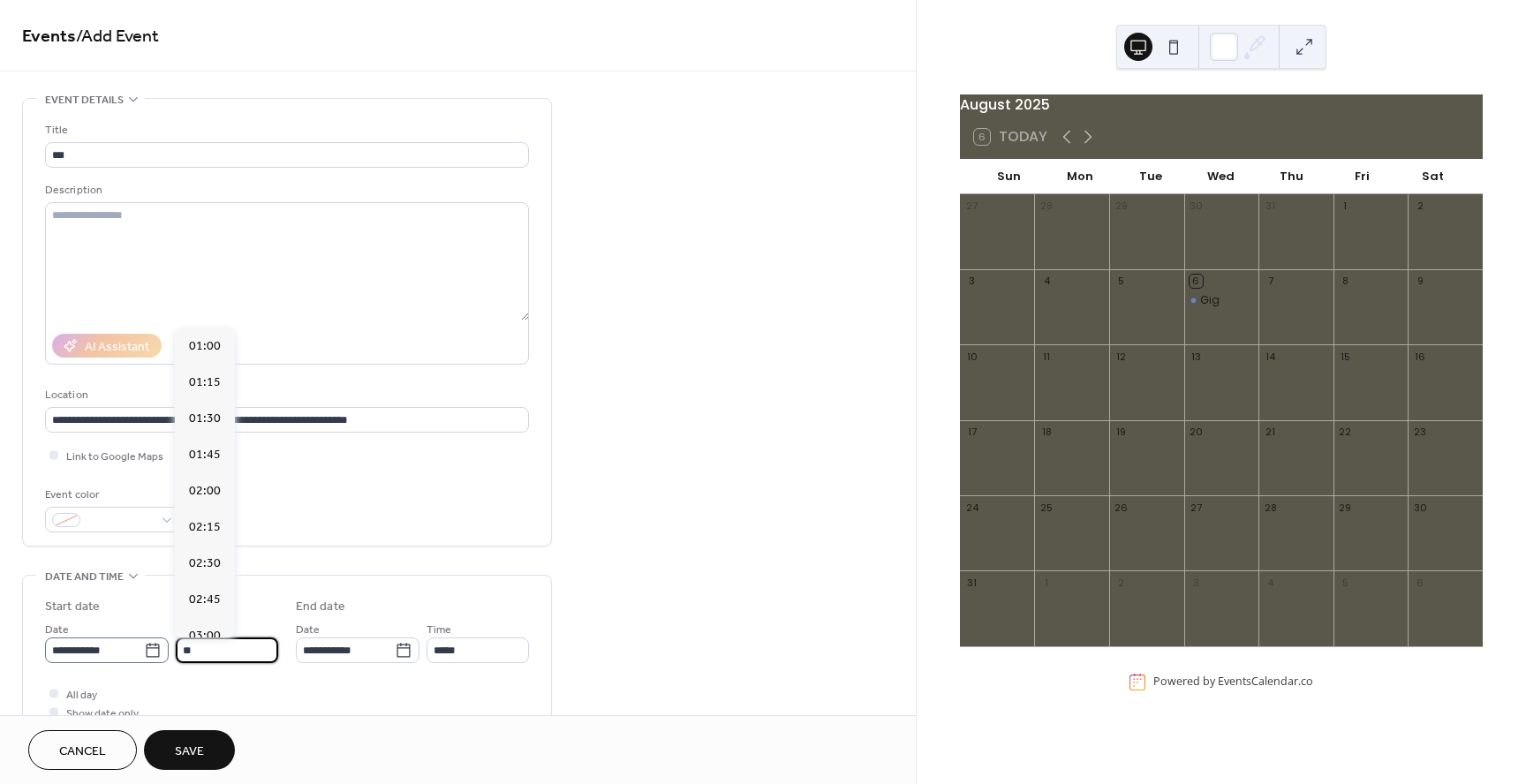 scroll, scrollTop: 2606, scrollLeft: 0, axis: vertical 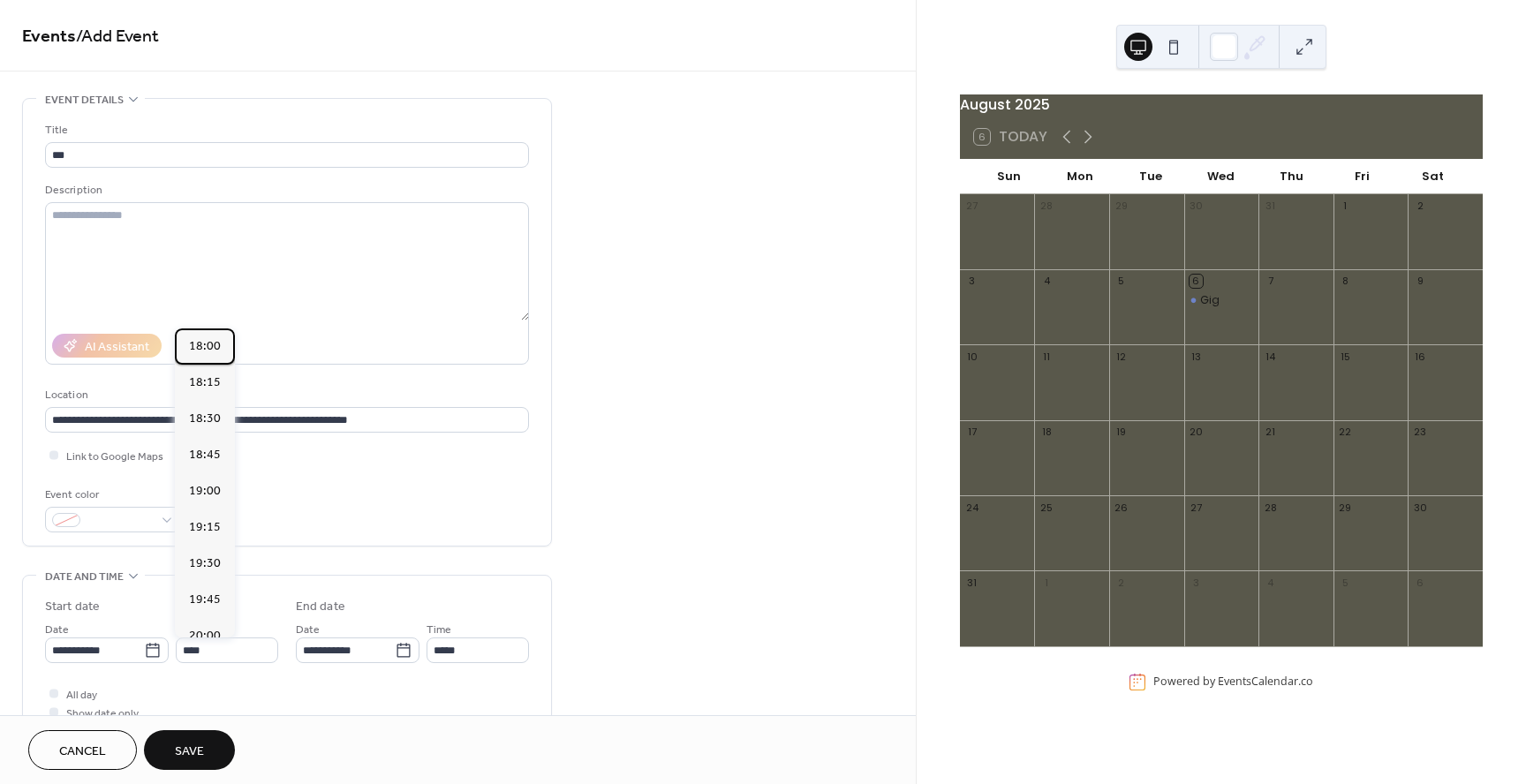 click on "18:00" at bounding box center [205, 346] 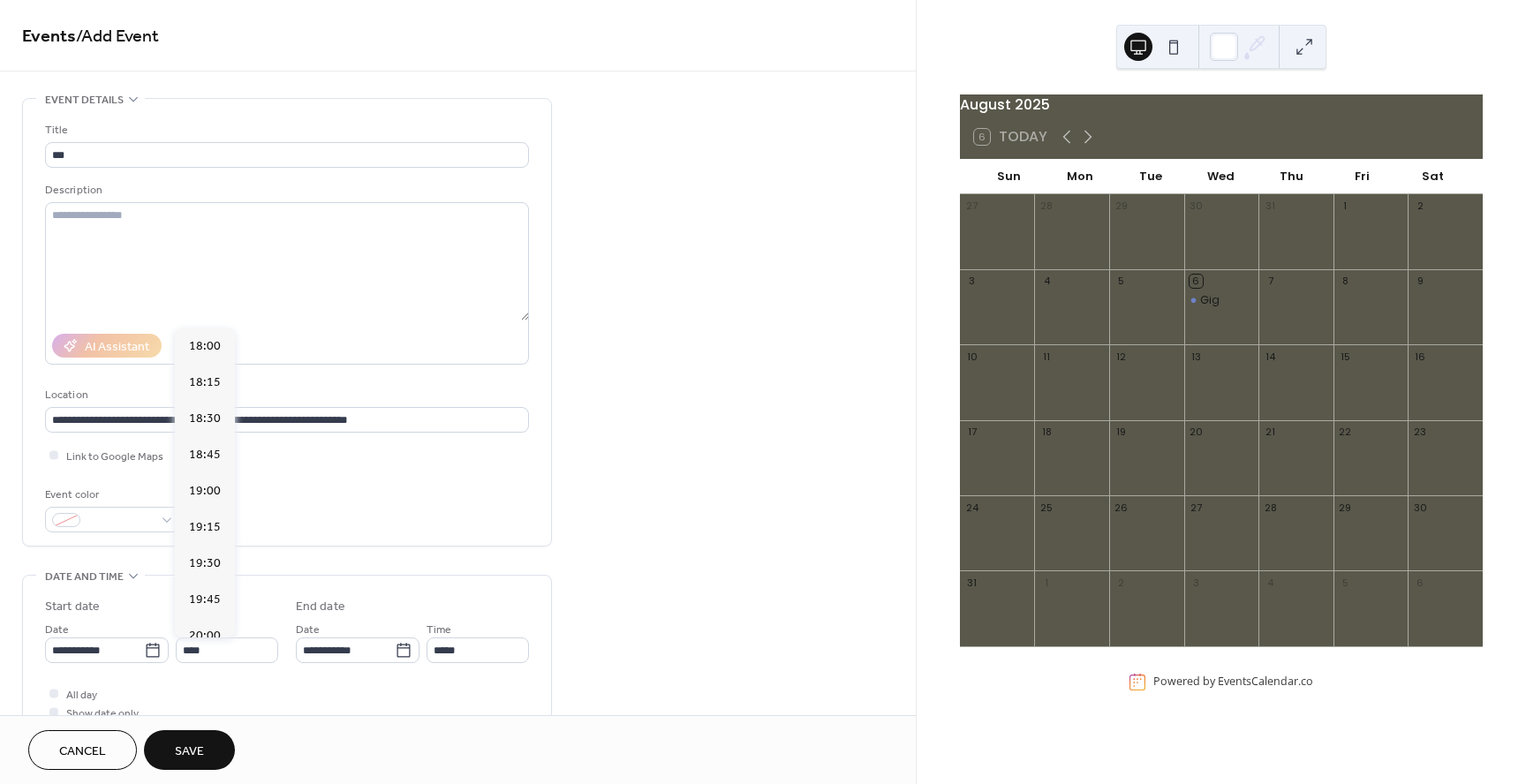 type on "*****" 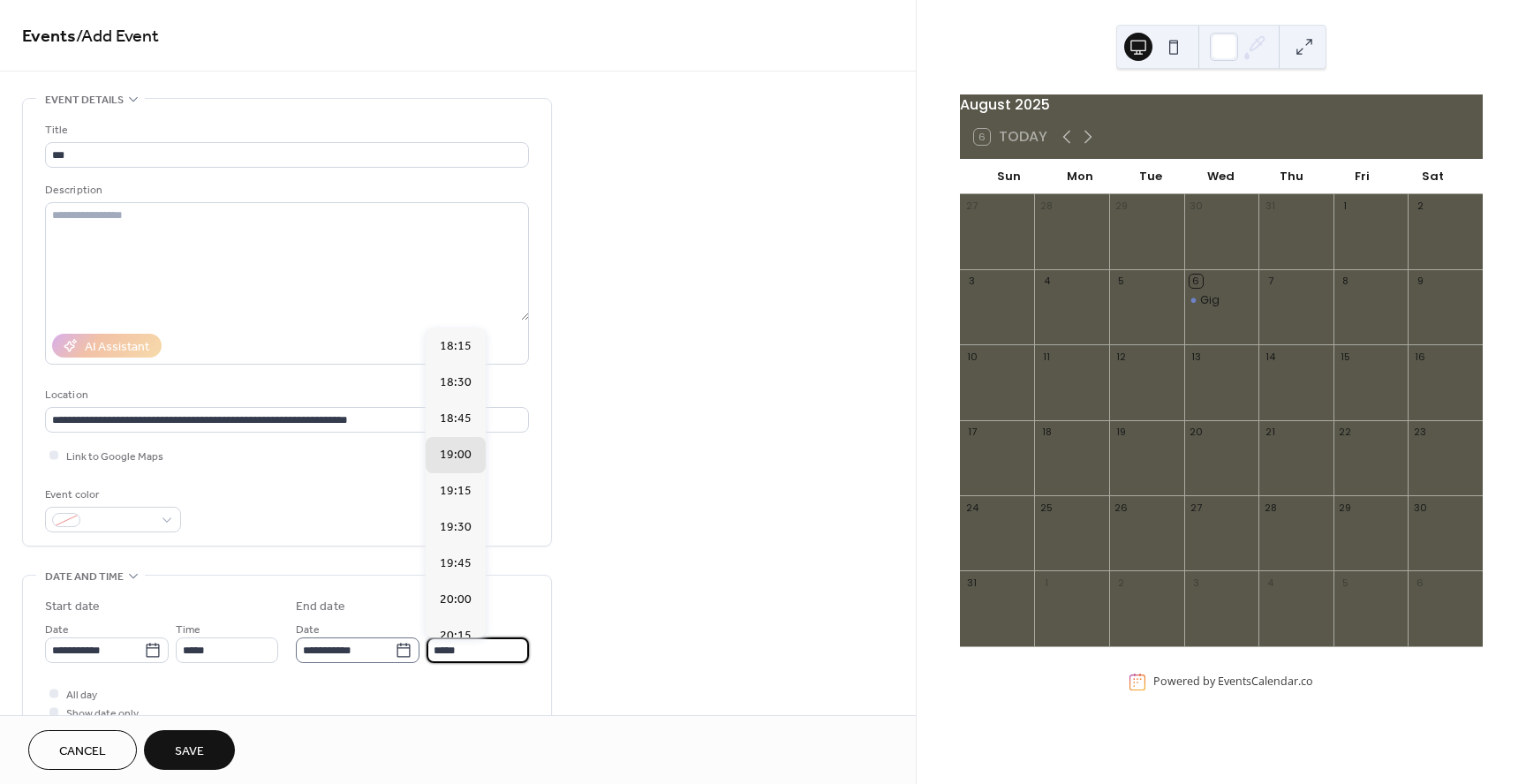 drag, startPoint x: 480, startPoint y: 653, endPoint x: 414, endPoint y: 645, distance: 66.48308 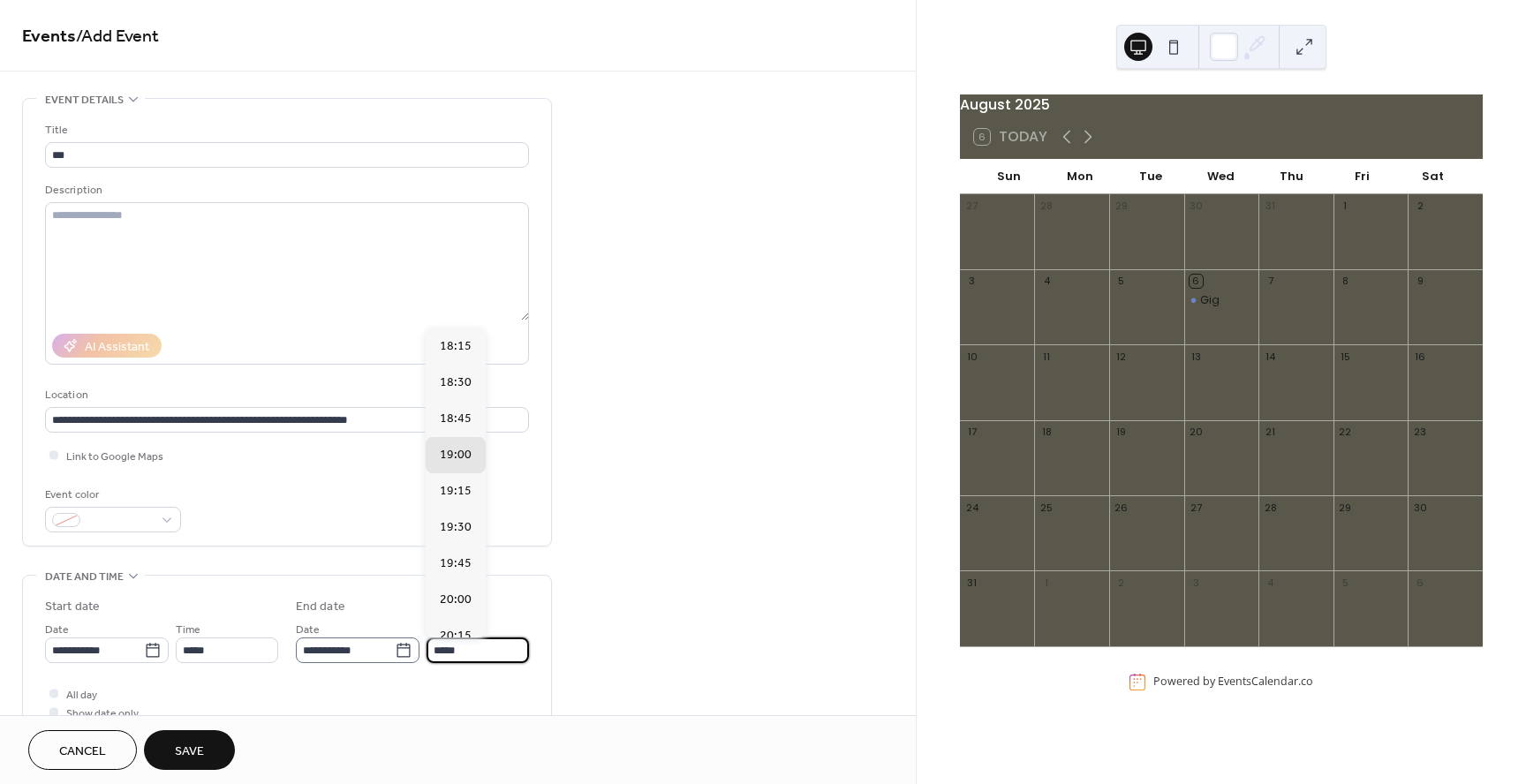 click on "**********" at bounding box center (412, 641) 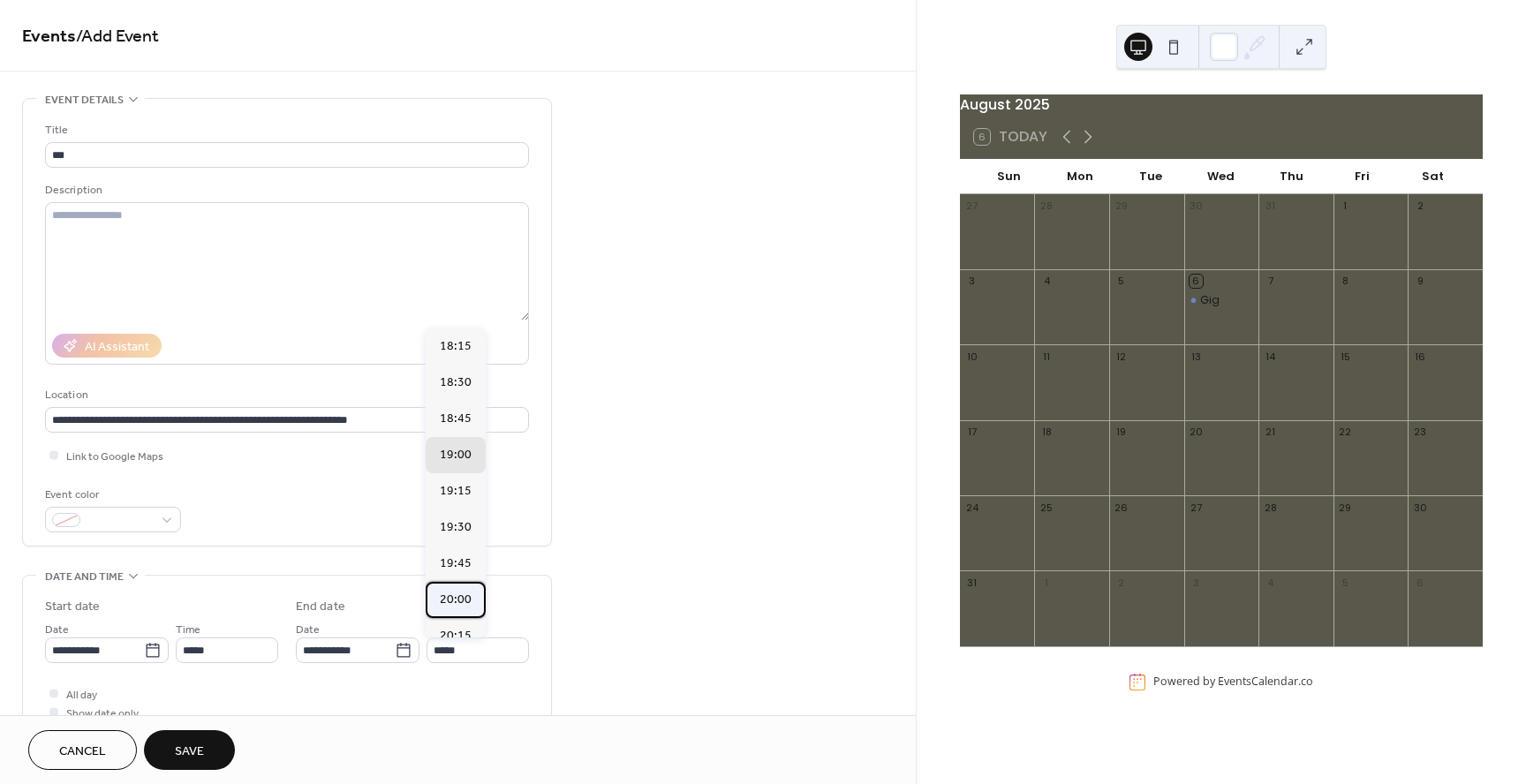 click on "20:00" at bounding box center [456, 599] 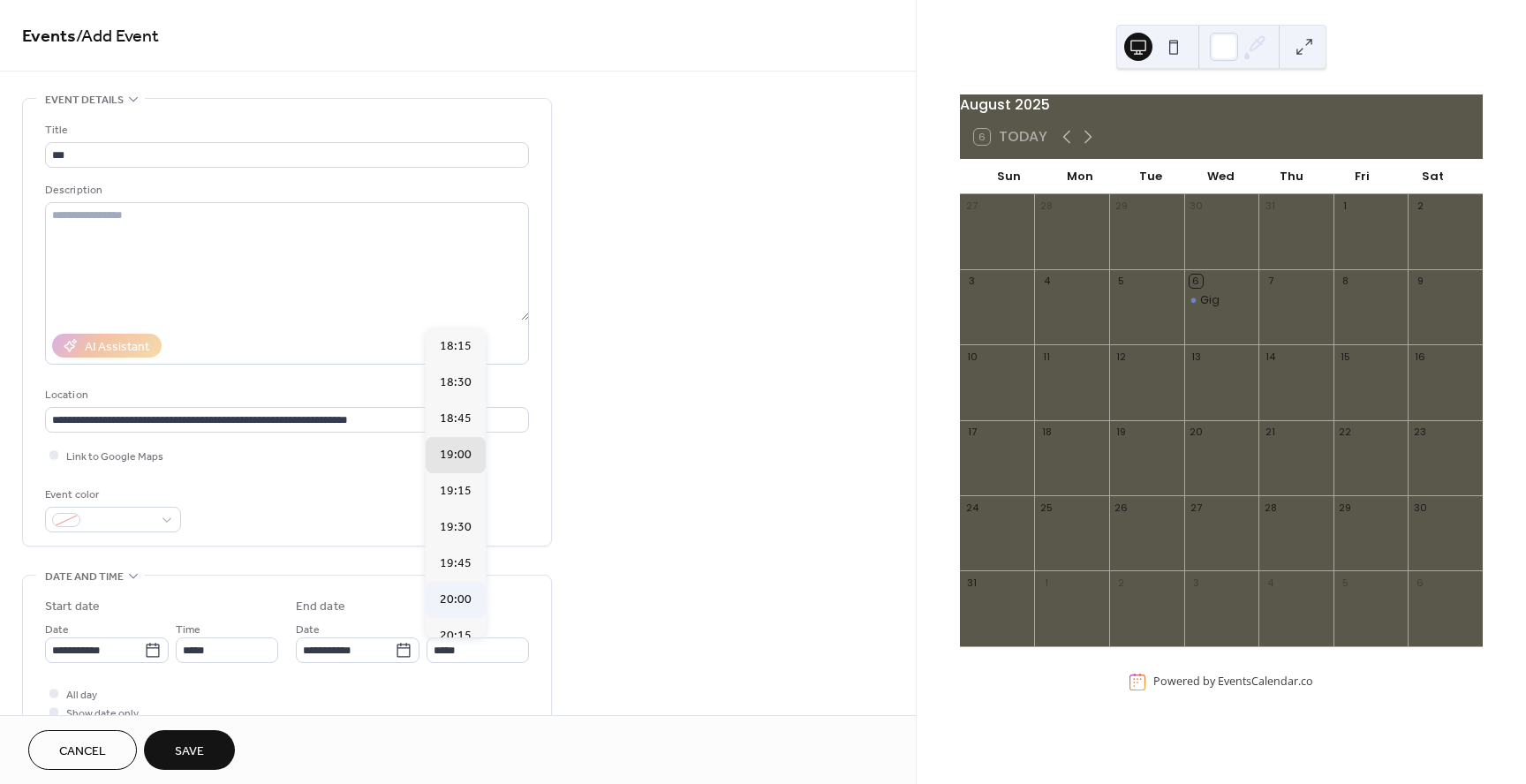 type on "*****" 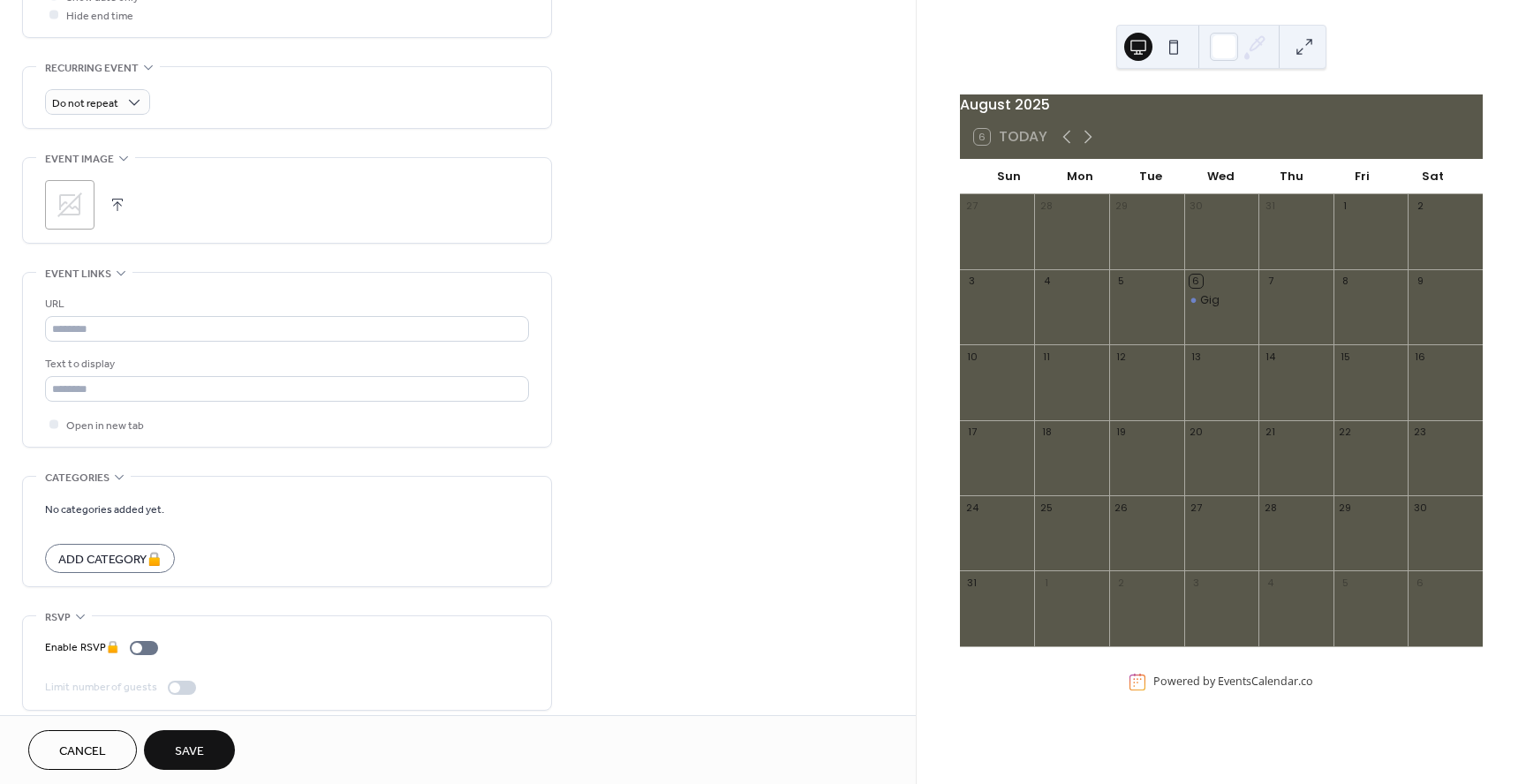 scroll, scrollTop: 729, scrollLeft: 0, axis: vertical 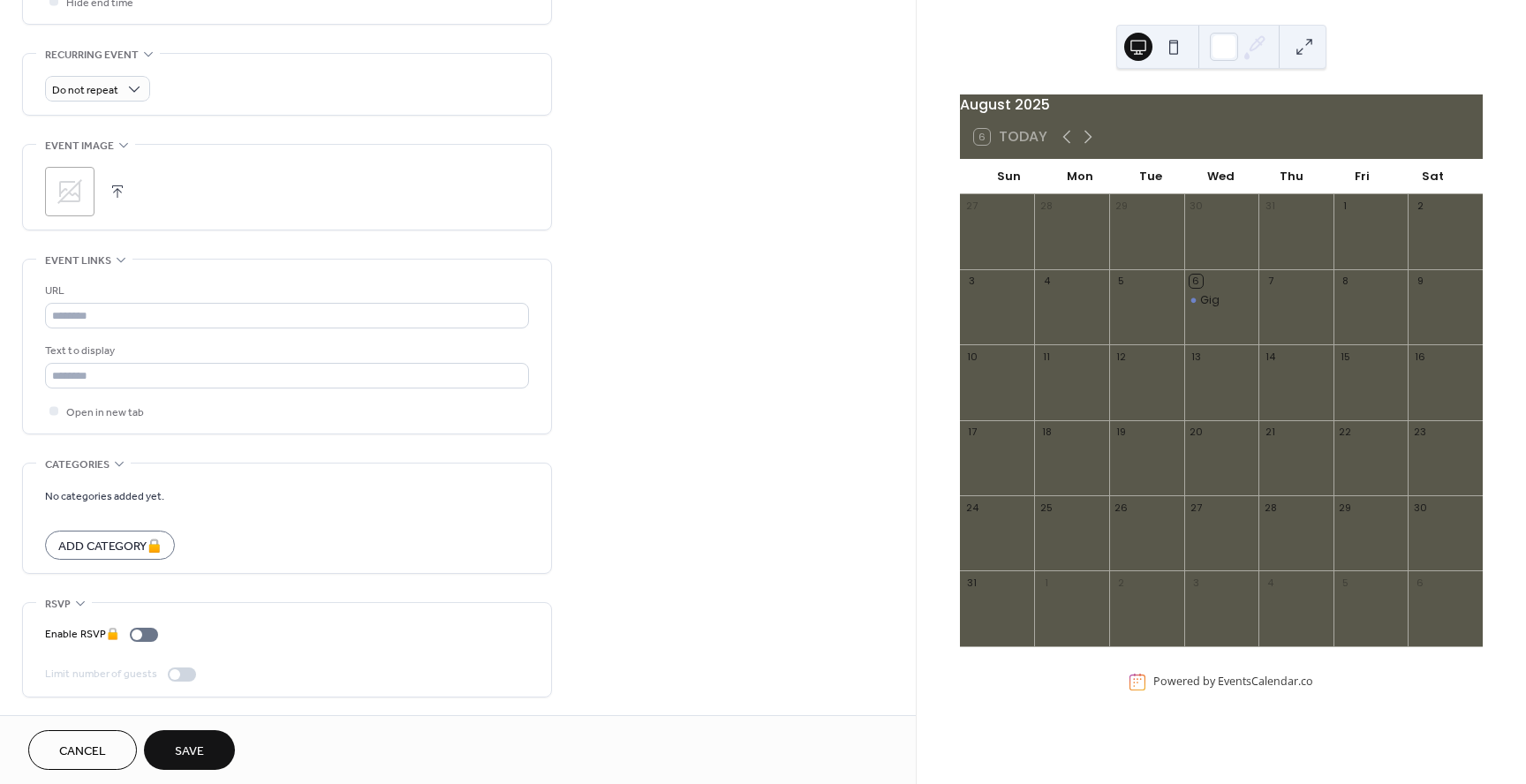 click on "Save" at bounding box center [189, 751] 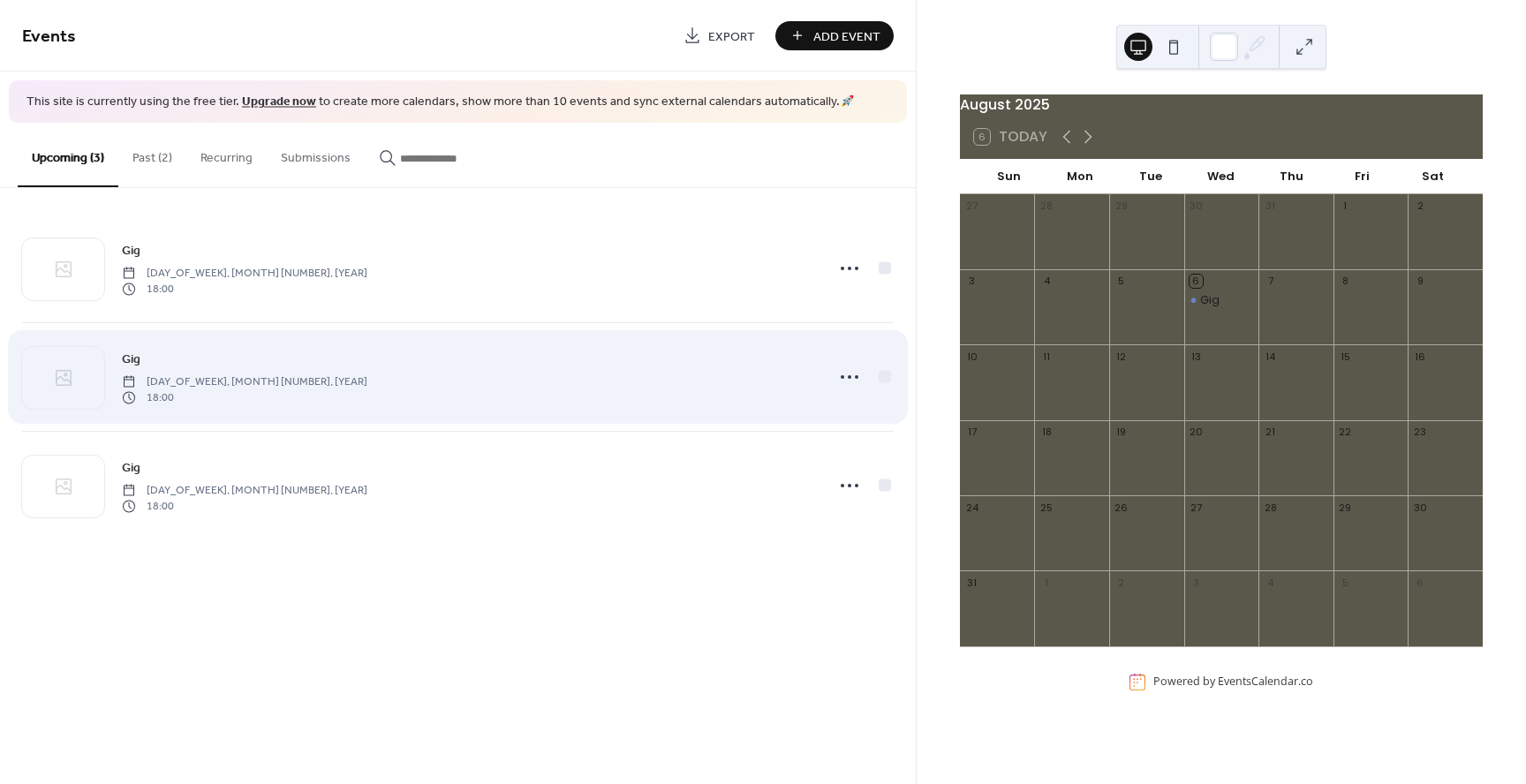click on "[DAY_OF_WEEK], [MONTH] [NUMBER], [YEAR]" at bounding box center (245, 381) 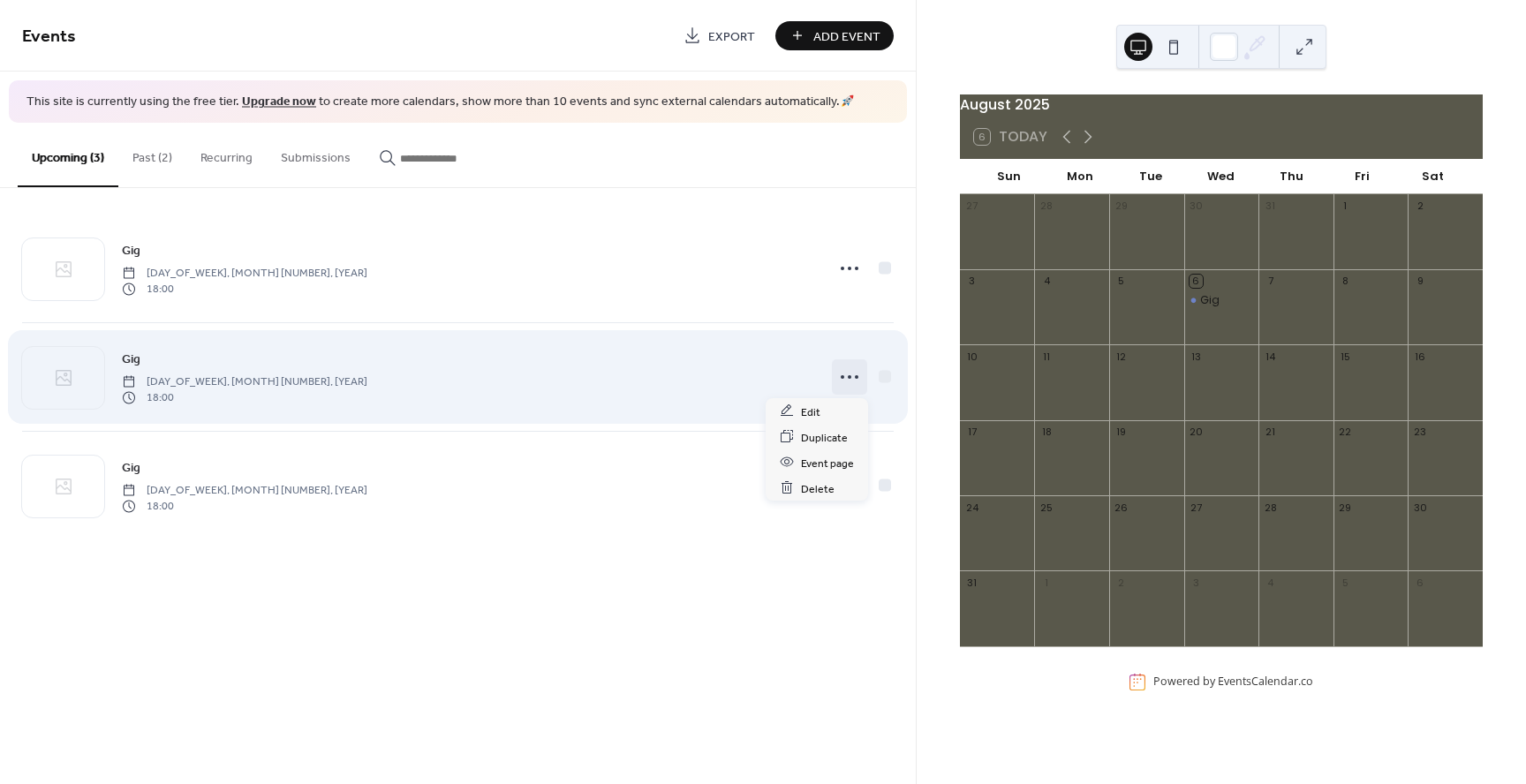 click 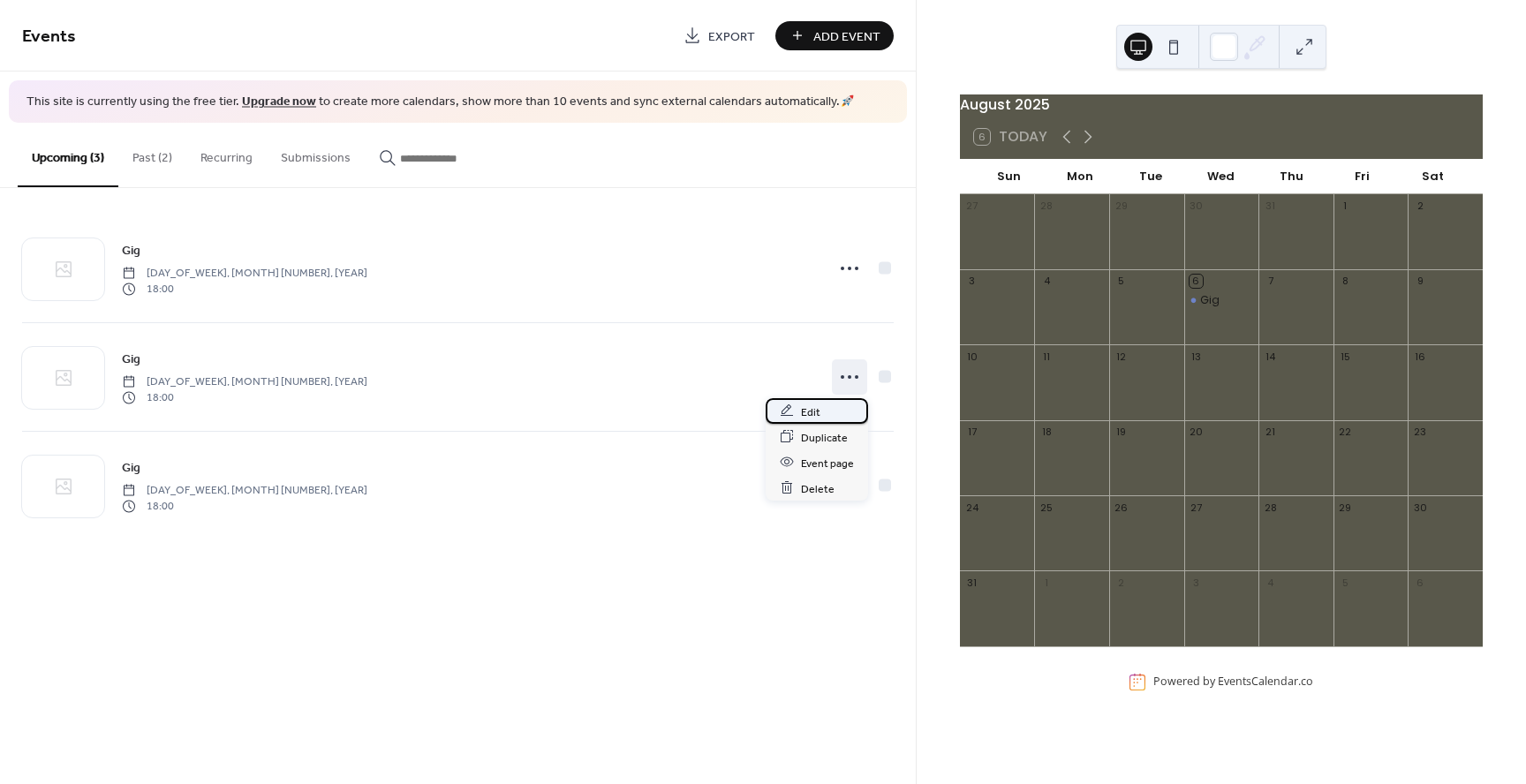 click on "Edit" at bounding box center (811, 411) 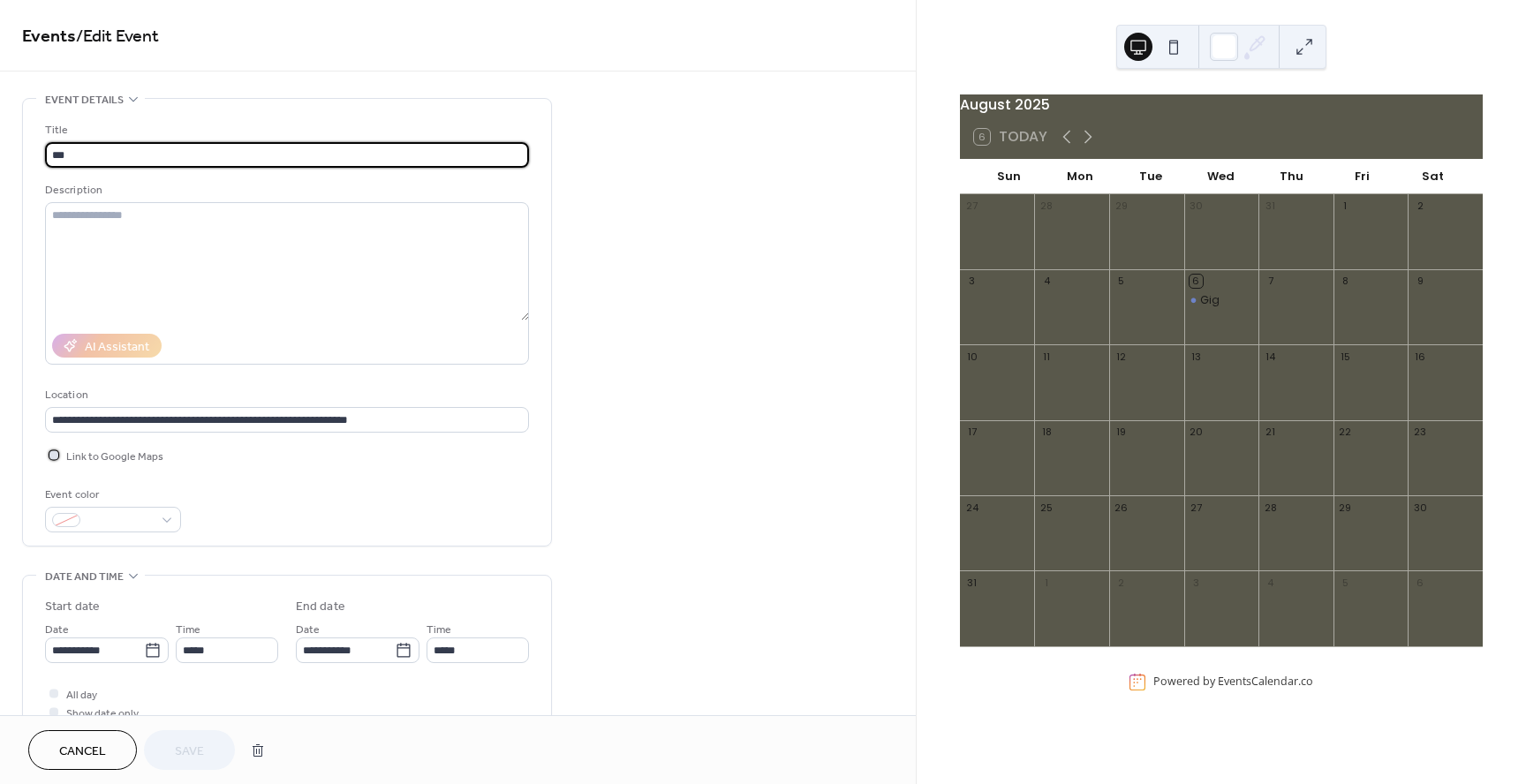 click at bounding box center (54, 455) 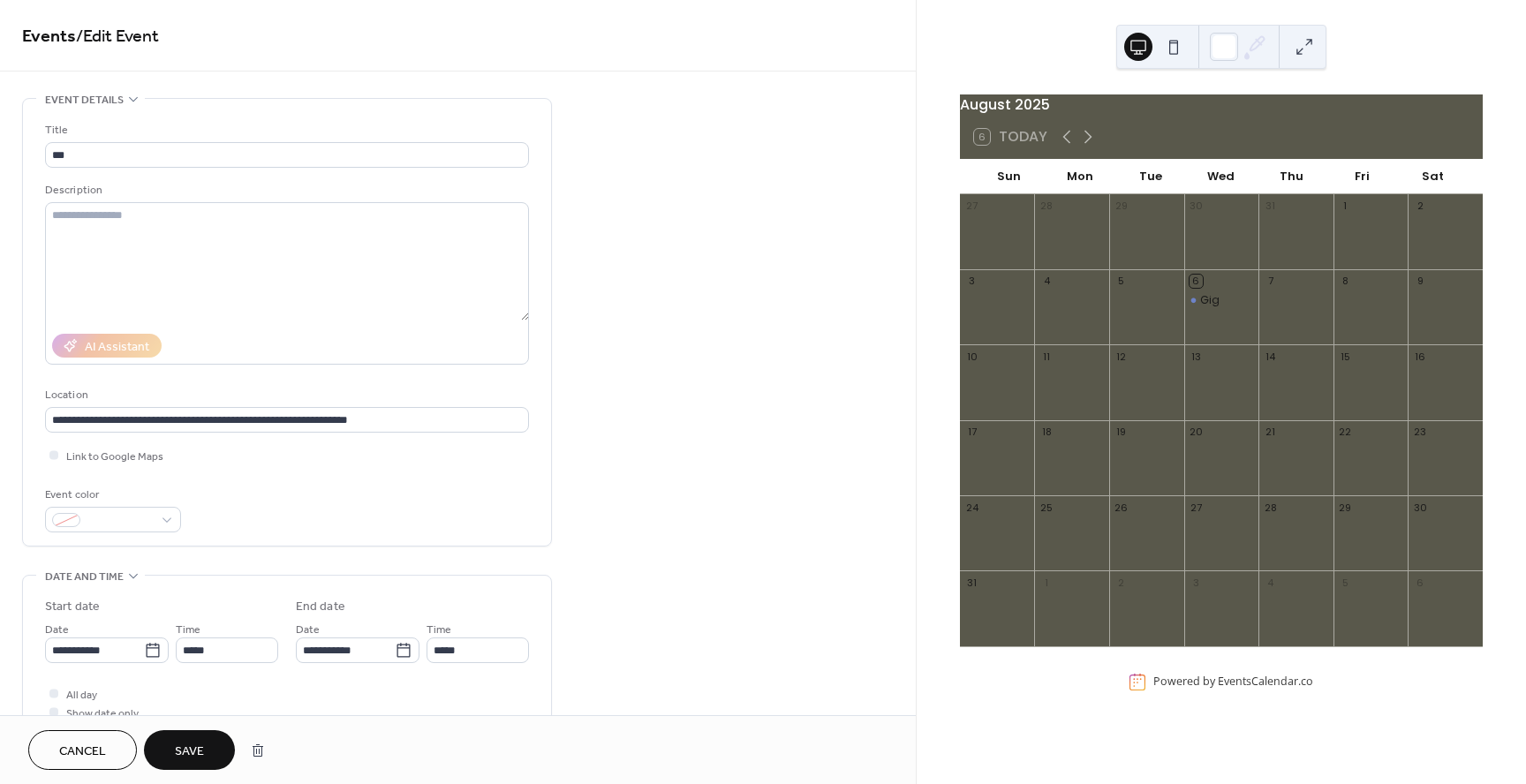 click on "Save" at bounding box center (189, 750) 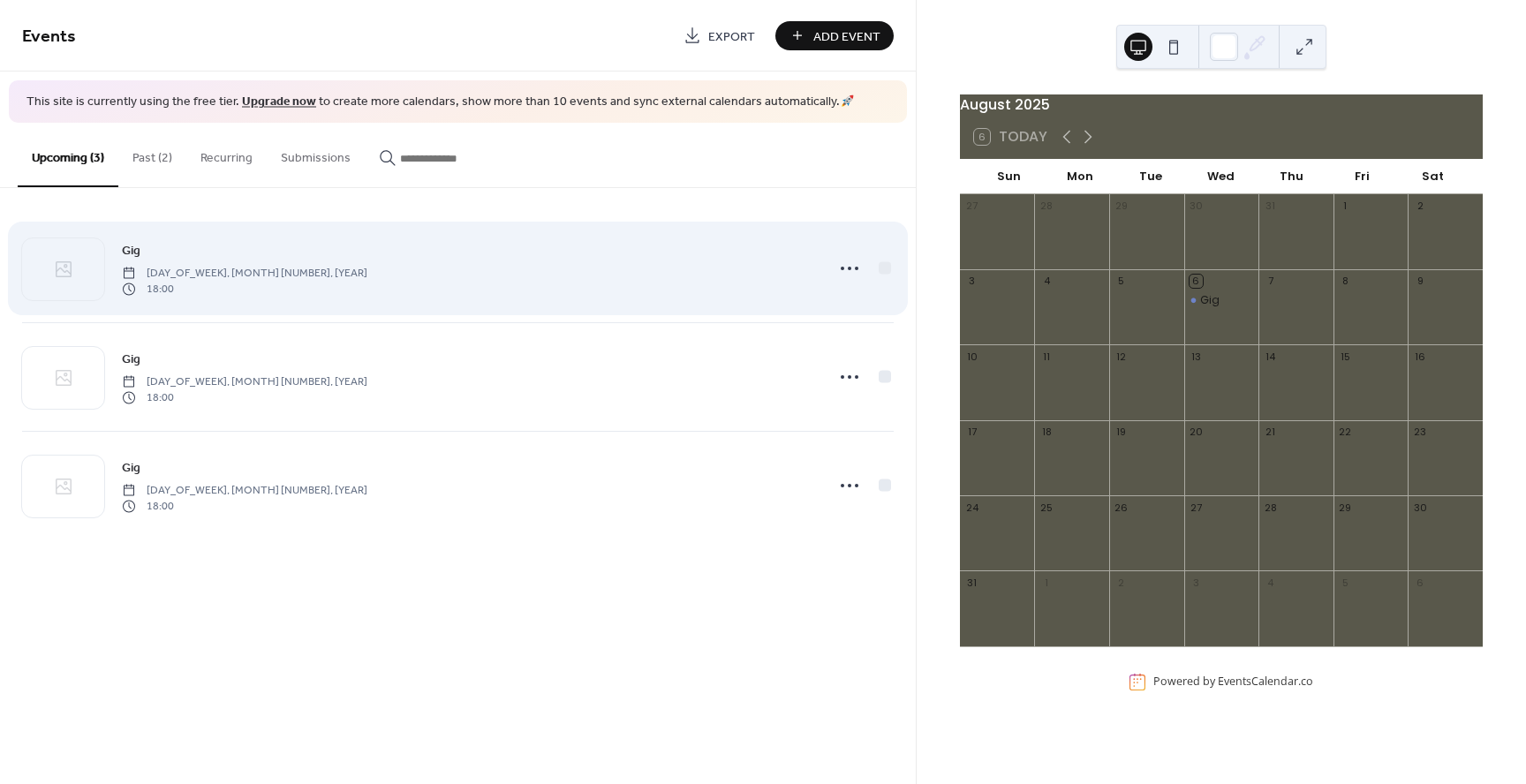 click on "[DAY_OF_WEEK], [MONTH] [NUMBER], [YEAR]" at bounding box center (245, 273) 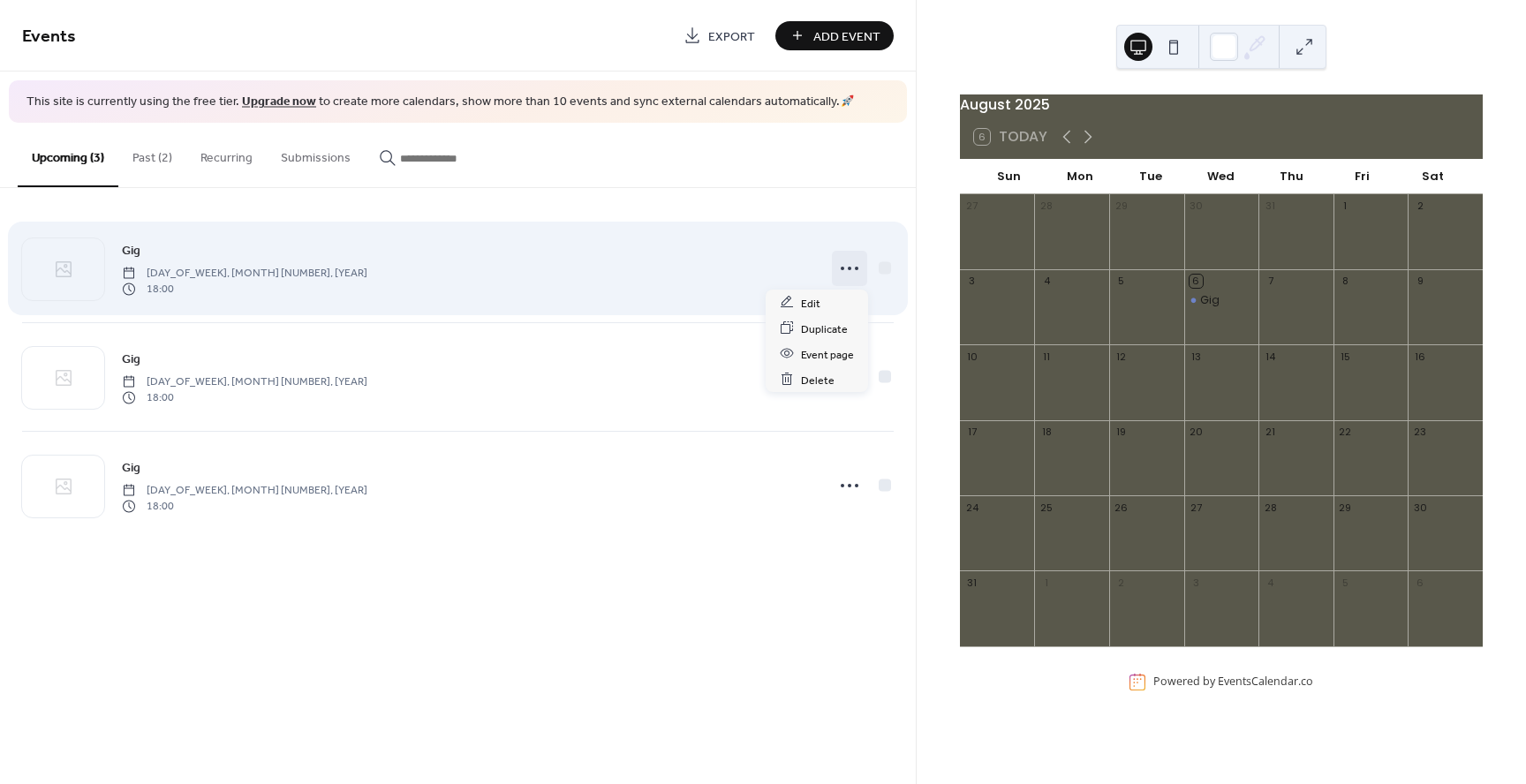 click 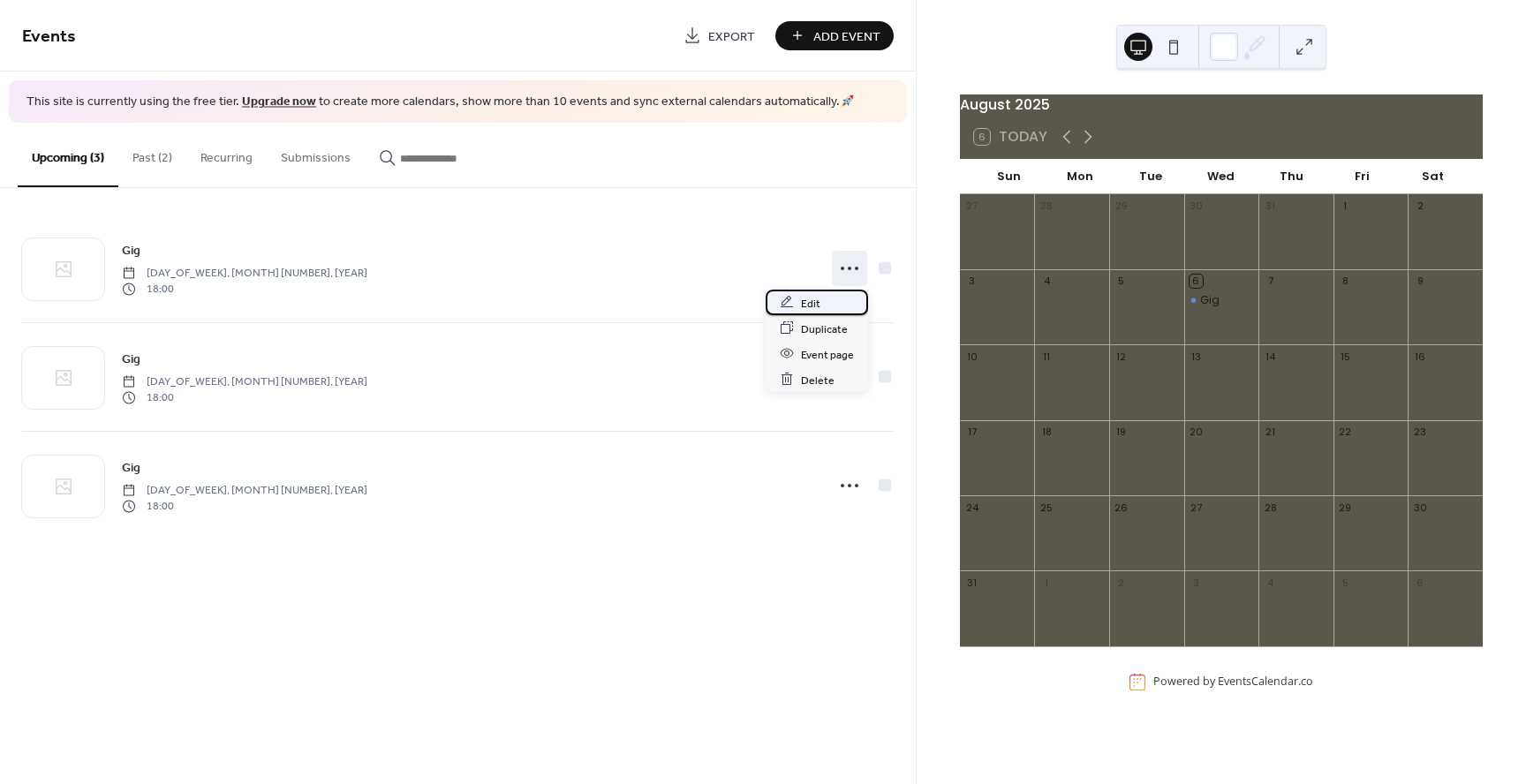 click on "Edit" at bounding box center [811, 303] 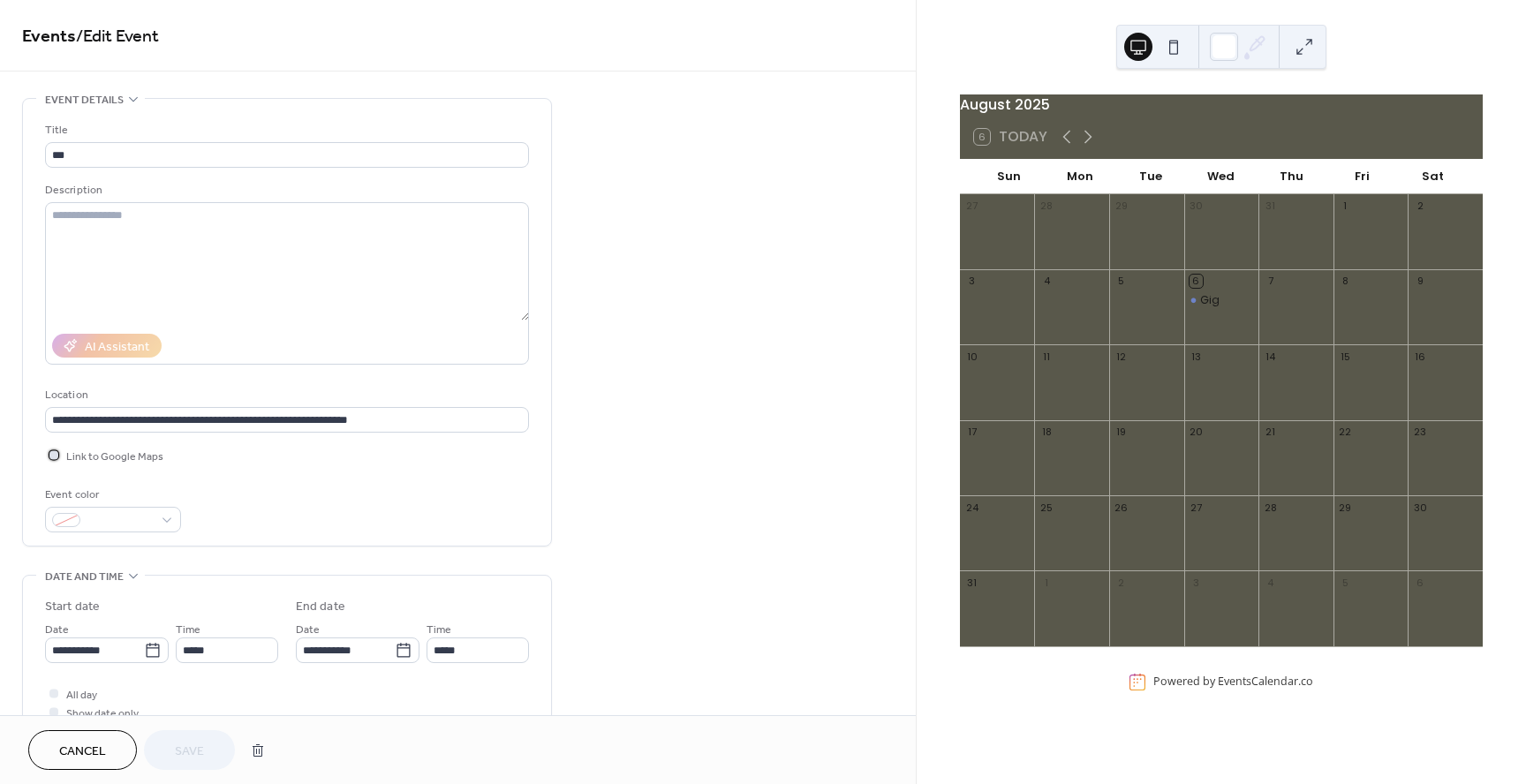 click at bounding box center [54, 455] 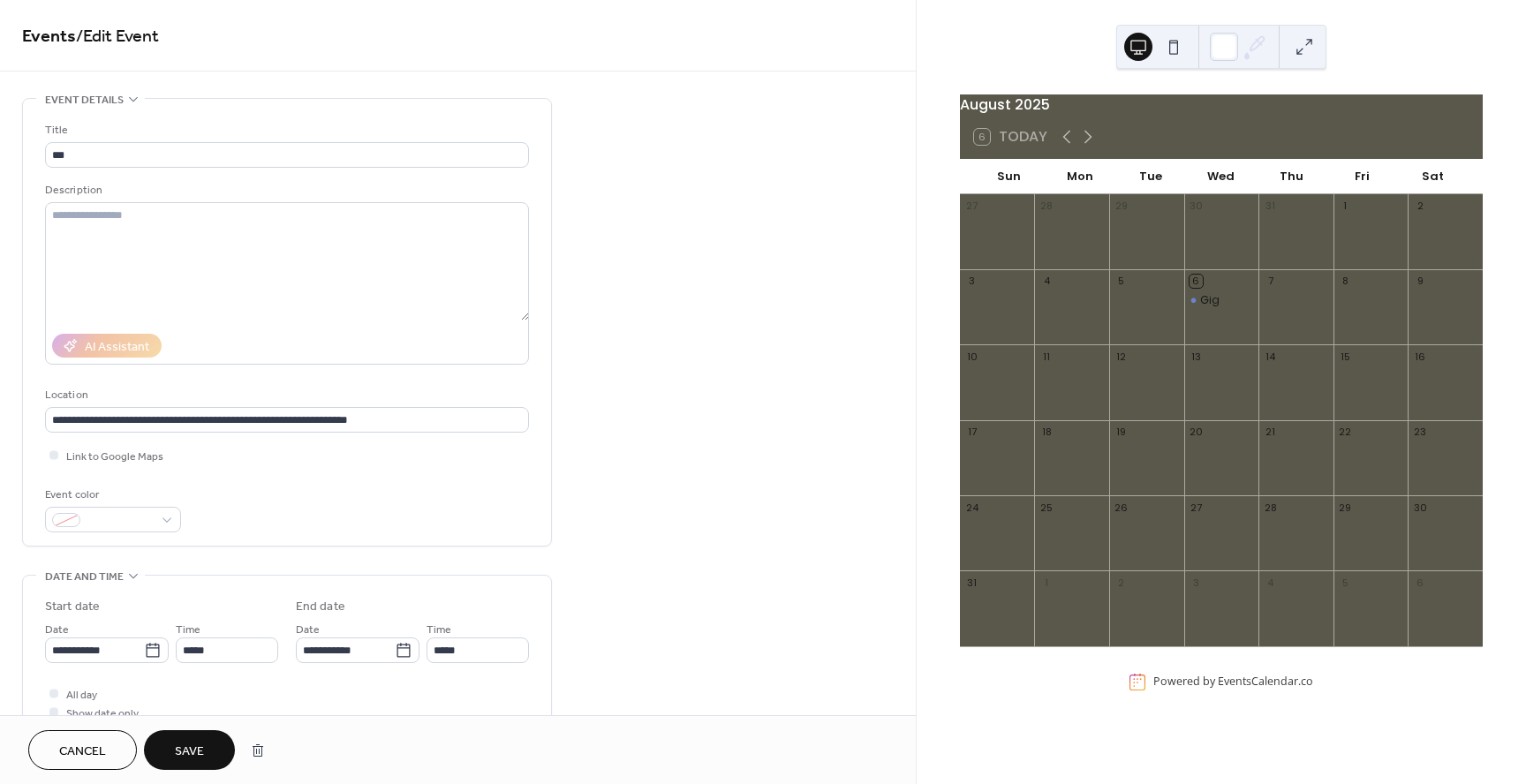 click on "Save" at bounding box center (189, 751) 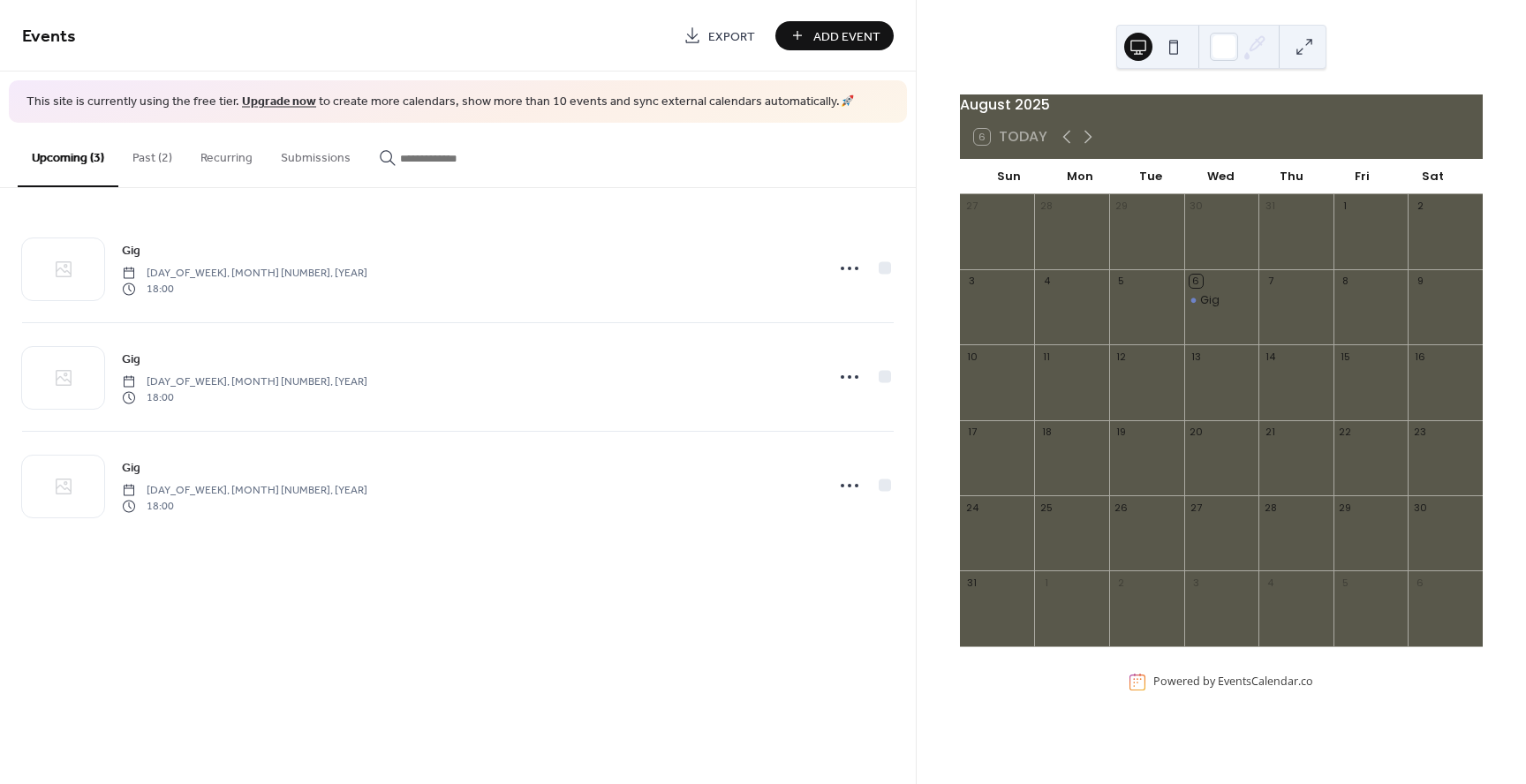click on "Past (2)" at bounding box center (152, 154) 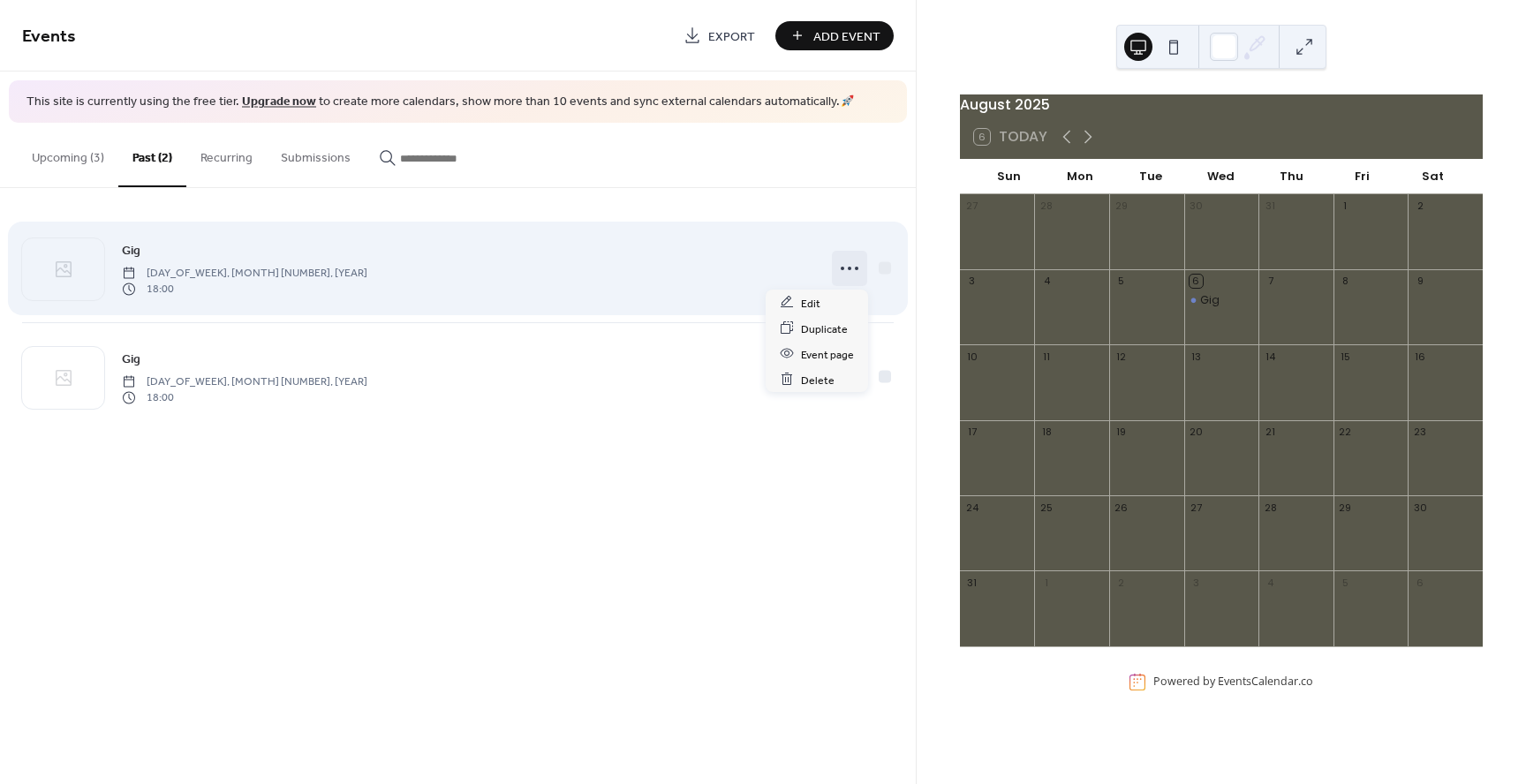 click 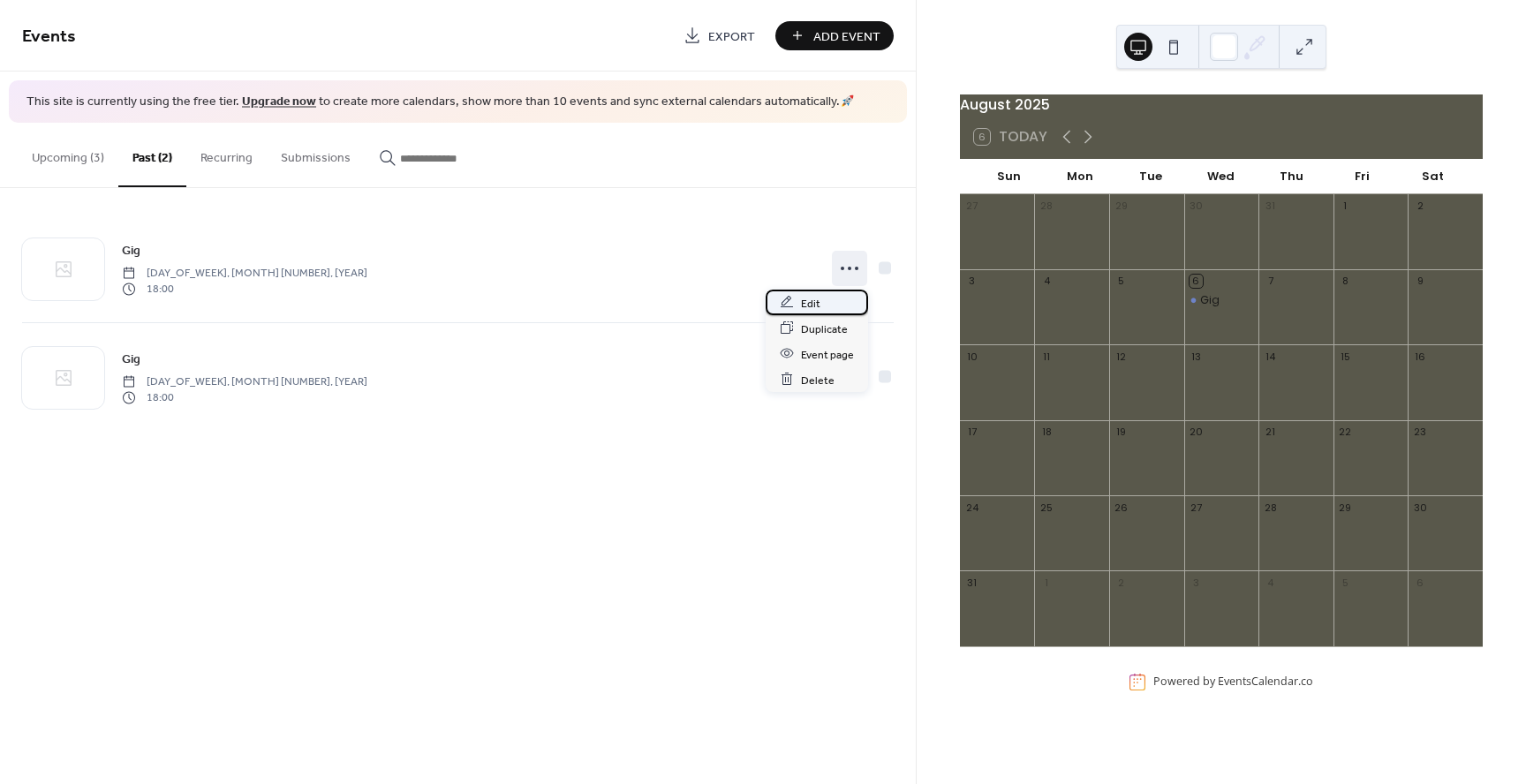 click on "Edit" at bounding box center [811, 303] 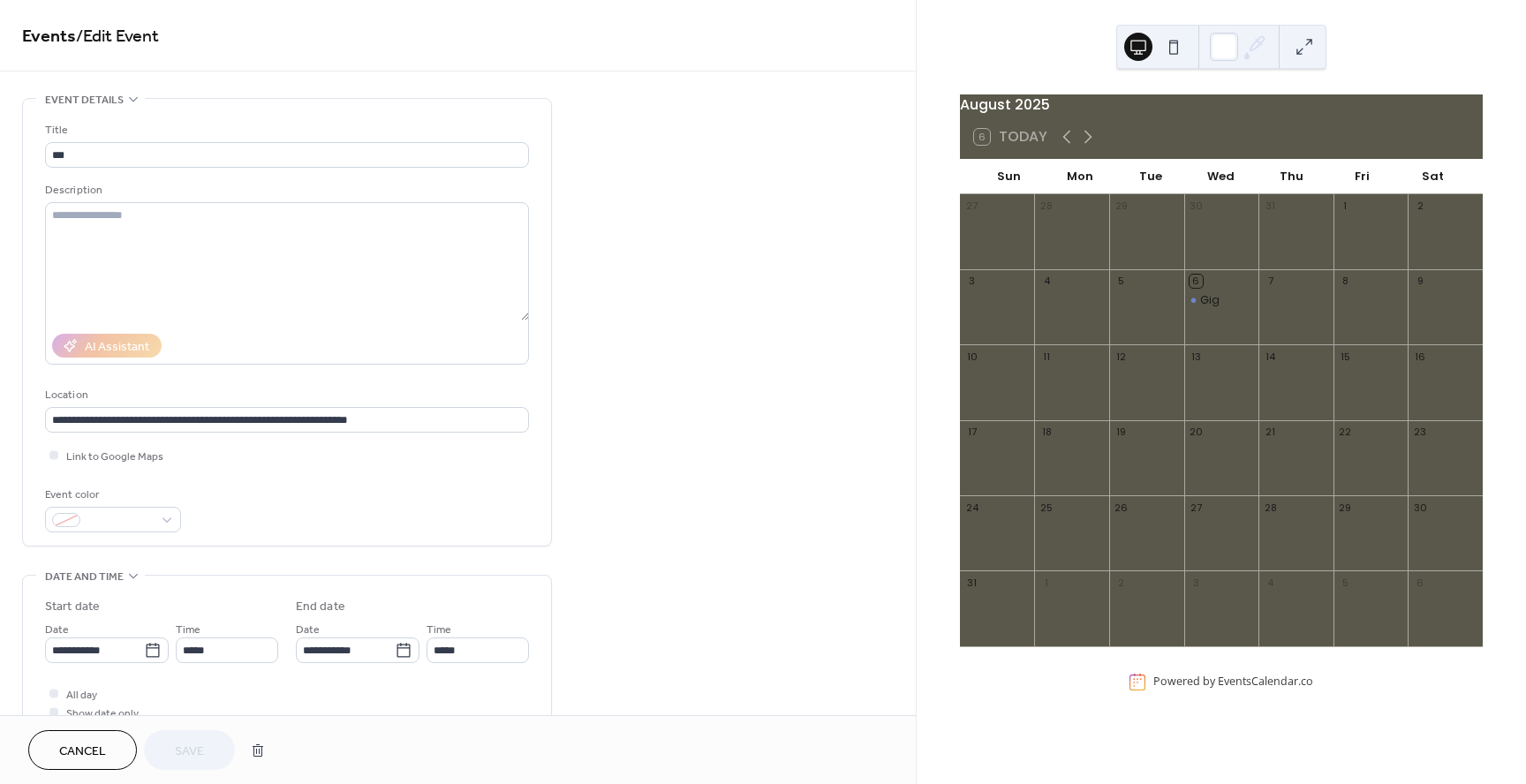 click on "Cancel" at bounding box center [82, 751] 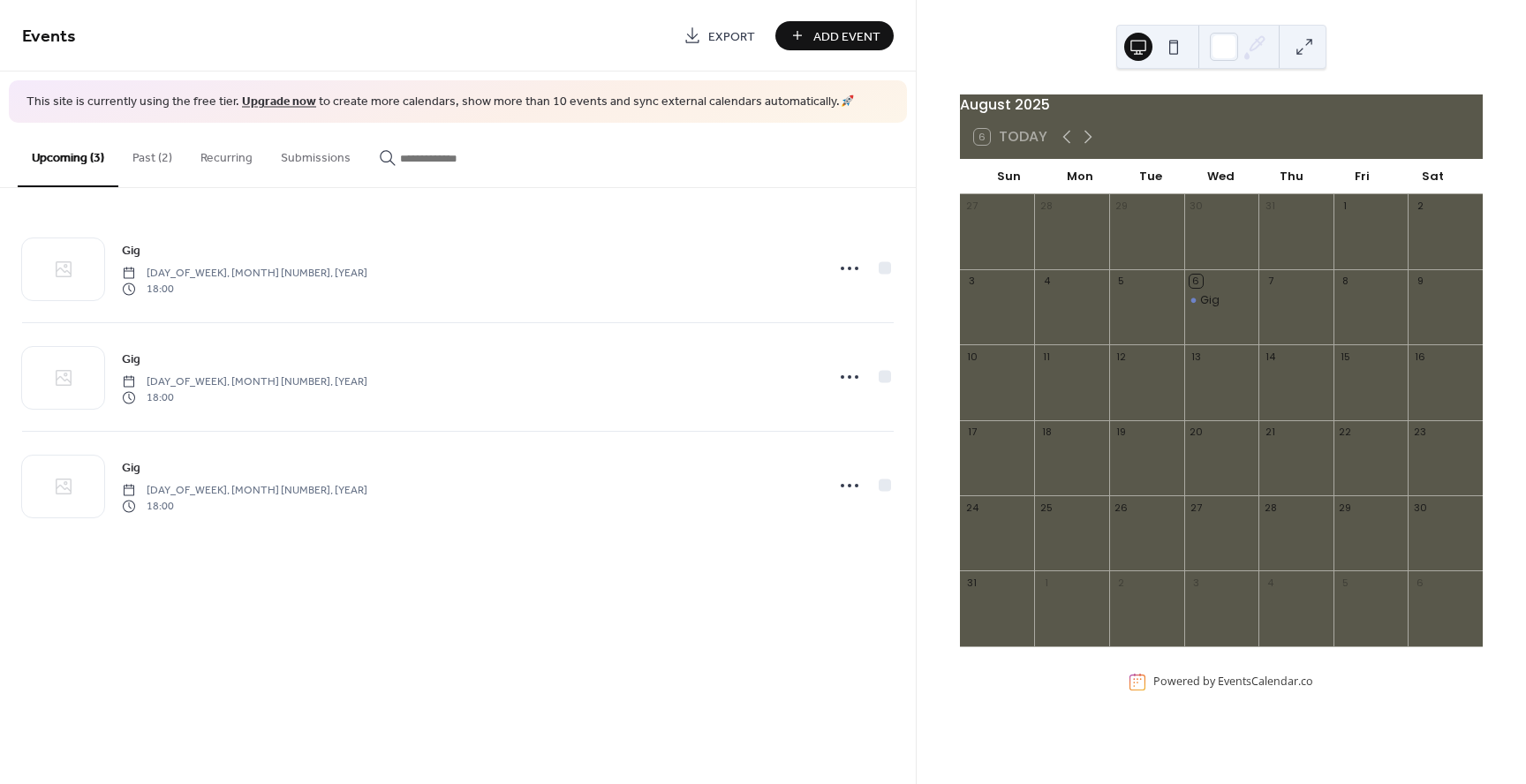 click on "Past (2)" at bounding box center (152, 154) 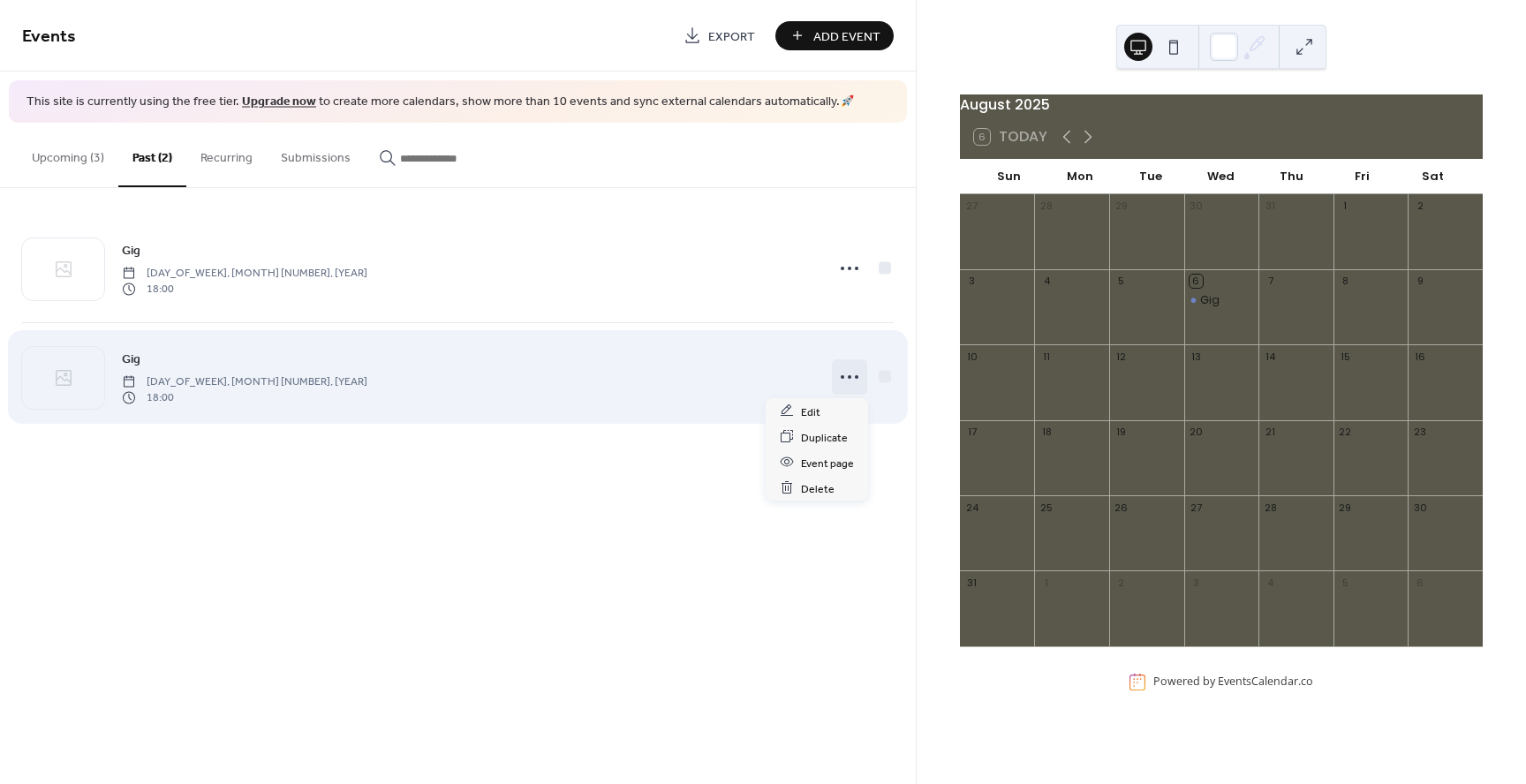 click 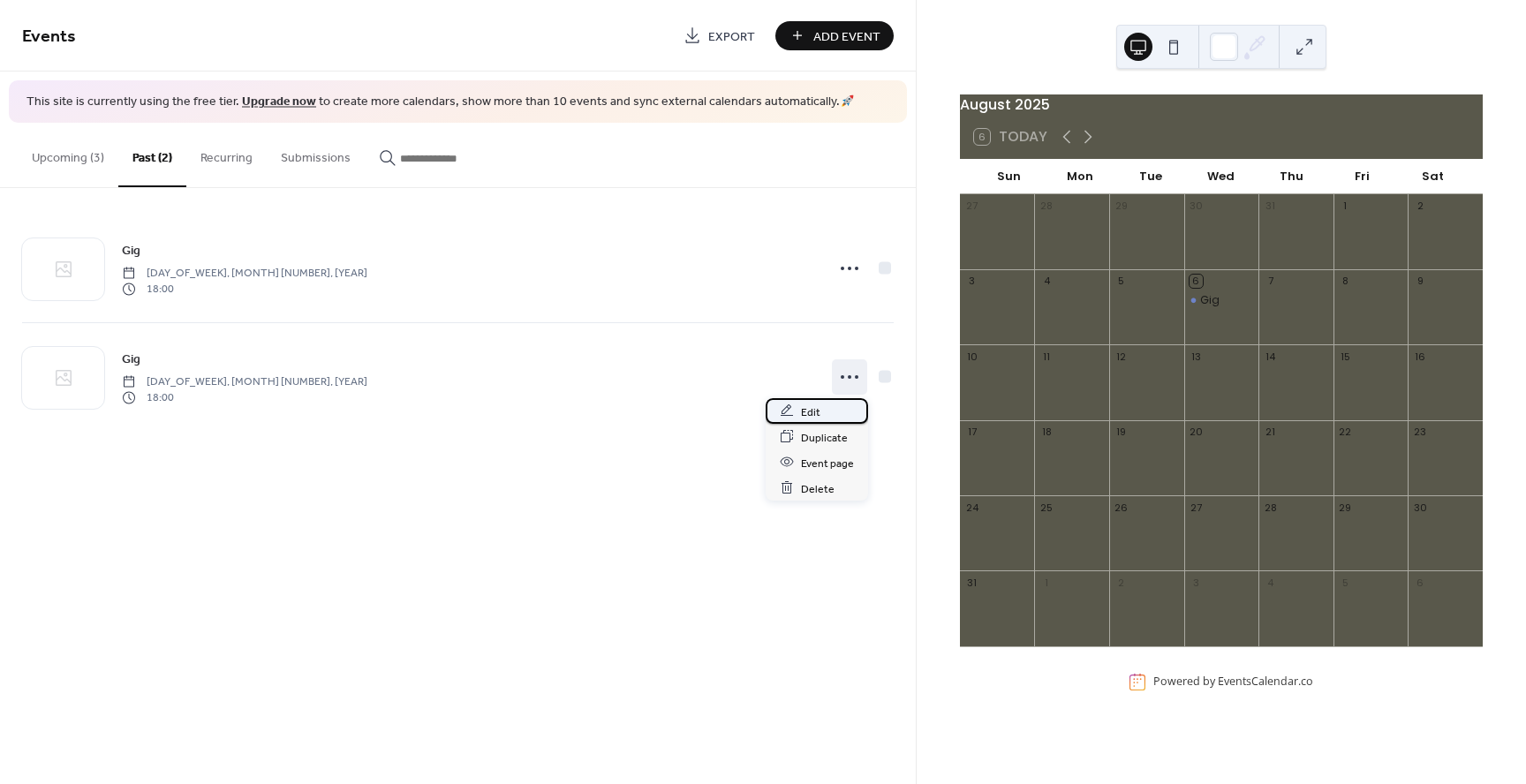 click on "Edit" at bounding box center [811, 411] 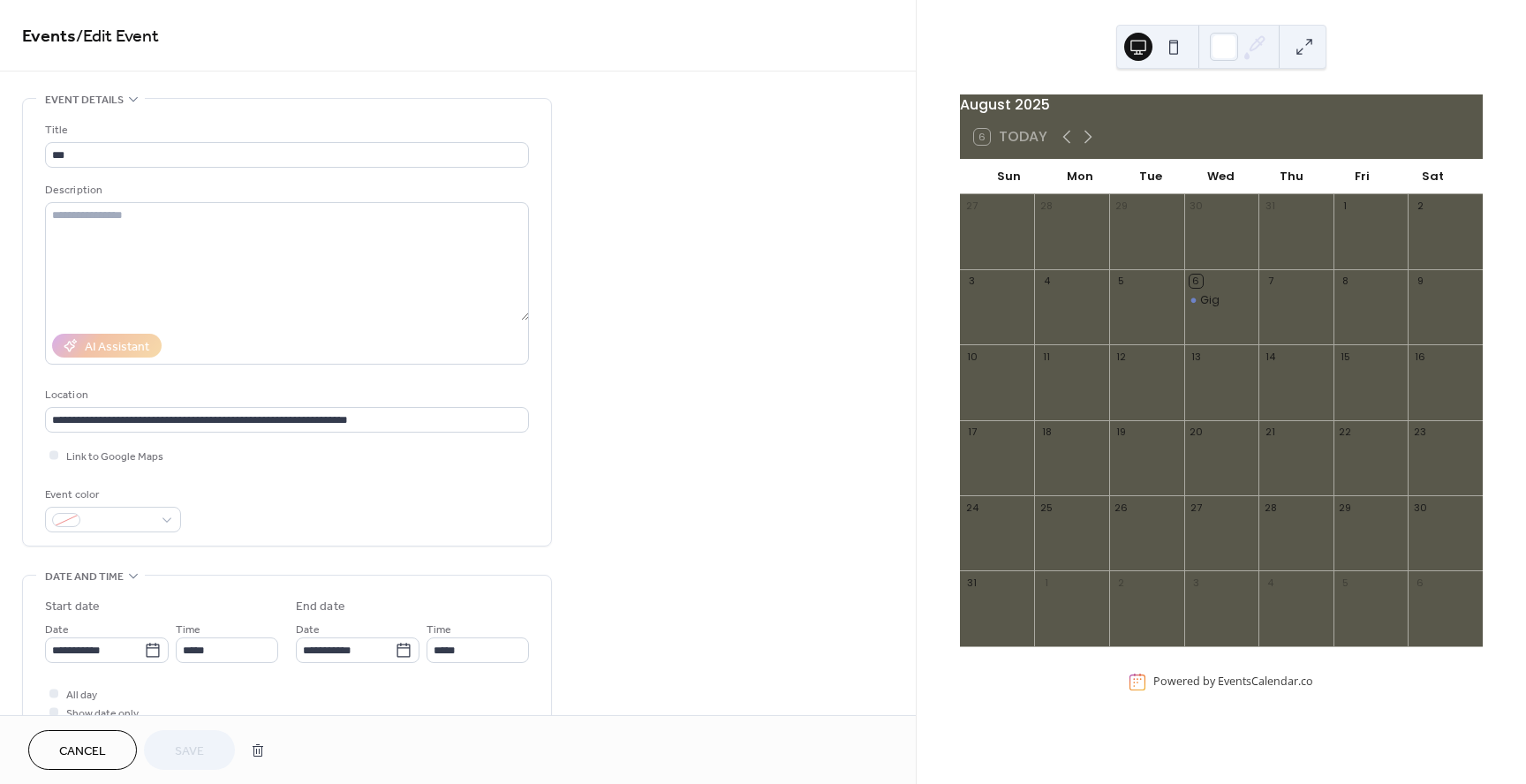 drag, startPoint x: 81, startPoint y: 751, endPoint x: 164, endPoint y: 731, distance: 85.37564 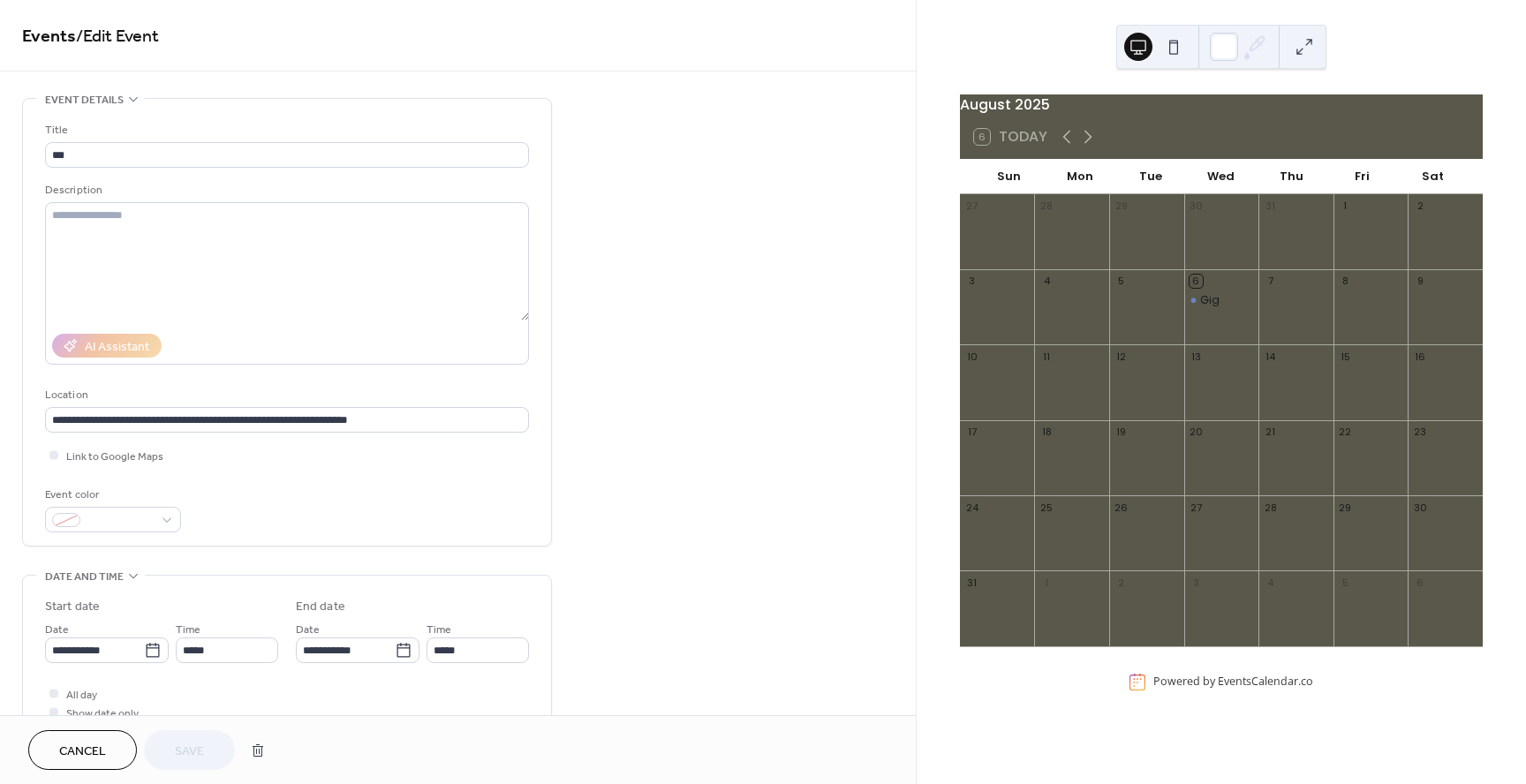 click on "Cancel" at bounding box center [82, 751] 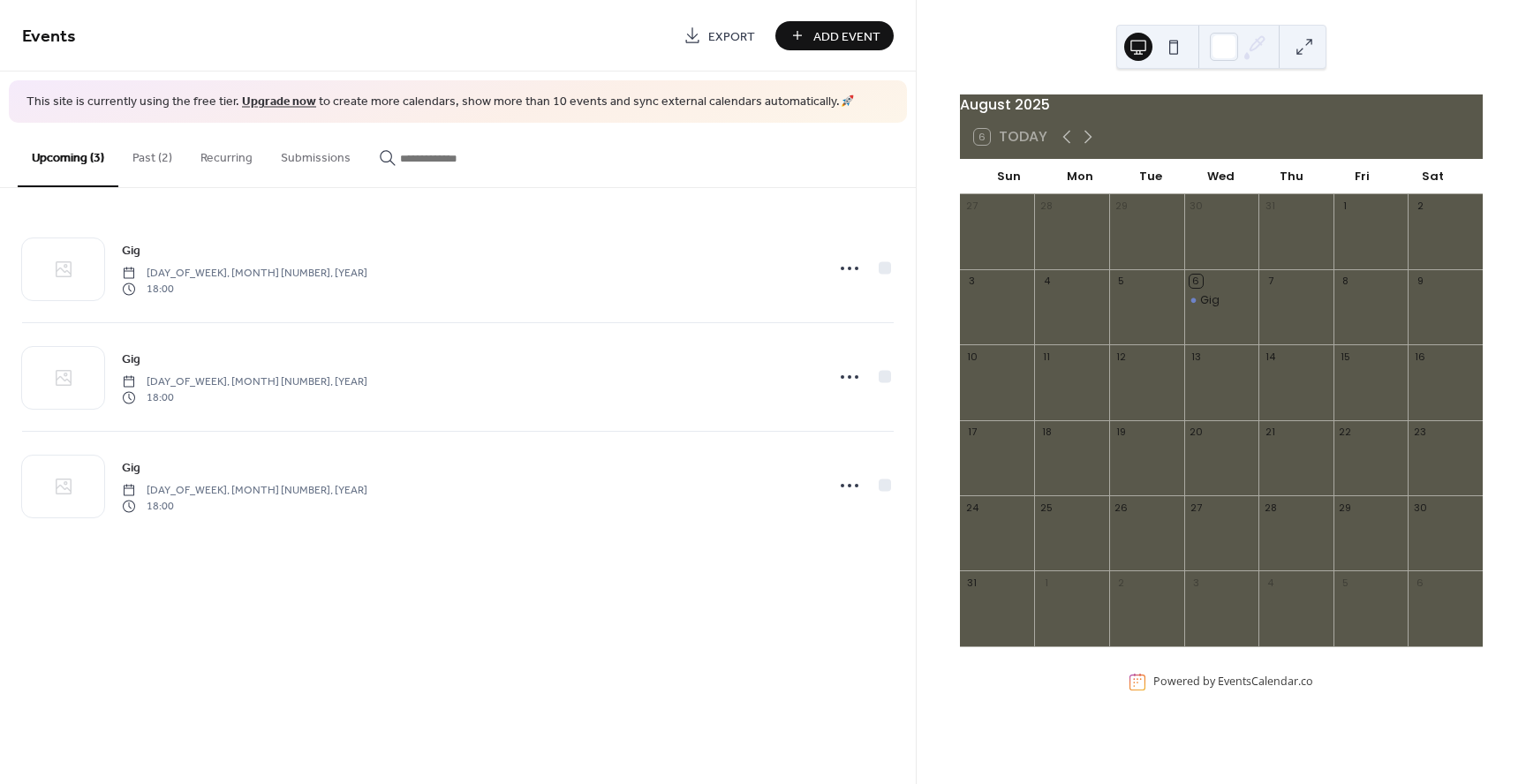 click on "Add Event" at bounding box center [847, 36] 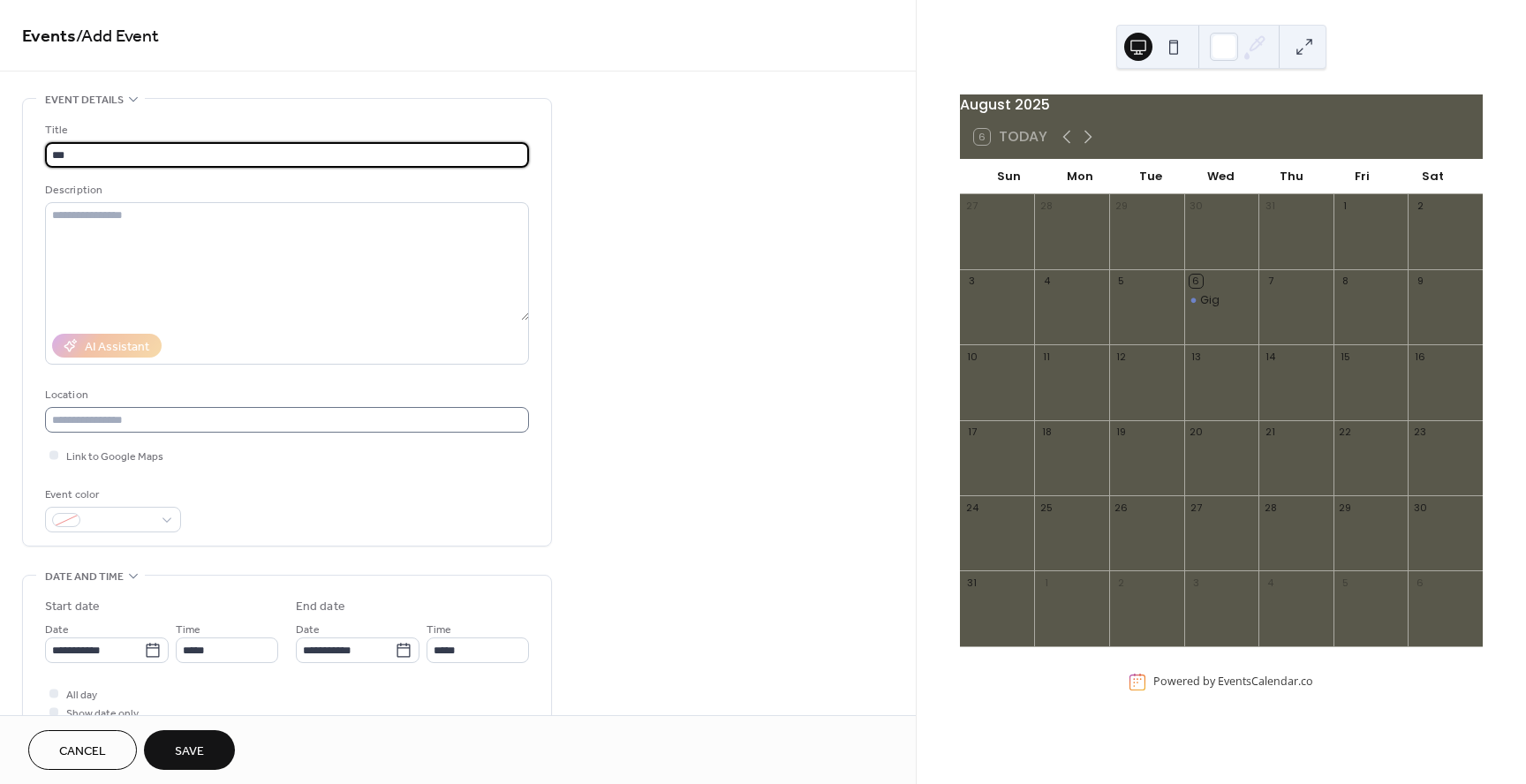 type on "***" 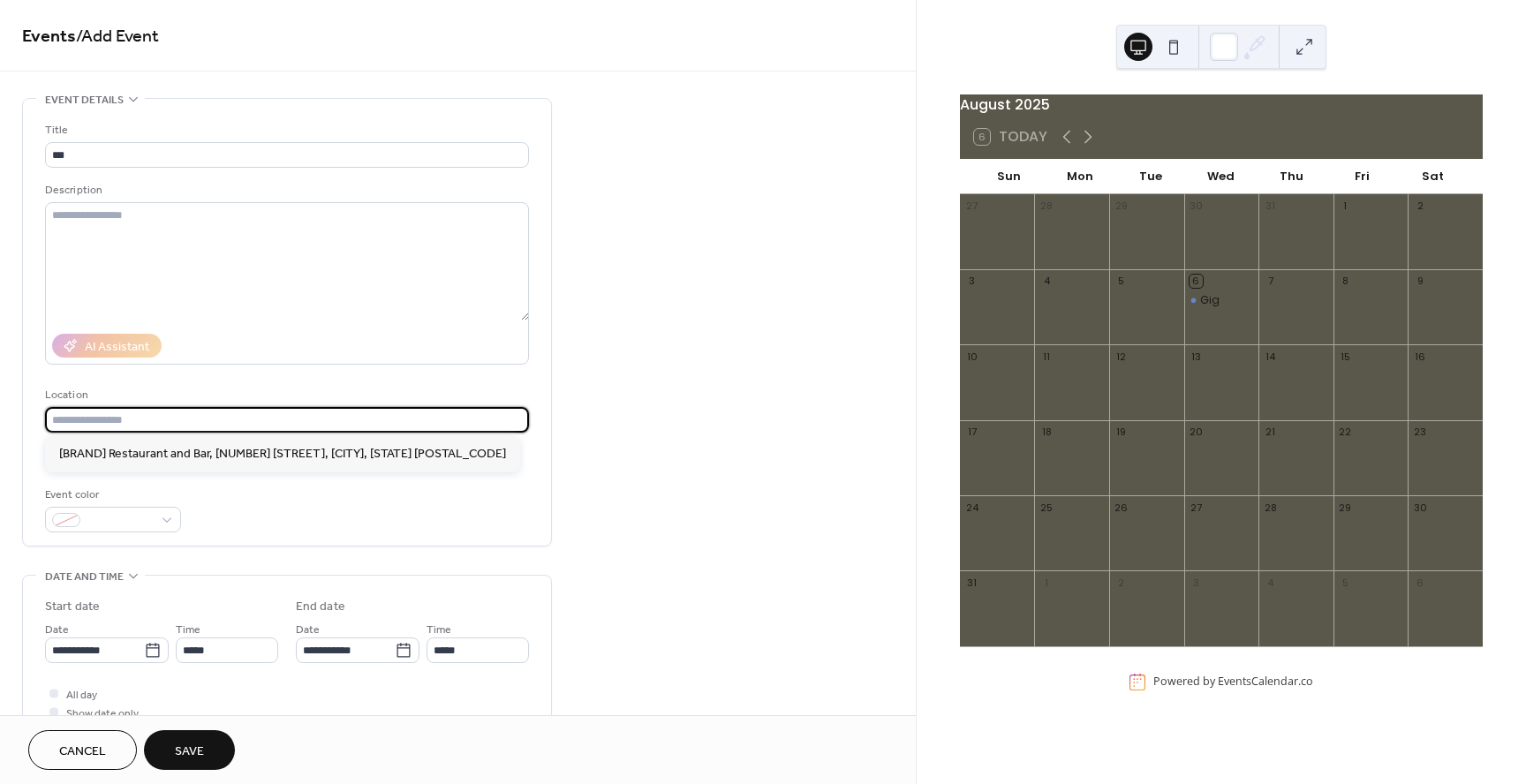 click at bounding box center [287, 419] 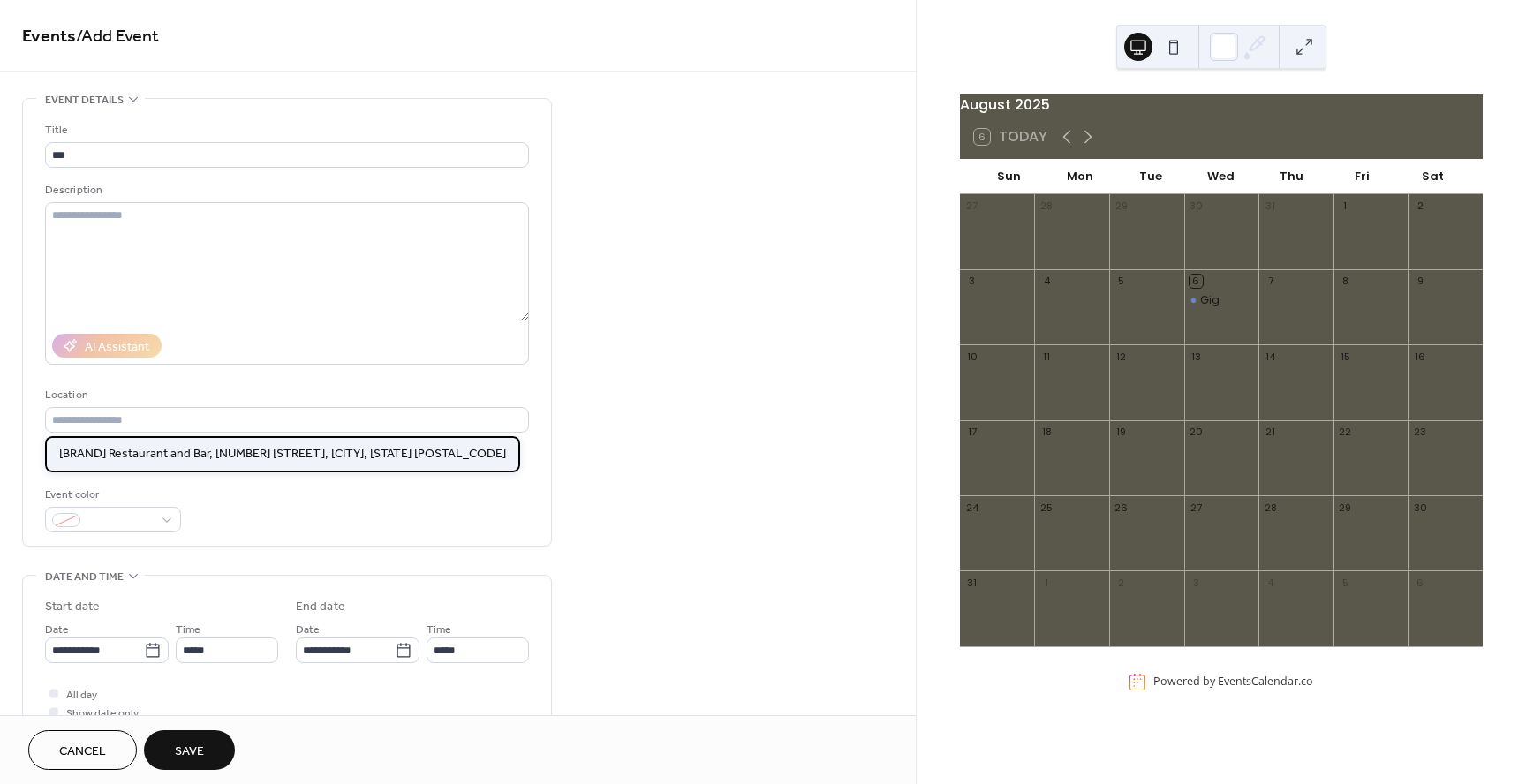 click on "[BRAND] Restaurant and Bar, [NUMBER] [STREET], [CITY], [STATE] [POSTAL_CODE]" at bounding box center [283, 454] 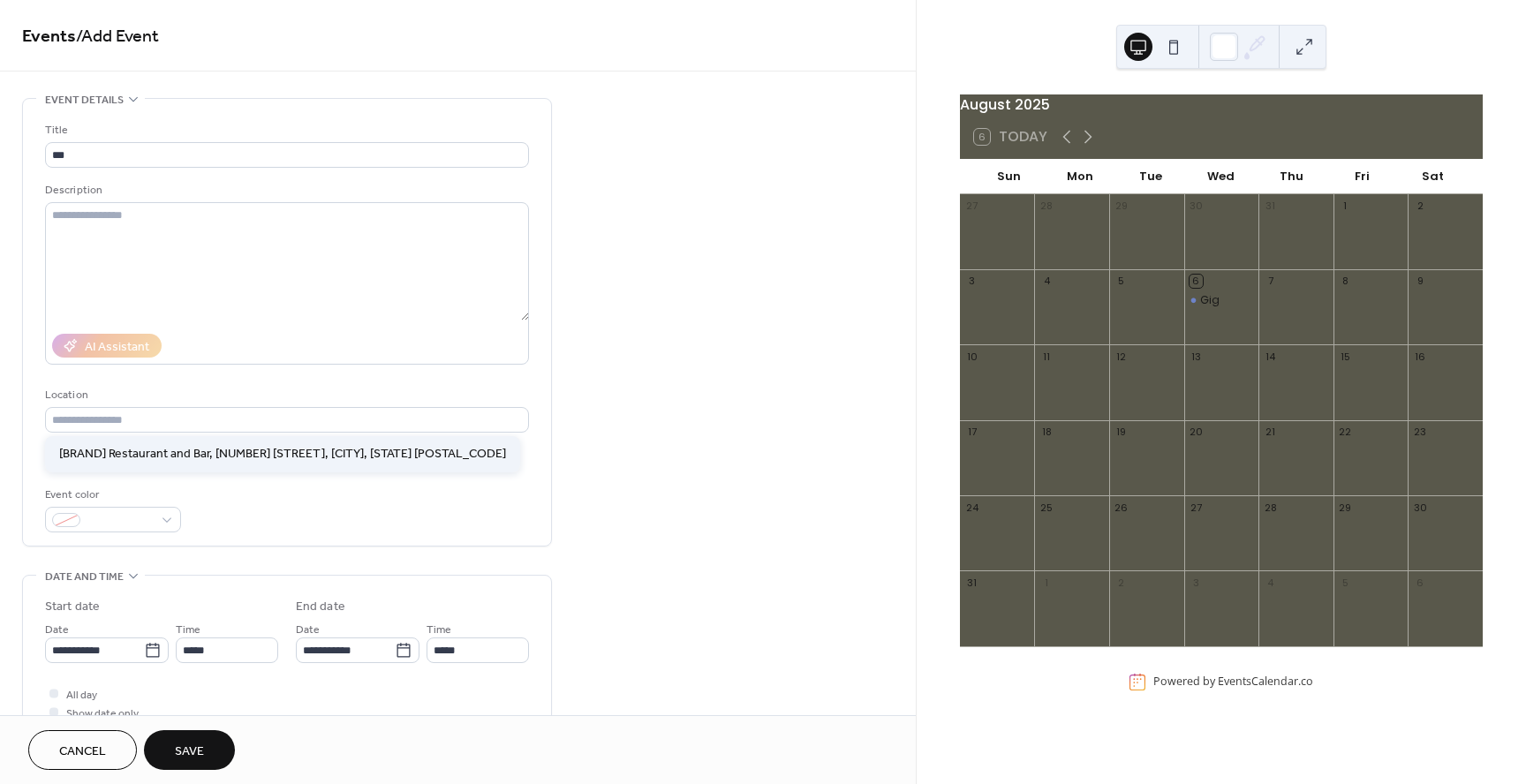 type on "**********" 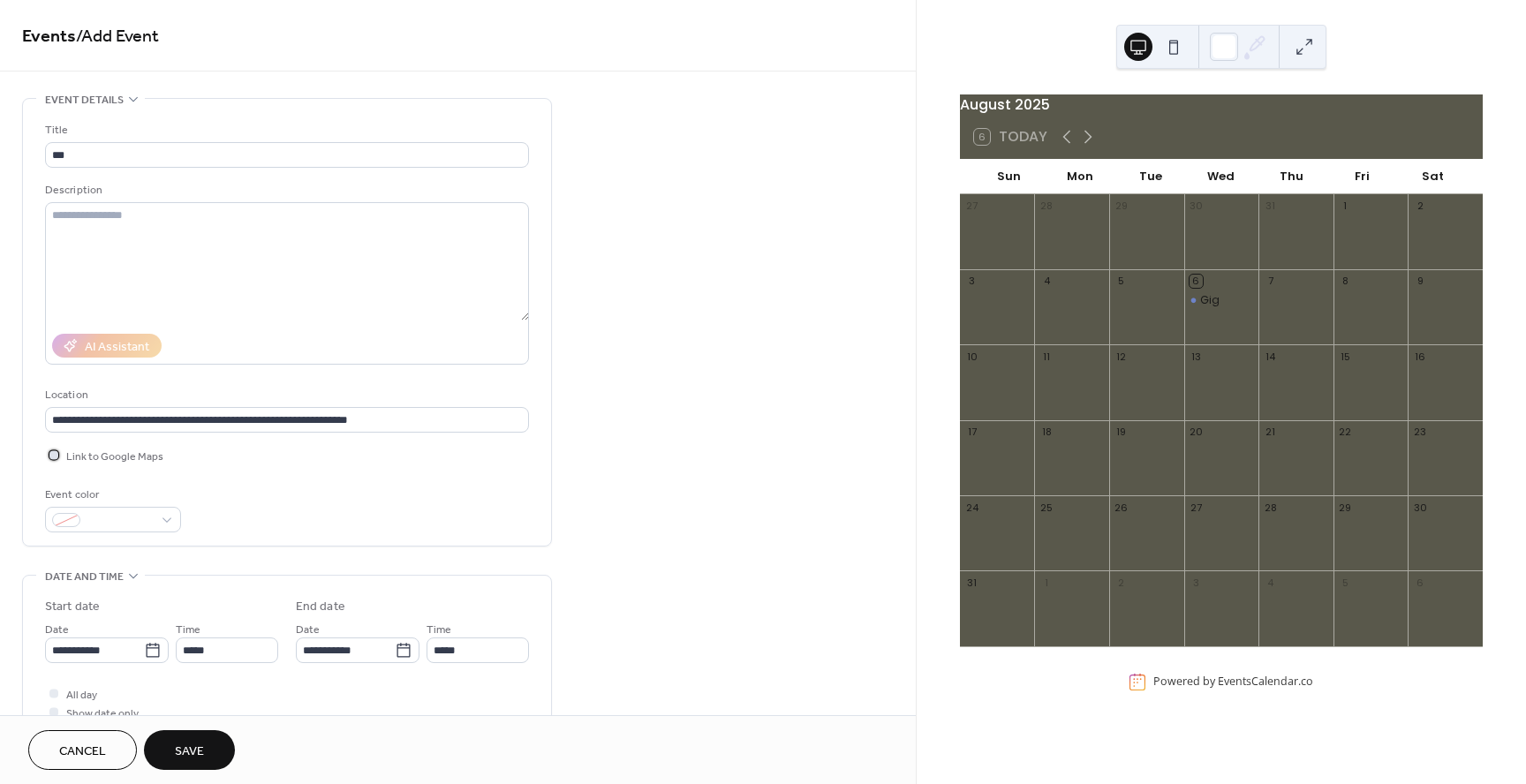 click on "Link to Google Maps" at bounding box center (104, 455) 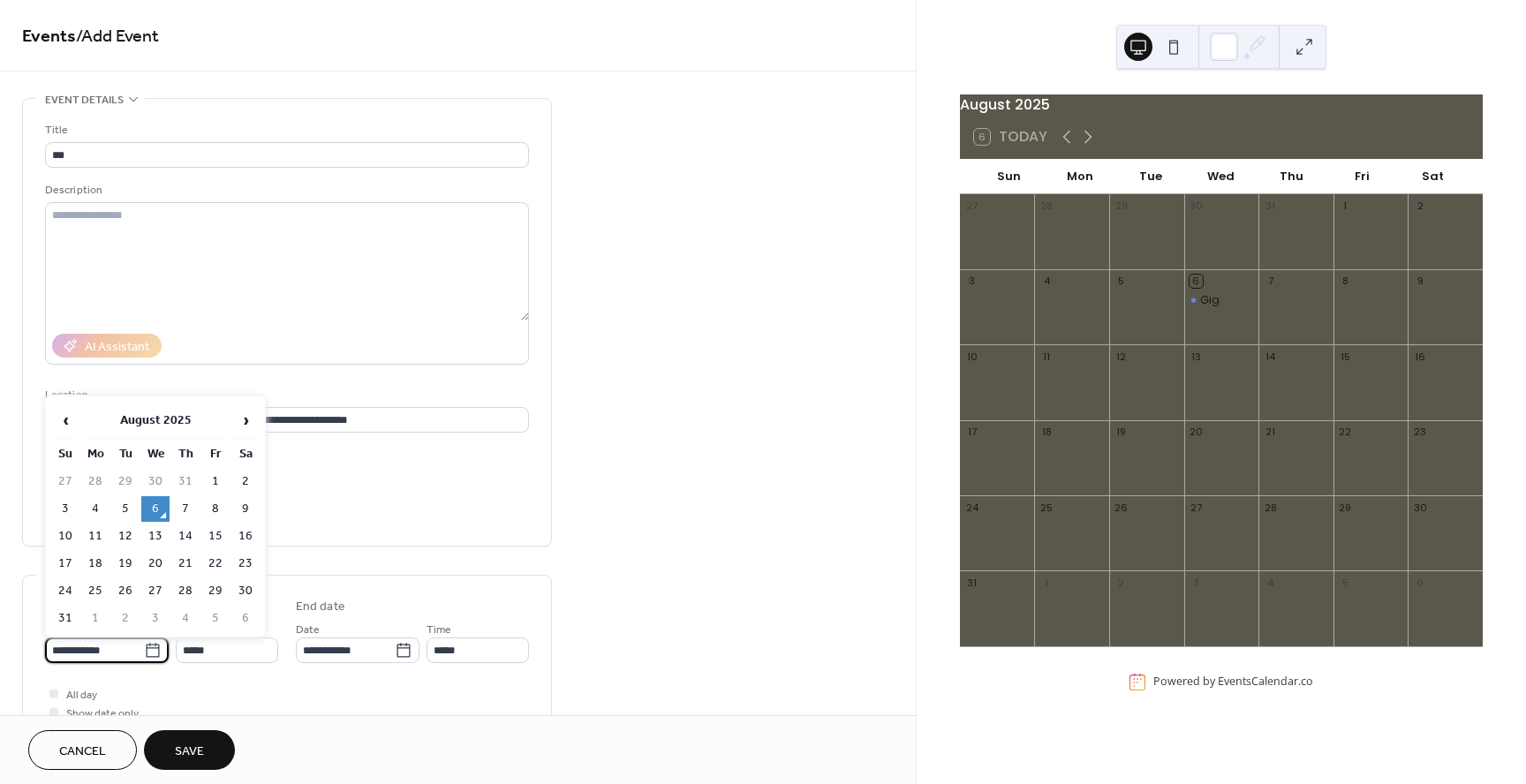 click on "**********" at bounding box center [94, 650] 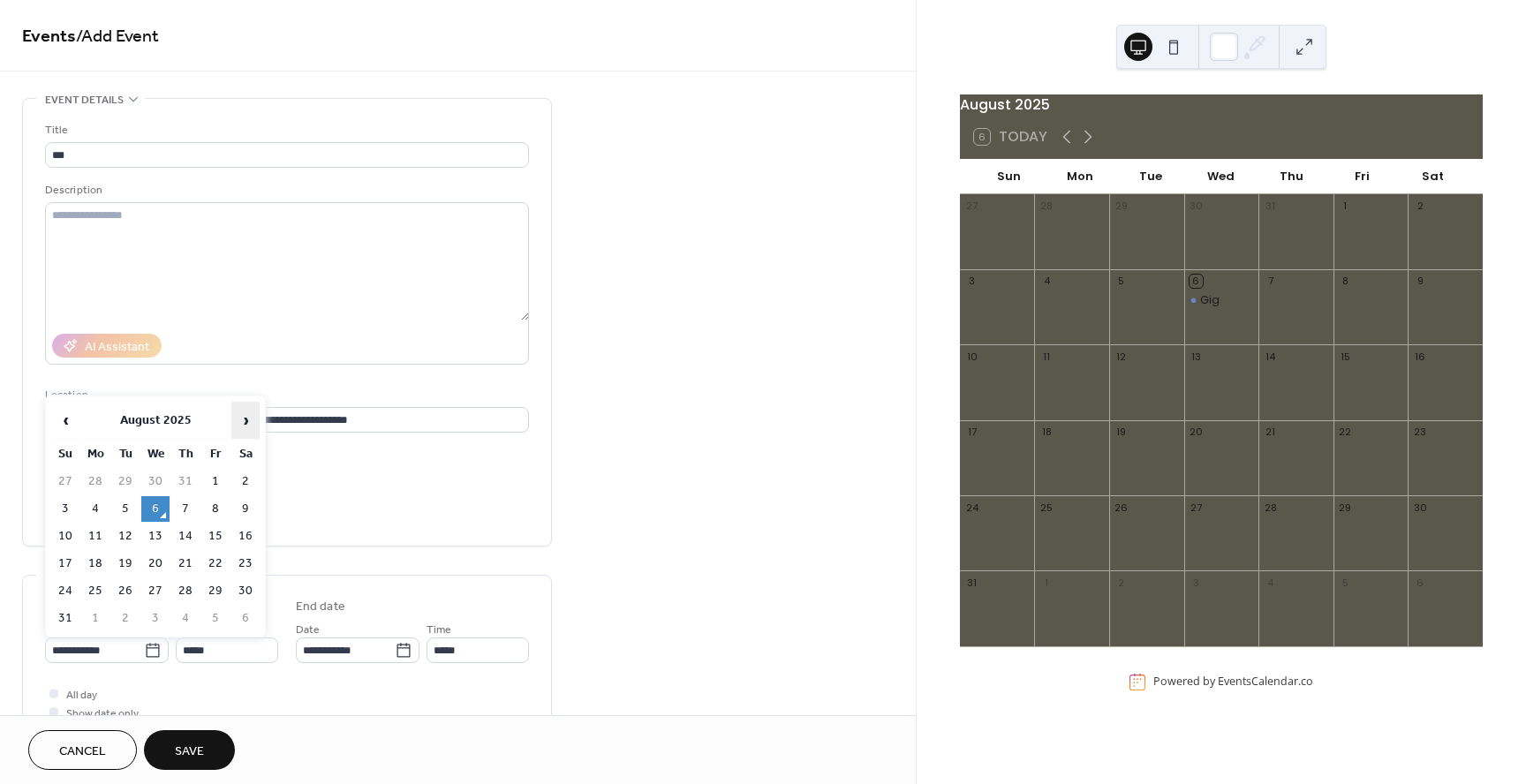 click on "›" at bounding box center [246, 420] 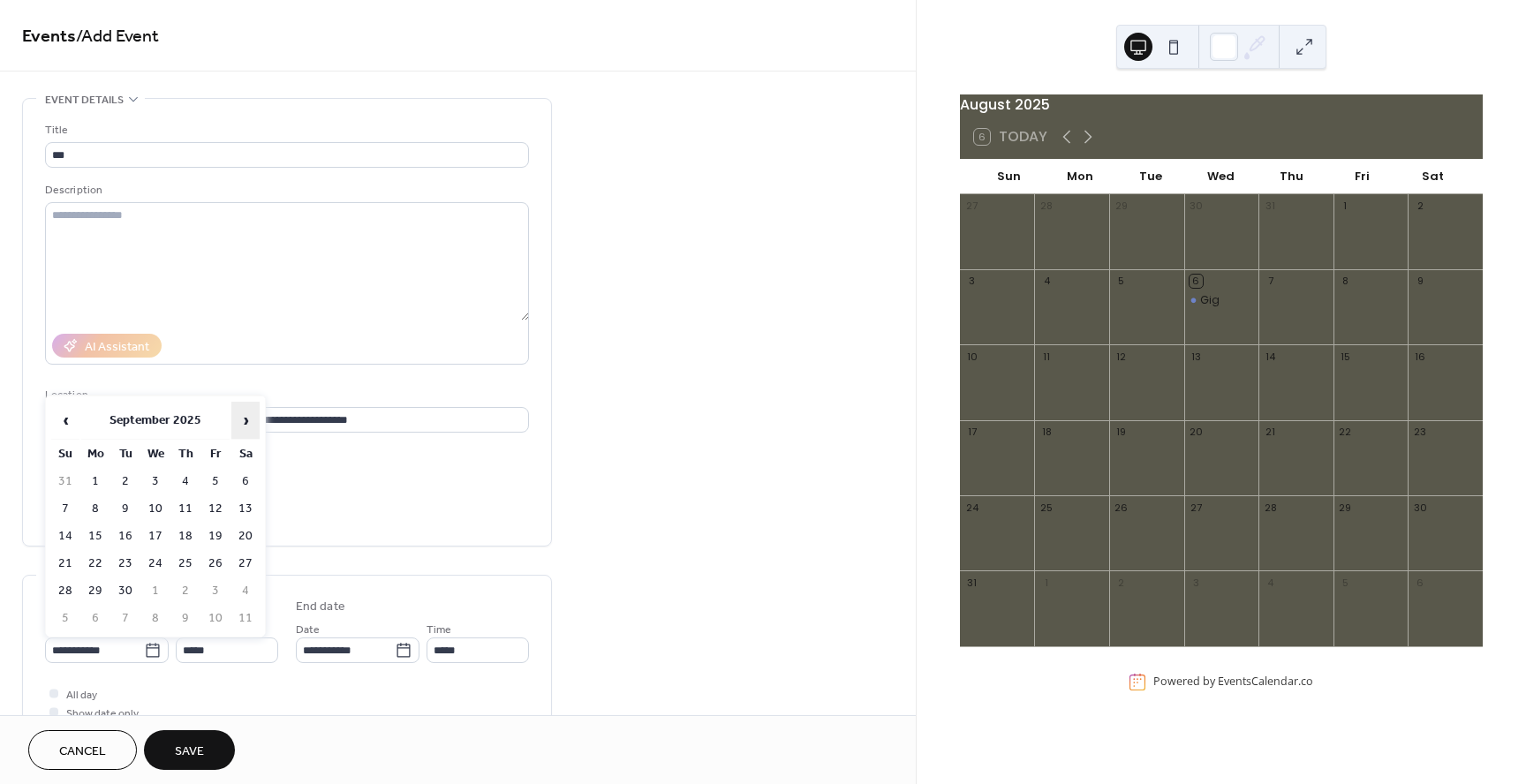 click on "›" at bounding box center (246, 420) 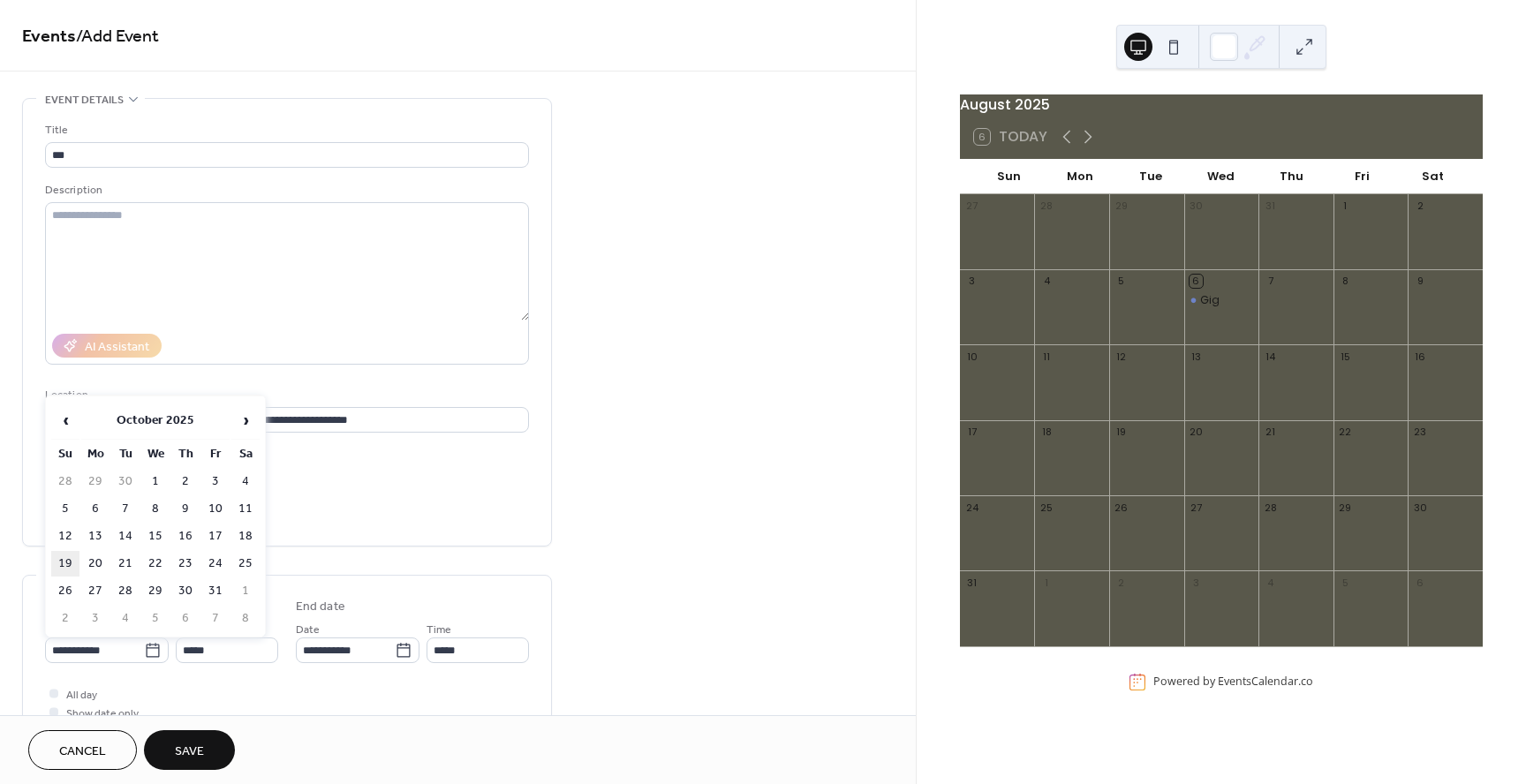 click on "19" at bounding box center [65, 563] 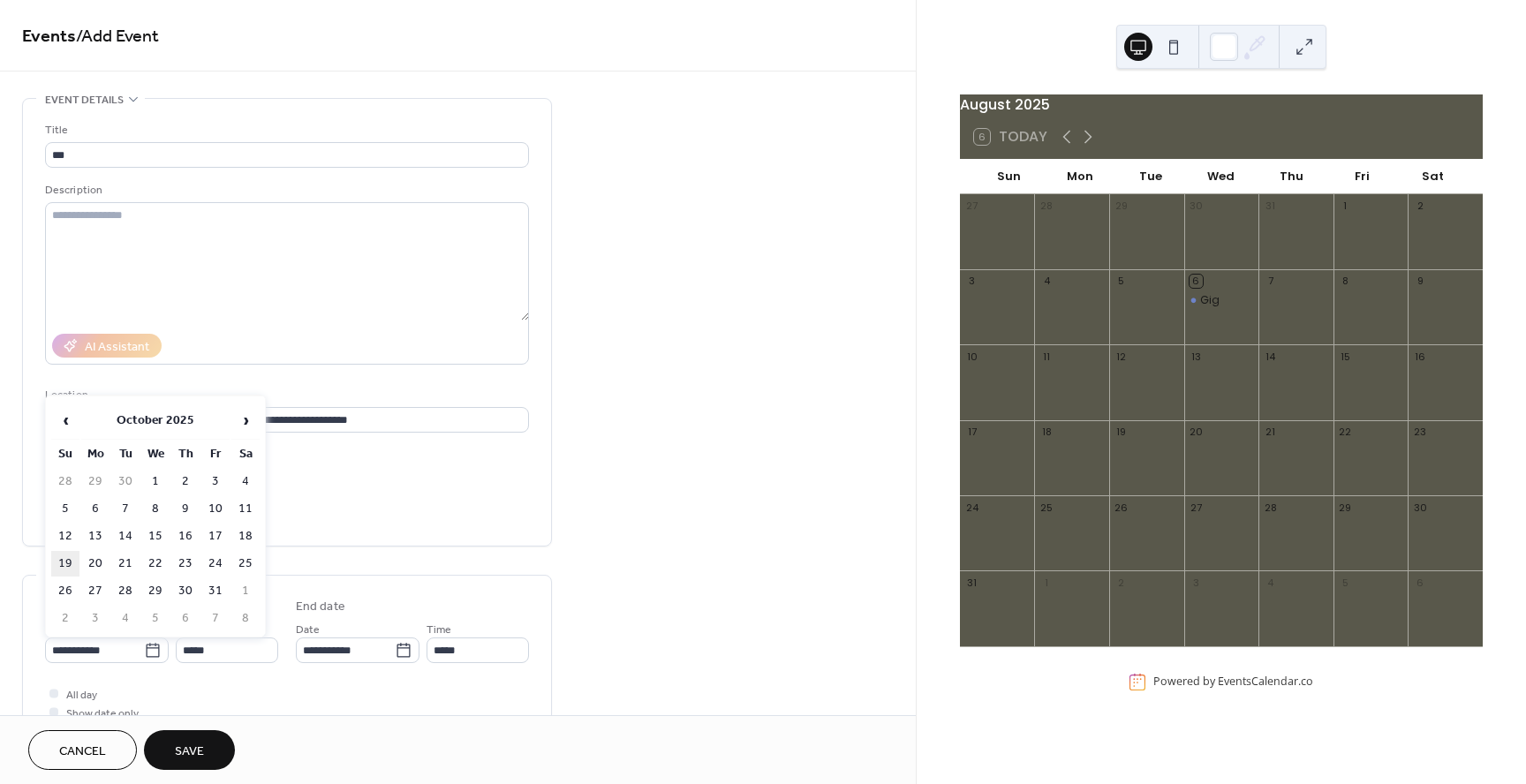 type on "**********" 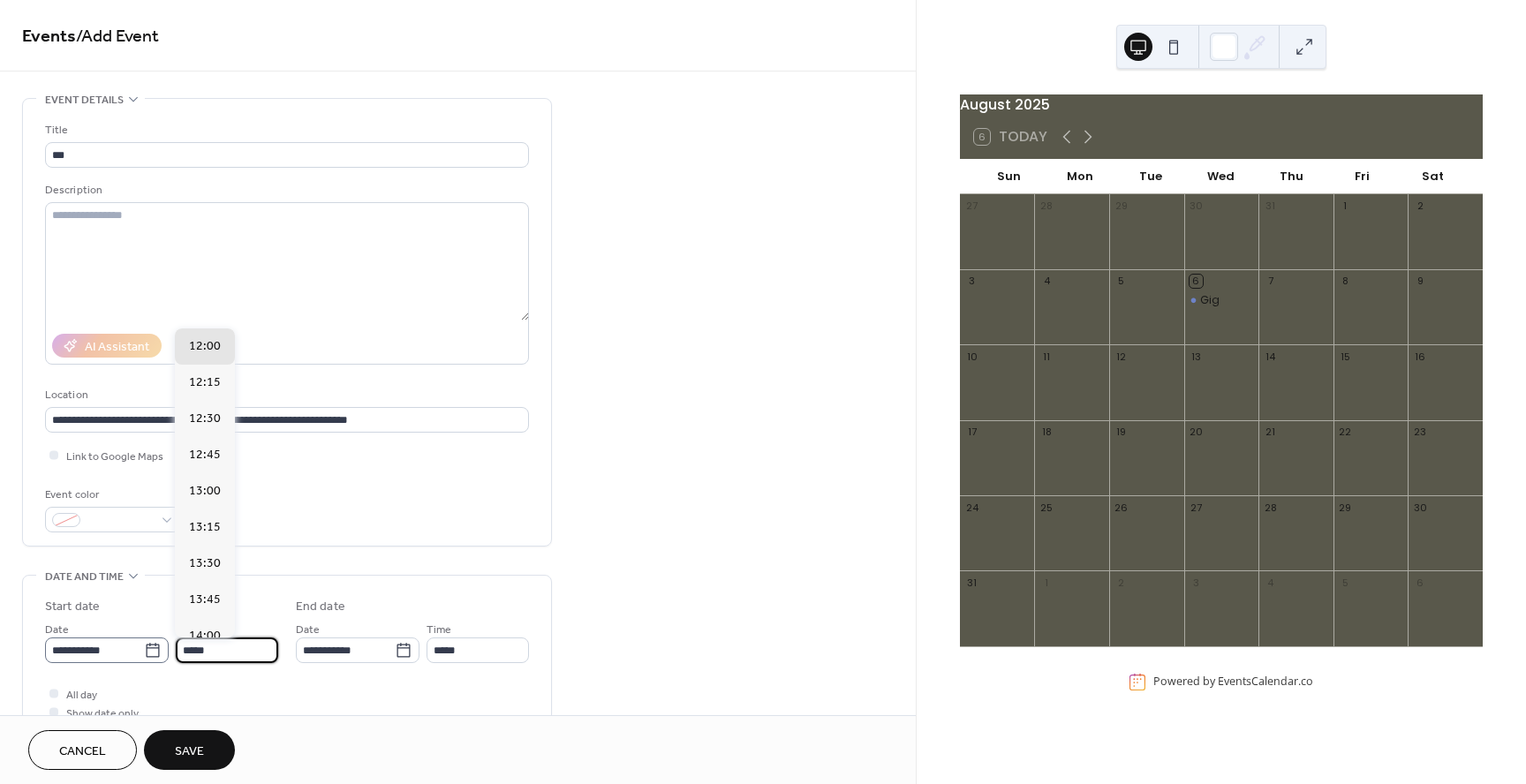 drag, startPoint x: 225, startPoint y: 652, endPoint x: 114, endPoint y: 637, distance: 112.00893 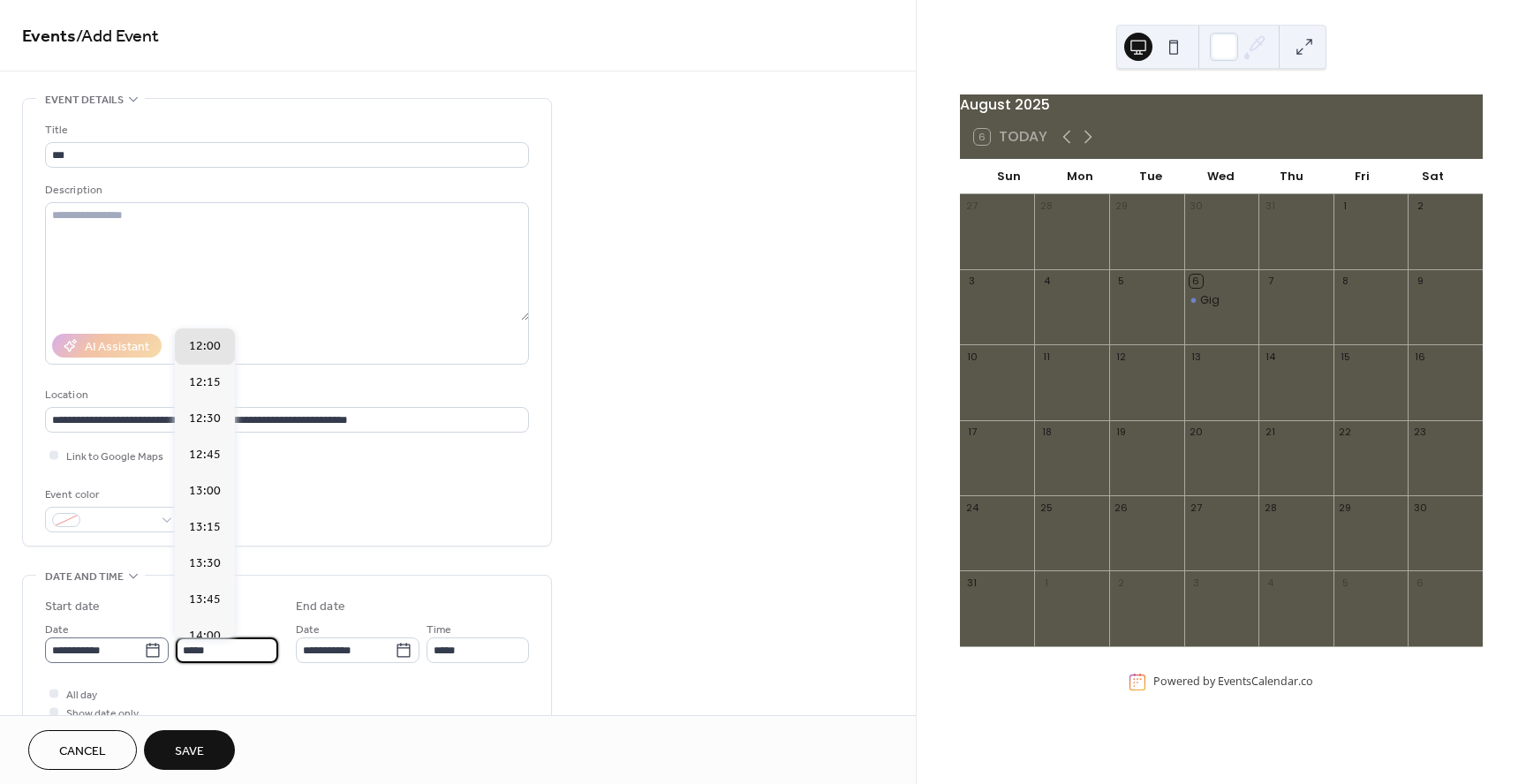 click on "**********" at bounding box center (162, 641) 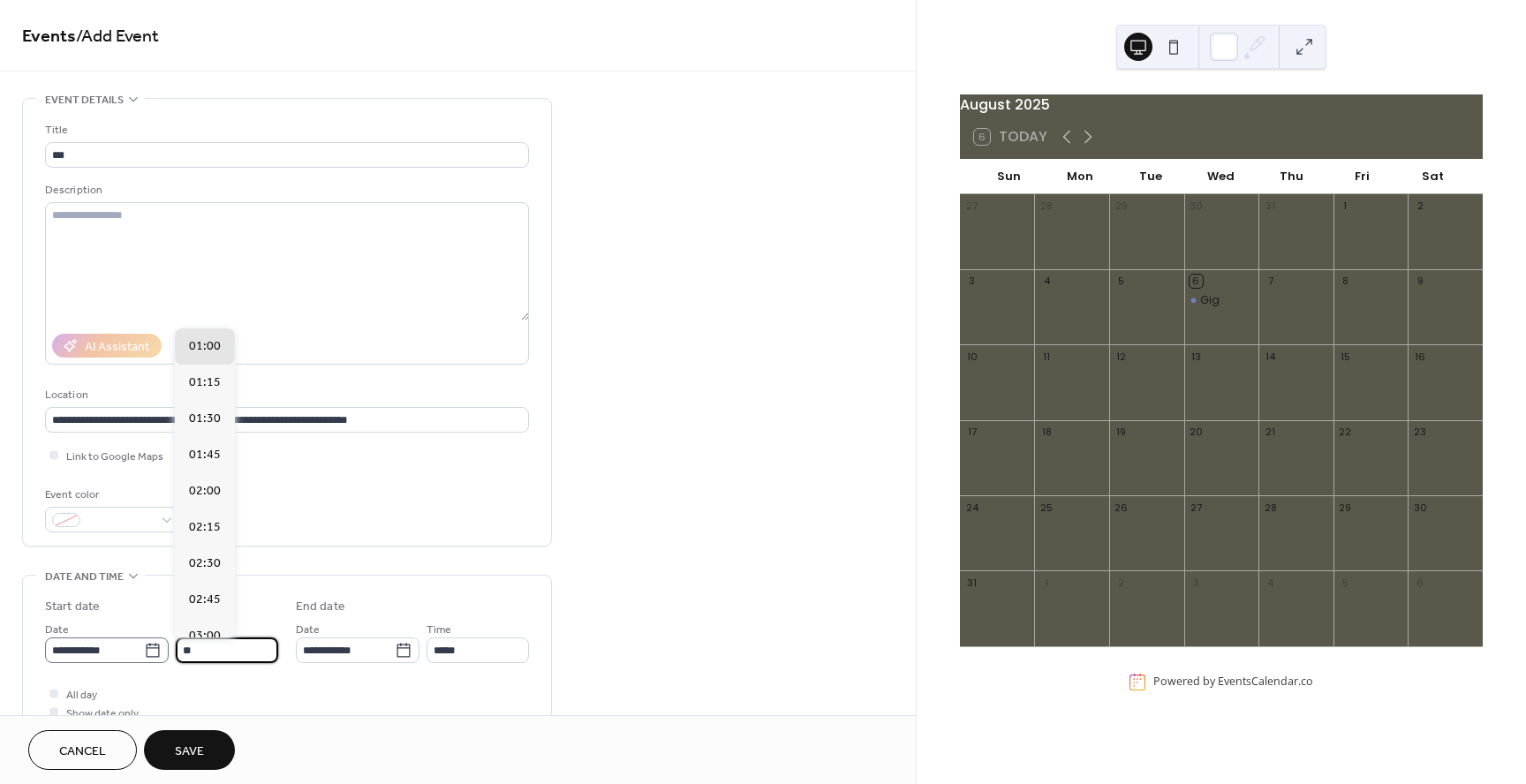 scroll, scrollTop: 2606, scrollLeft: 0, axis: vertical 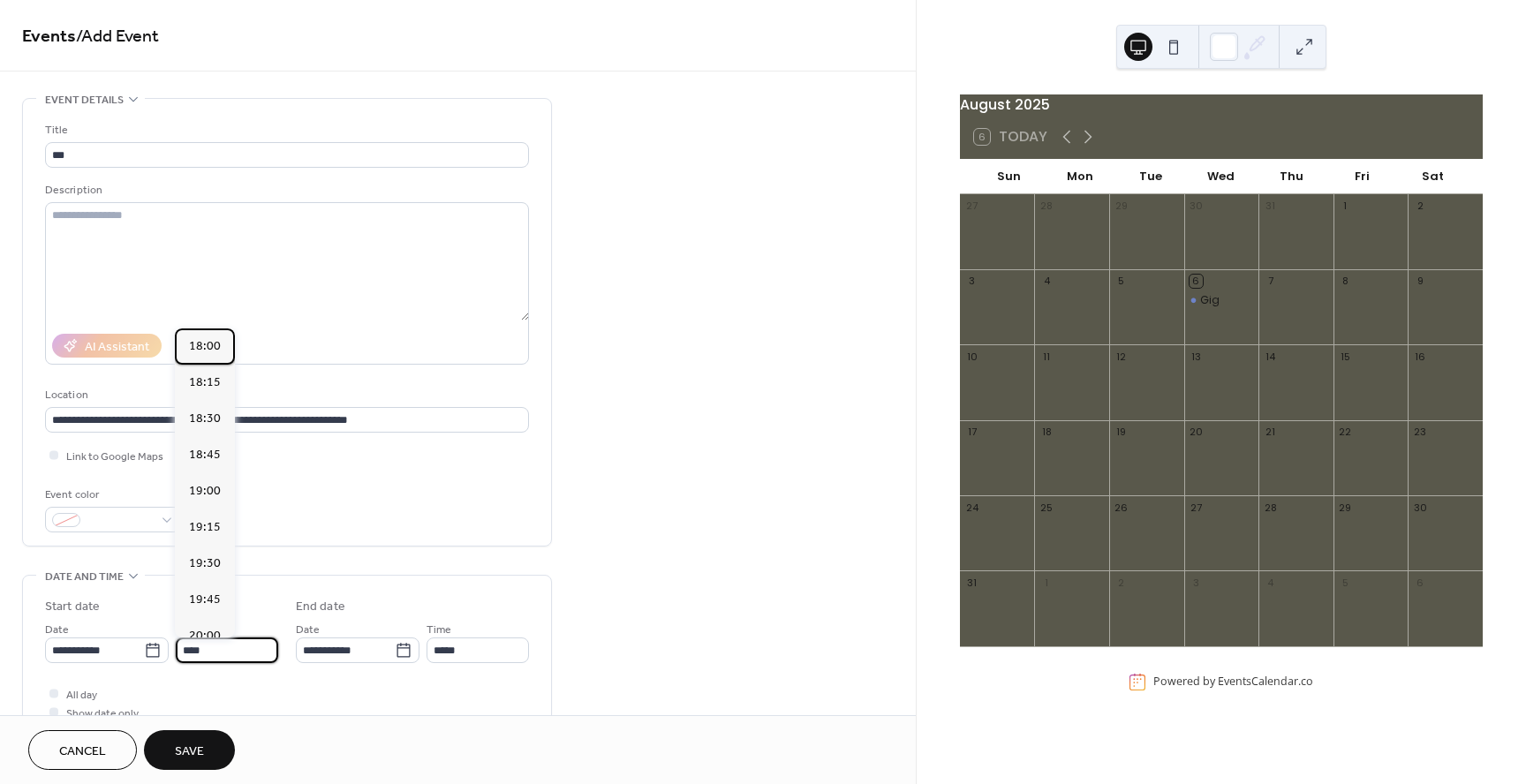 click on "18:00" at bounding box center [205, 346] 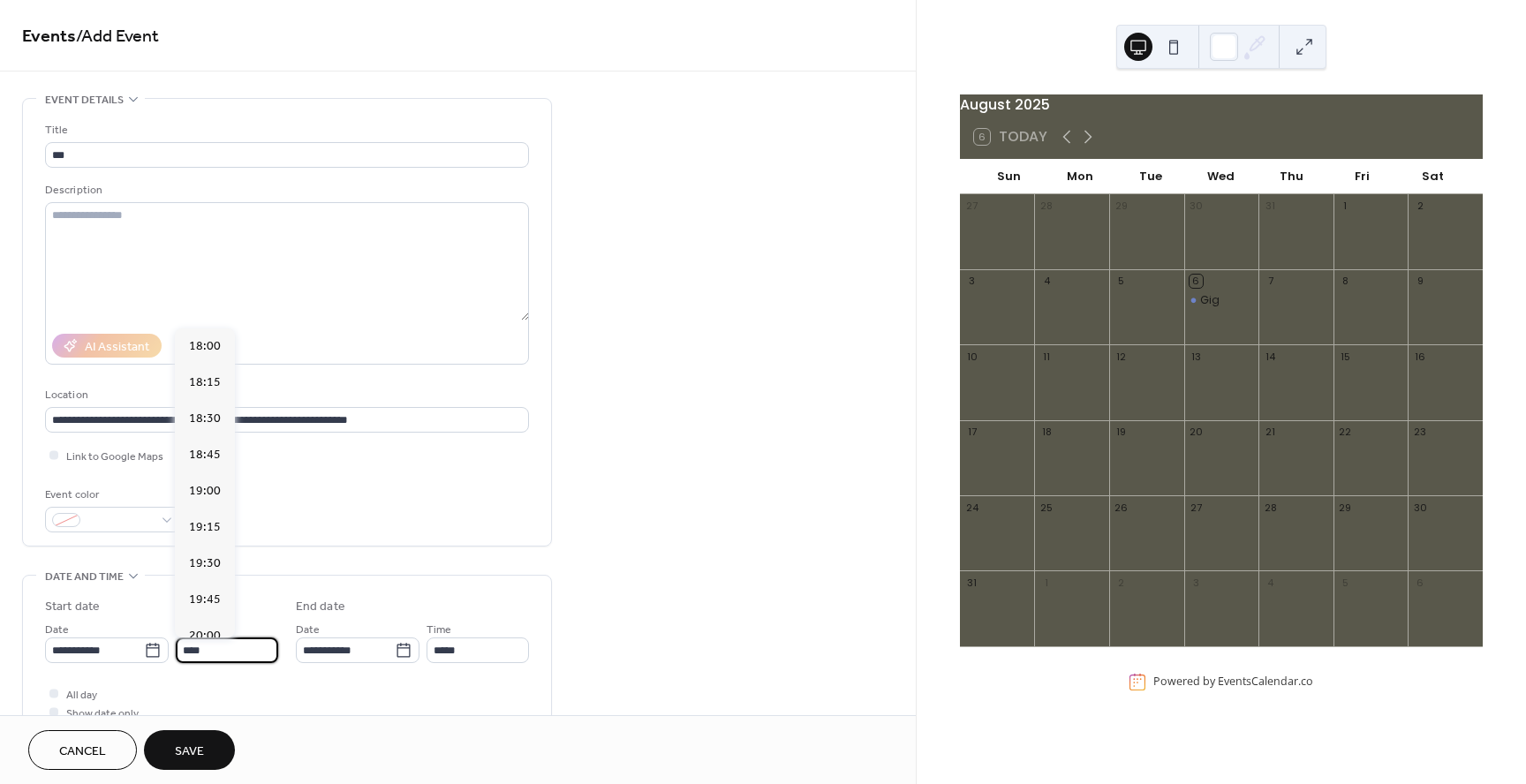 type on "*****" 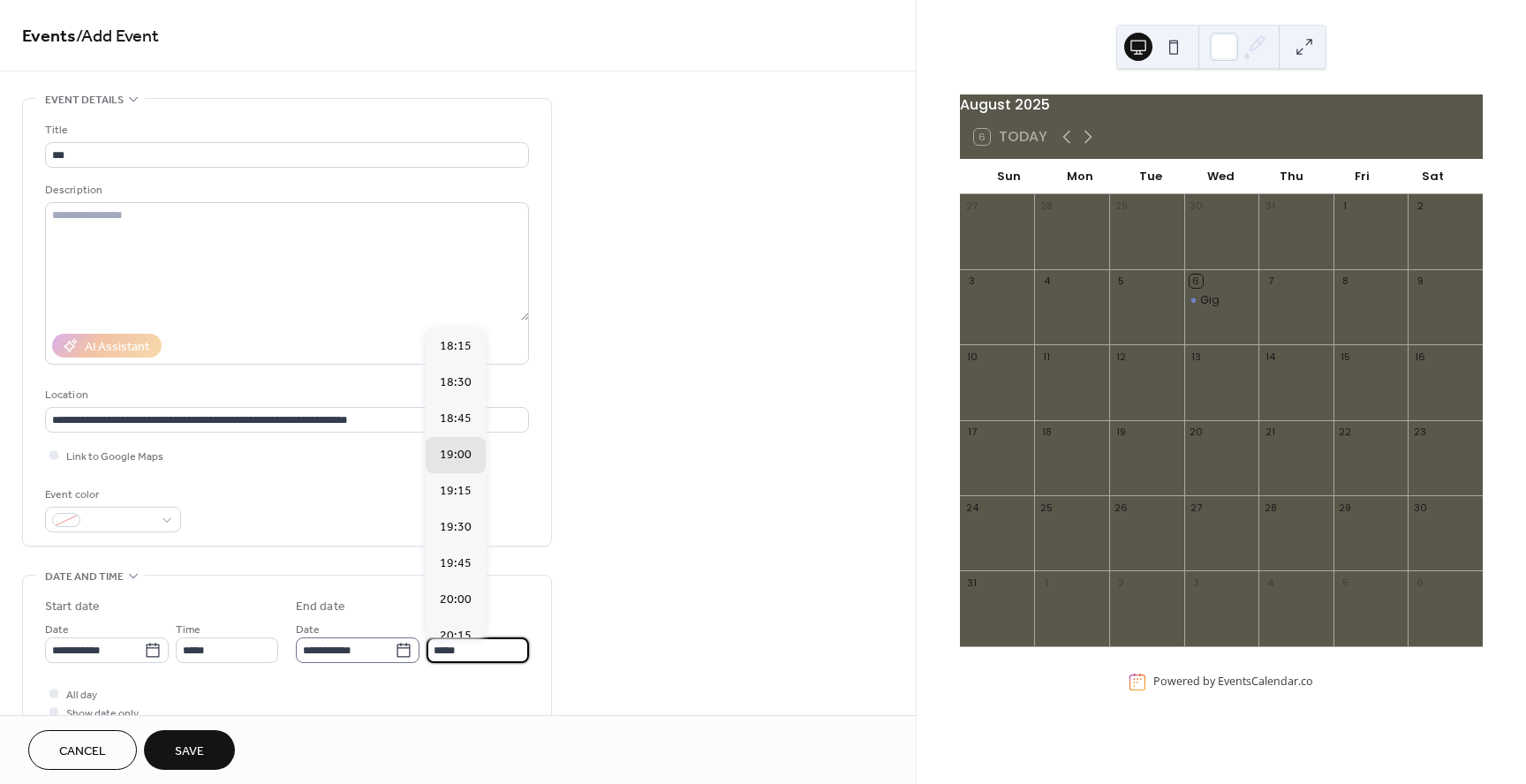 drag, startPoint x: 480, startPoint y: 653, endPoint x: 409, endPoint y: 639, distance: 72.36712 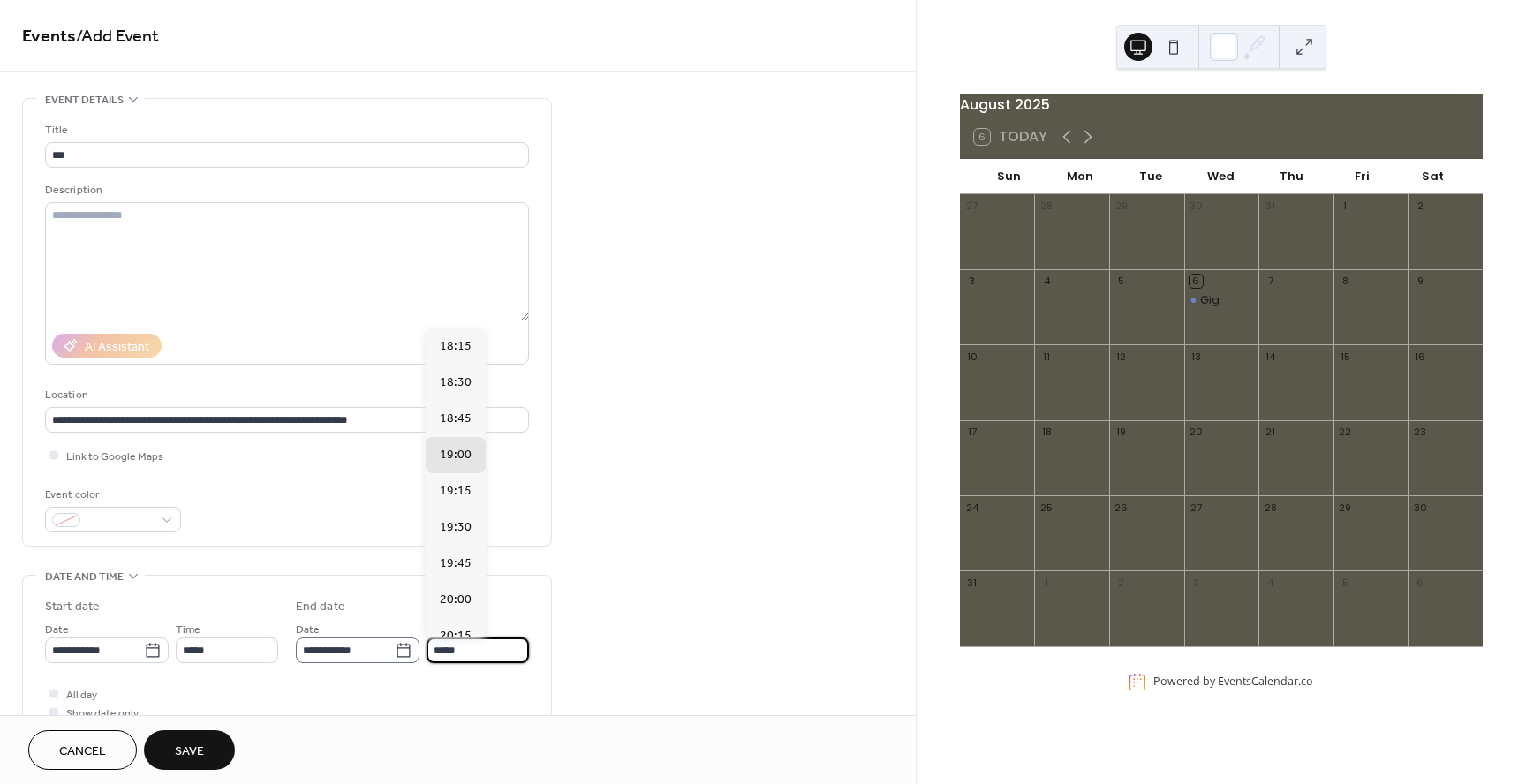 click on "**********" at bounding box center (412, 641) 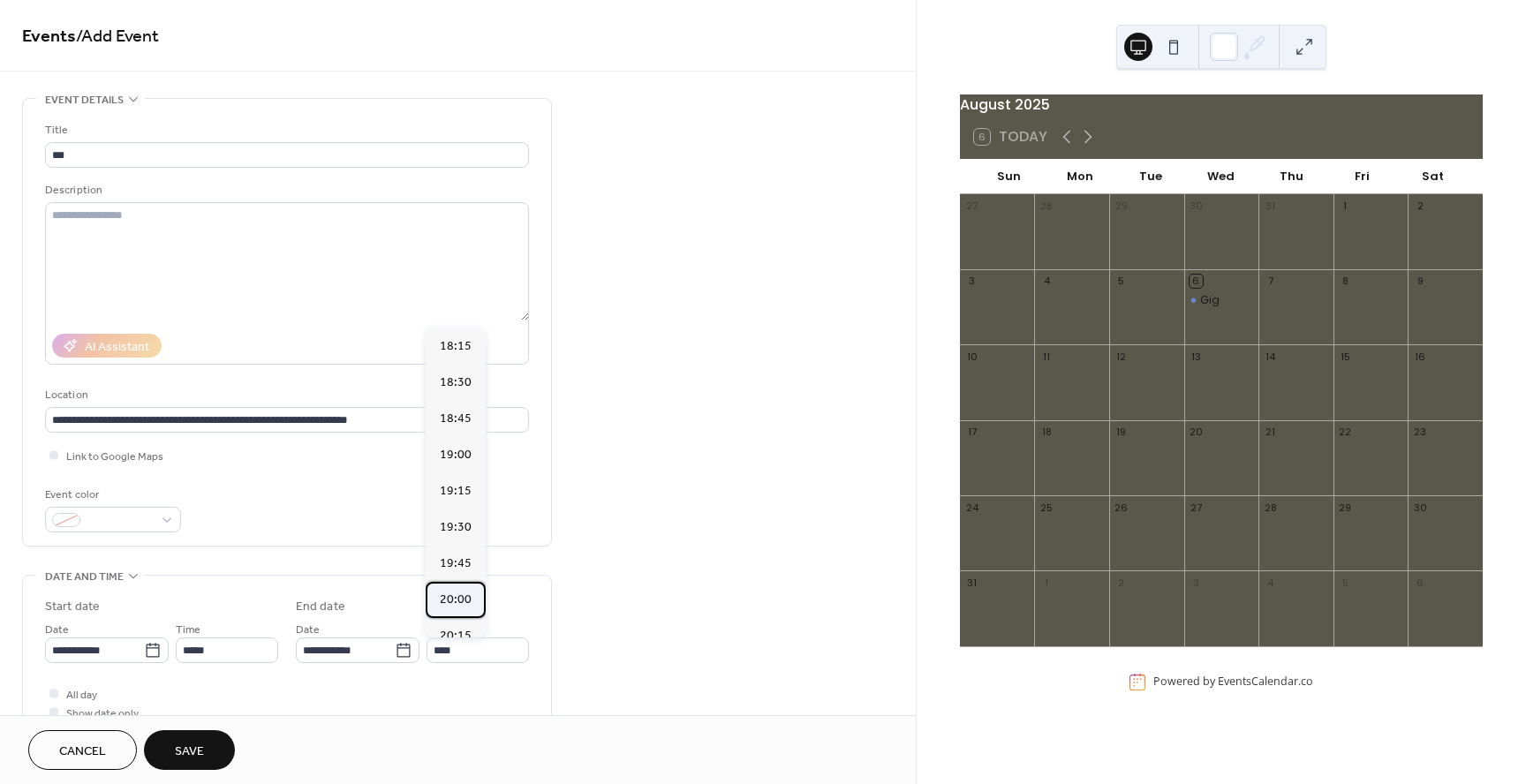 click on "20:00" at bounding box center [456, 599] 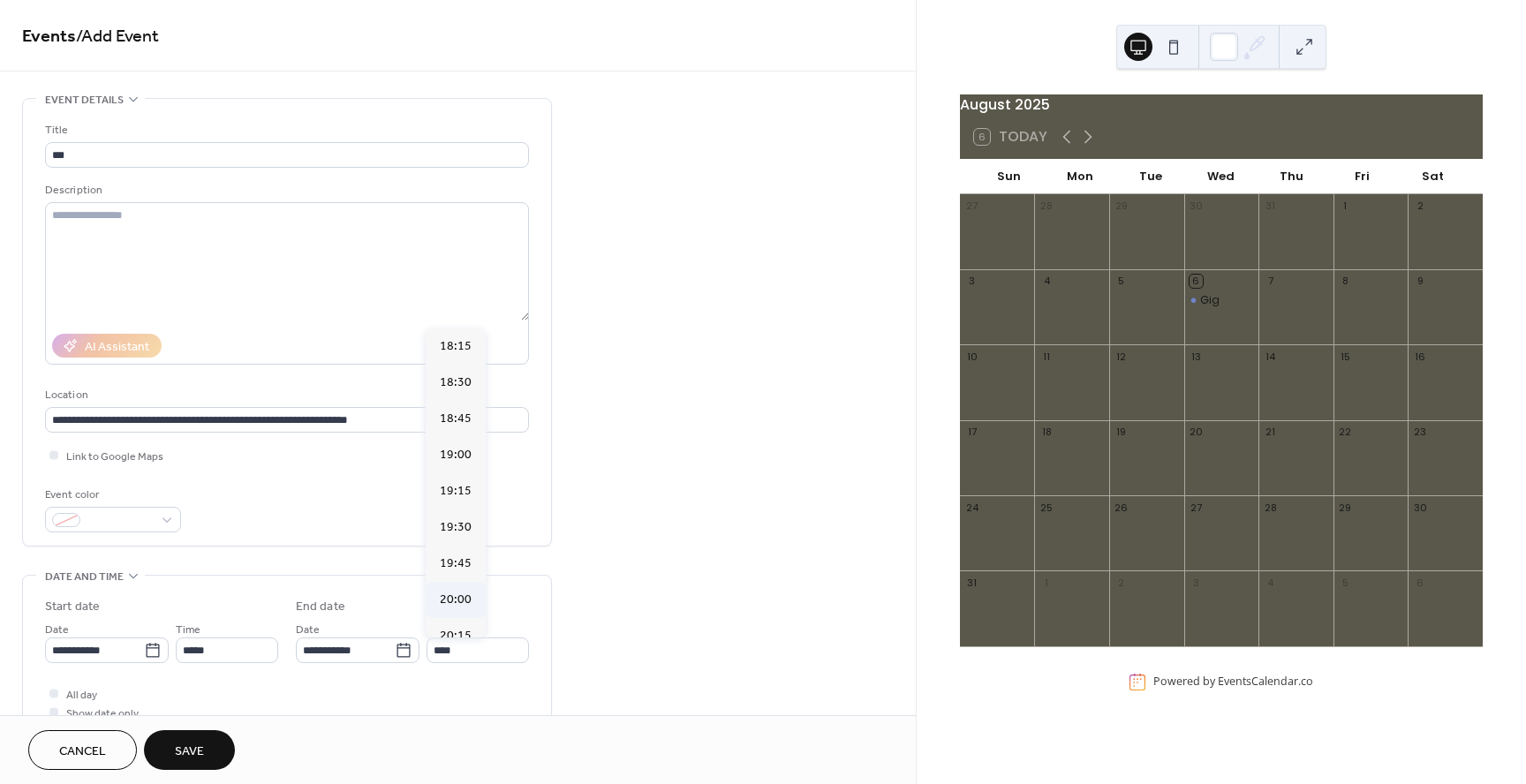 type on "*****" 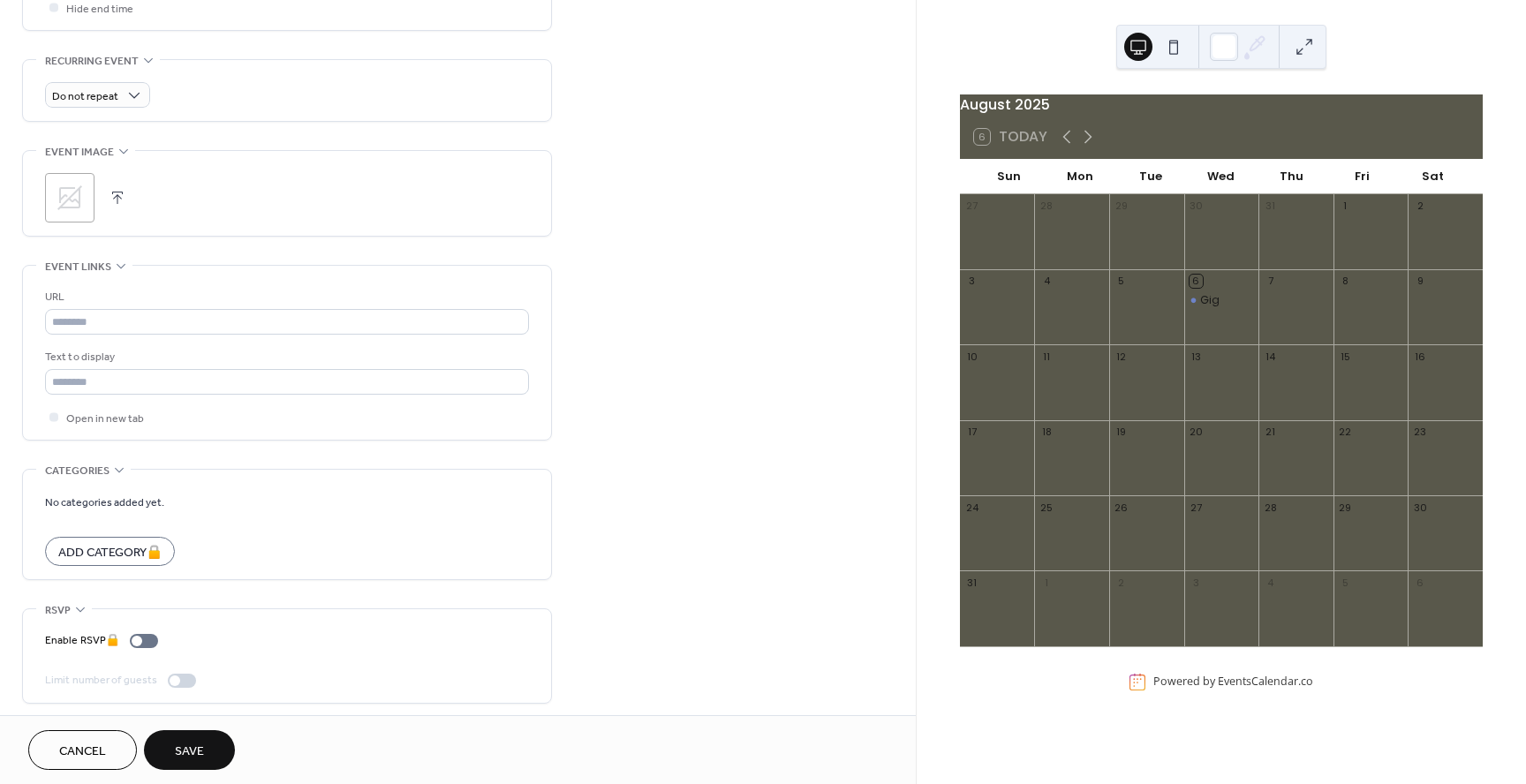 scroll, scrollTop: 729, scrollLeft: 0, axis: vertical 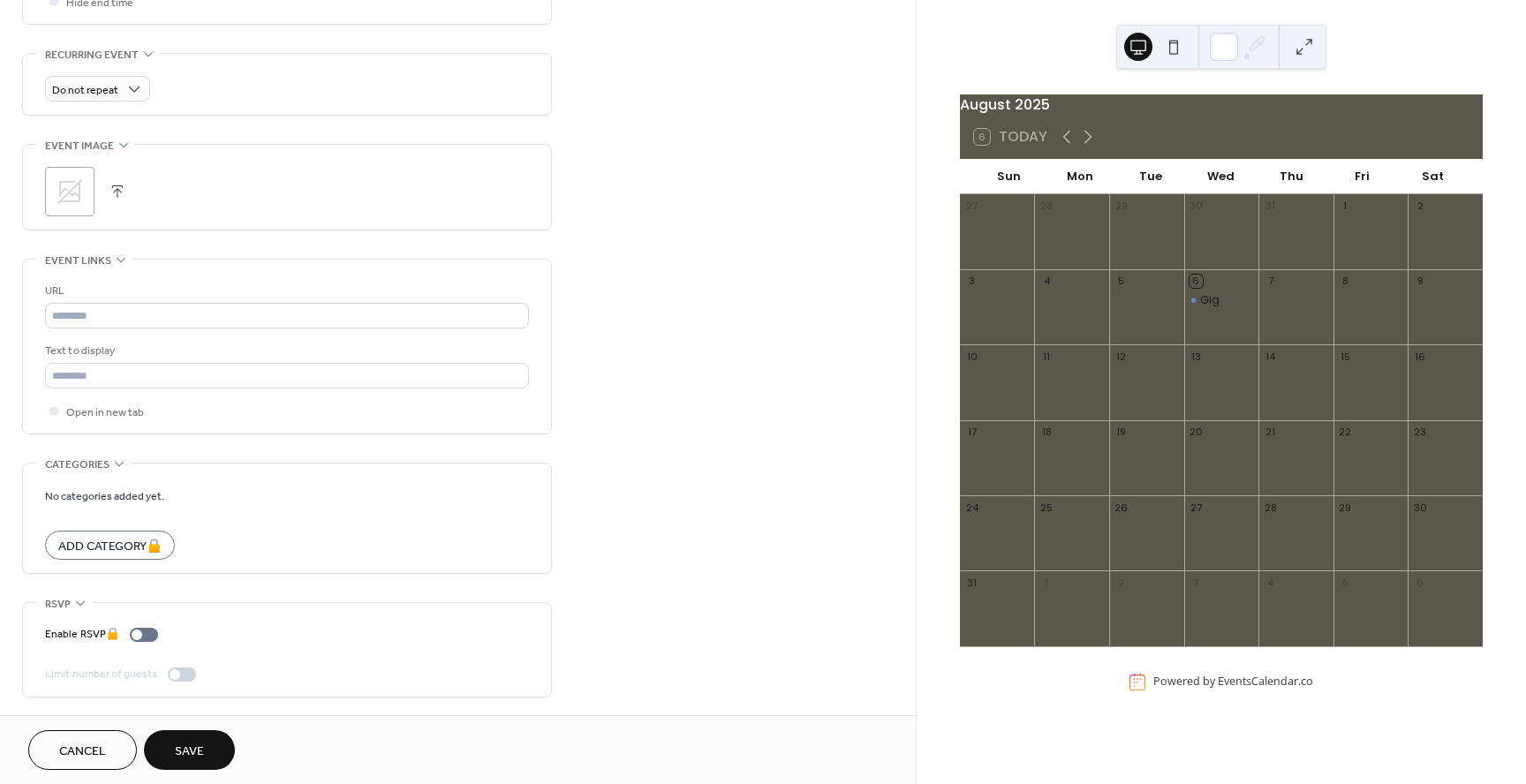 click on "Save" at bounding box center (189, 751) 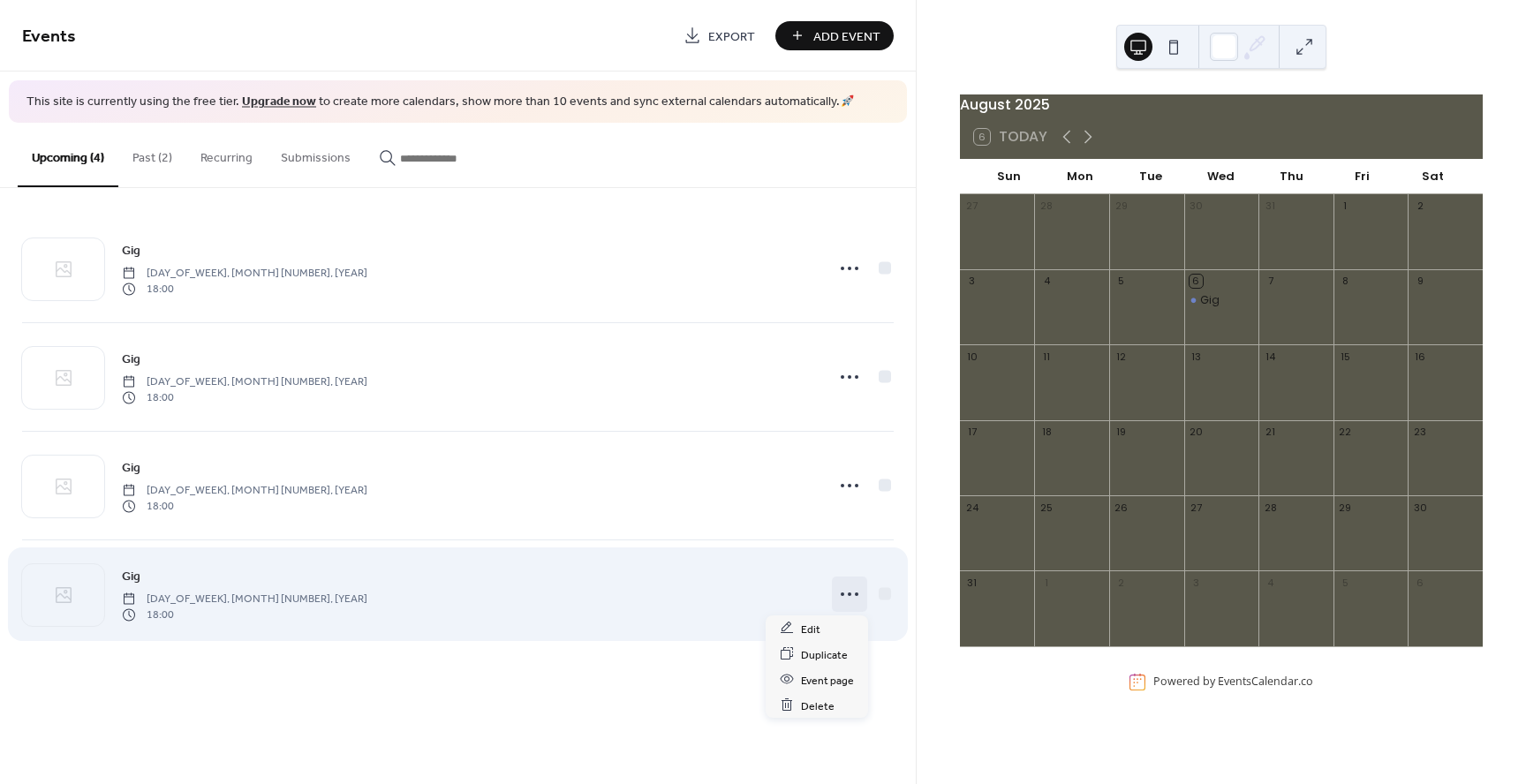 click 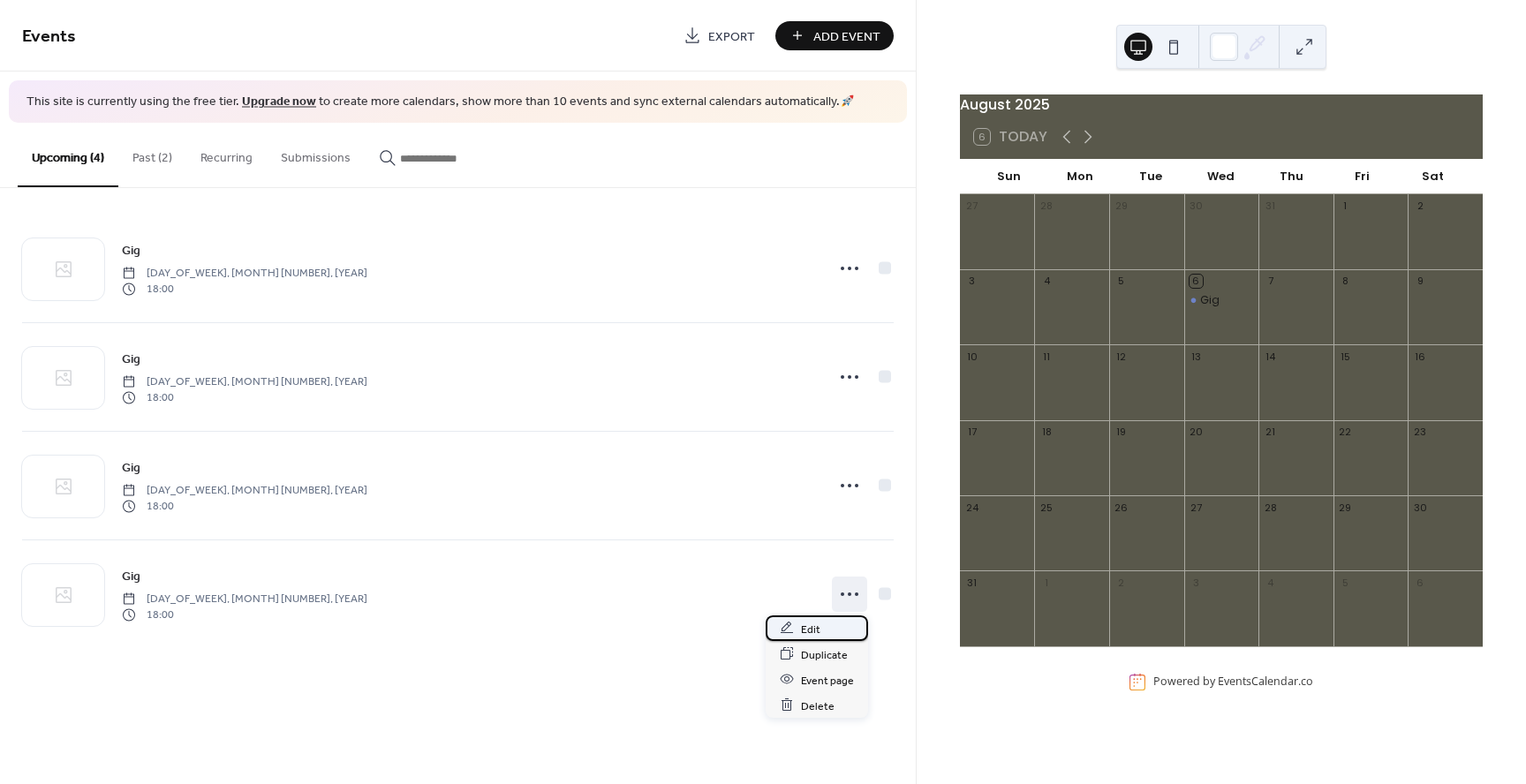 click on "Edit" at bounding box center (811, 629) 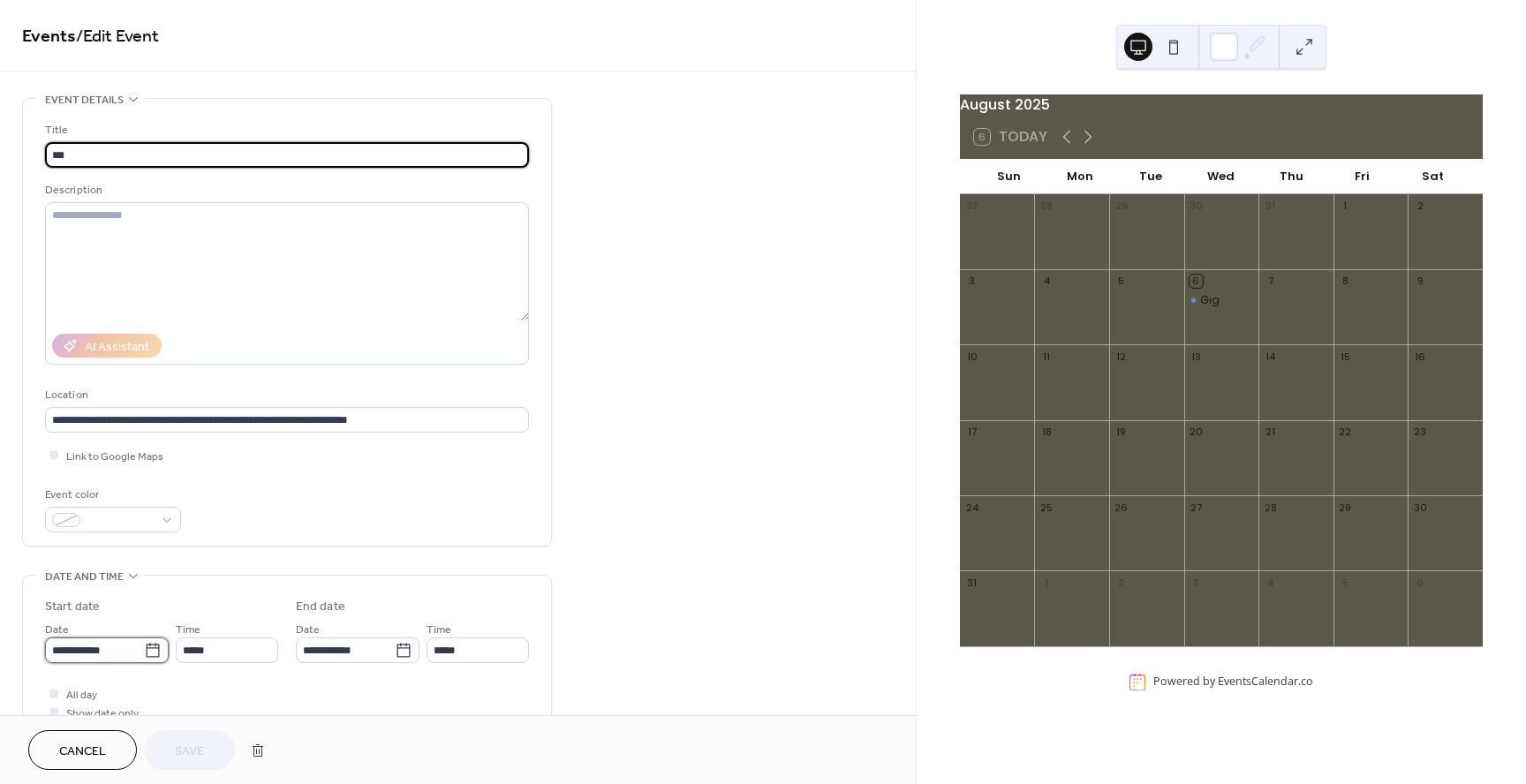 click on "**********" at bounding box center (94, 650) 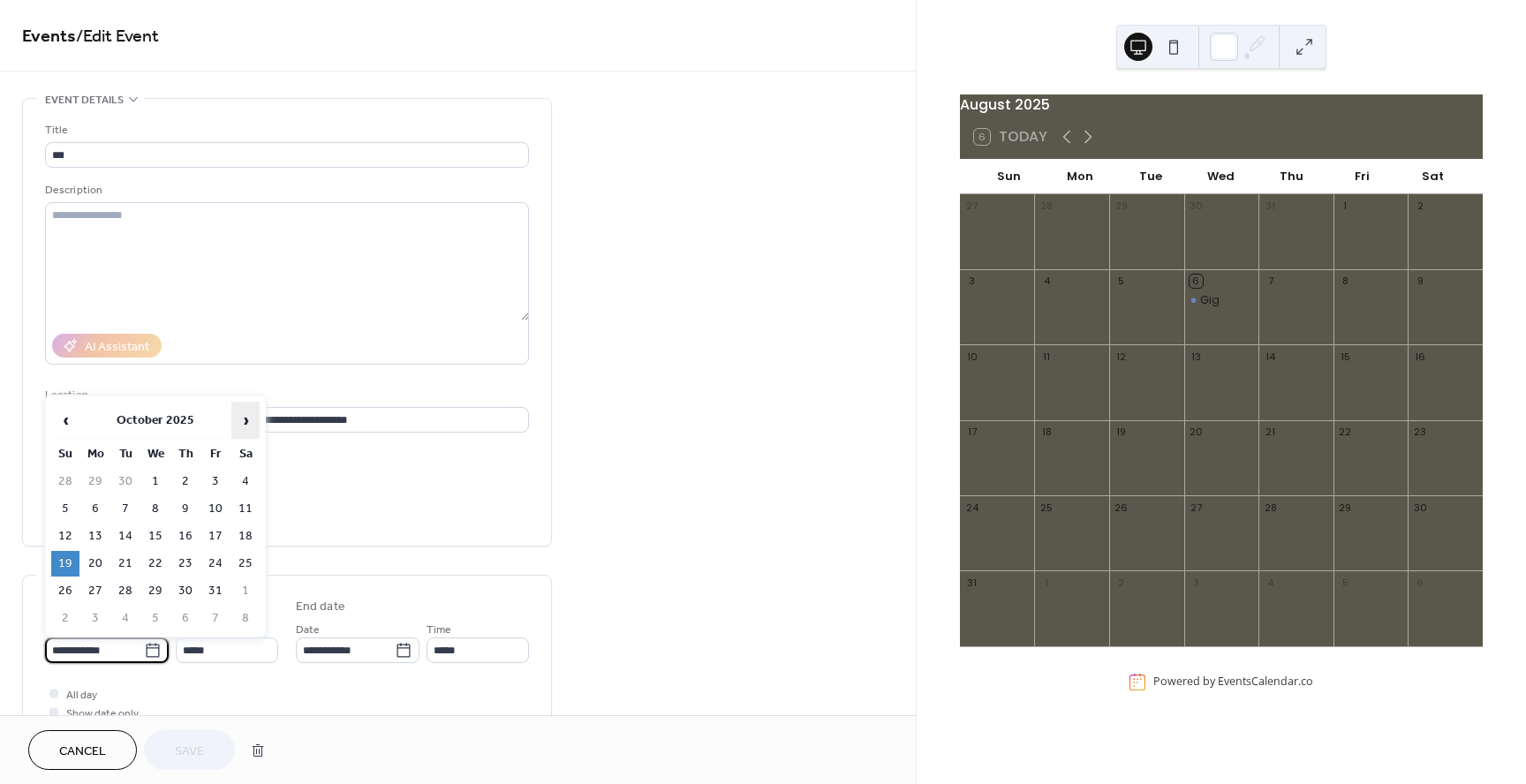 click on "›" at bounding box center (246, 420) 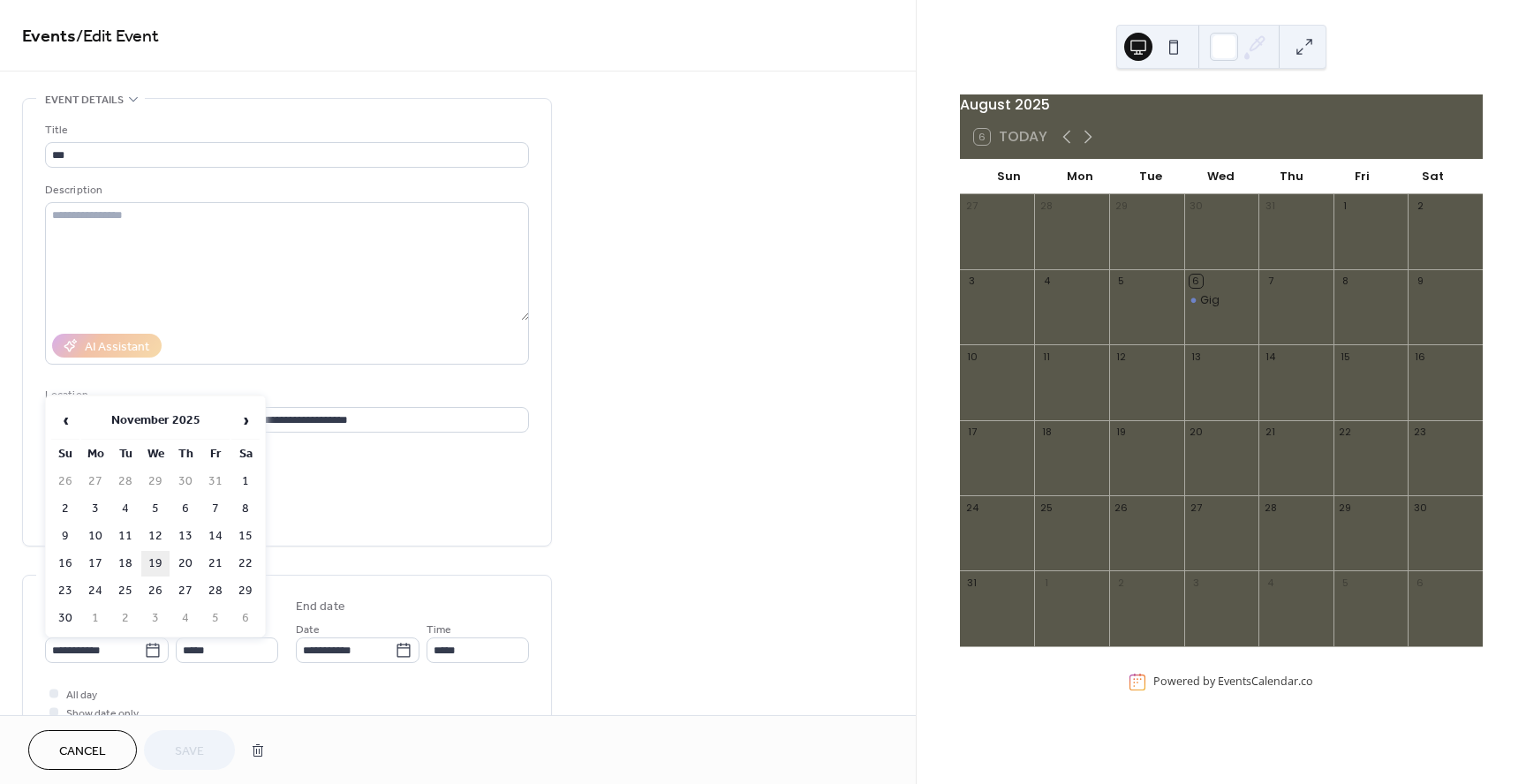 click on "19" at bounding box center [155, 563] 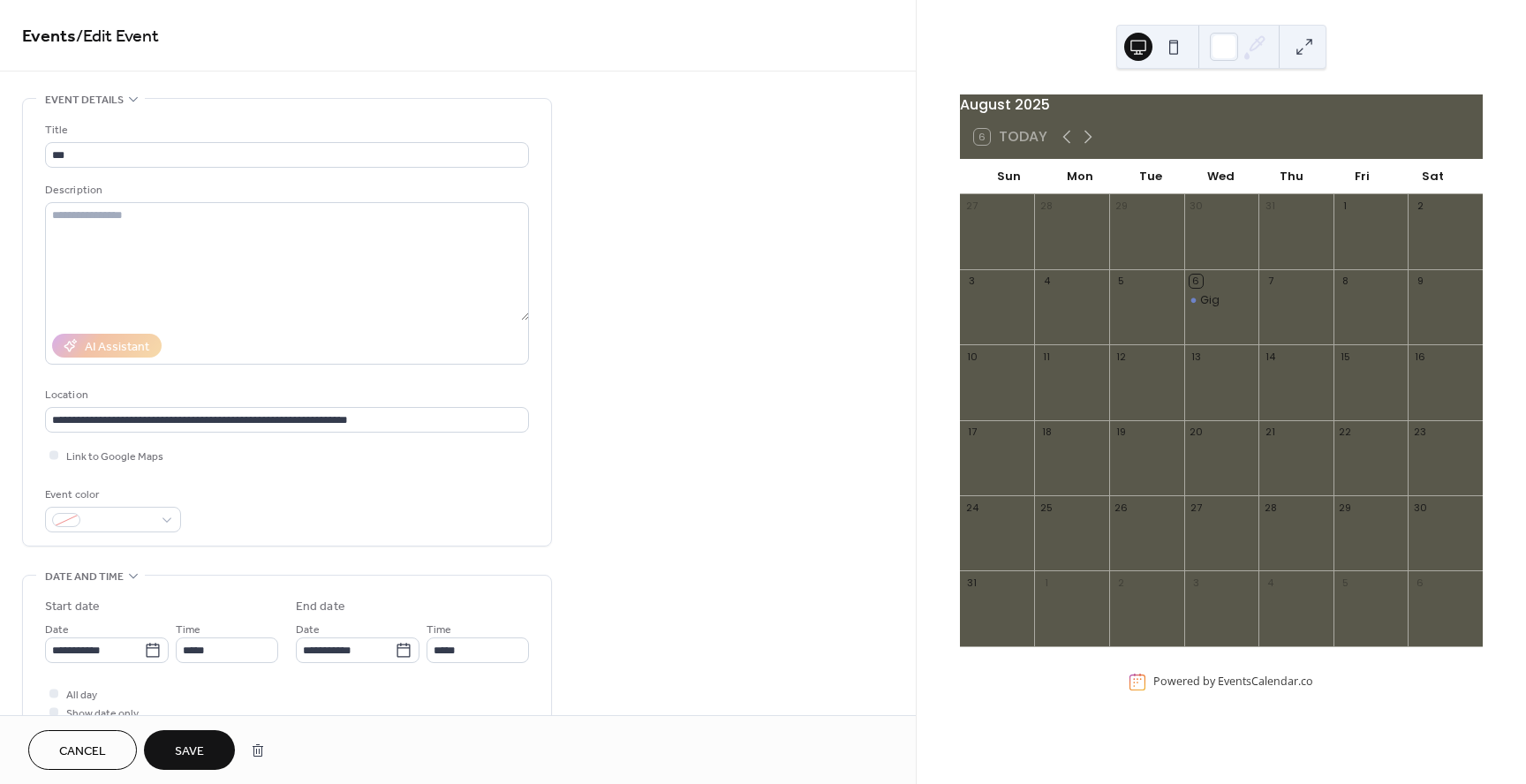 click on "Save" at bounding box center [189, 751] 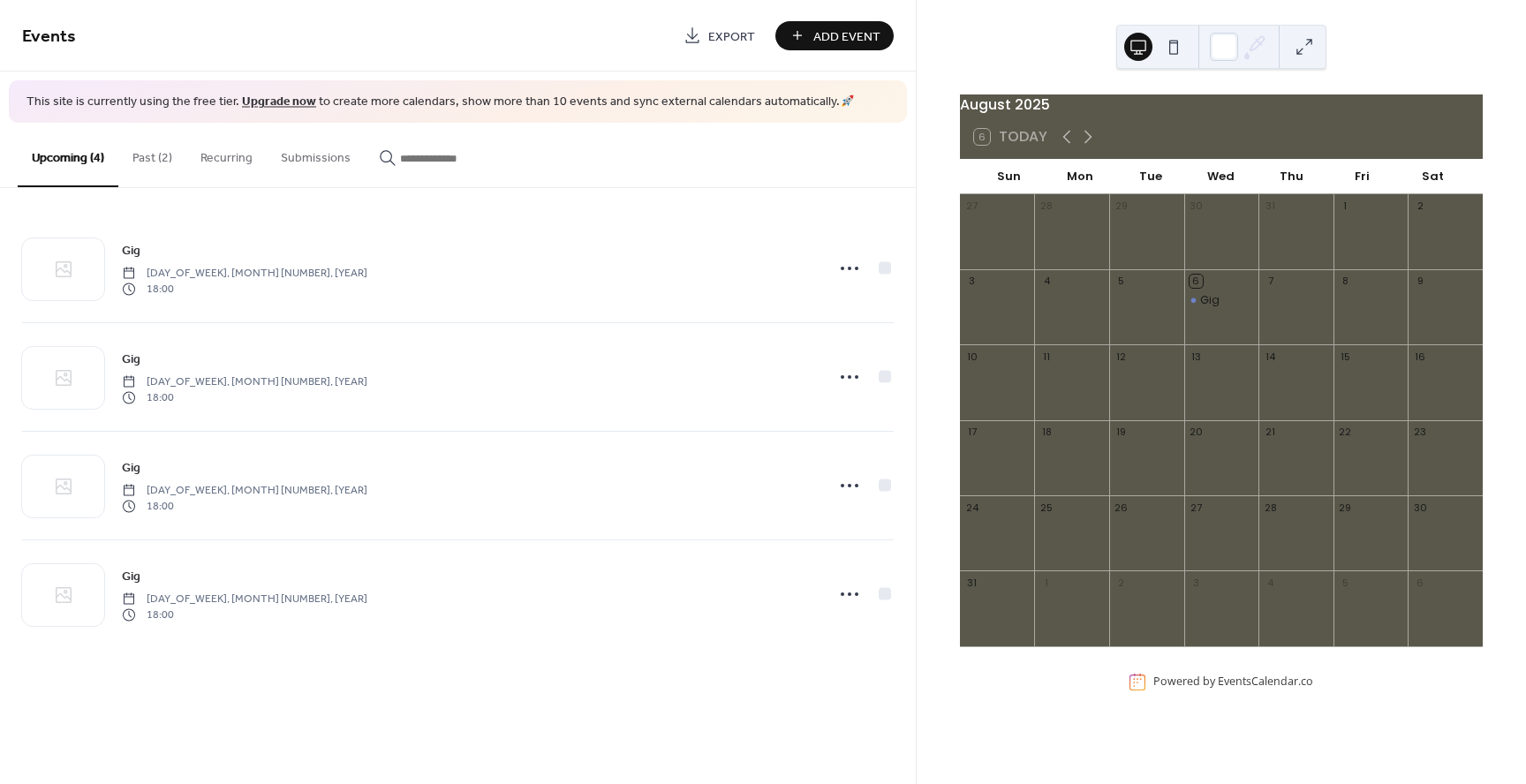 click on "Add Event" at bounding box center (847, 36) 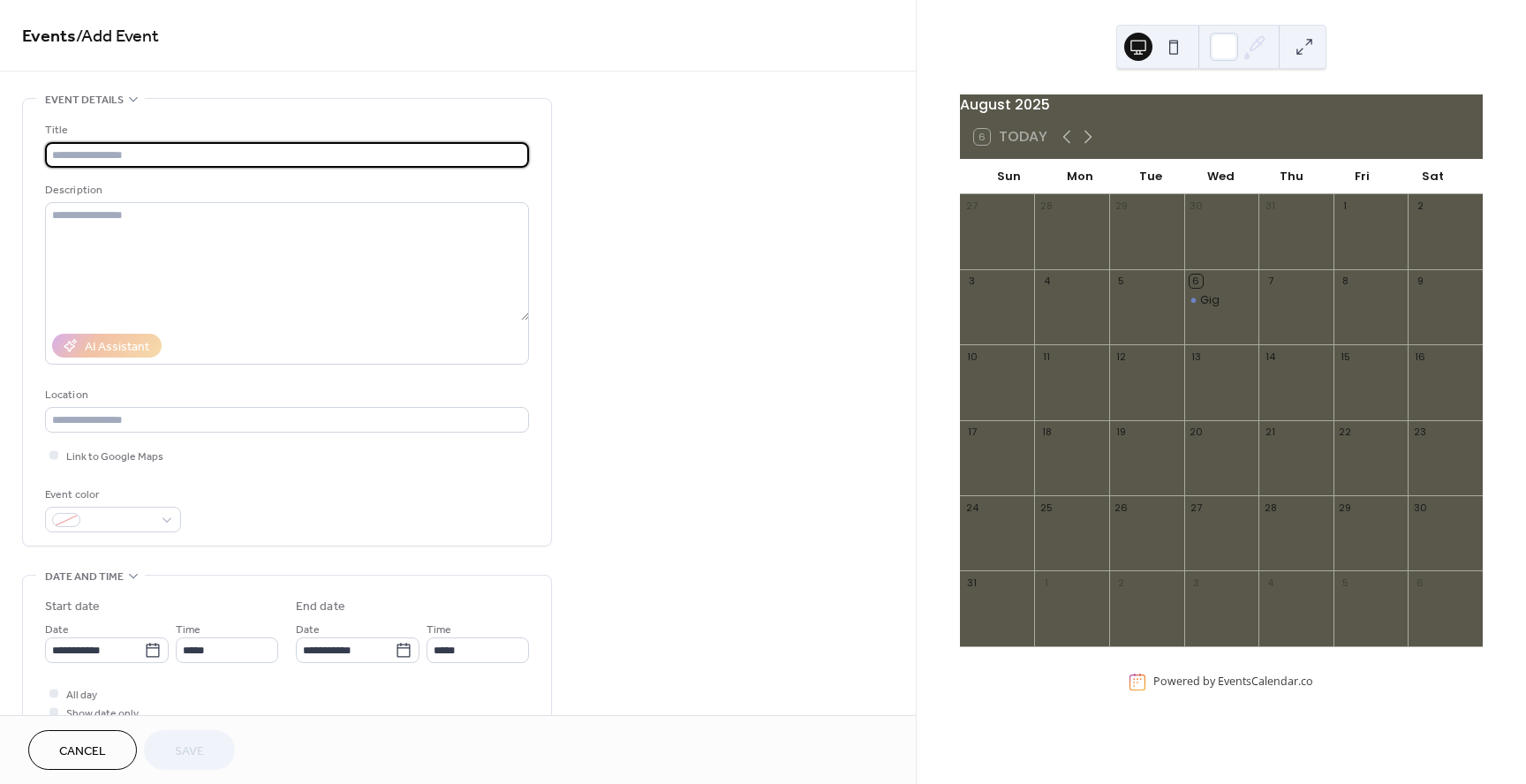 click at bounding box center [287, 155] 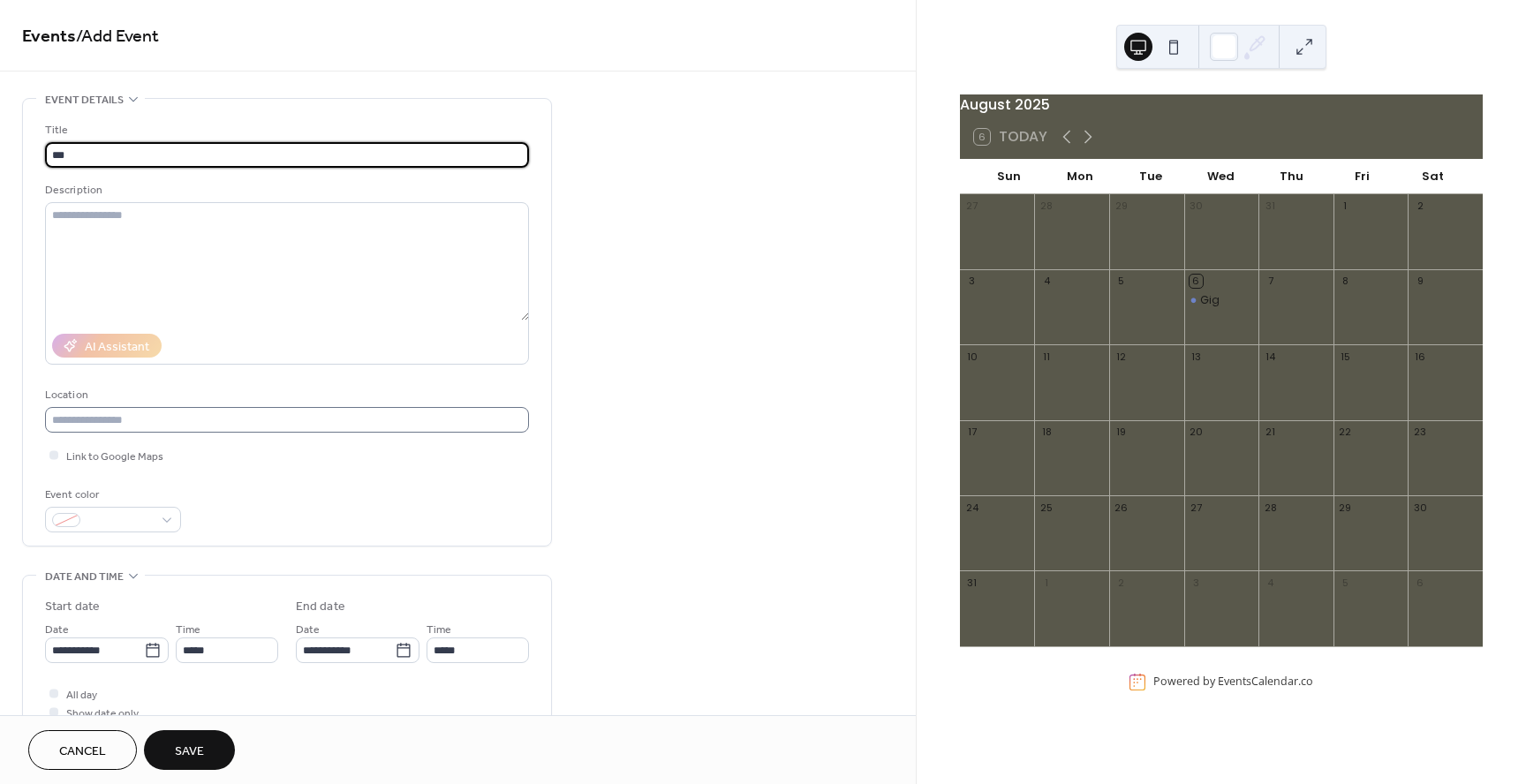 type on "***" 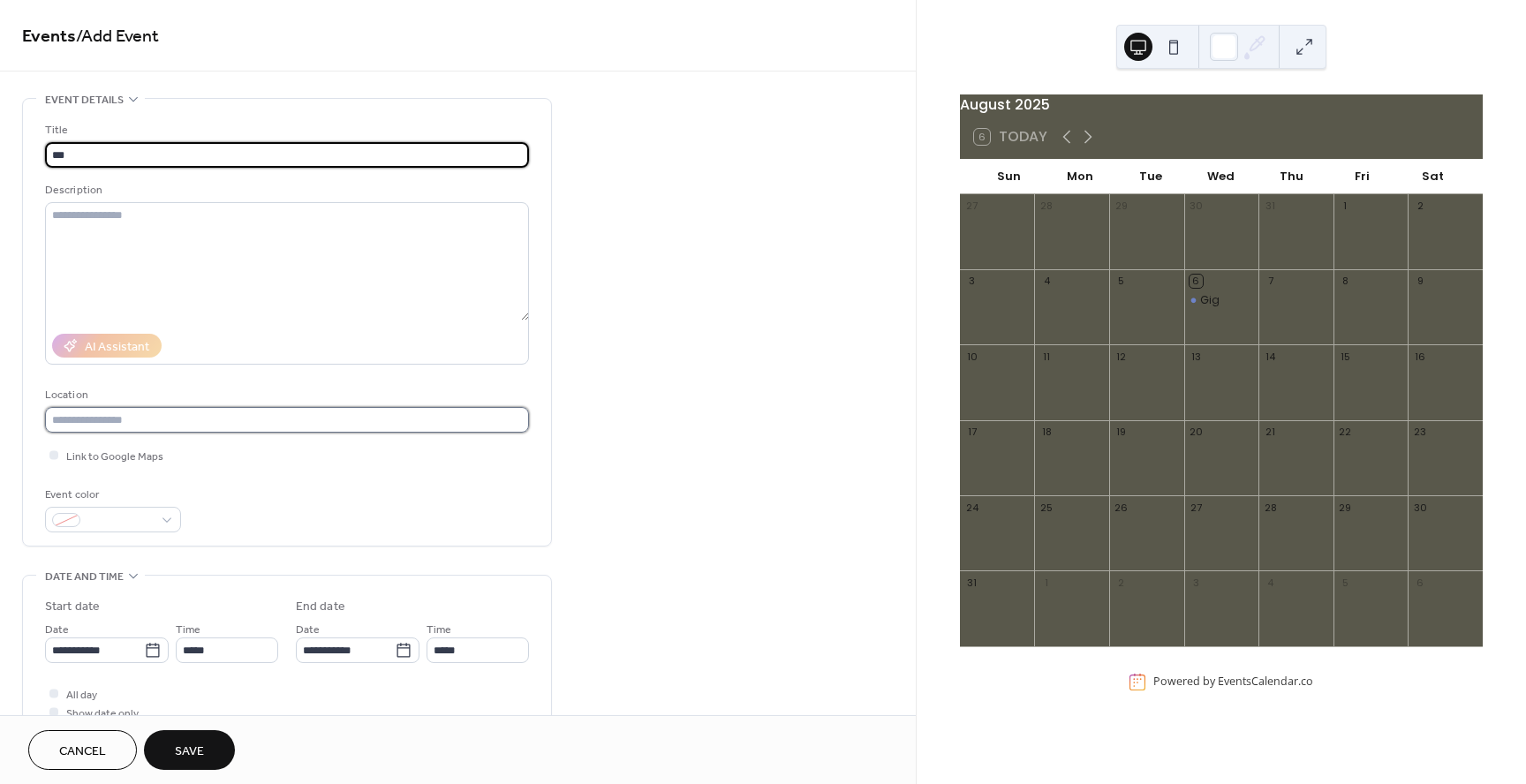 click at bounding box center (287, 419) 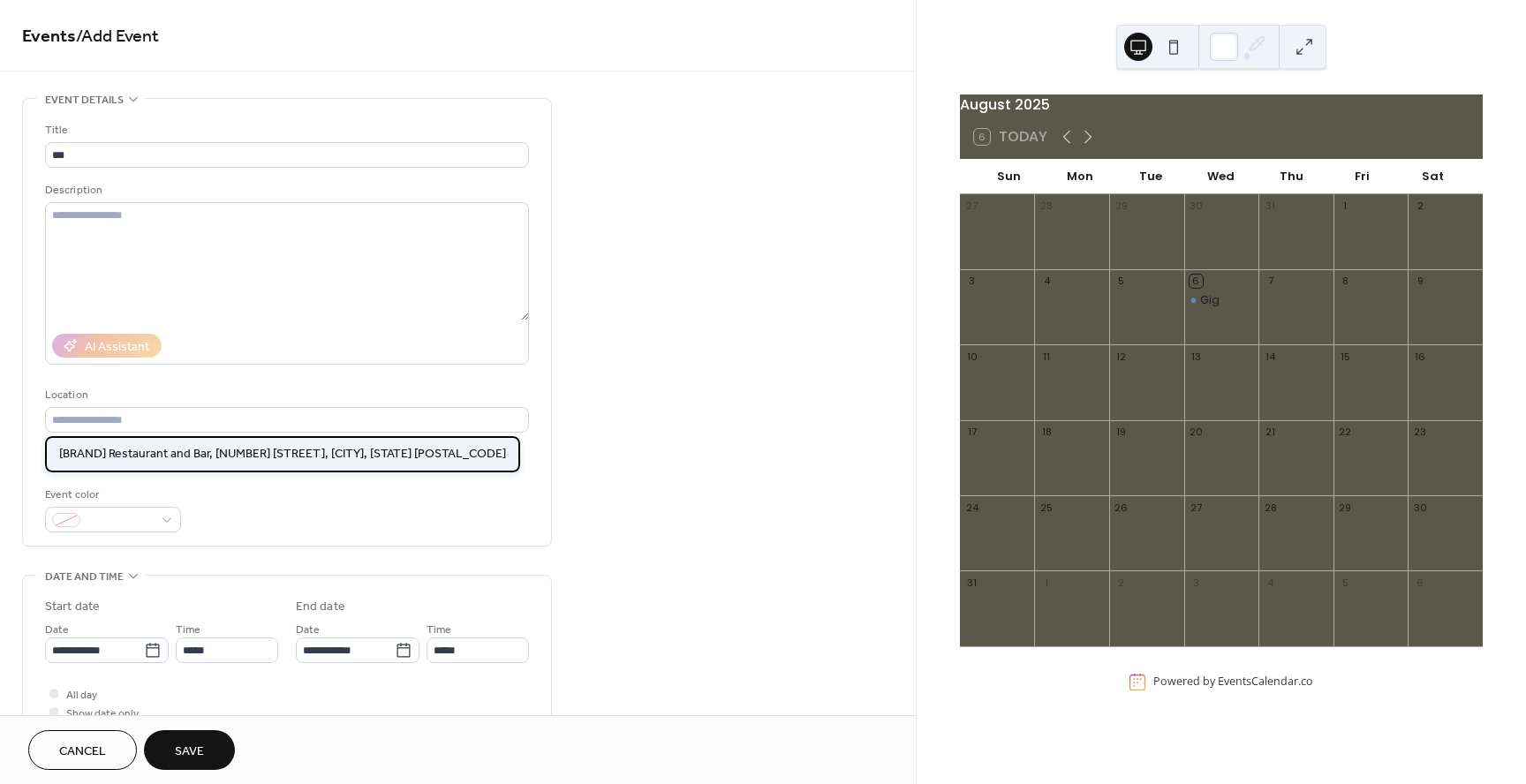 click on "[BRAND] Restaurant and Bar, [NUMBER] [STREET], [CITY], [STATE] [POSTAL_CODE]" at bounding box center (283, 454) 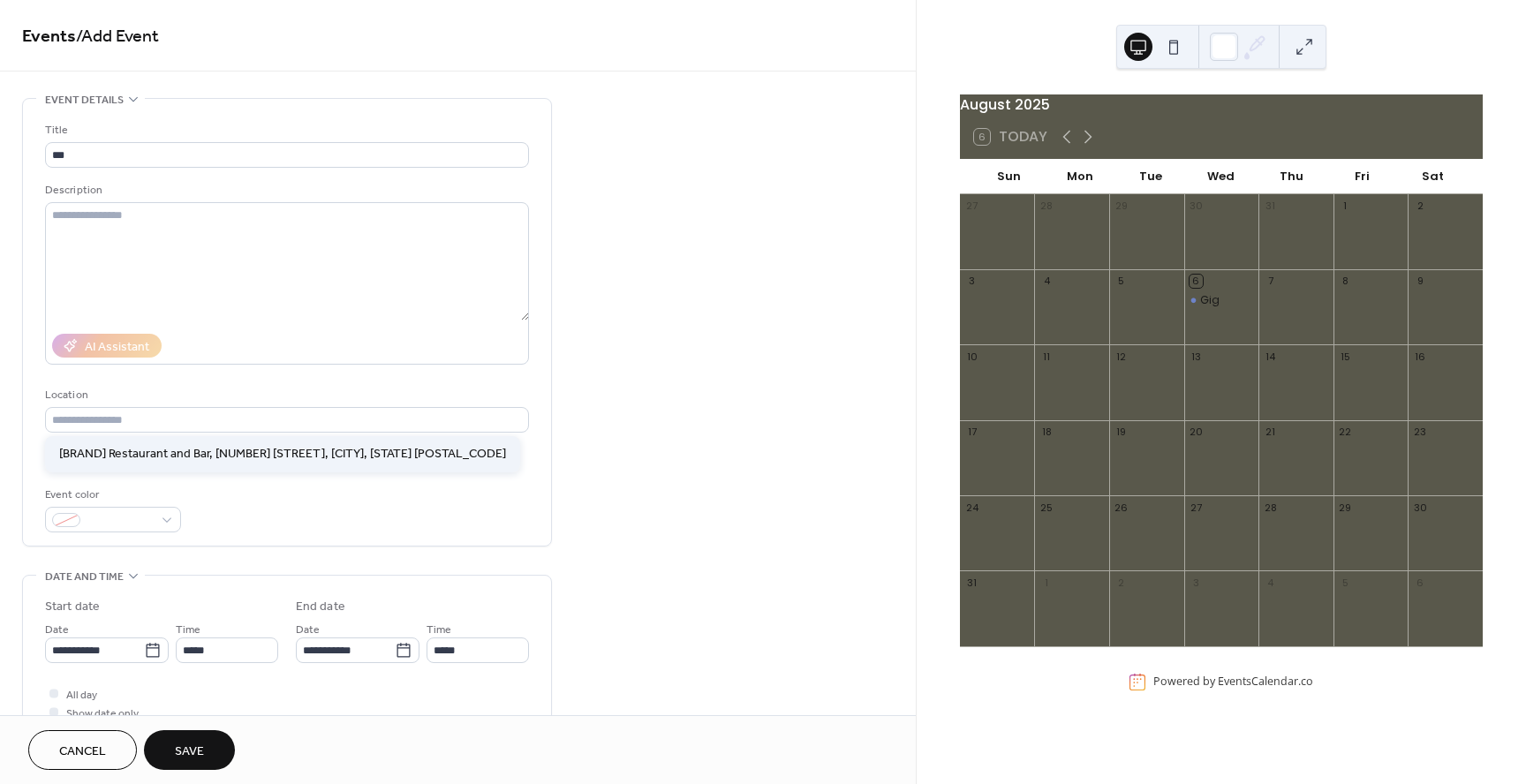 type on "**********" 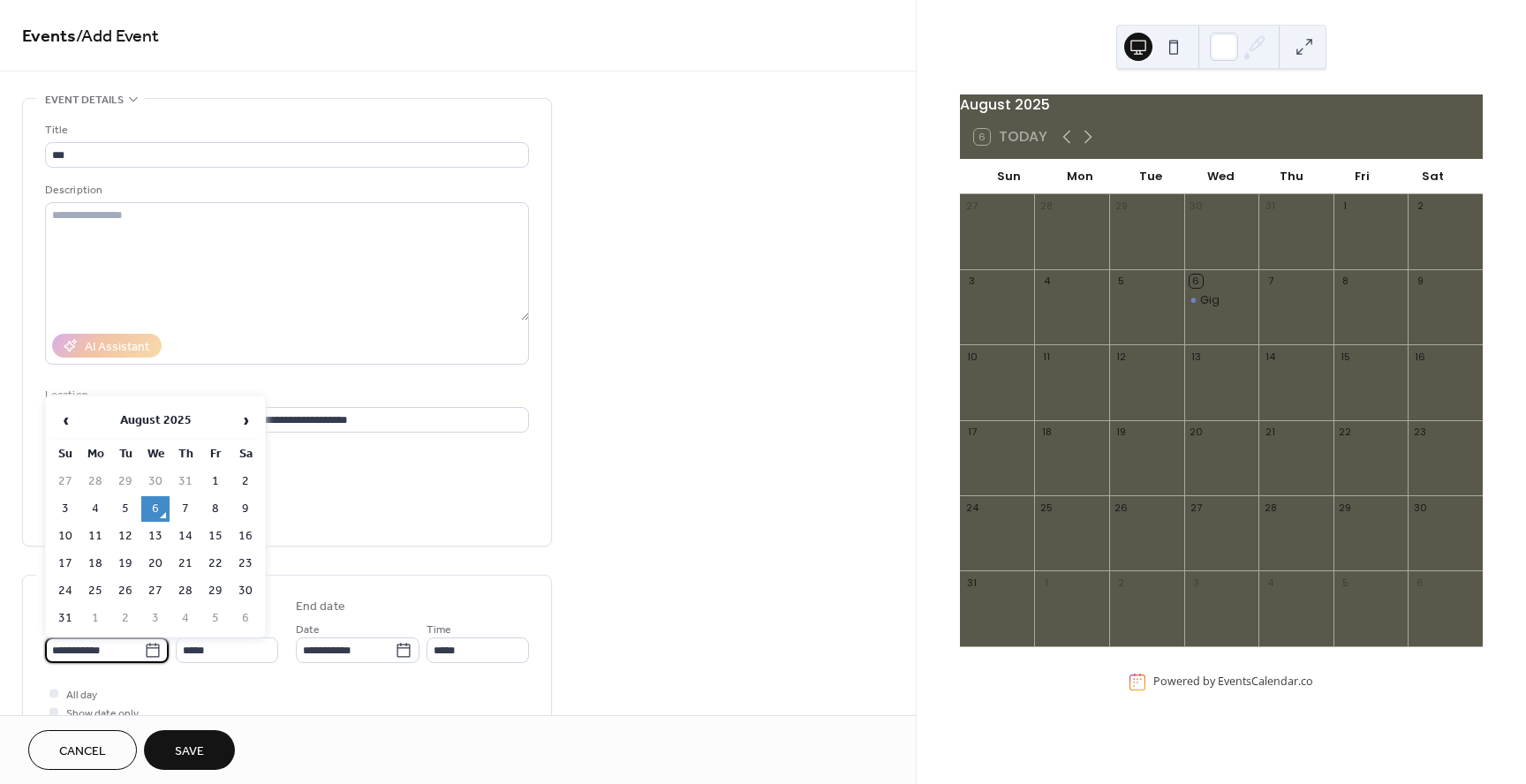 click on "**********" at bounding box center (94, 650) 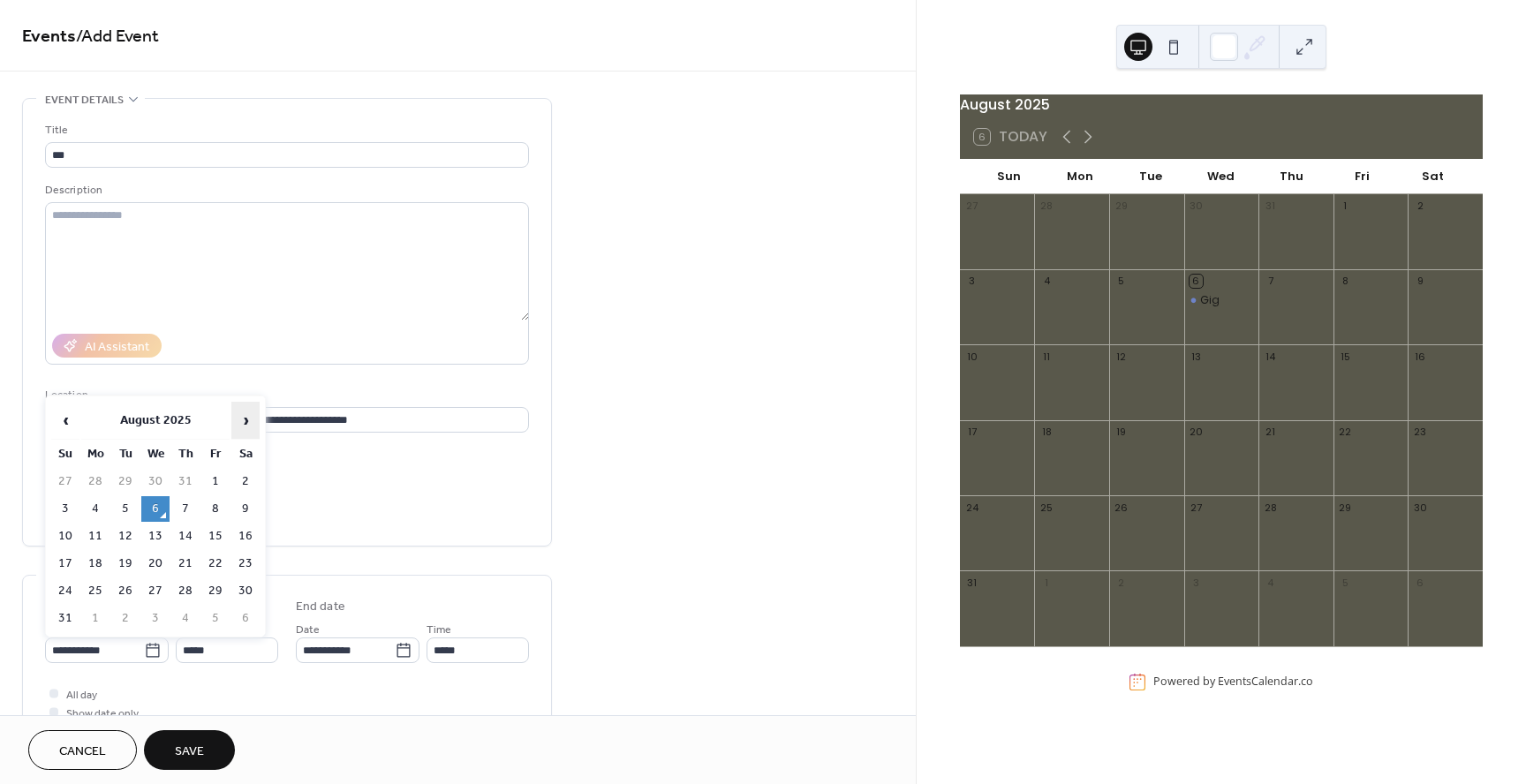 click on "›" at bounding box center (246, 420) 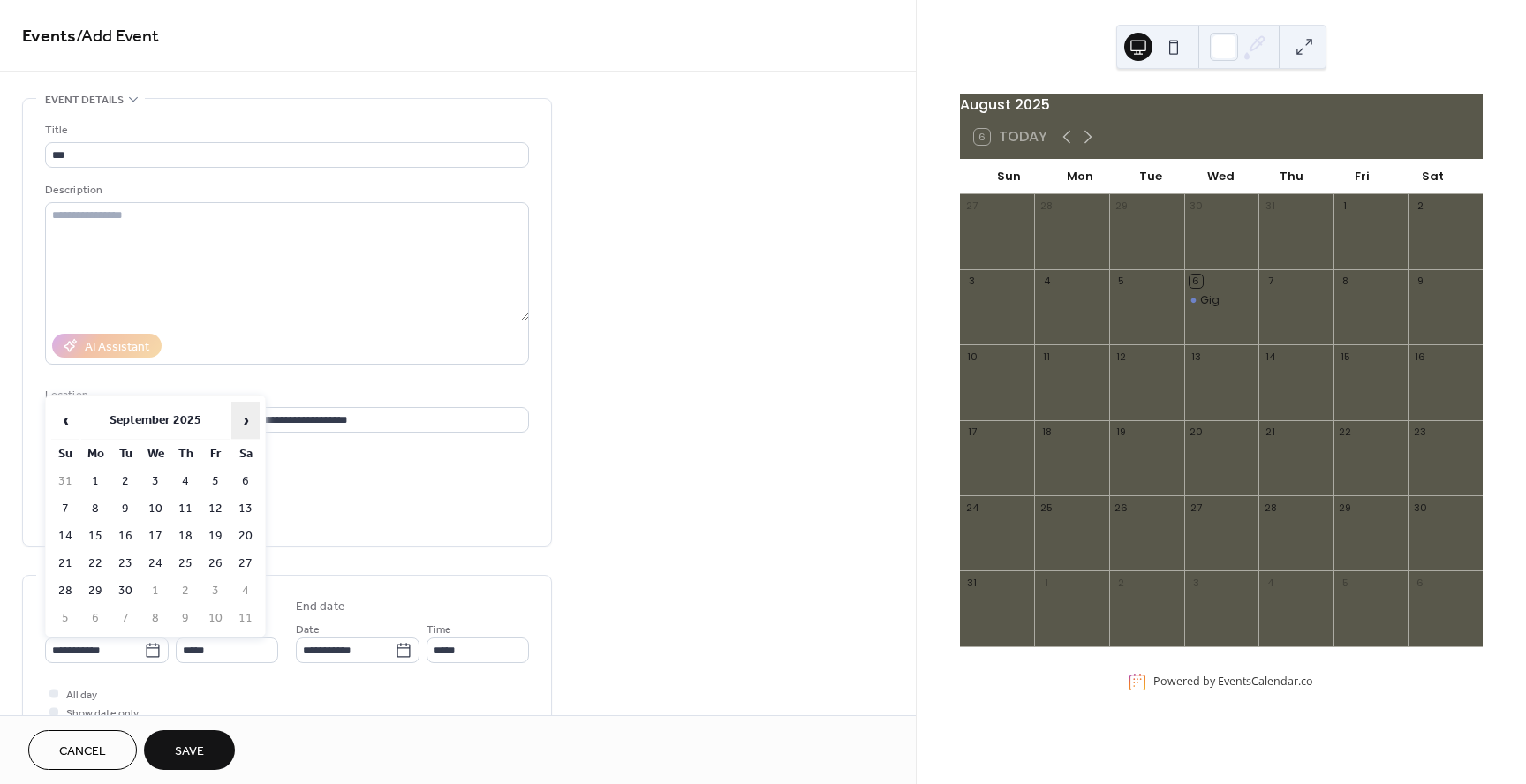 click on "›" at bounding box center [246, 420] 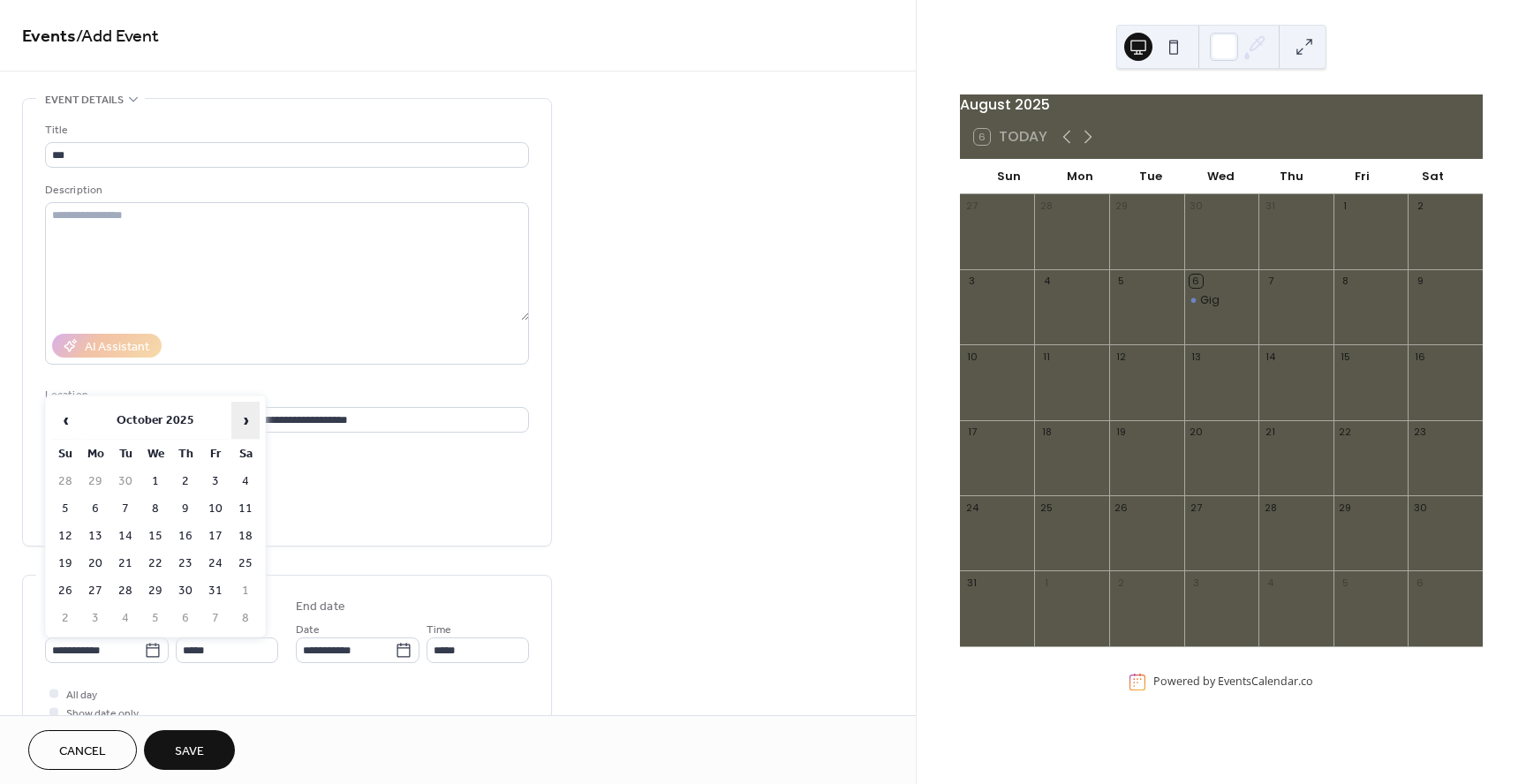 click on "›" at bounding box center [246, 420] 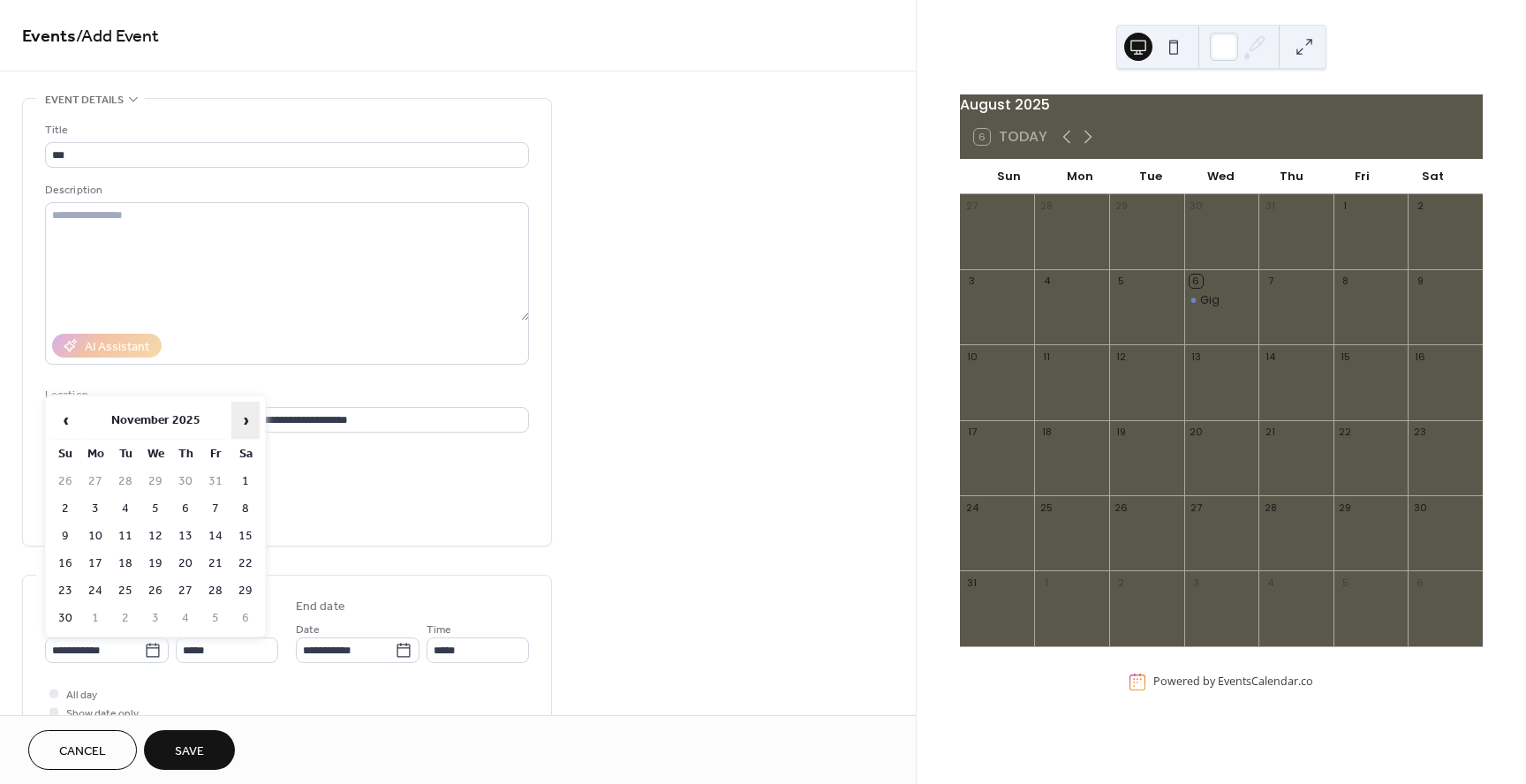 click on "›" at bounding box center [246, 420] 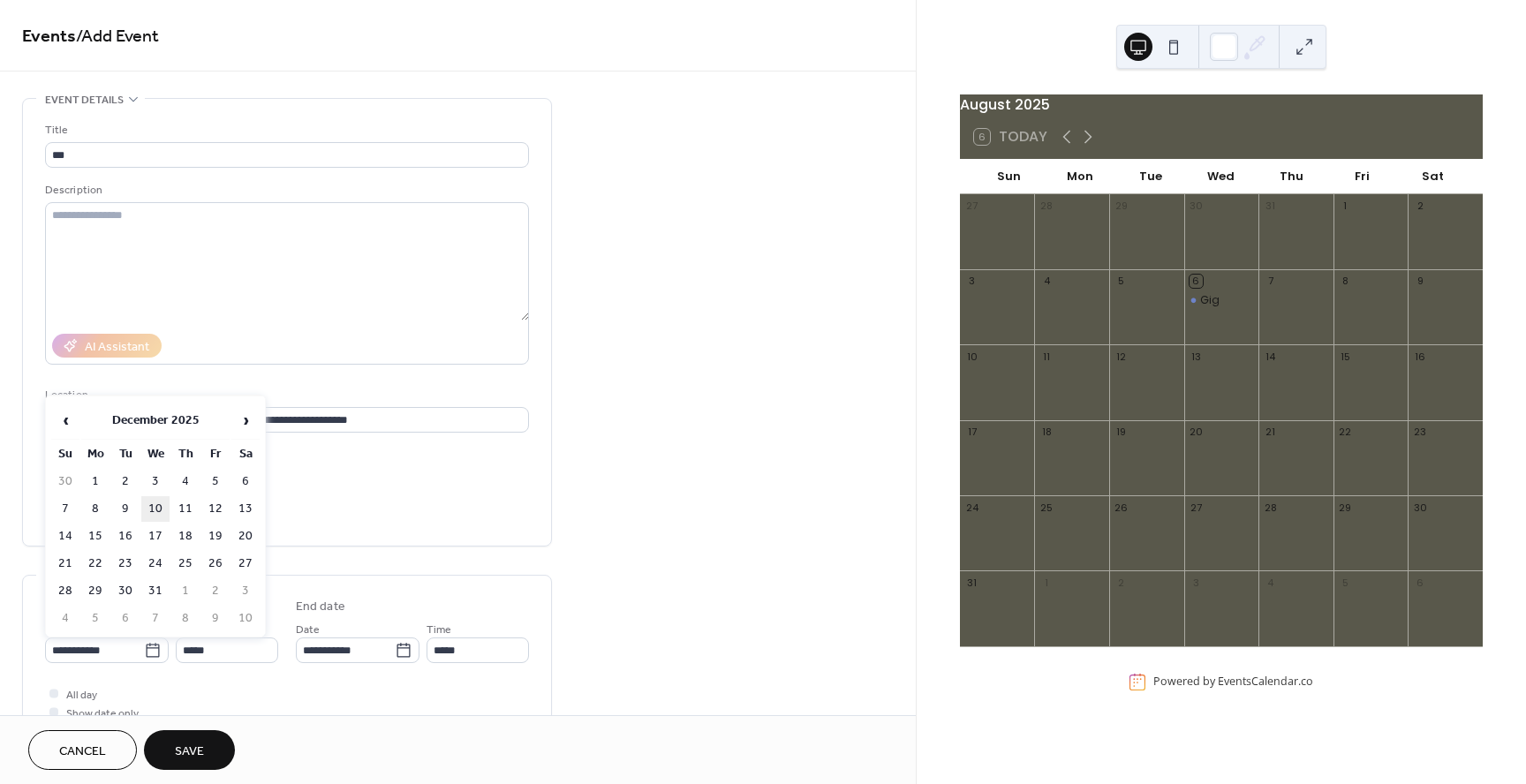 click on "10" at bounding box center (155, 509) 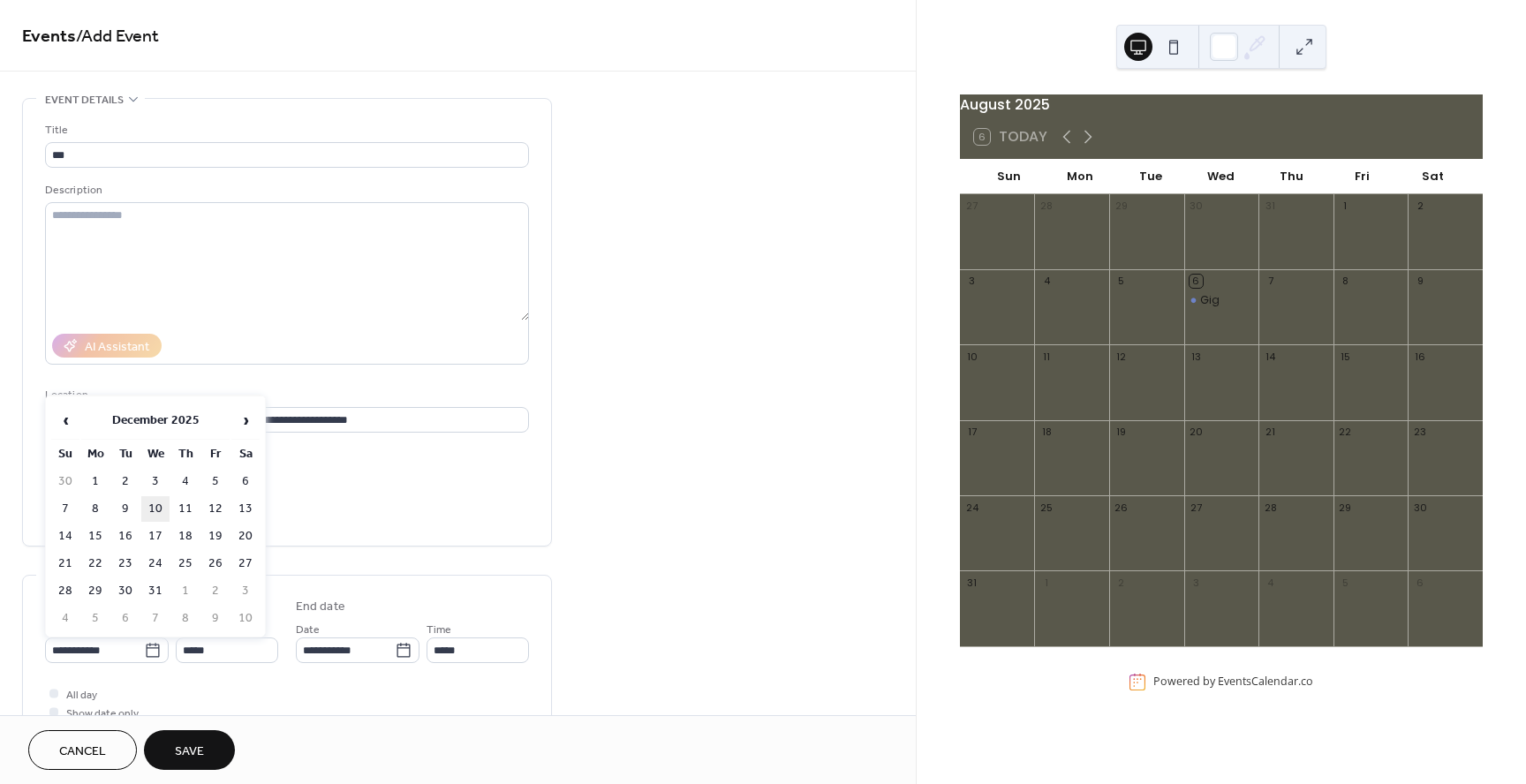 type on "**********" 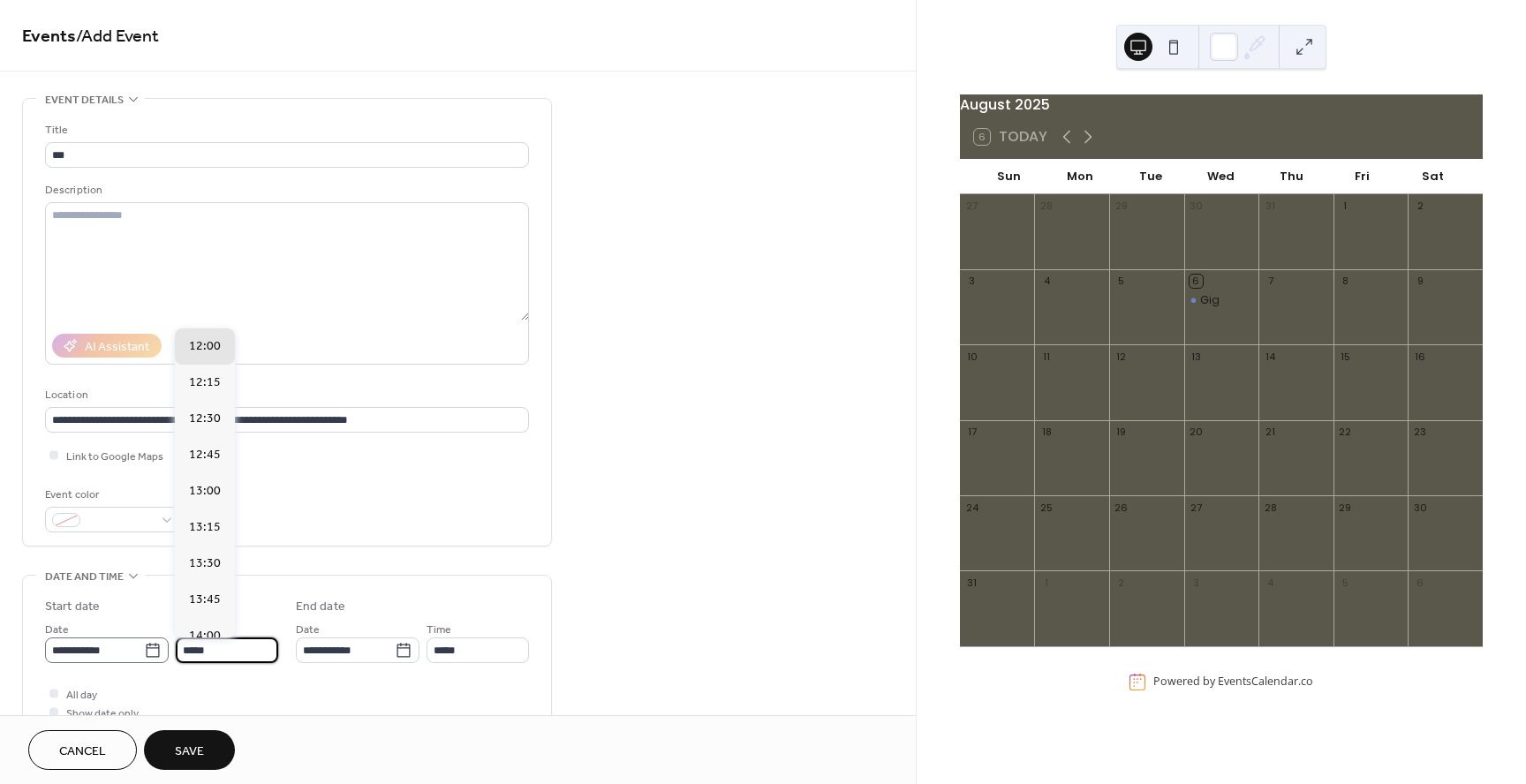 drag, startPoint x: 236, startPoint y: 647, endPoint x: 131, endPoint y: 640, distance: 105.23307 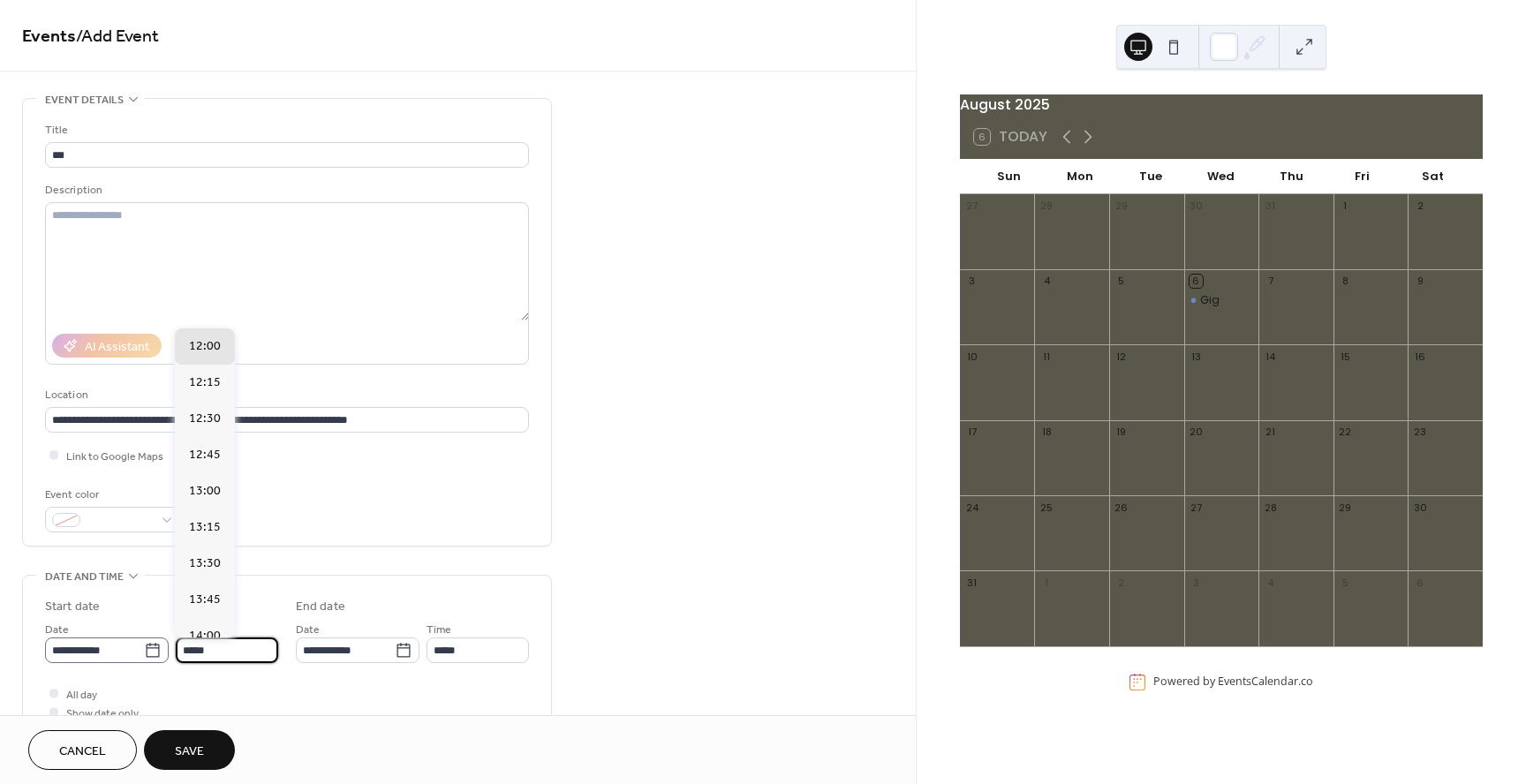 click on "**********" at bounding box center [162, 641] 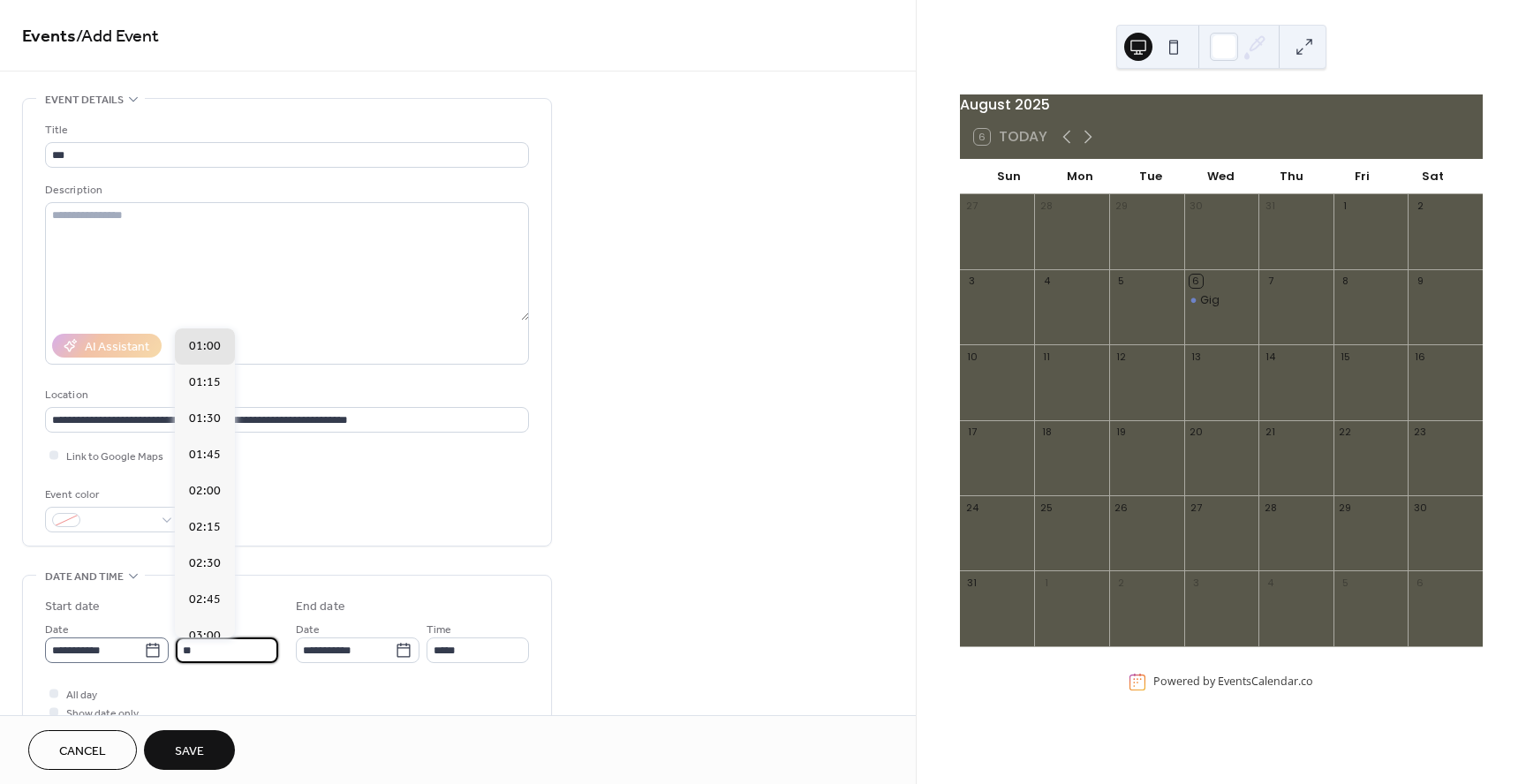 scroll, scrollTop: 2606, scrollLeft: 0, axis: vertical 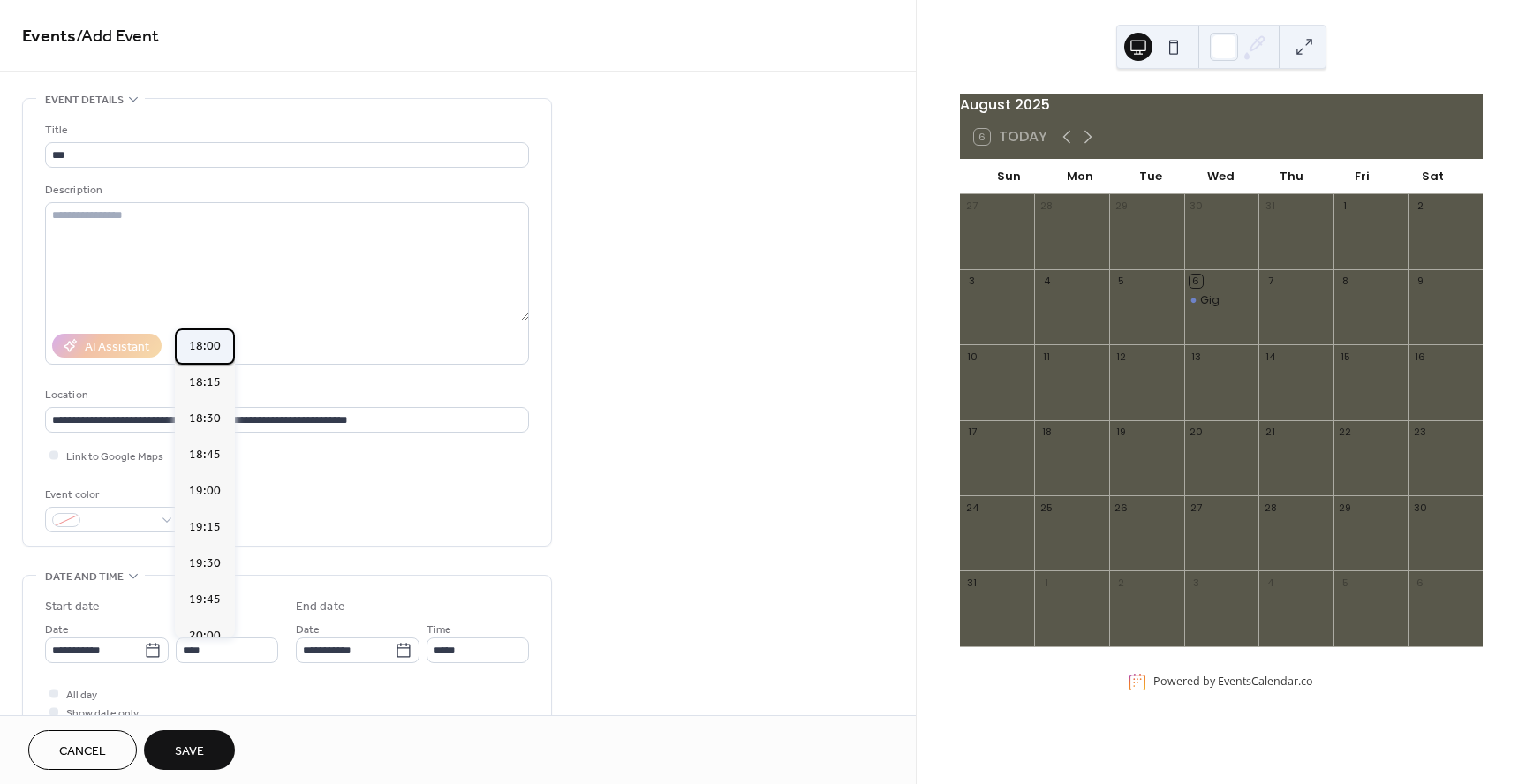 click on "18:00" at bounding box center [205, 346] 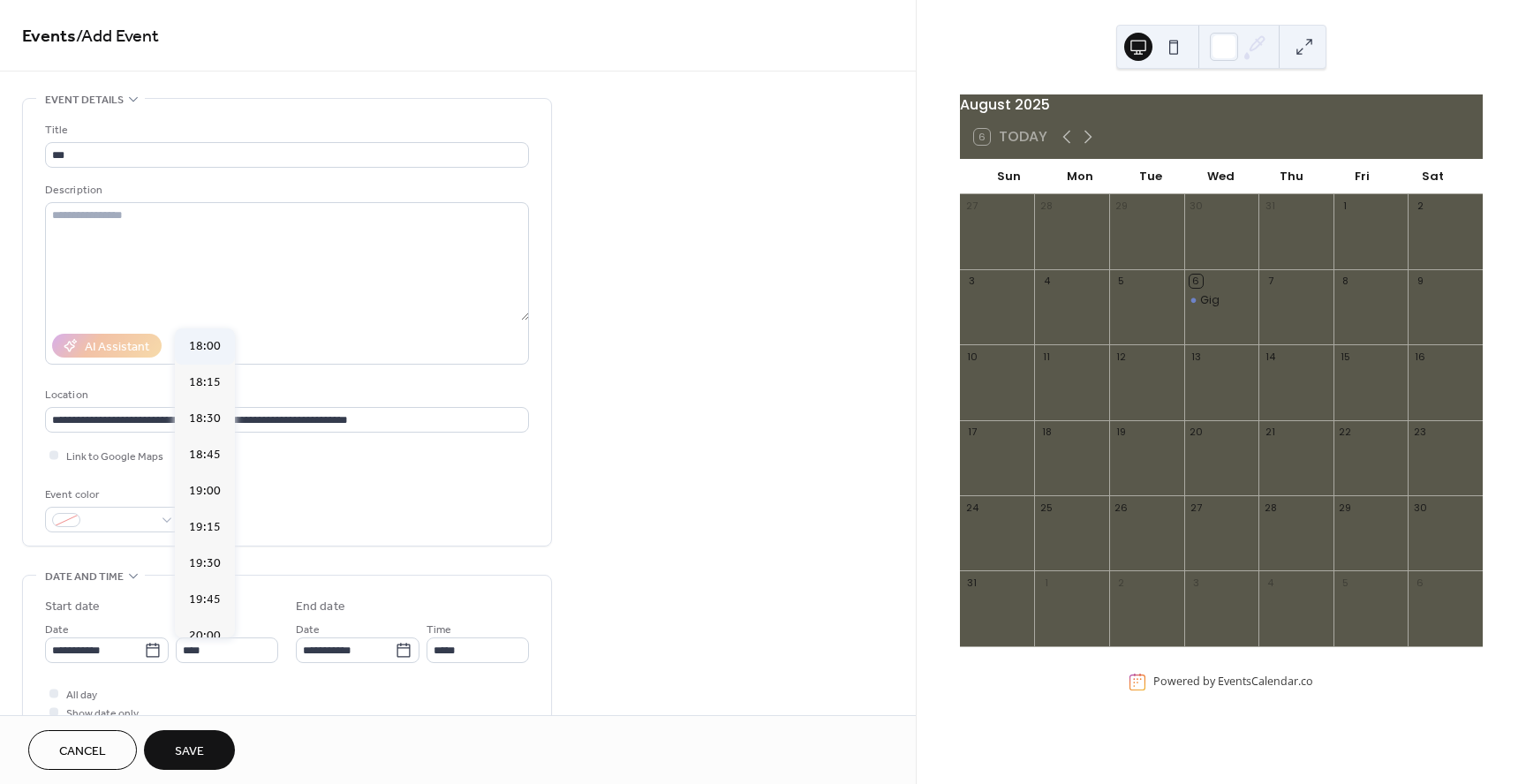 type on "*****" 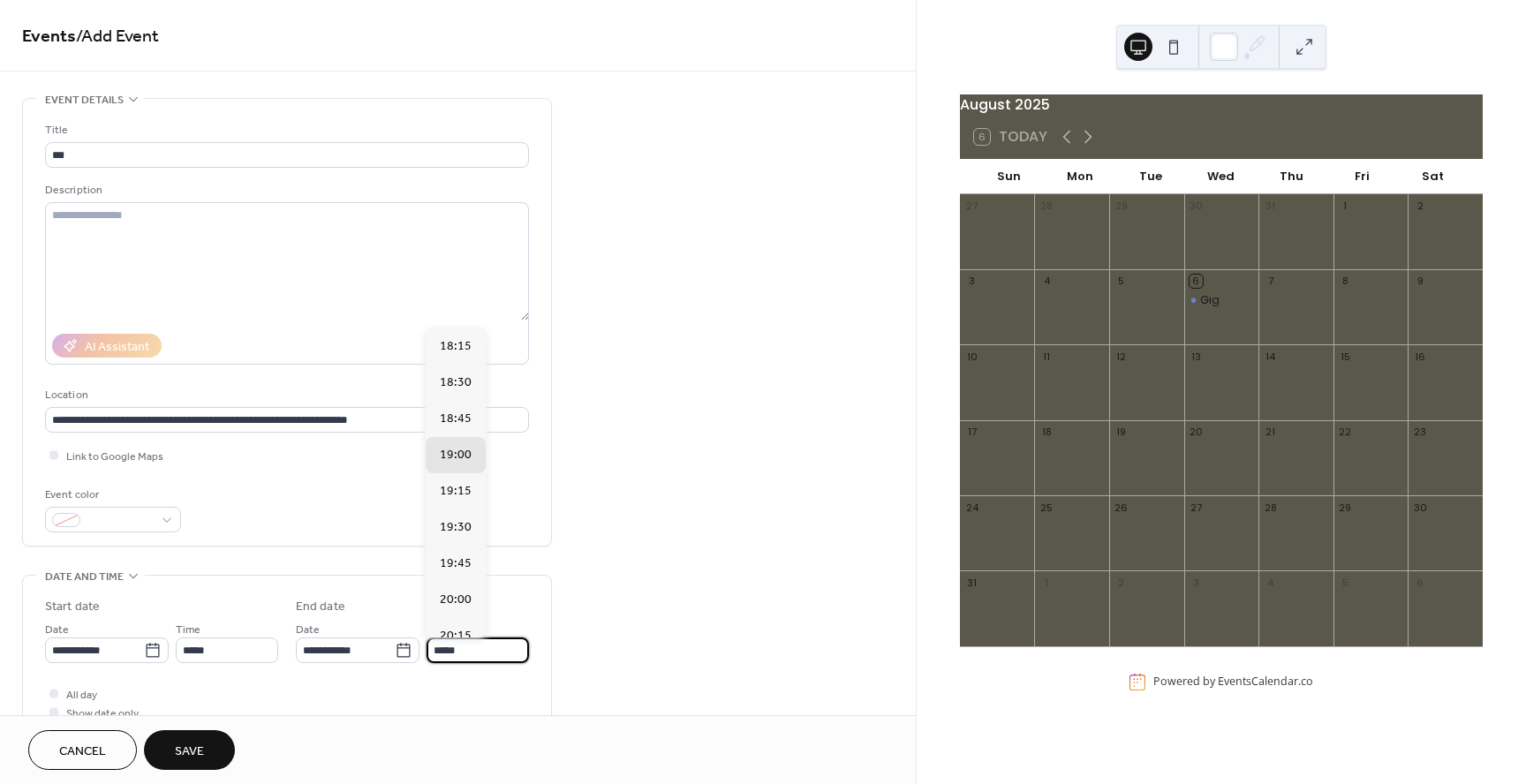 click on "*****" at bounding box center (478, 650) 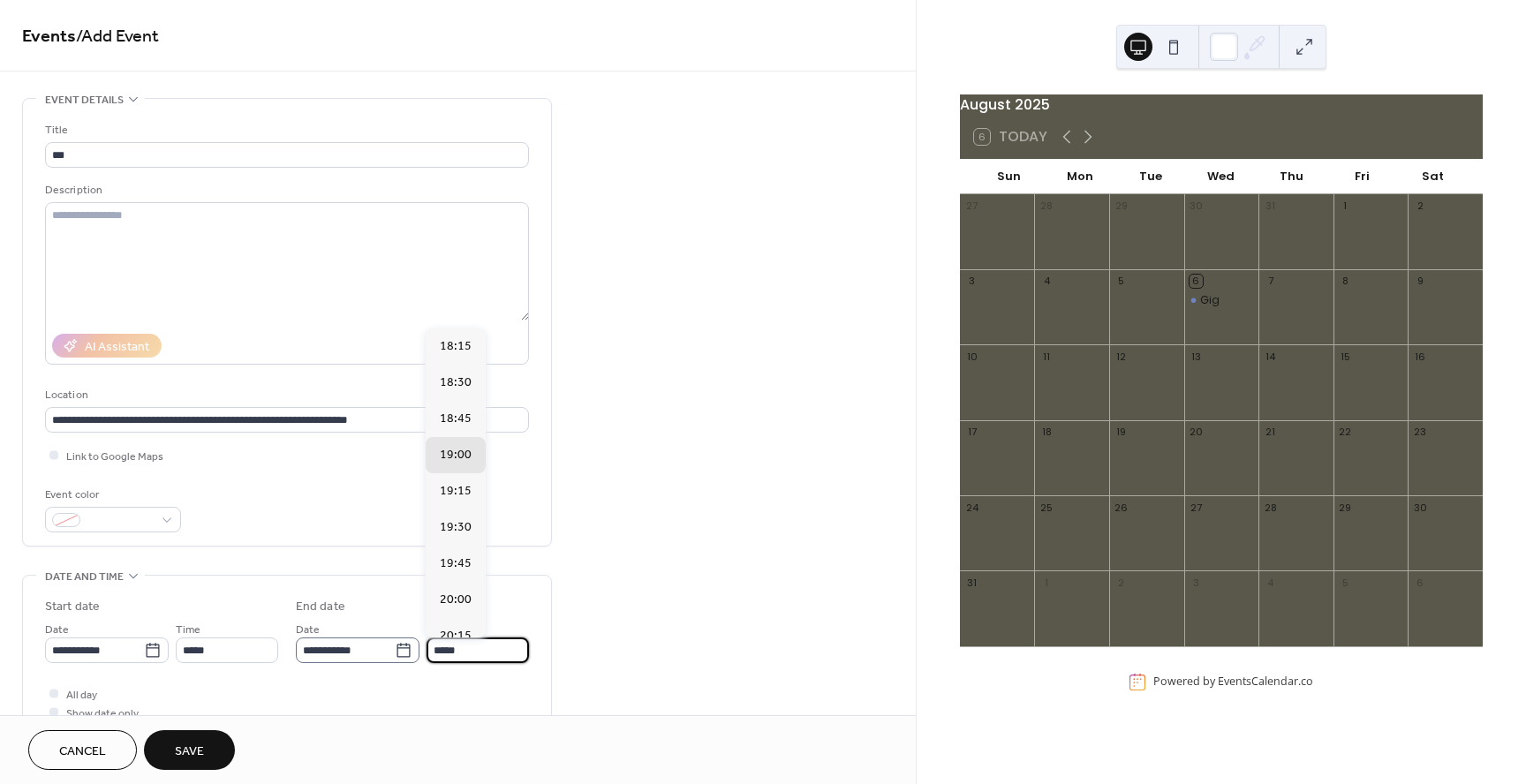 drag, startPoint x: 468, startPoint y: 650, endPoint x: 411, endPoint y: 650, distance: 57 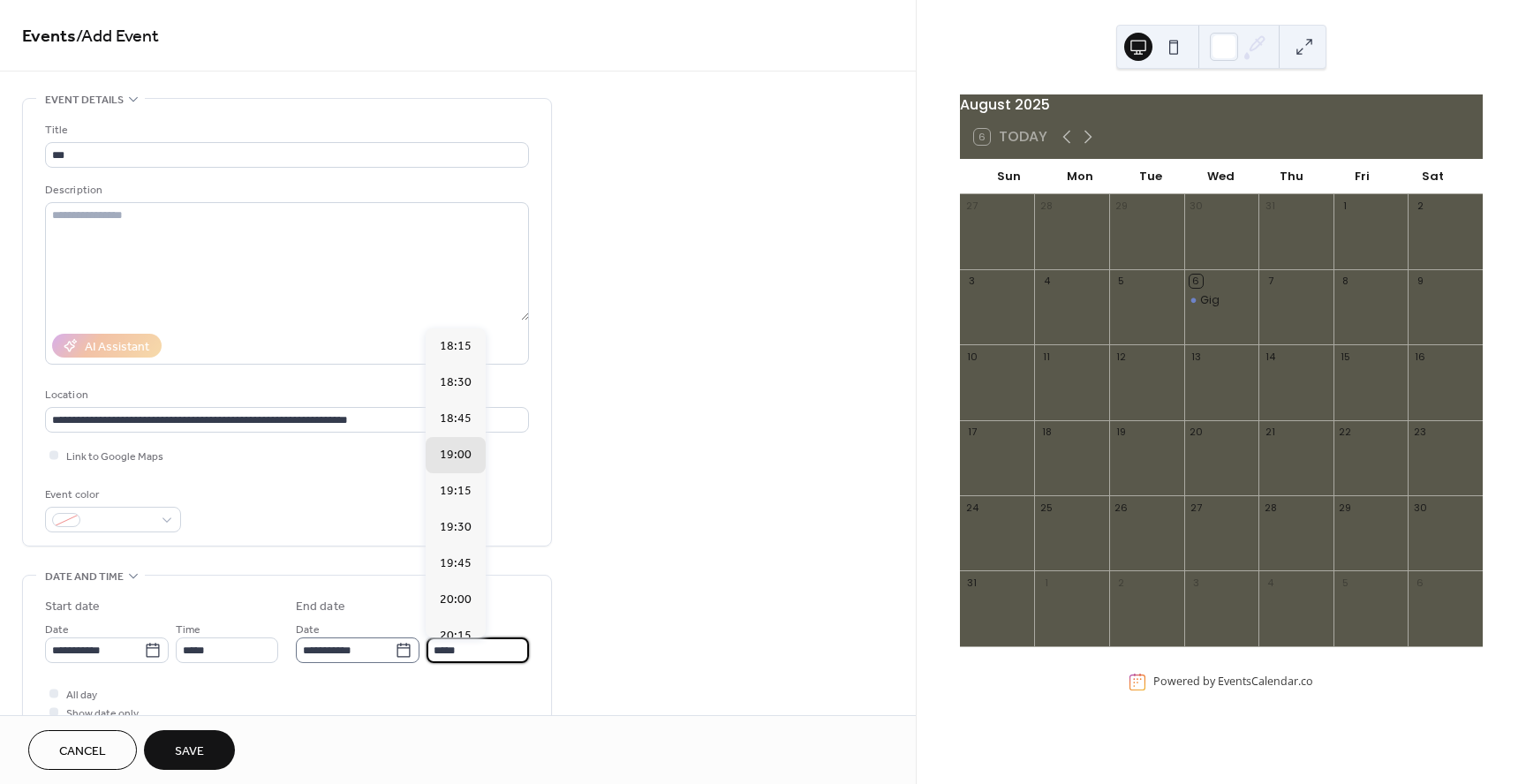 click on "**********" at bounding box center [412, 641] 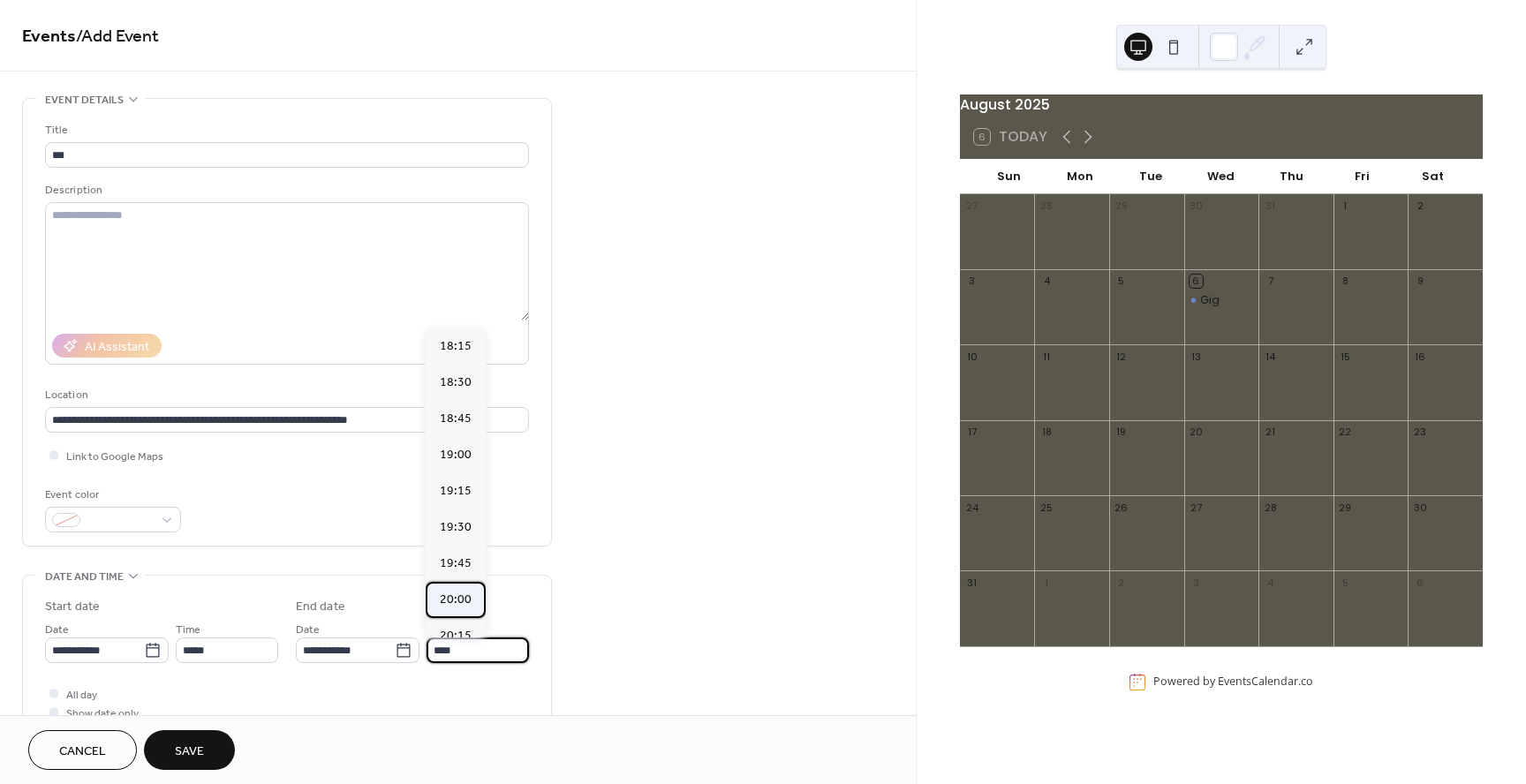 click on "20:00" at bounding box center (456, 599) 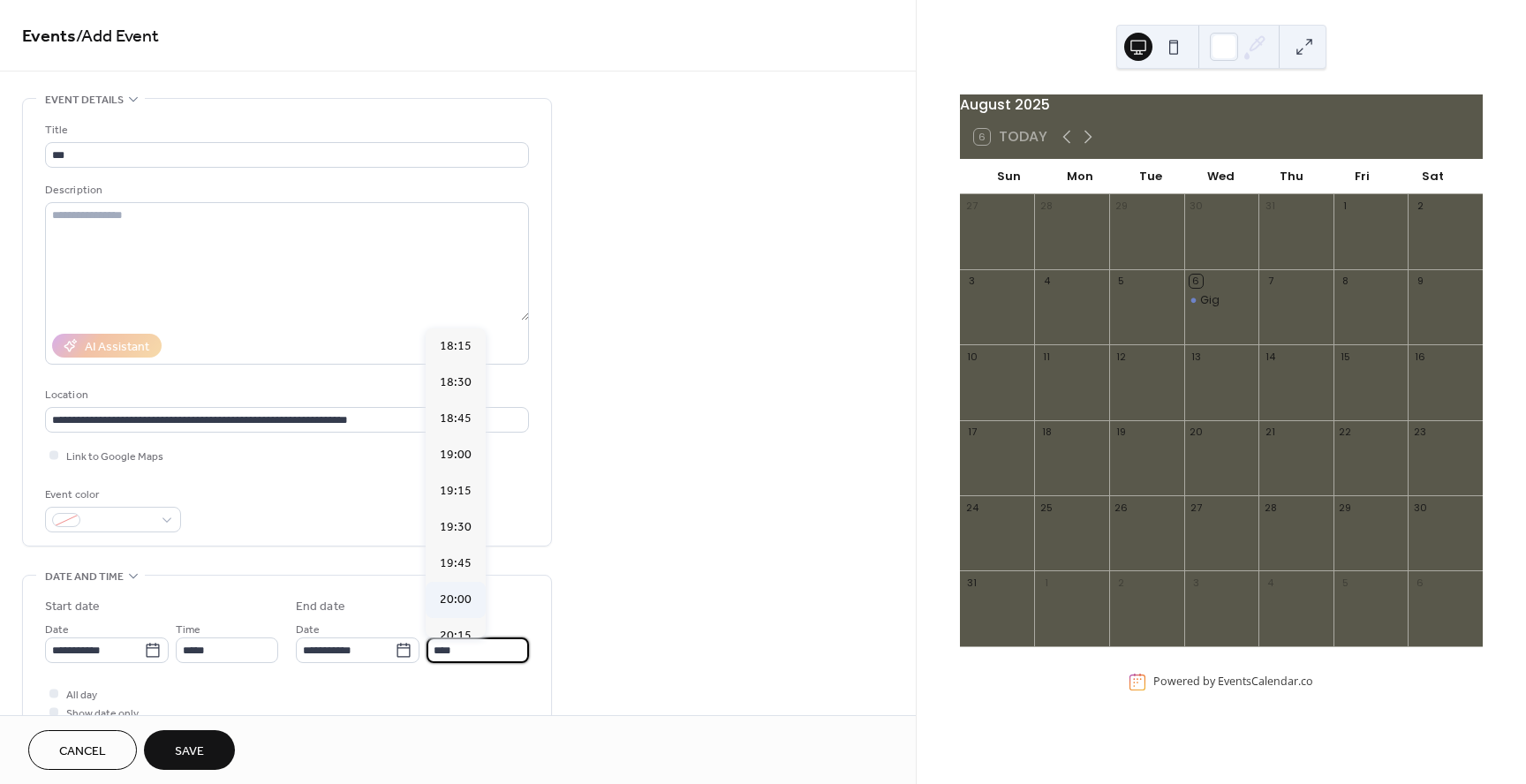 type on "*****" 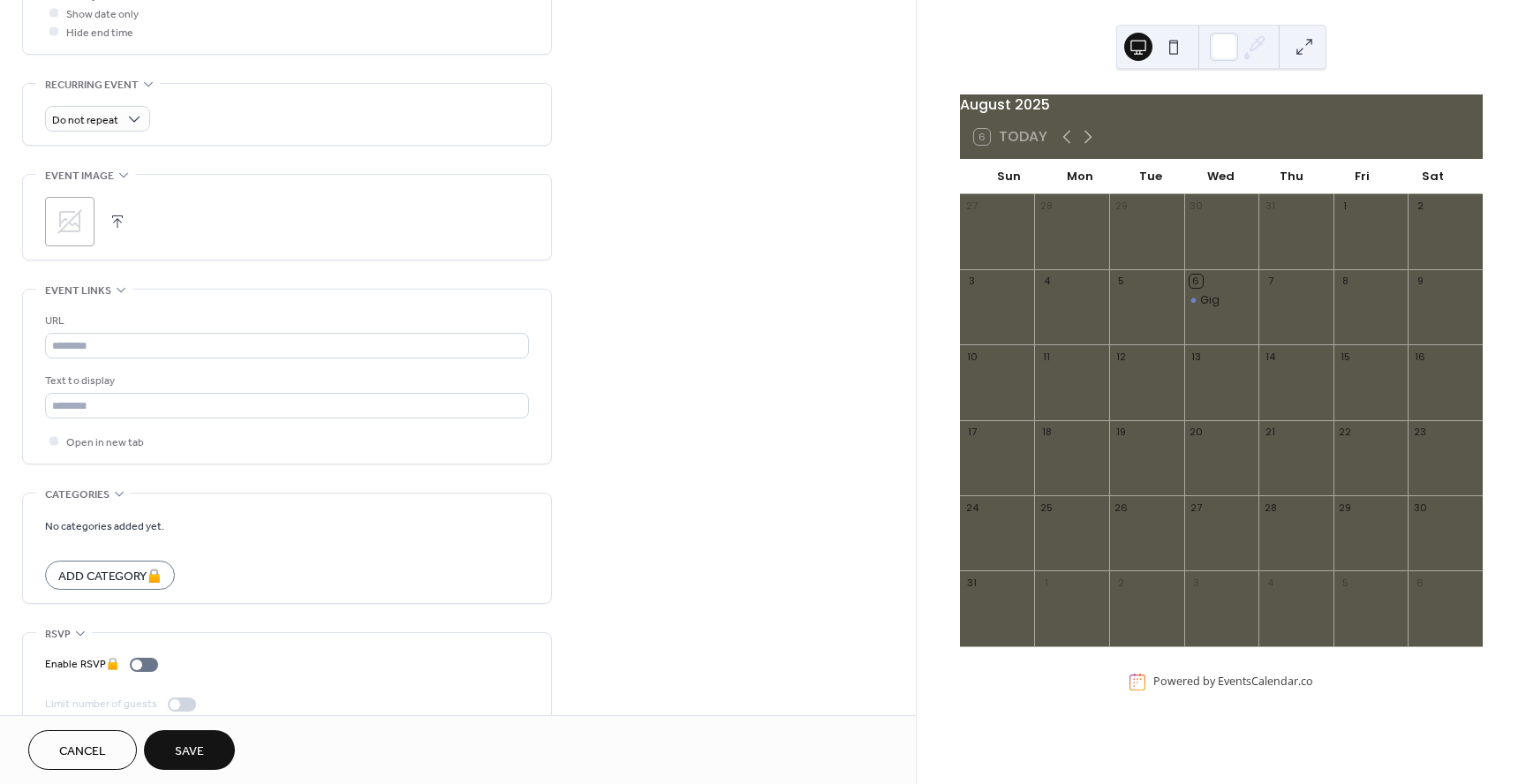 scroll, scrollTop: 729, scrollLeft: 0, axis: vertical 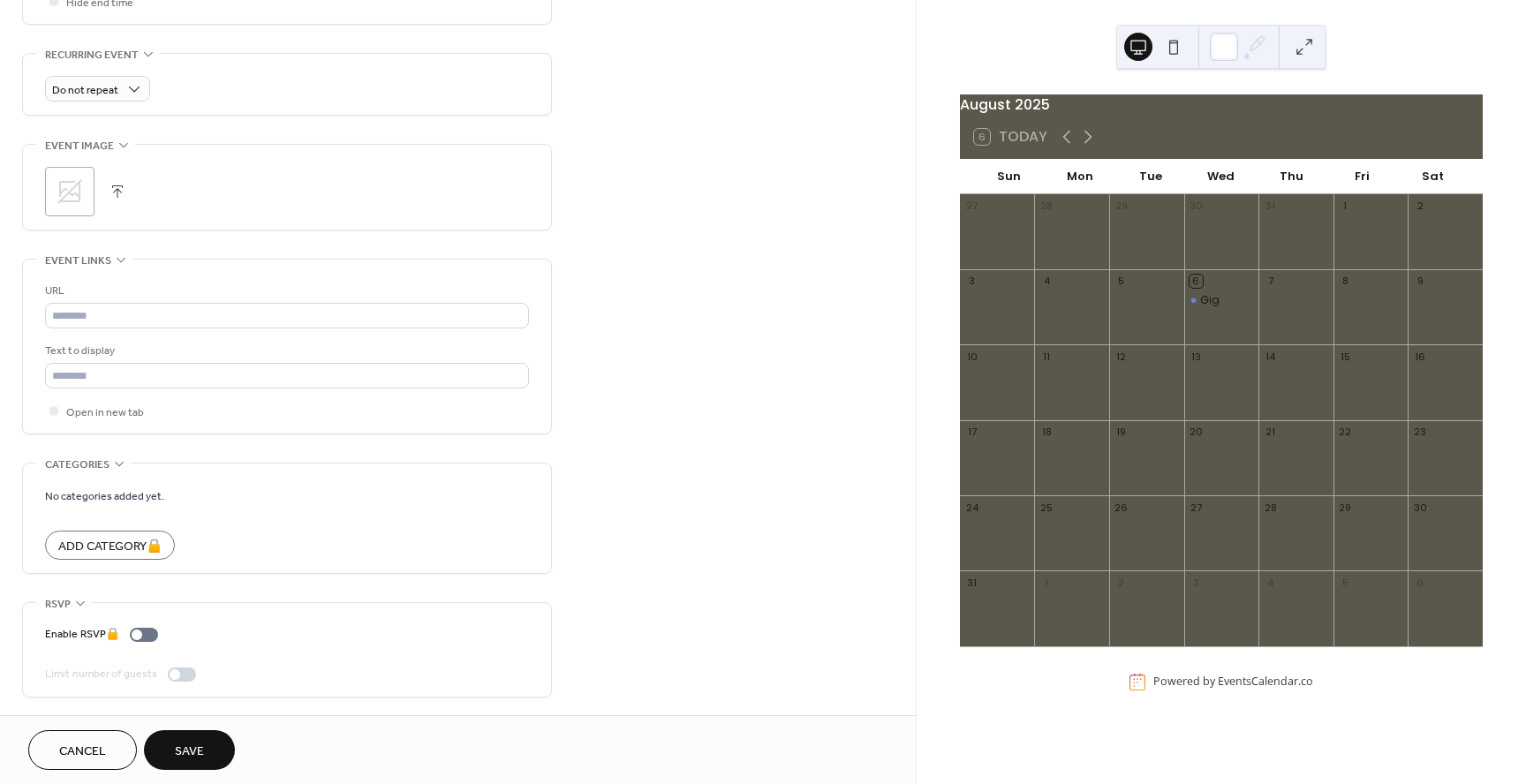 click on "Save" at bounding box center (189, 751) 